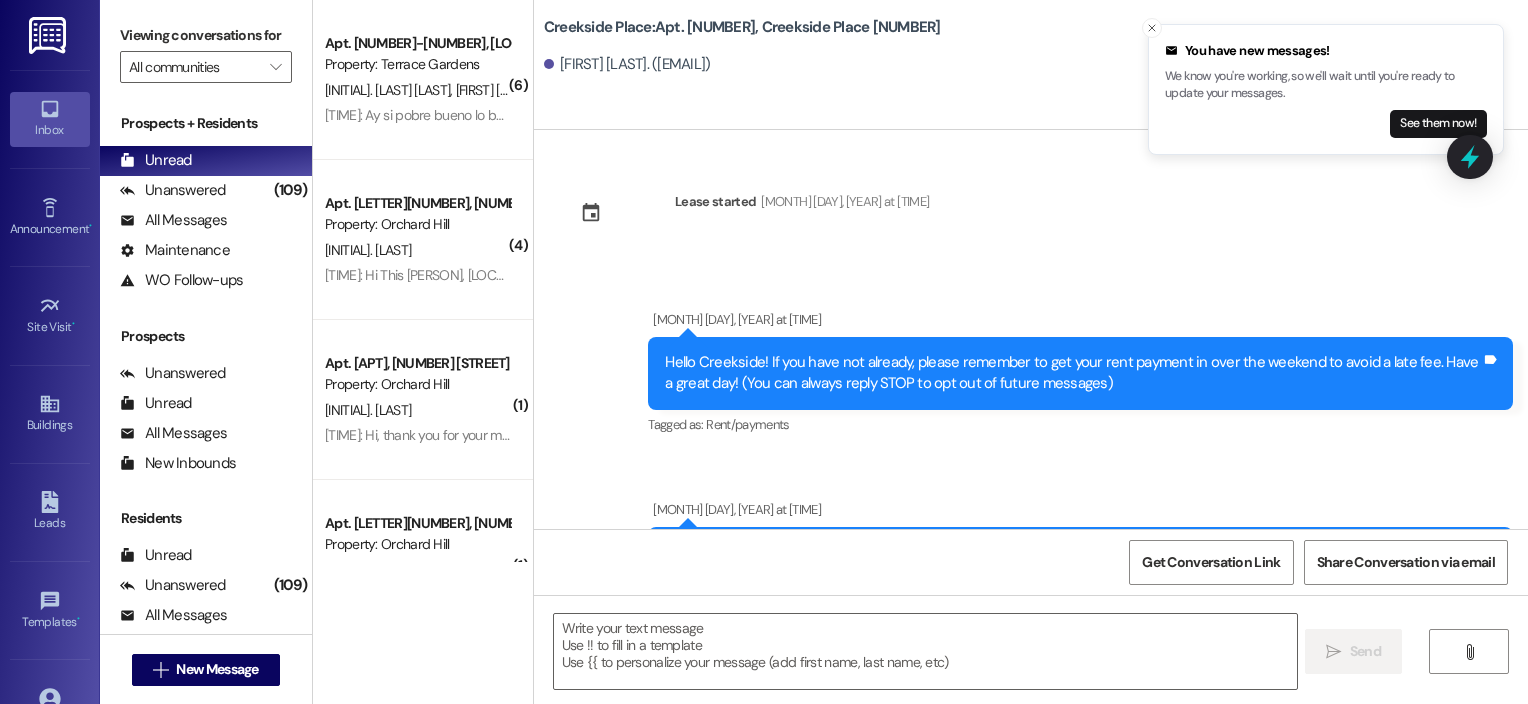 scroll, scrollTop: 0, scrollLeft: 0, axis: both 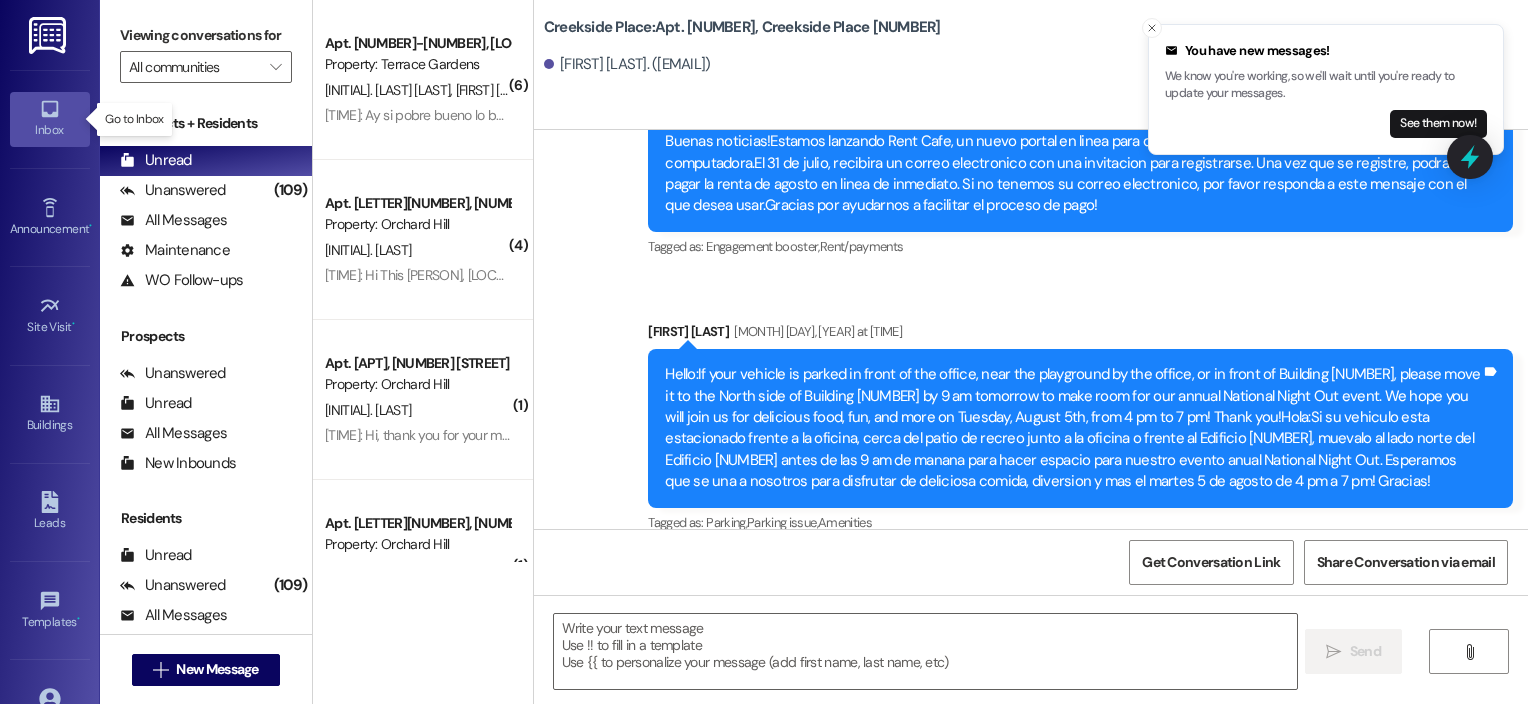 click 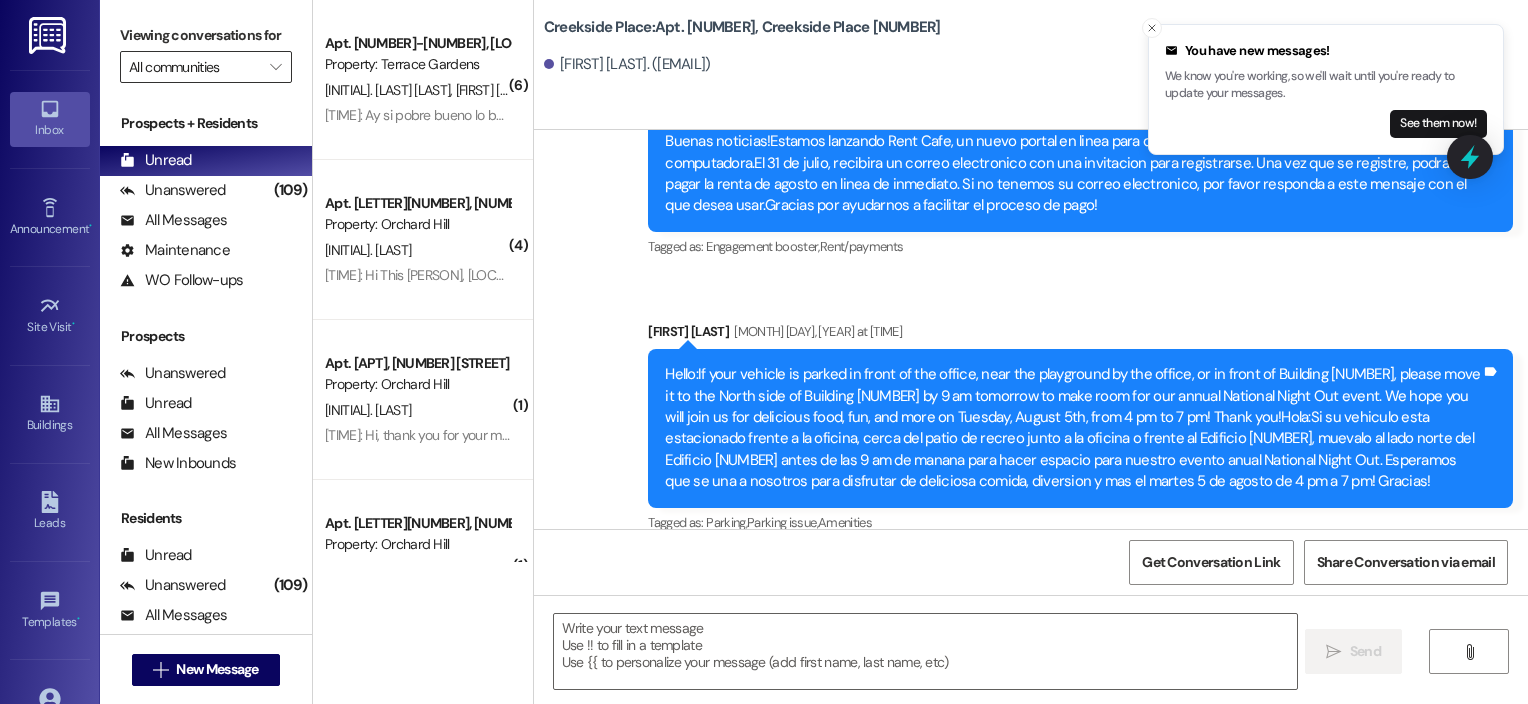 click on "All communities" at bounding box center [194, 67] 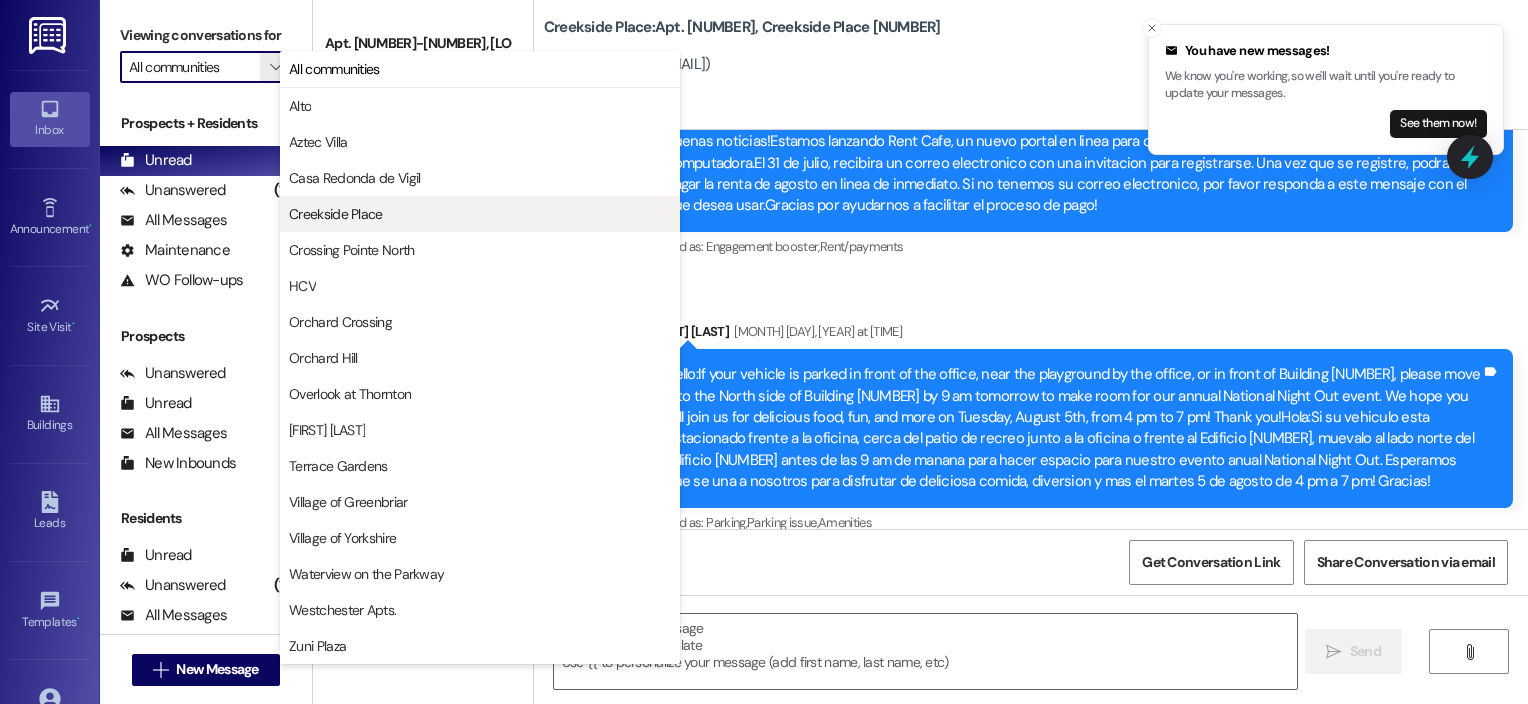 click on "Creekside Place" at bounding box center (336, 214) 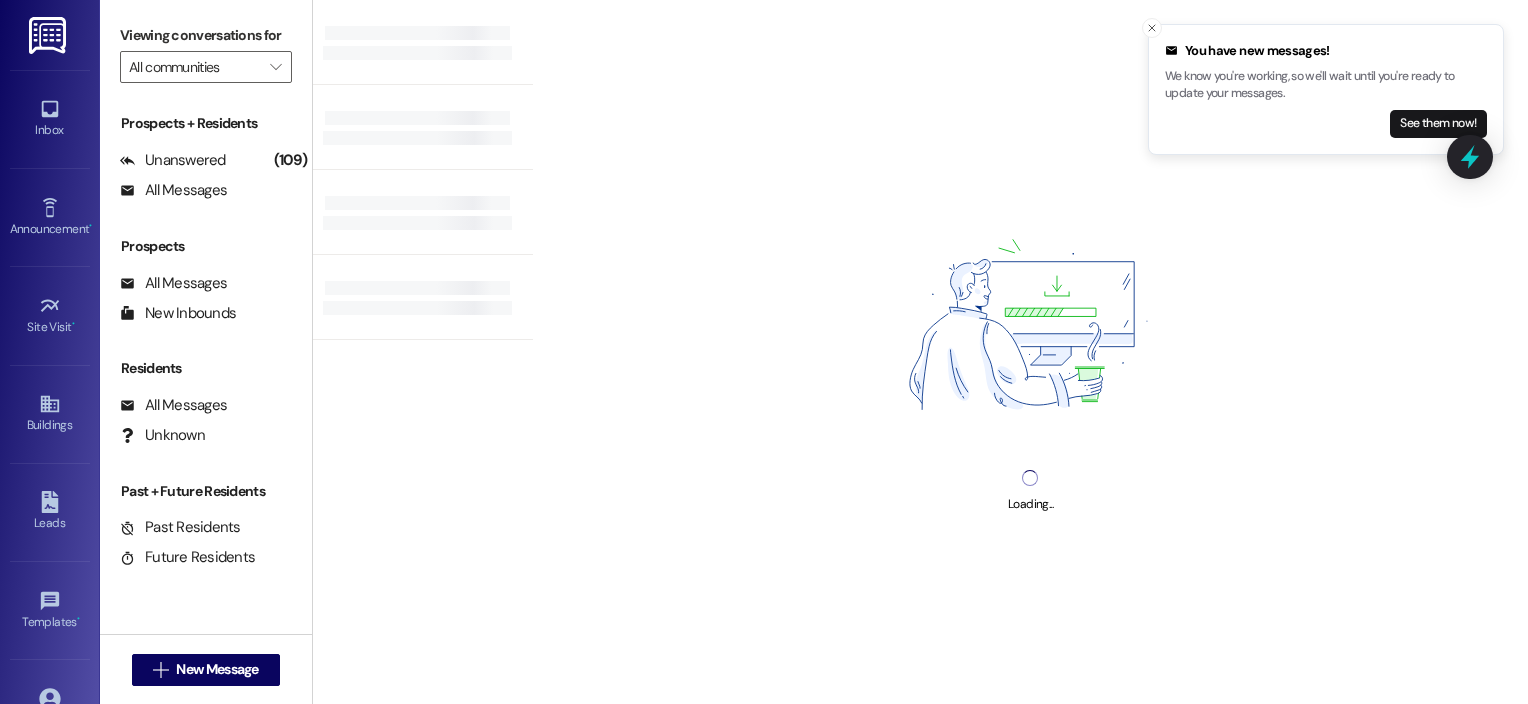 type on "Creekside Place" 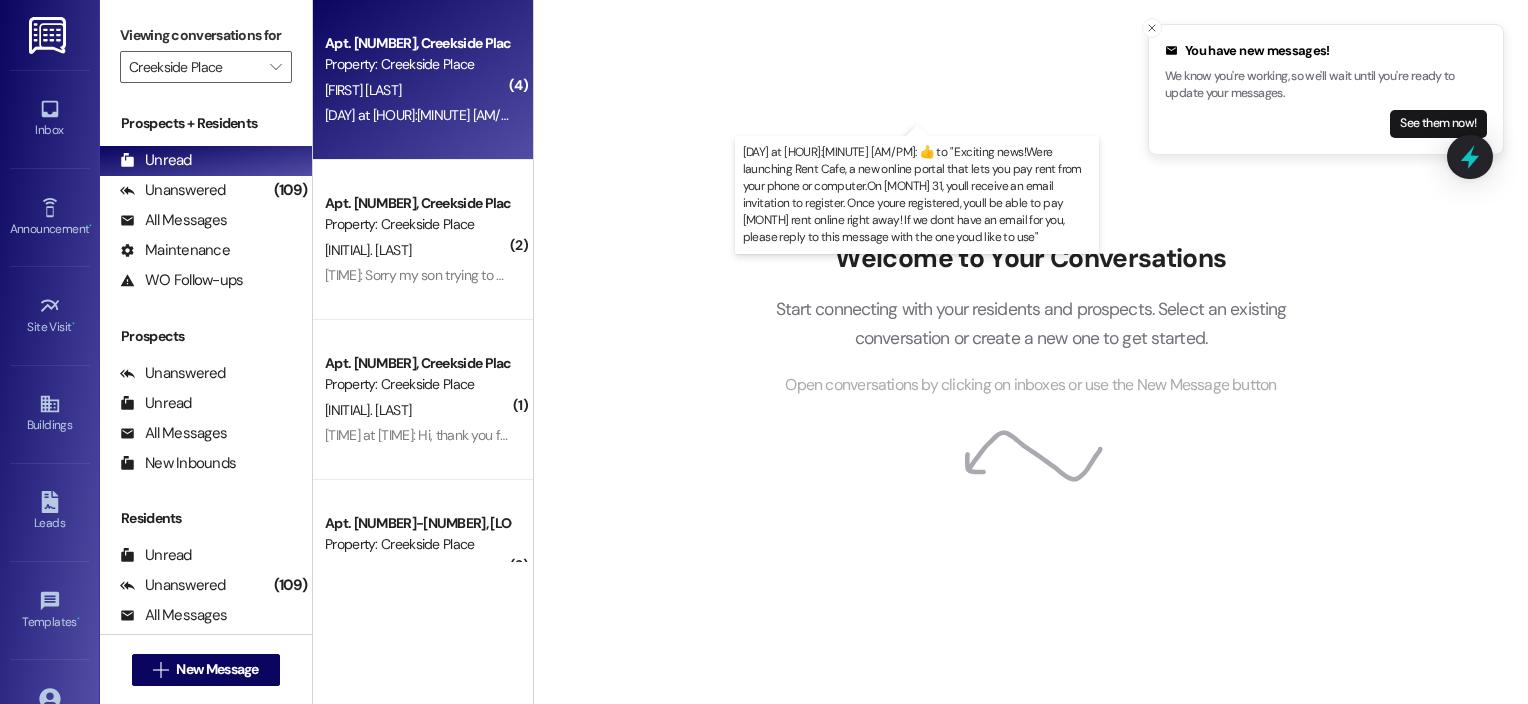 click on "Yesterday at [TIME]: 👍 to " Exciting news!Were launching Rent Cafe, a new online portal that lets you pay rent from your phone or computer.On [DATE], youll receive an email invitation to register. Once youre registered, youll be able to pay August rent online right away! If we dont have an email for you, please reply to this message with the one youd like to use" Yesterday at [TIME]: 👍 to " Exciting news!Were launching Rent Cafe, a new online portal that lets you pay rent from your phone or computer.On [DATE], youll receive an email invitation to register. Once youre registered, youll be able to pay August rent online right away! If we dont have an email for you, please reply to this message with the one youd like to use"" at bounding box center (1427, 115) 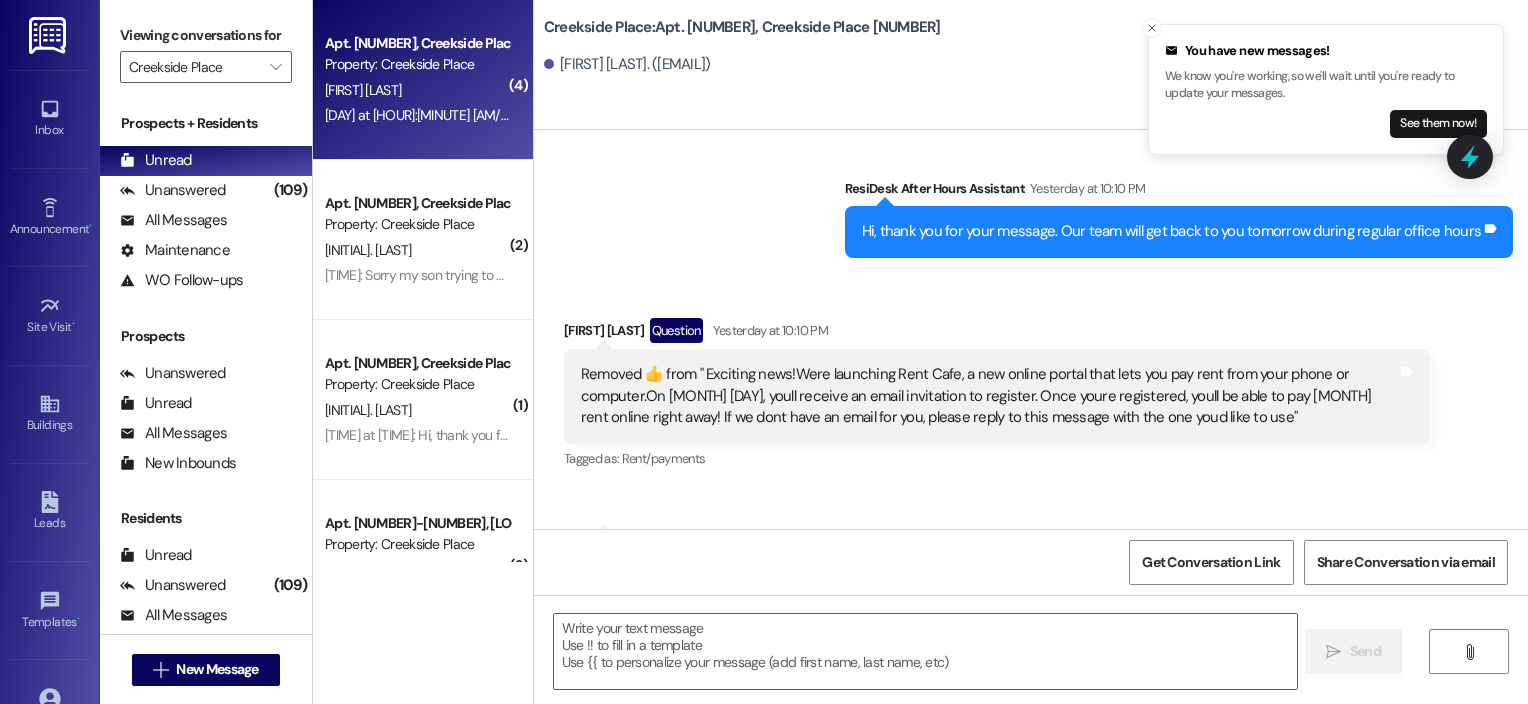 scroll, scrollTop: 36854, scrollLeft: 0, axis: vertical 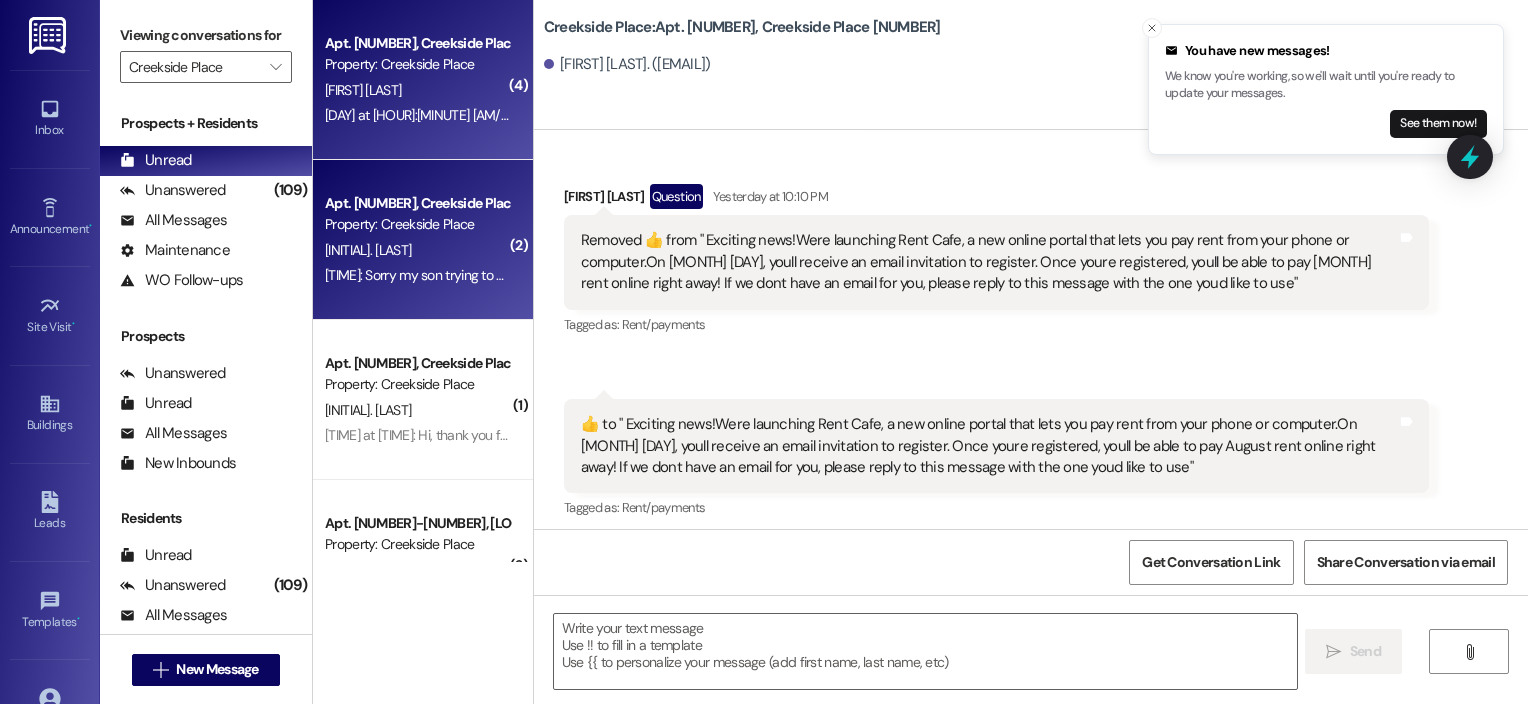 click on "[INITIAL]. [LAST]" at bounding box center [417, 250] 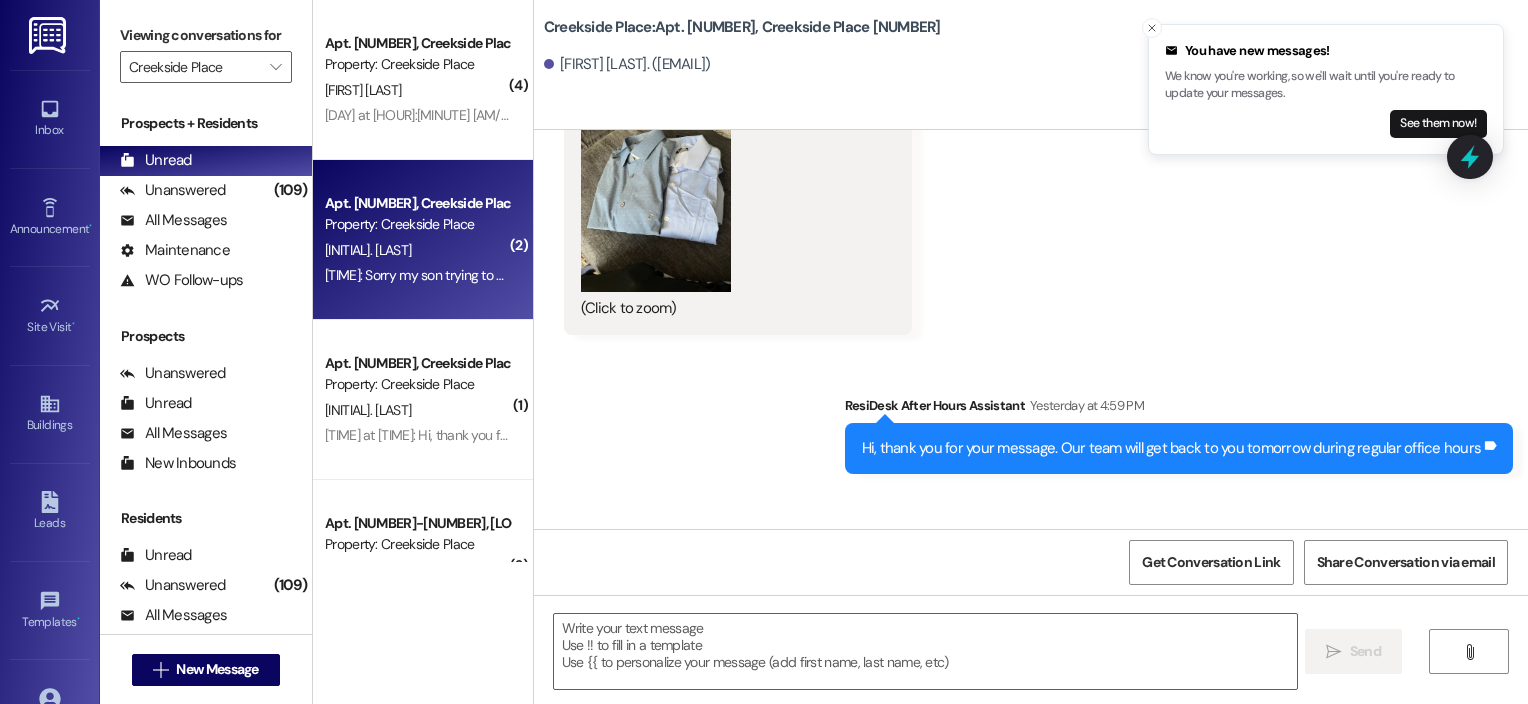 scroll, scrollTop: 2738, scrollLeft: 0, axis: vertical 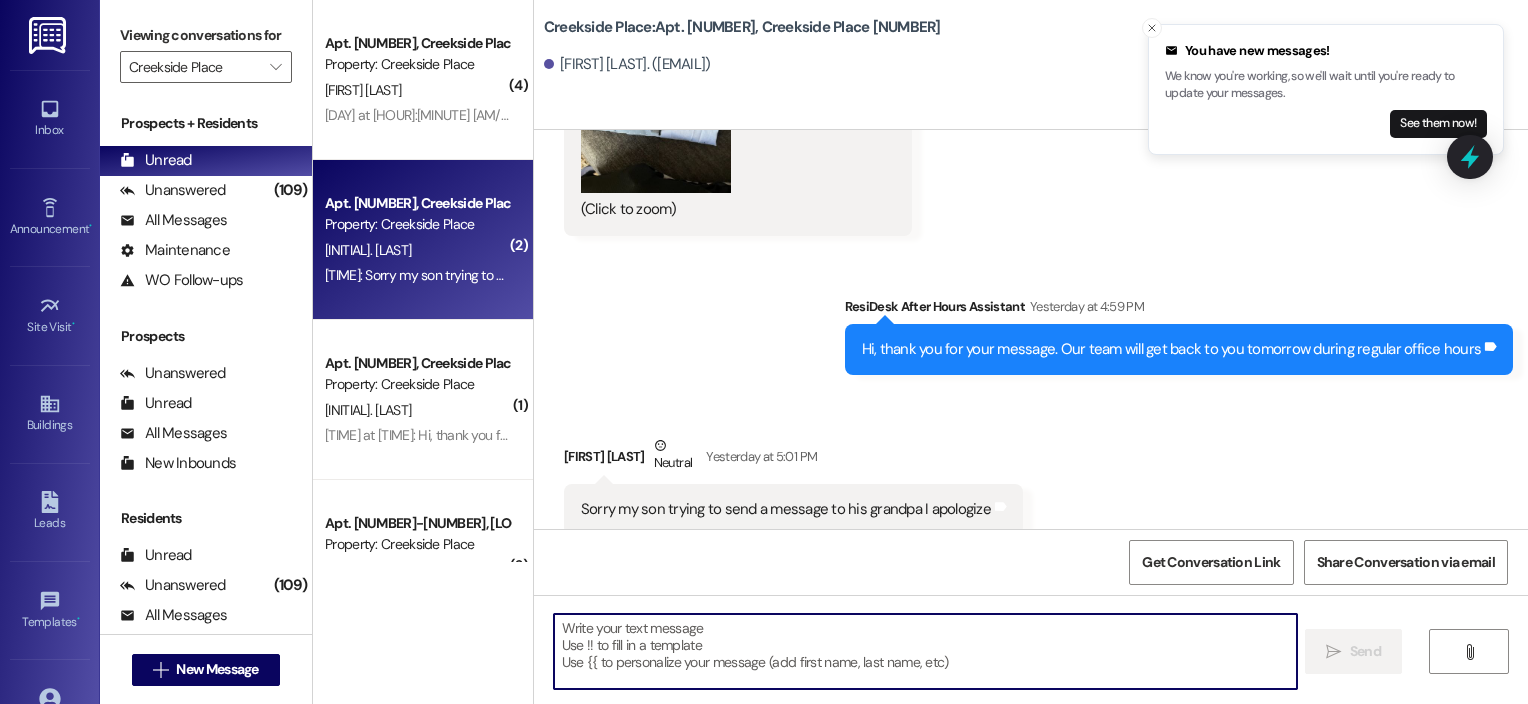 click at bounding box center [926, 651] 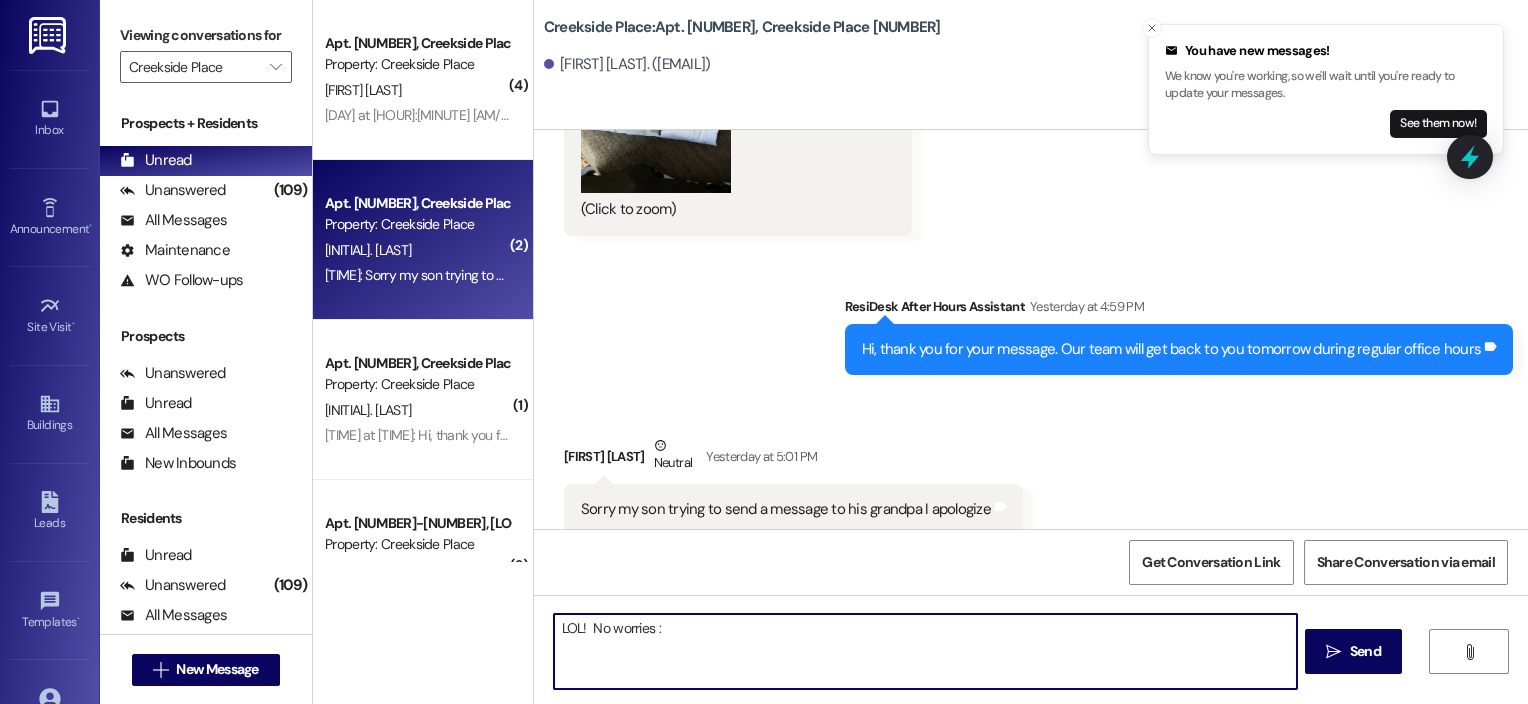 type on "LOL! No worries :)" 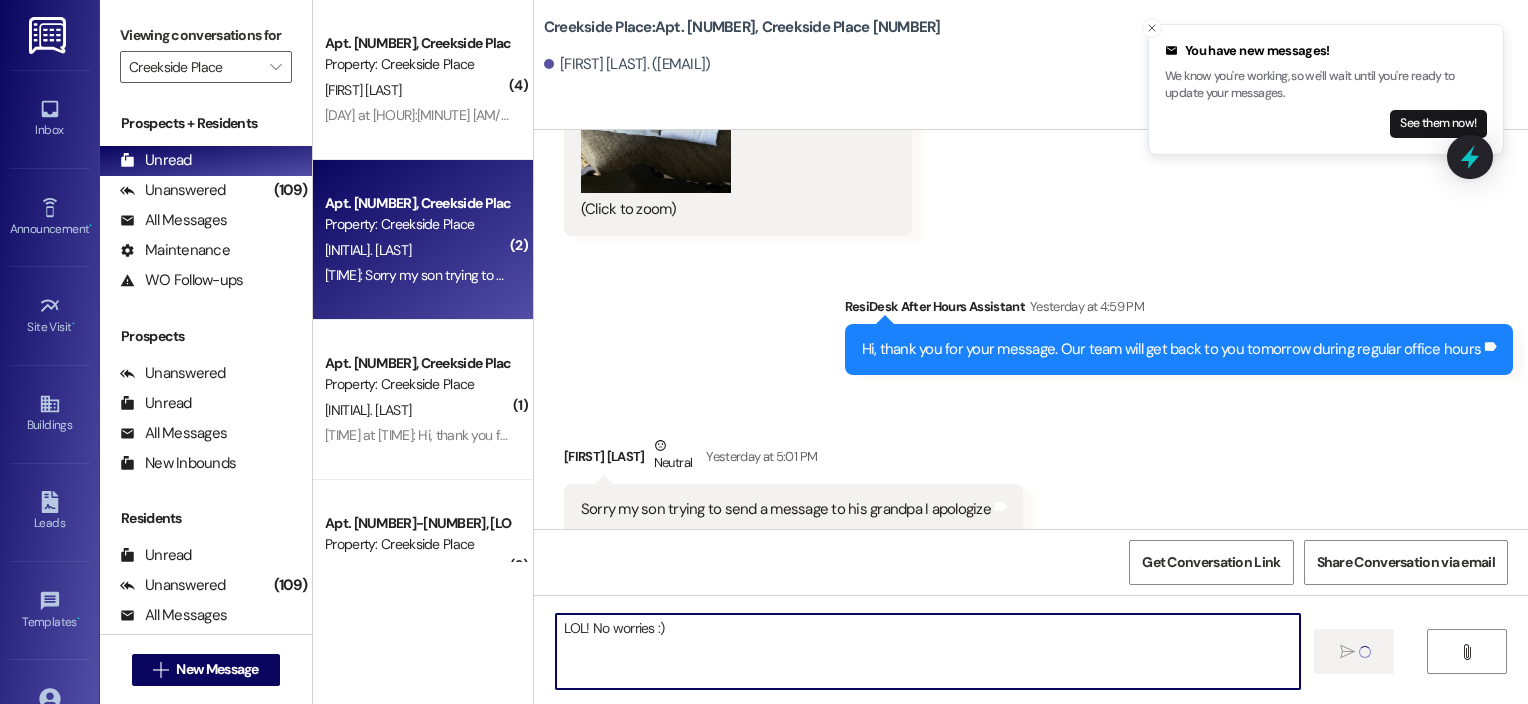 type 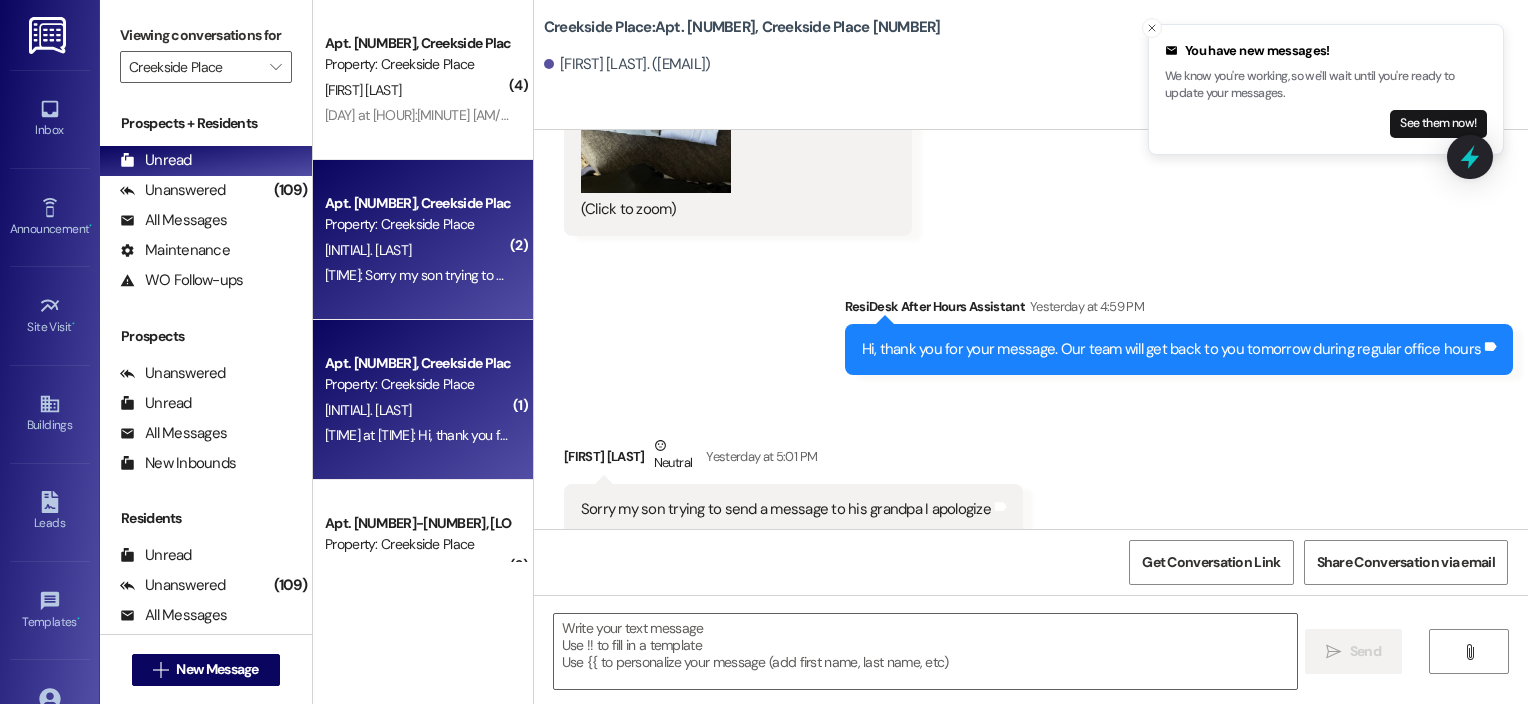 click on "Property: Creekside Place" at bounding box center [417, 384] 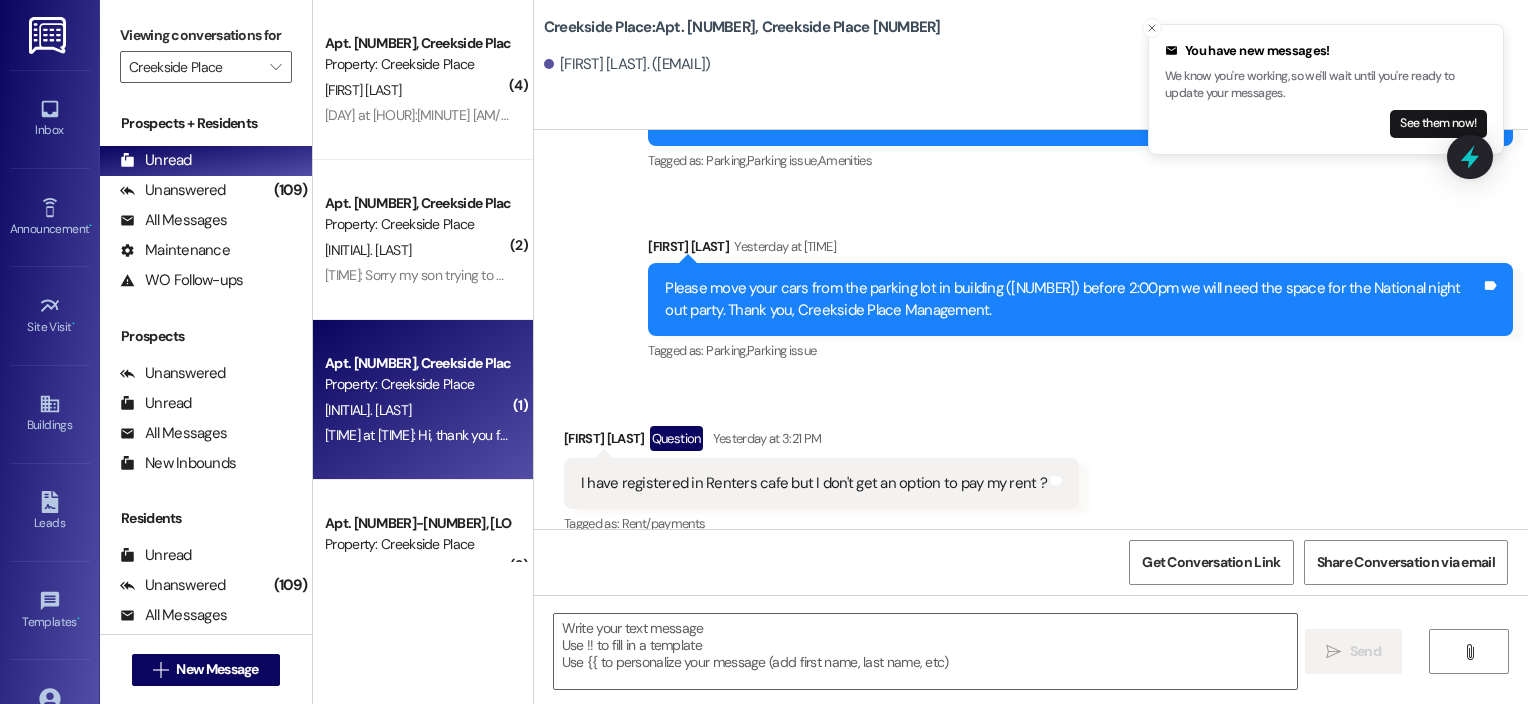 scroll, scrollTop: 18717, scrollLeft: 0, axis: vertical 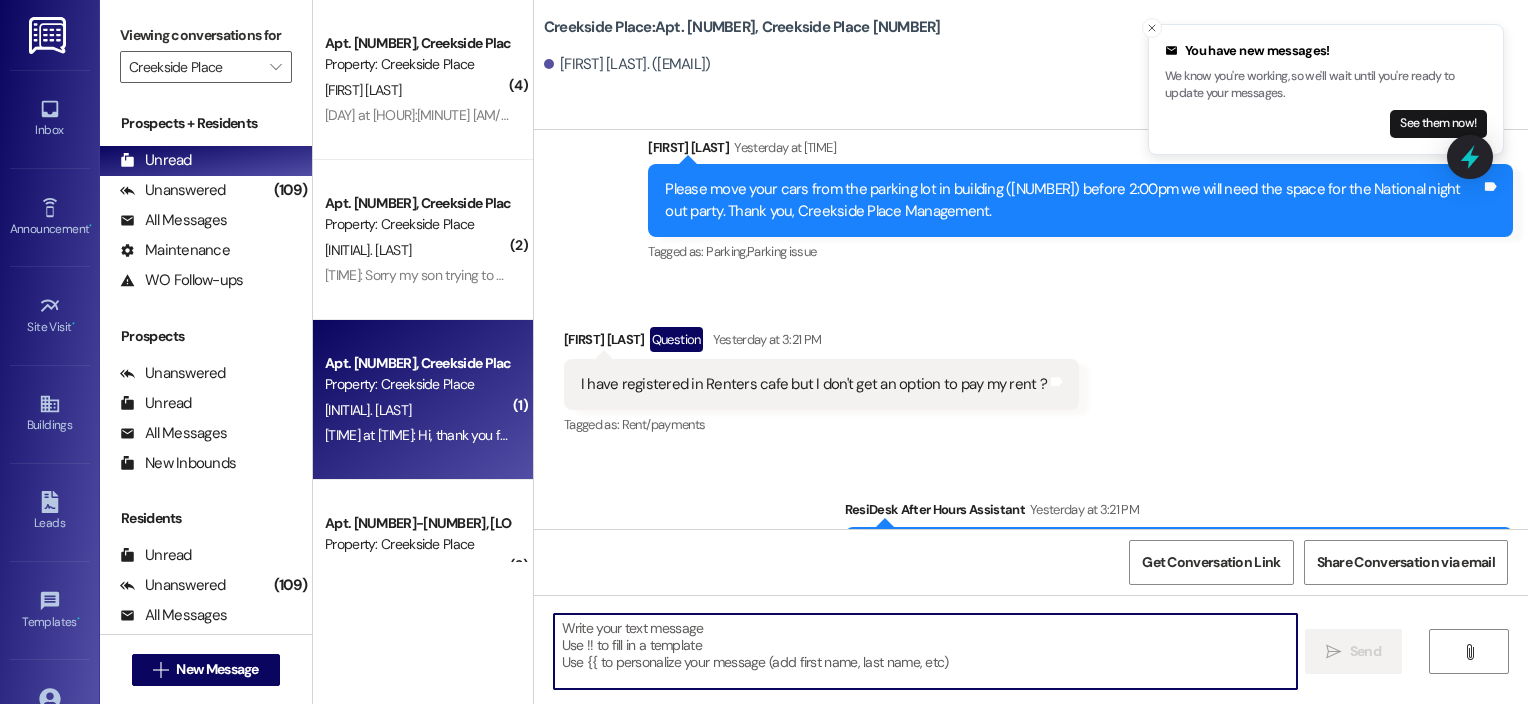 click at bounding box center [926, 651] 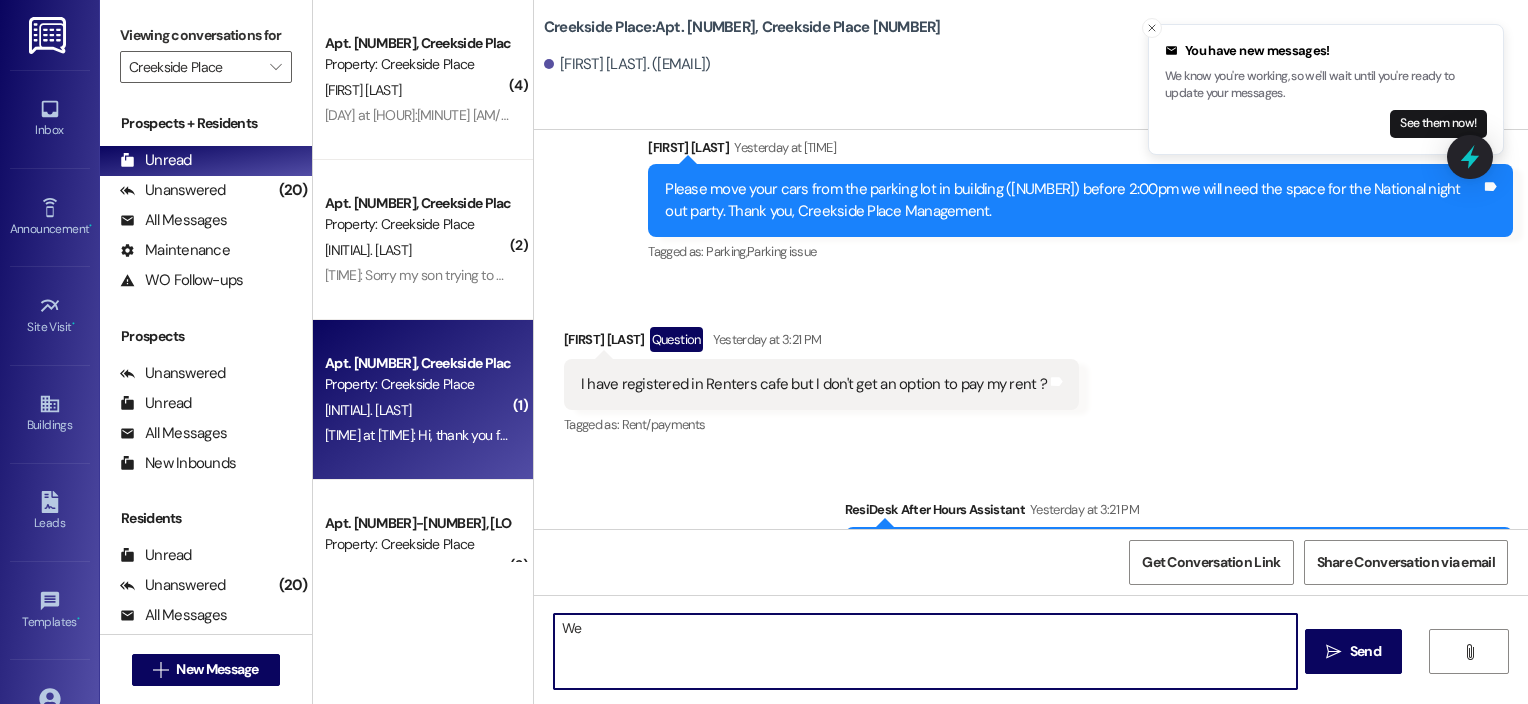 type on "W" 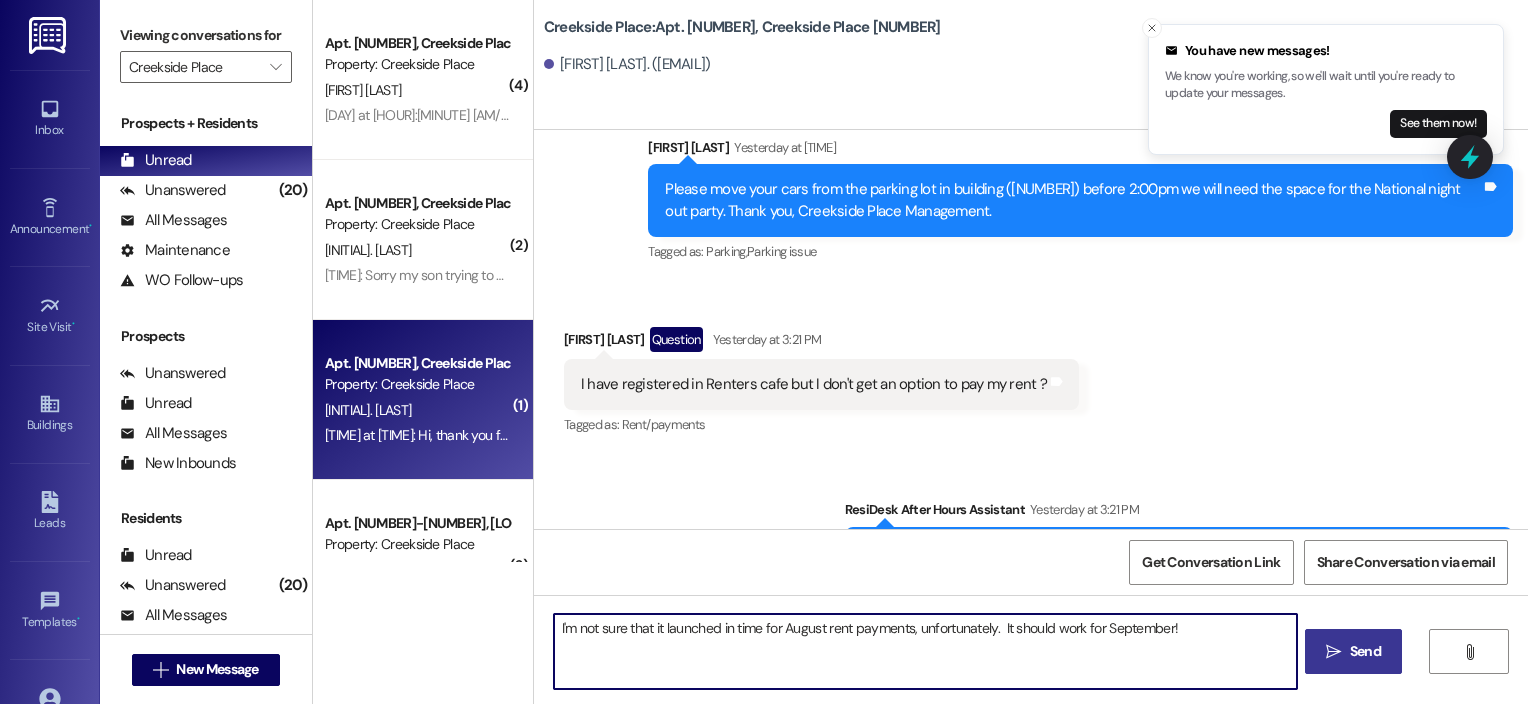 type on "I'm not sure that it launched in time for August rent payments, unfortunately.  It should work for September!" 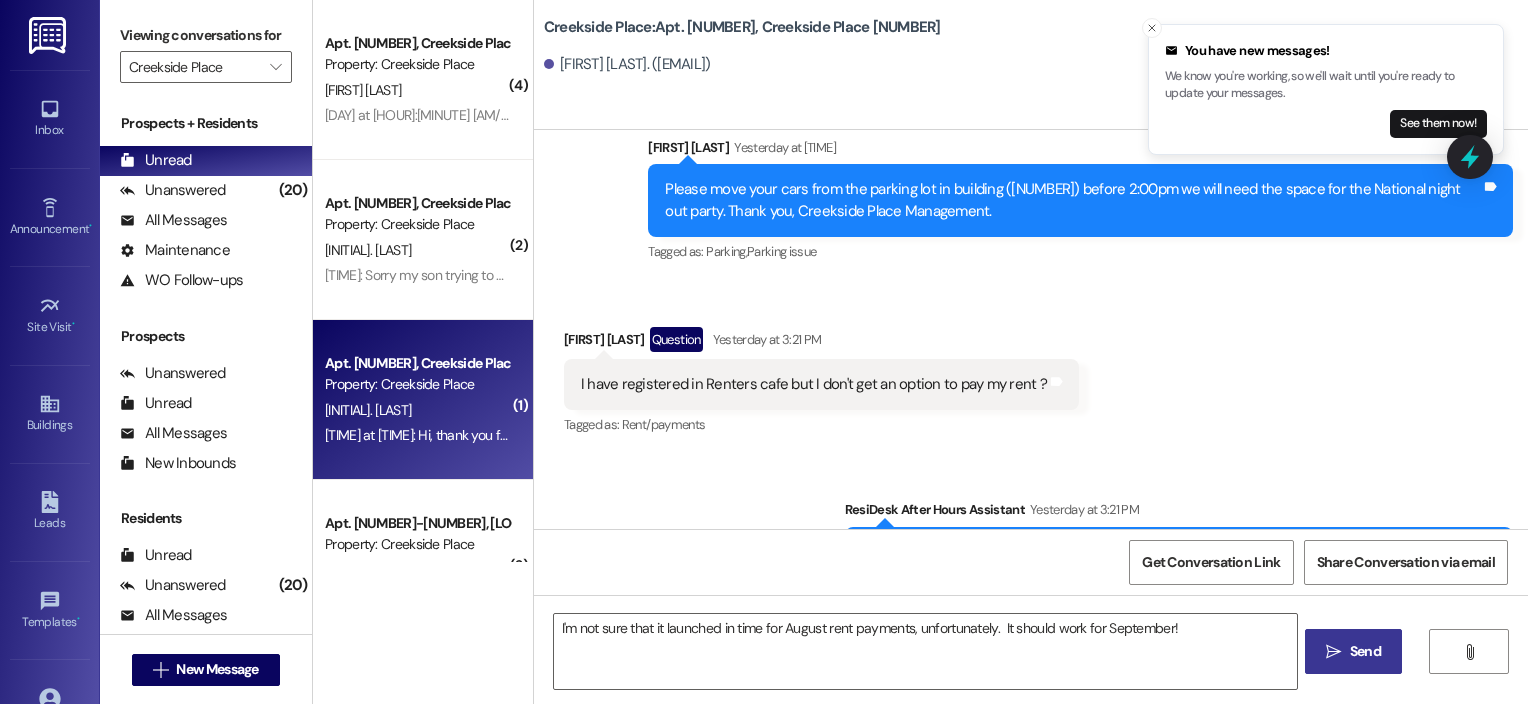 click on "Send" at bounding box center (1365, 651) 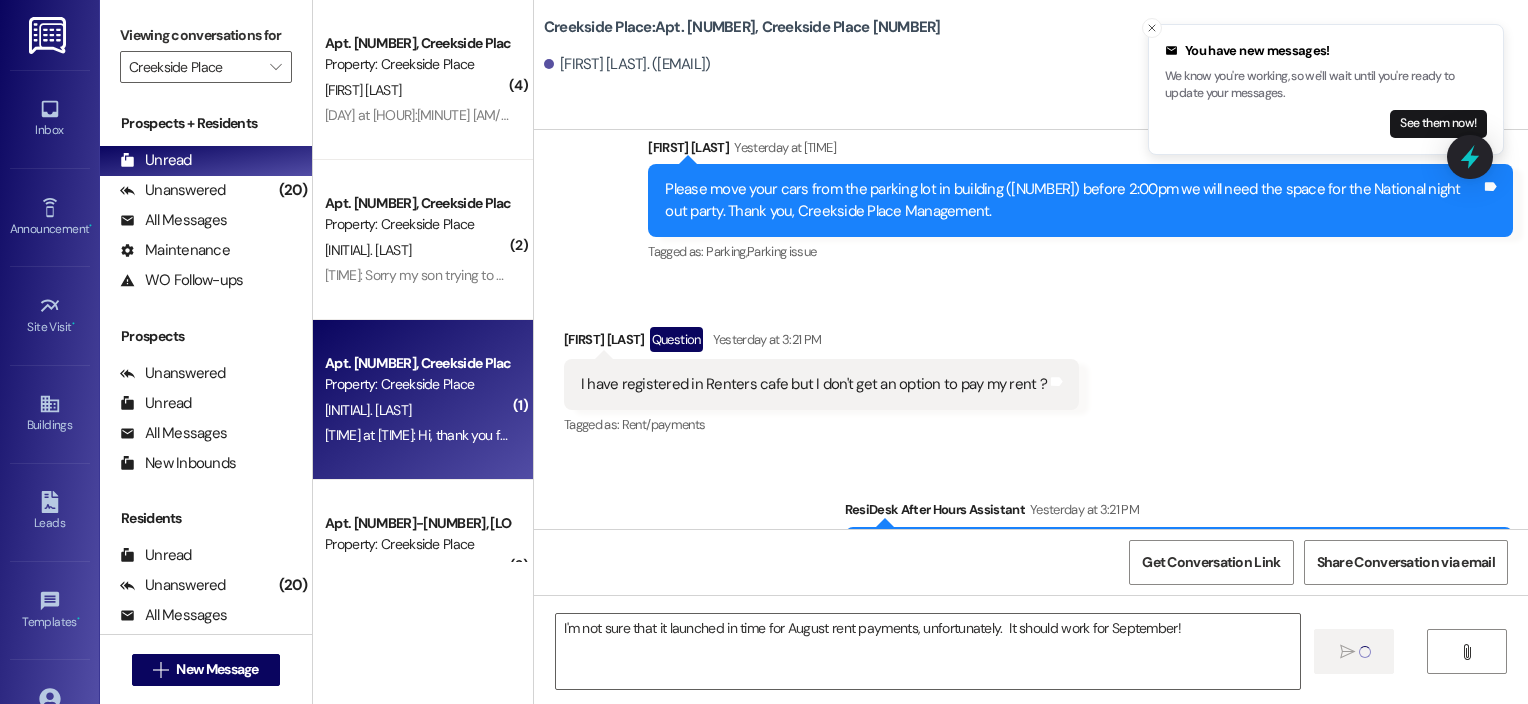 type 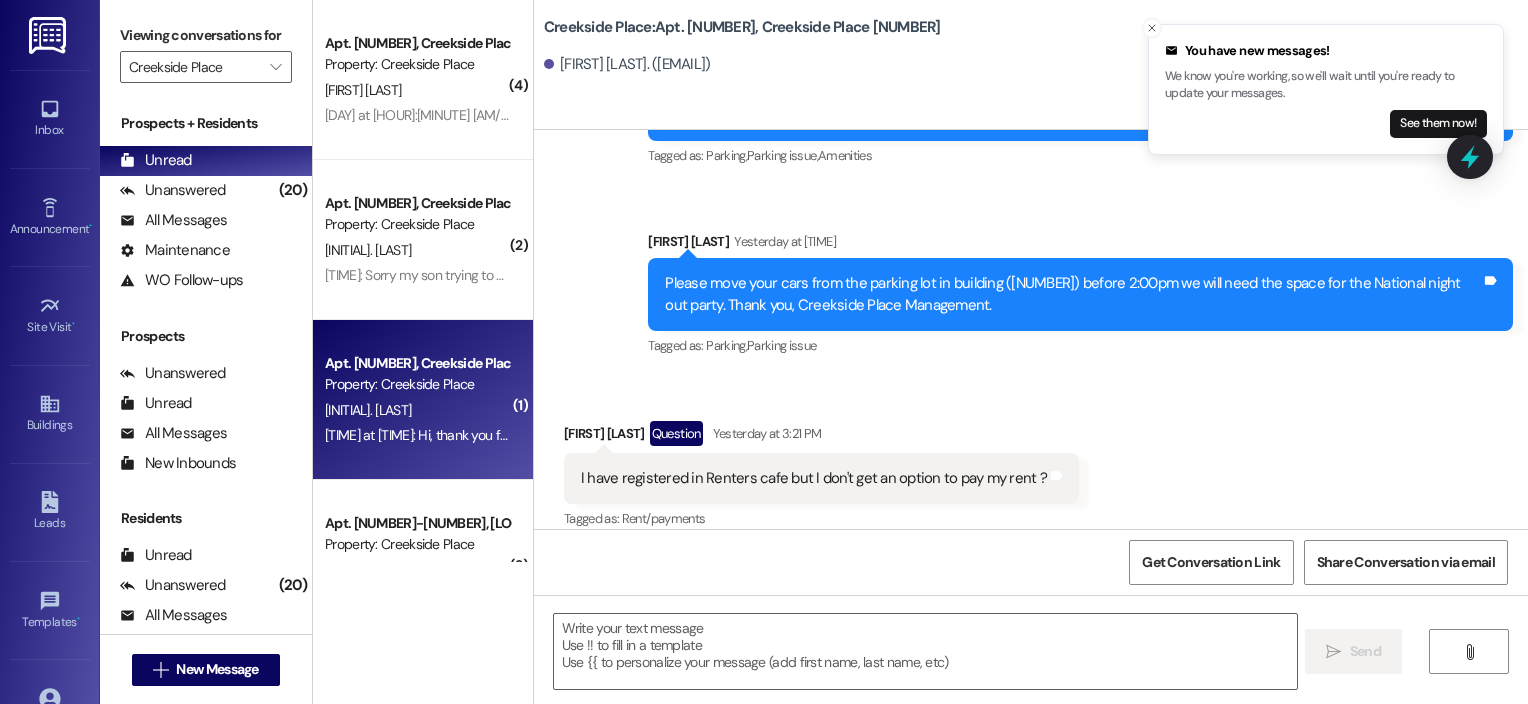 scroll, scrollTop: 18577, scrollLeft: 0, axis: vertical 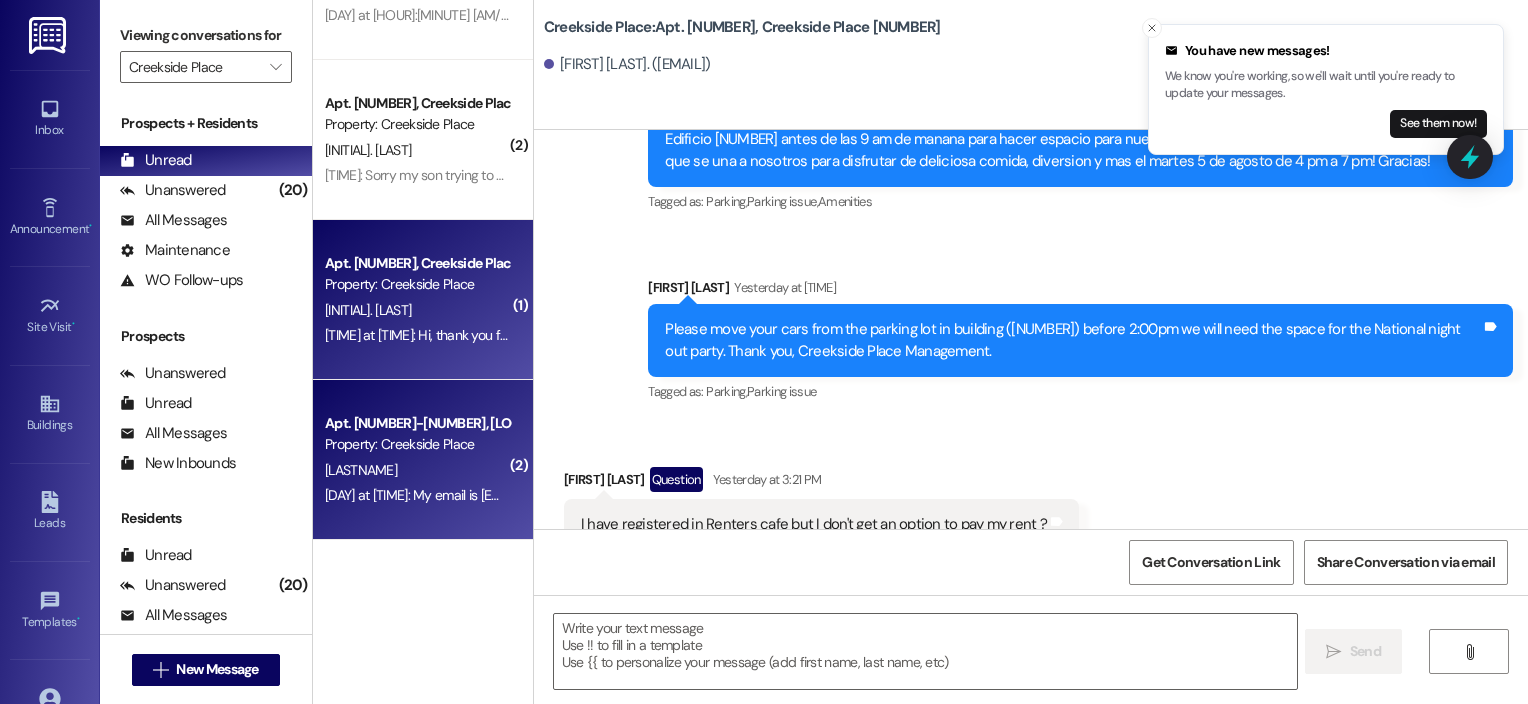 click on "Property: Creekside Place" at bounding box center (417, 444) 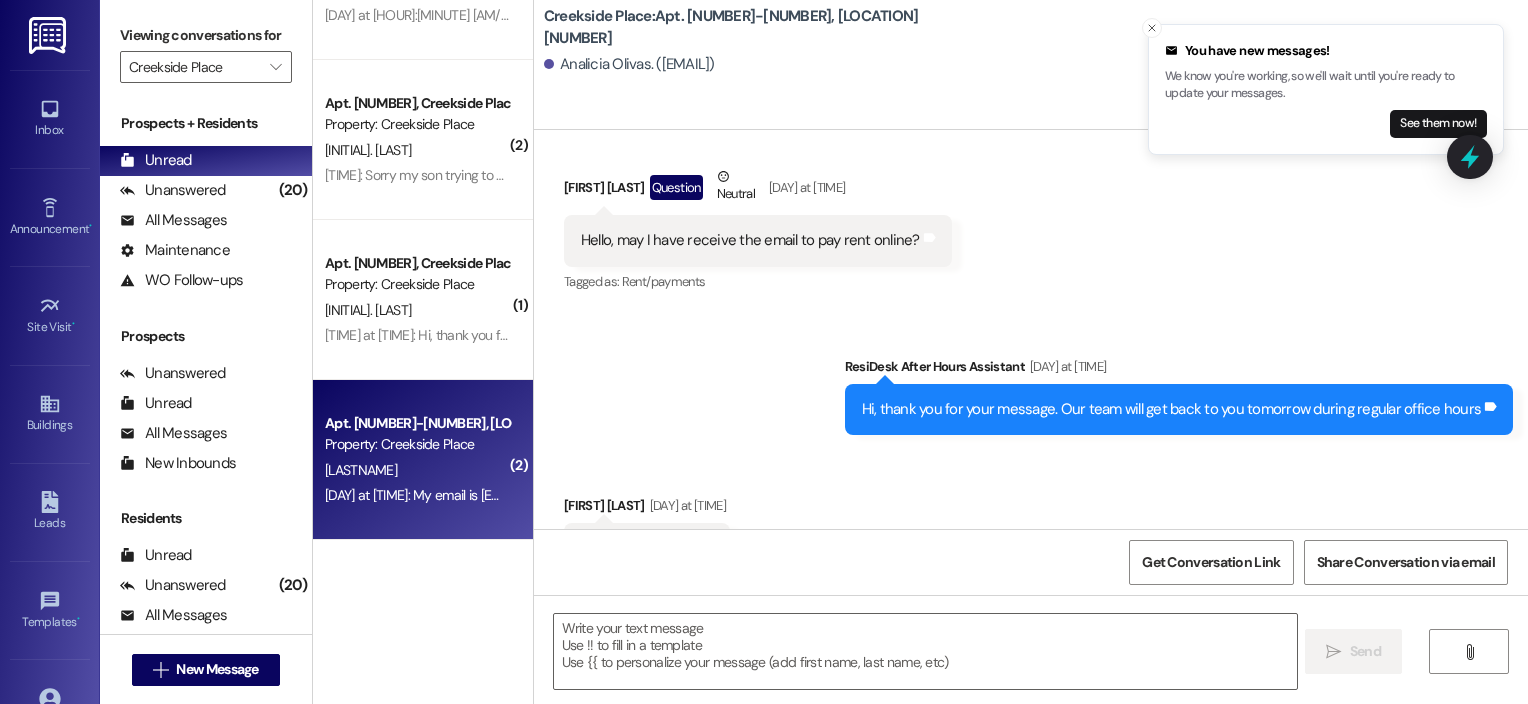 scroll, scrollTop: 680, scrollLeft: 0, axis: vertical 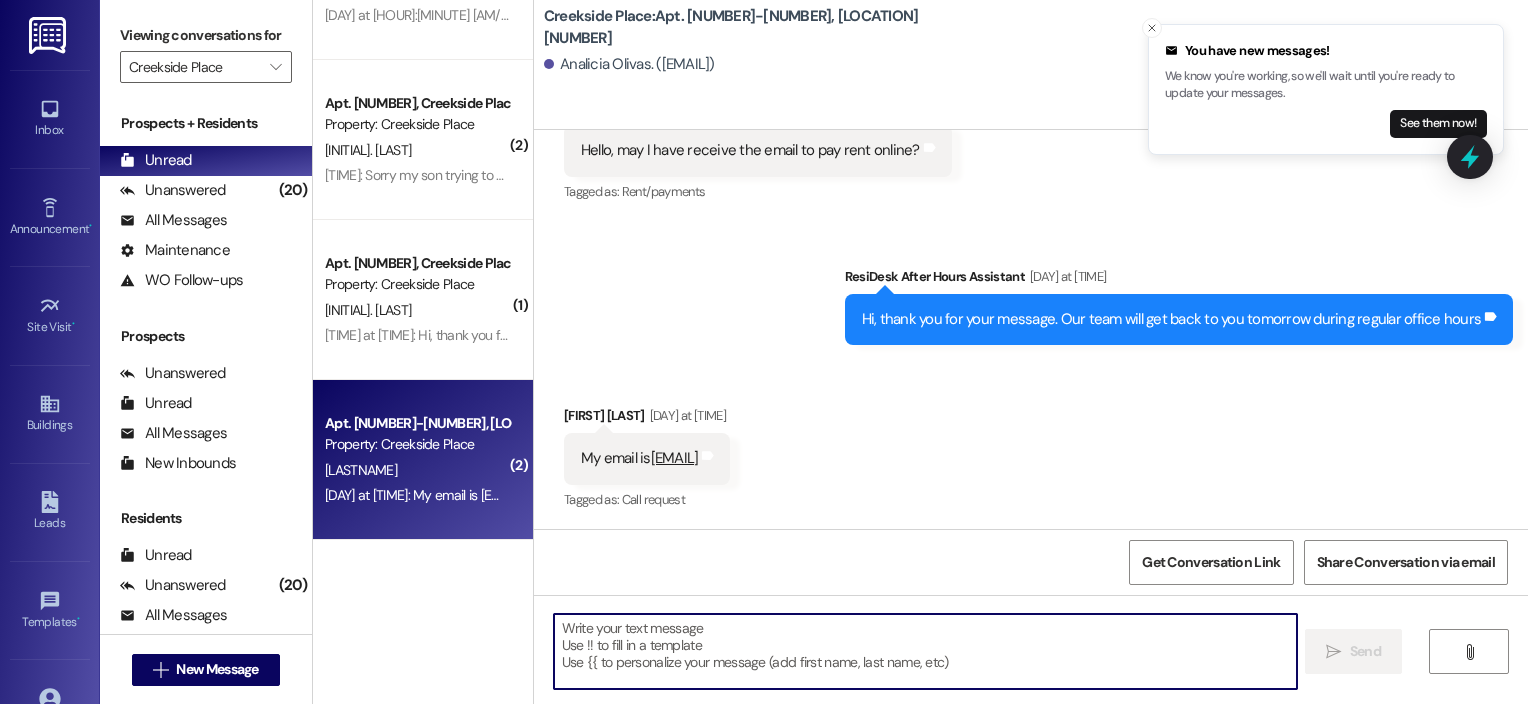 click at bounding box center (926, 651) 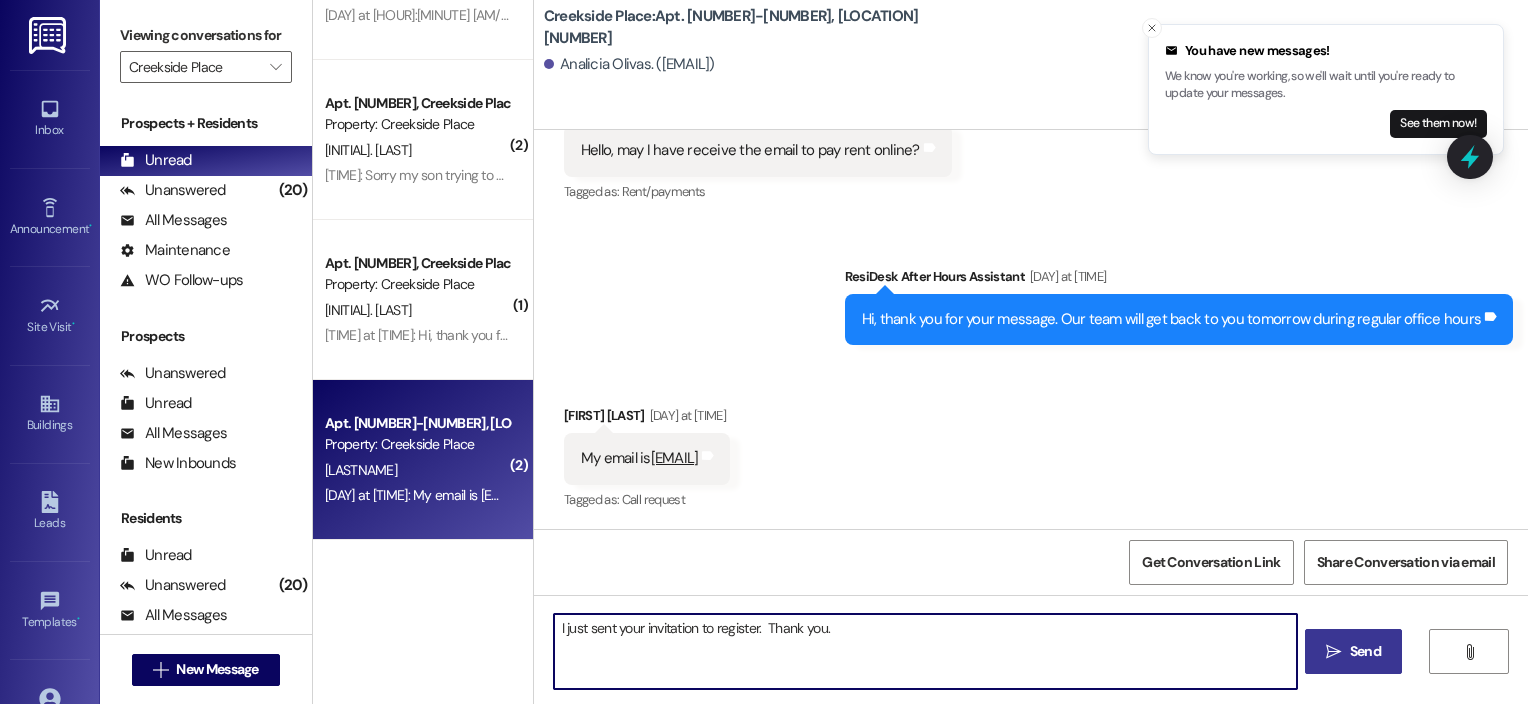 type on "I just sent your invitation to register.  Thank you." 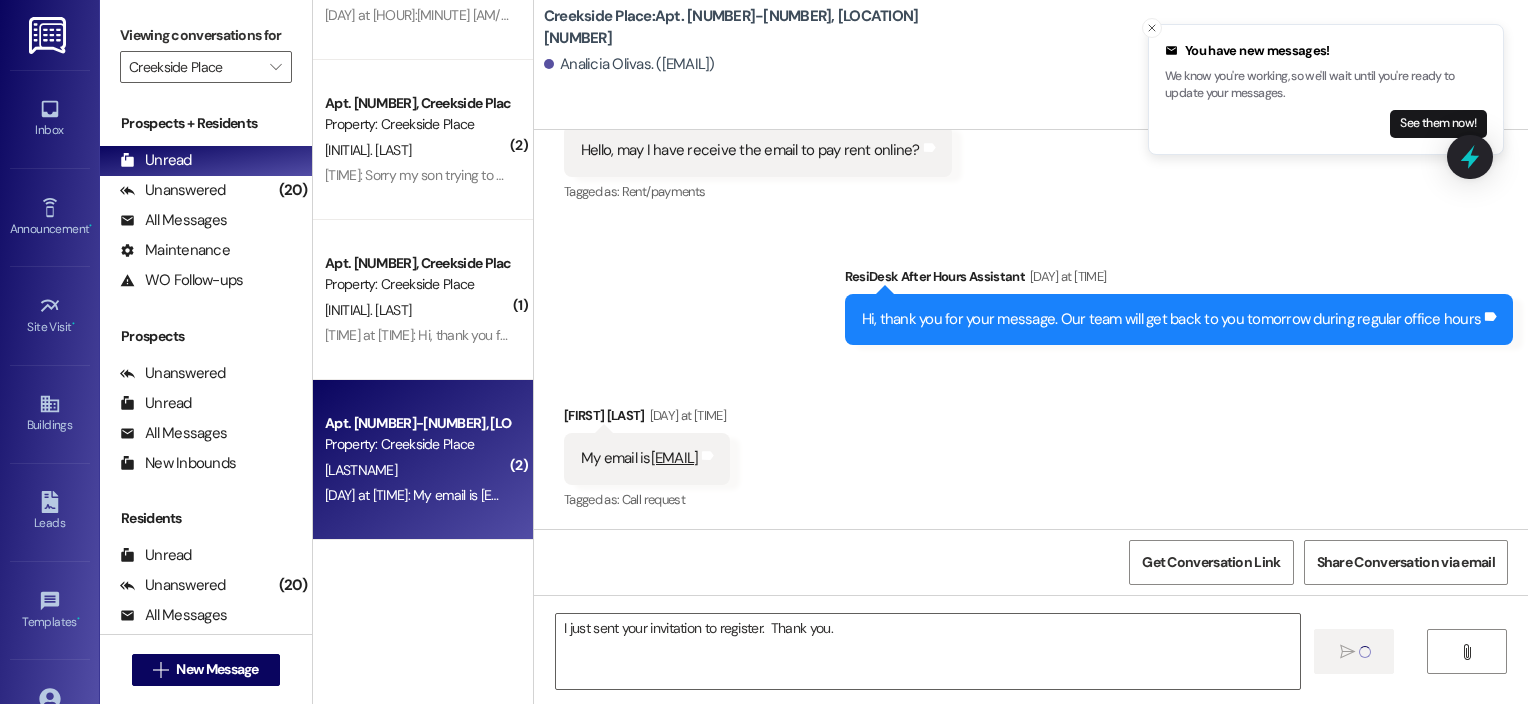 type 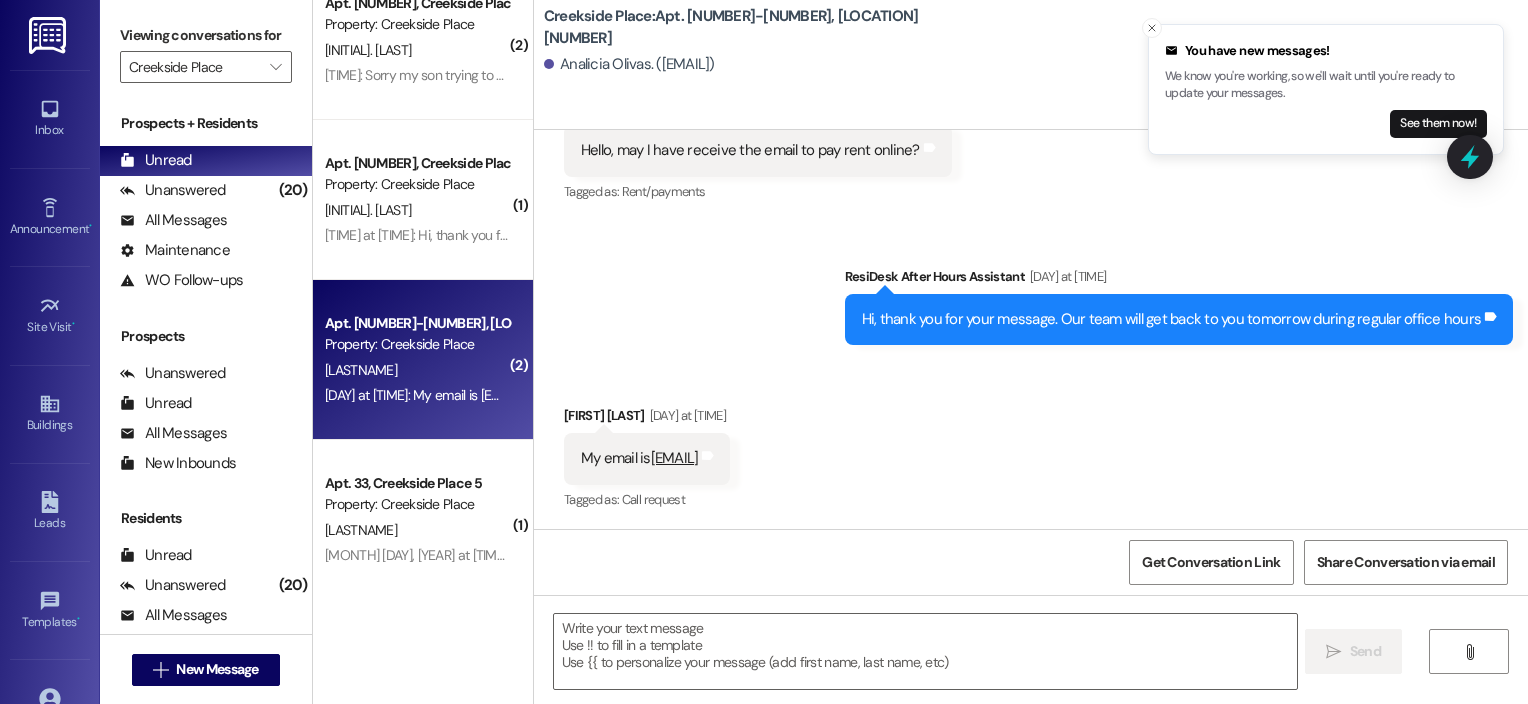 scroll, scrollTop: 300, scrollLeft: 0, axis: vertical 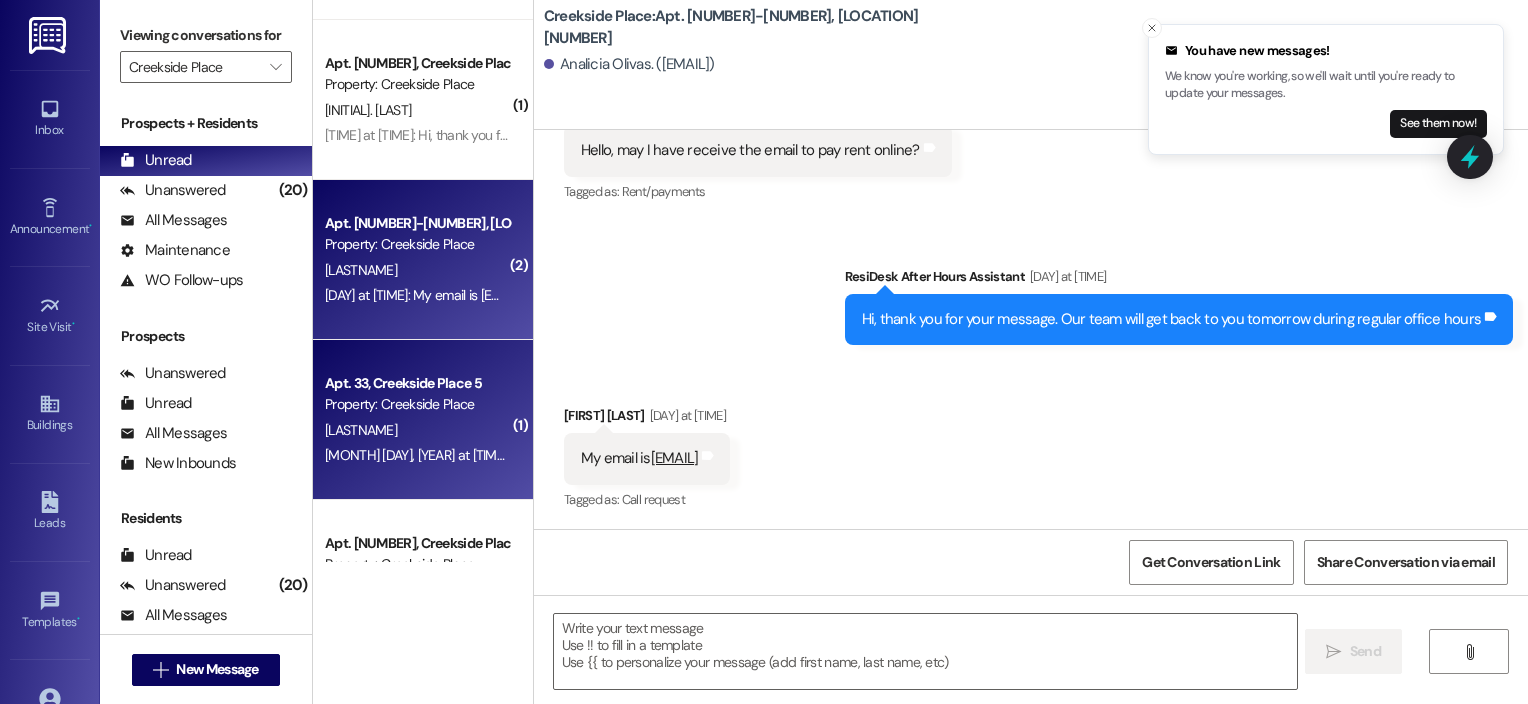 click on "[LASTNAME]" at bounding box center [417, 430] 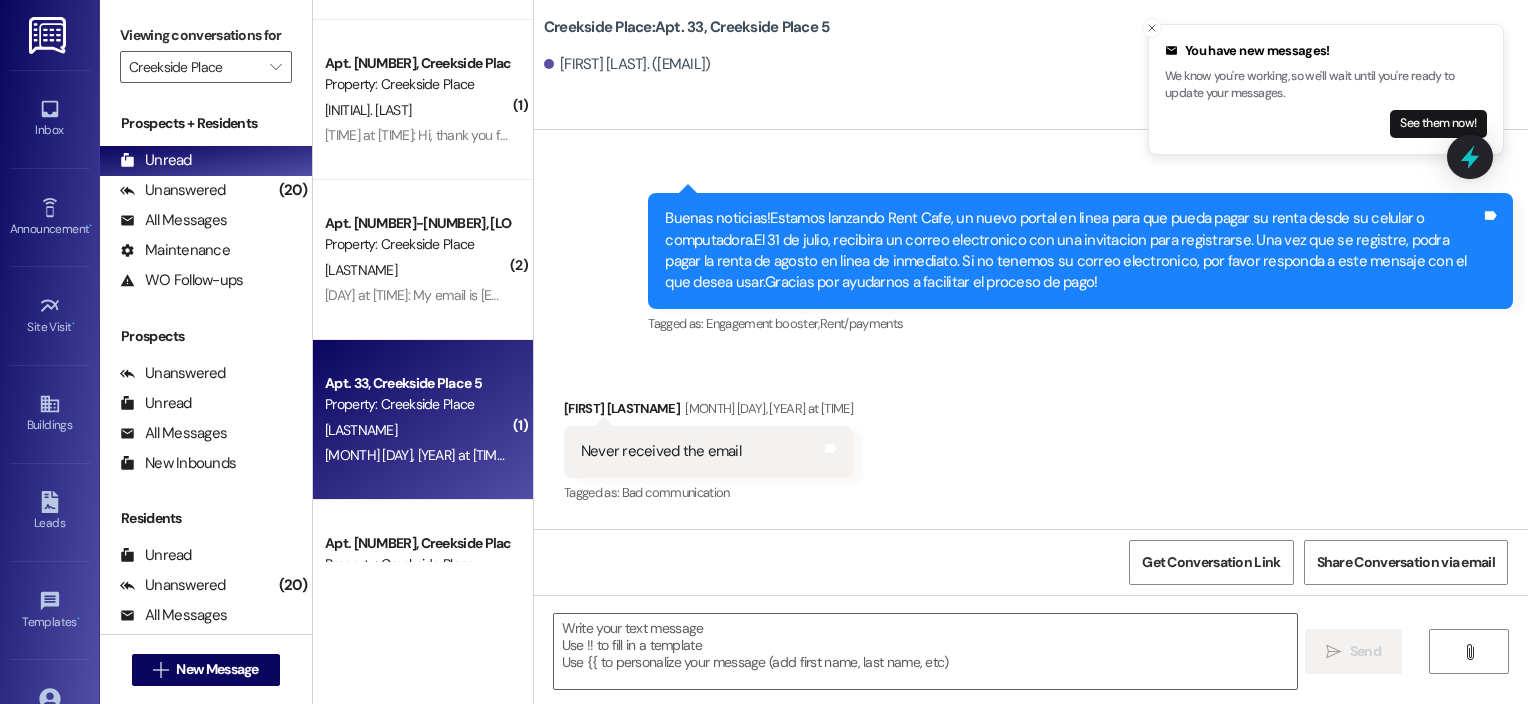 scroll, scrollTop: 57099, scrollLeft: 0, axis: vertical 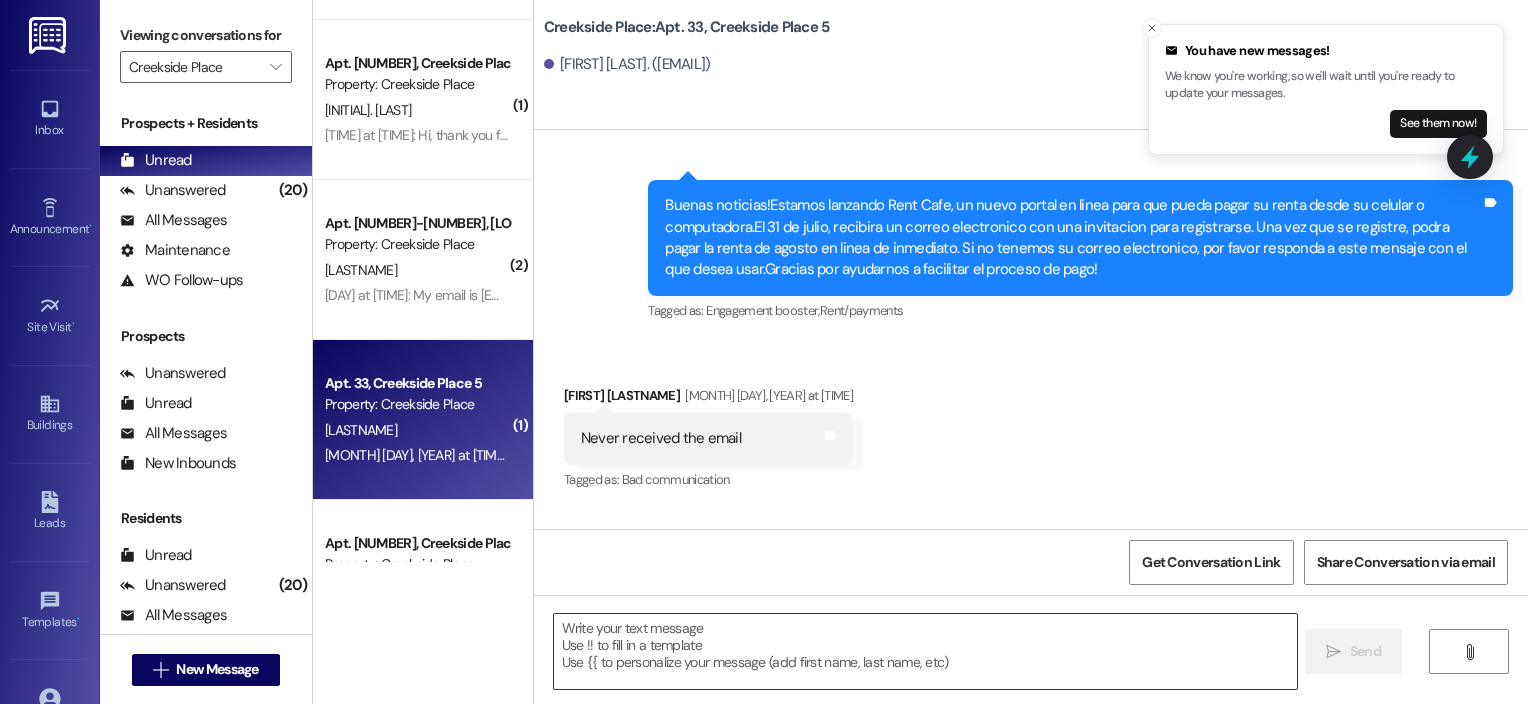 click at bounding box center [926, 651] 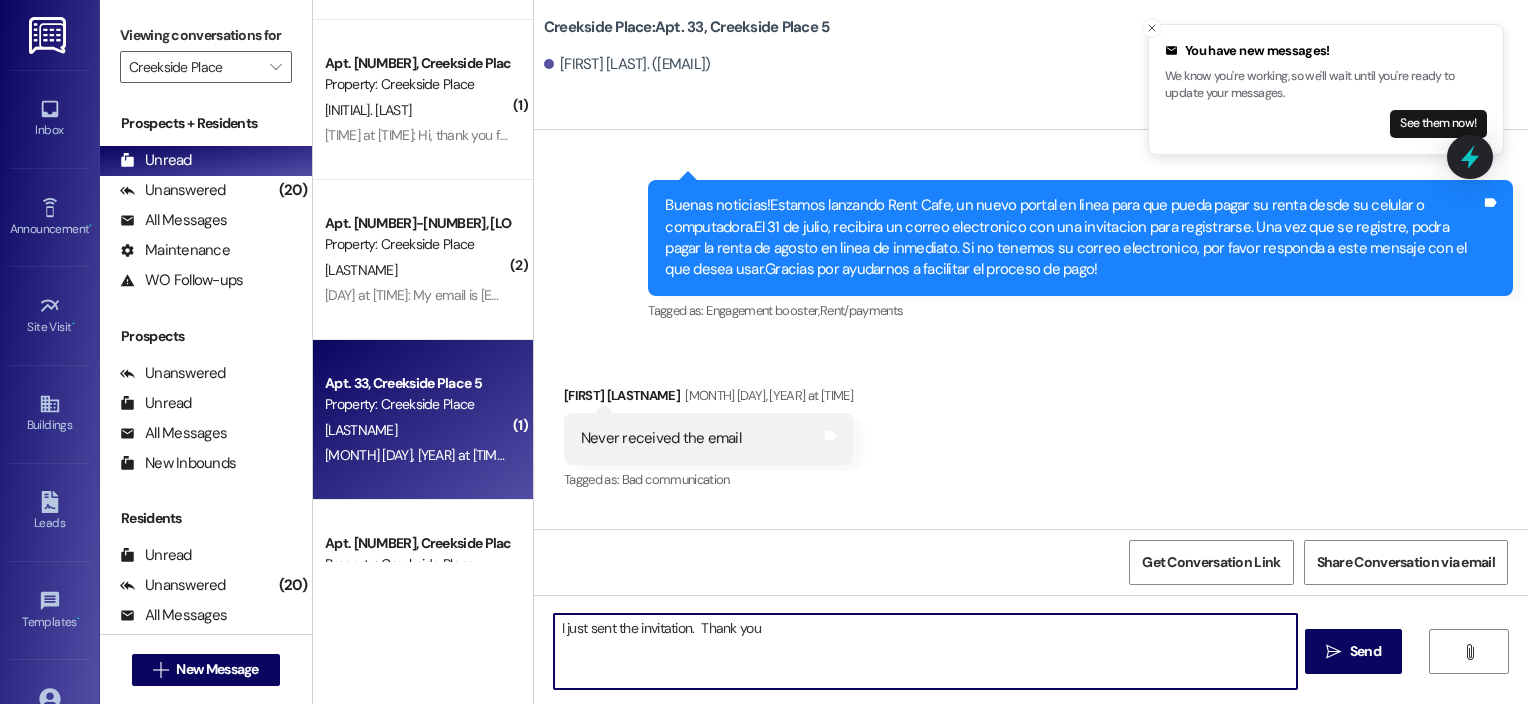 type on "I just sent the invitation. Thank you!" 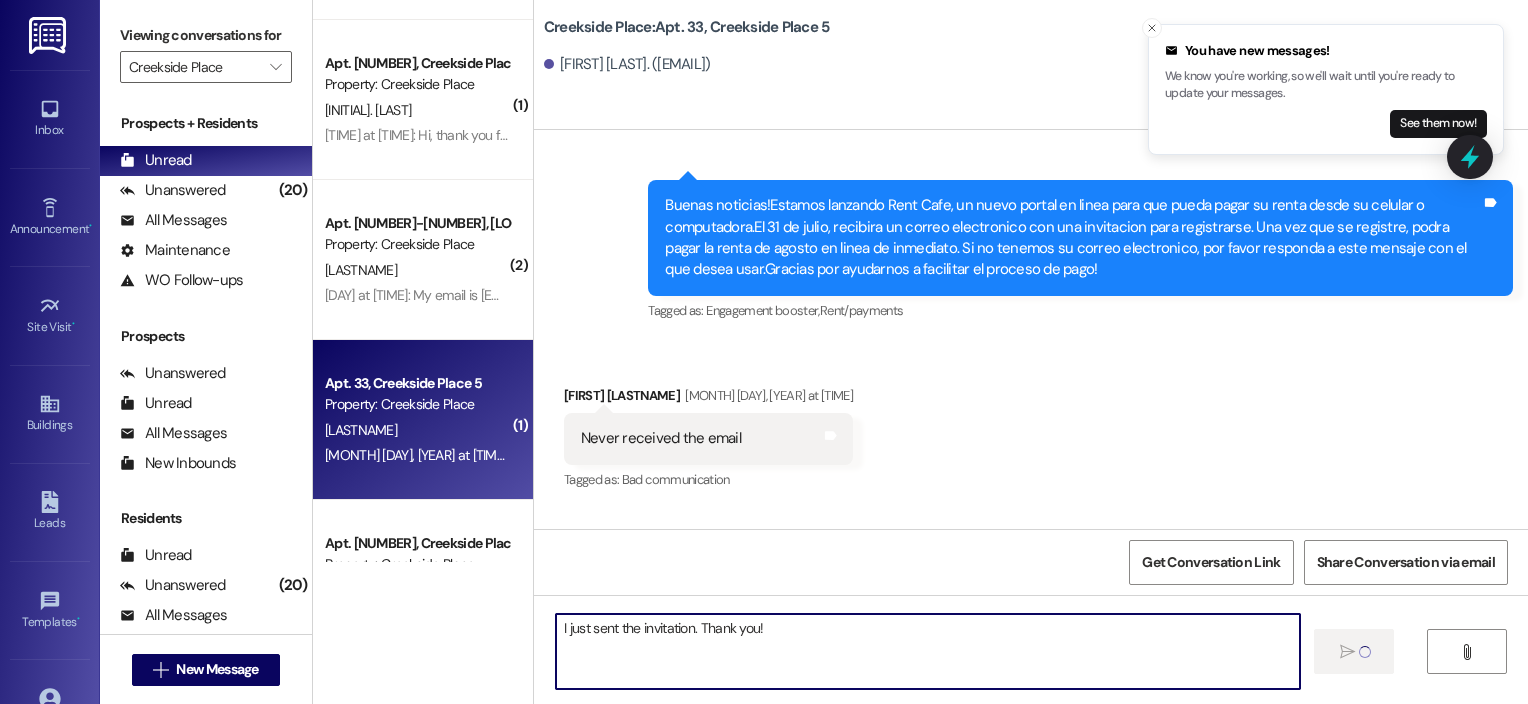 type 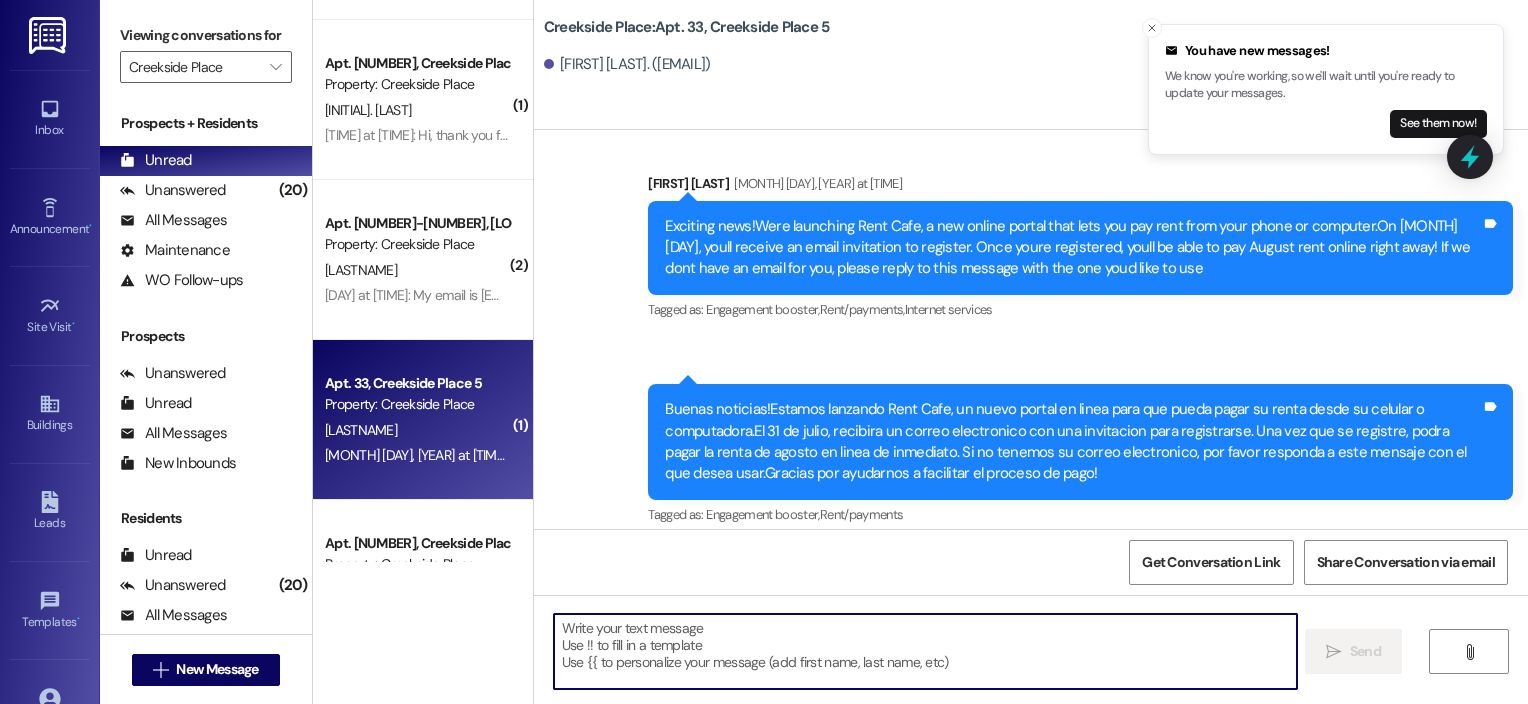 scroll, scrollTop: 56822, scrollLeft: 0, axis: vertical 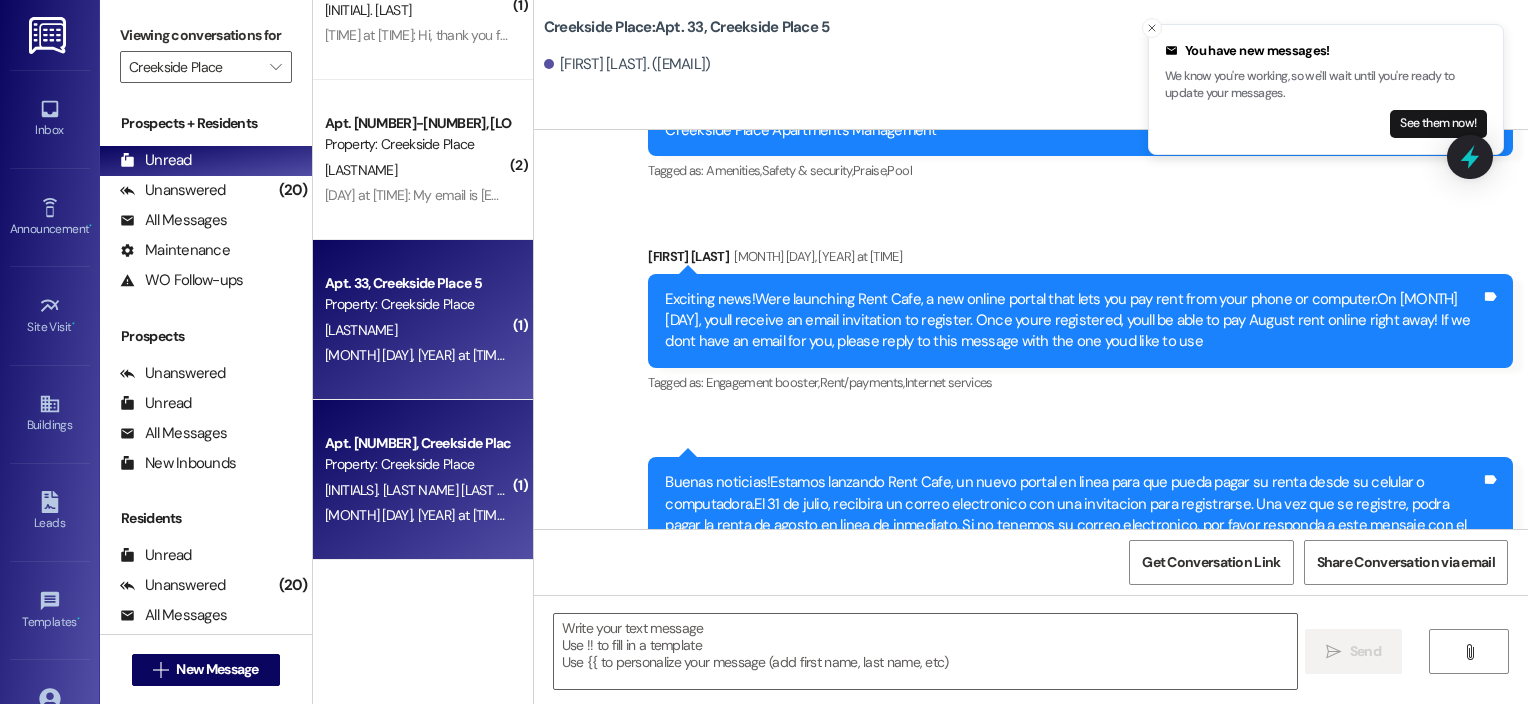 click on "[INITIALS]. [LAST NAME] [LAST NAME]" at bounding box center (417, 490) 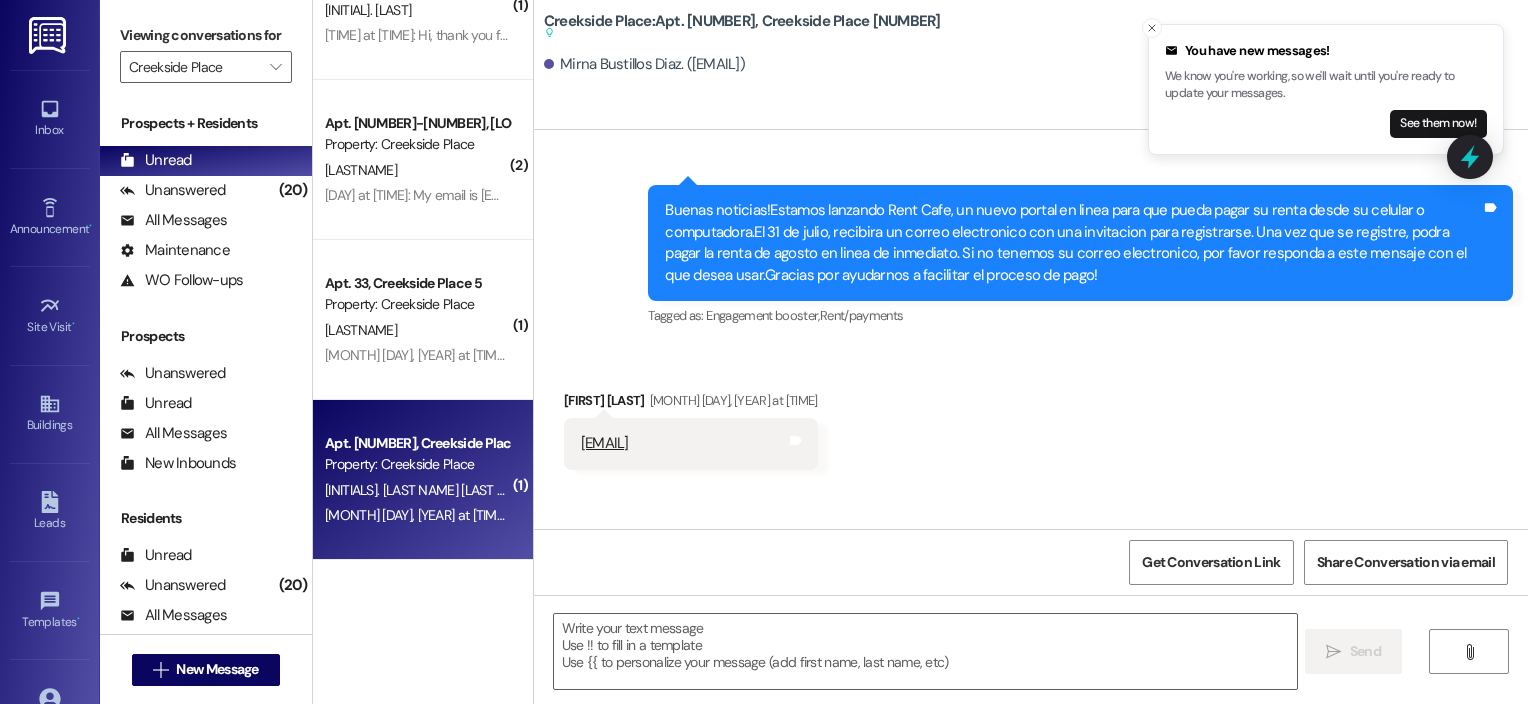 scroll, scrollTop: 22266, scrollLeft: 0, axis: vertical 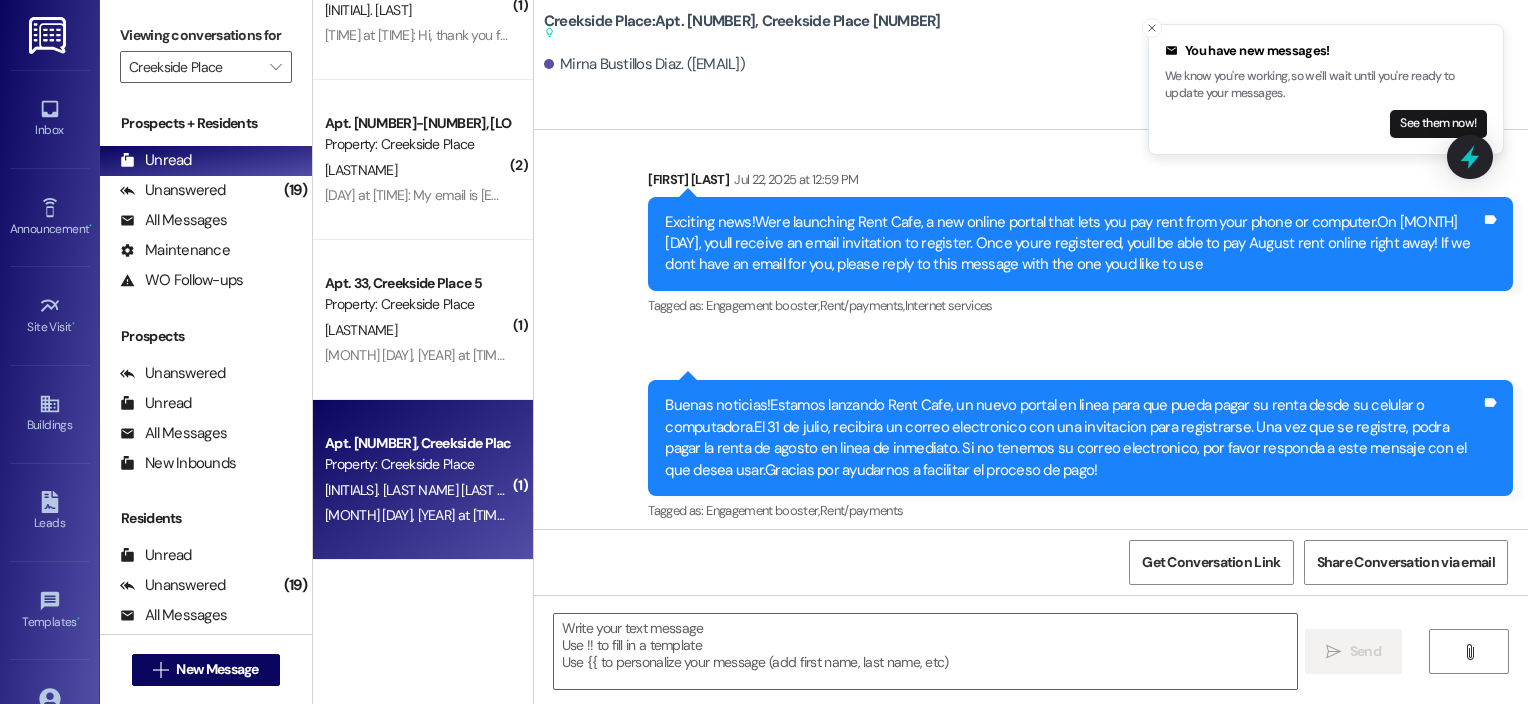 drag, startPoint x: 758, startPoint y: 485, endPoint x: 567, endPoint y: 488, distance: 191.02356 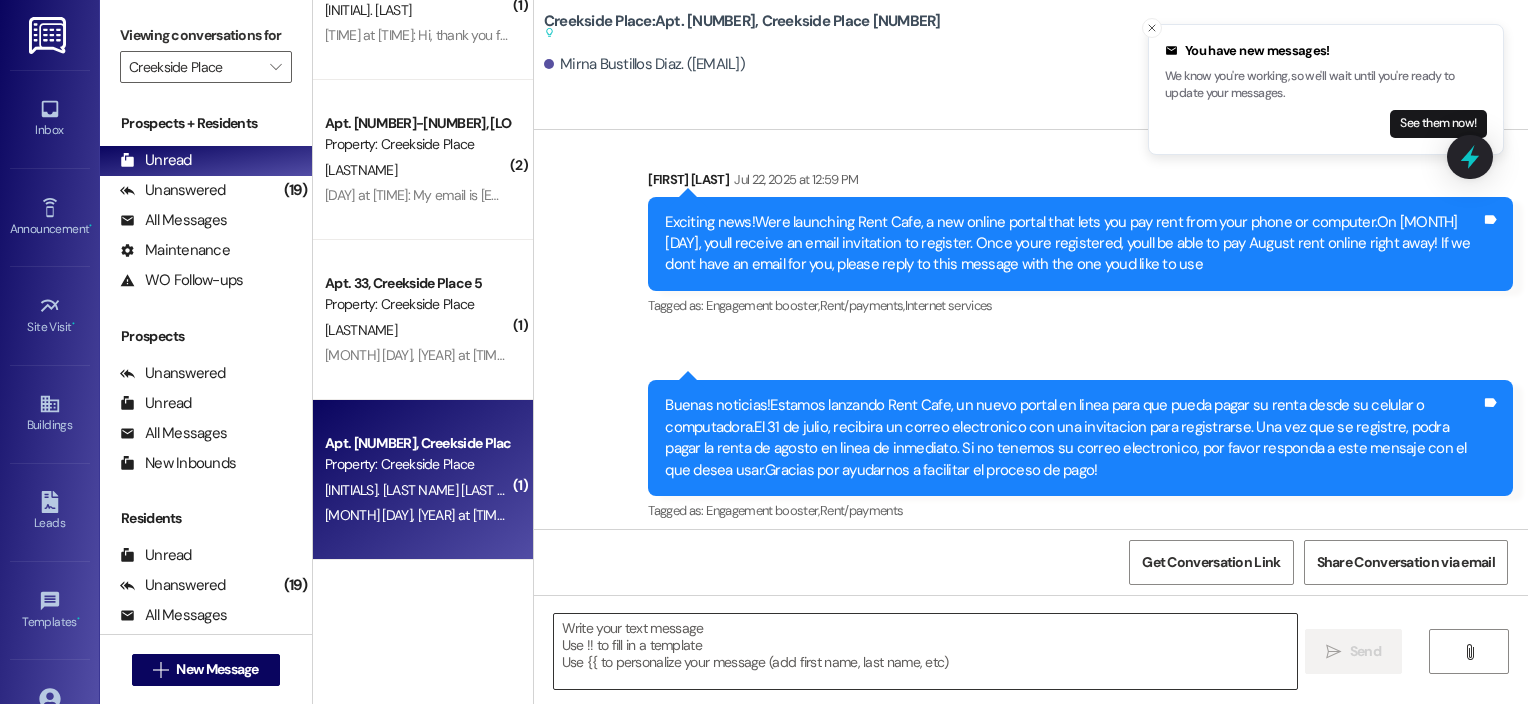 click at bounding box center (926, 651) 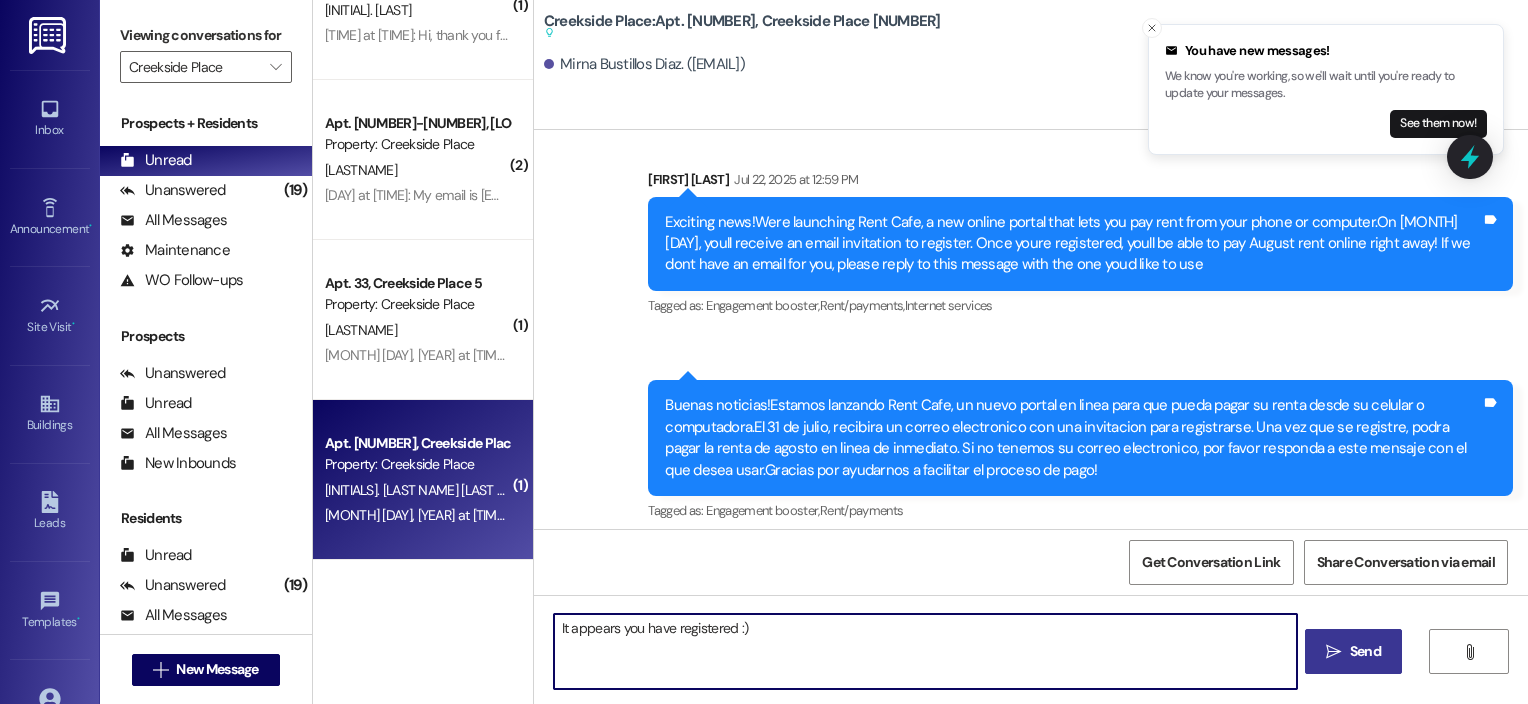 type on "It appears you have registered :)" 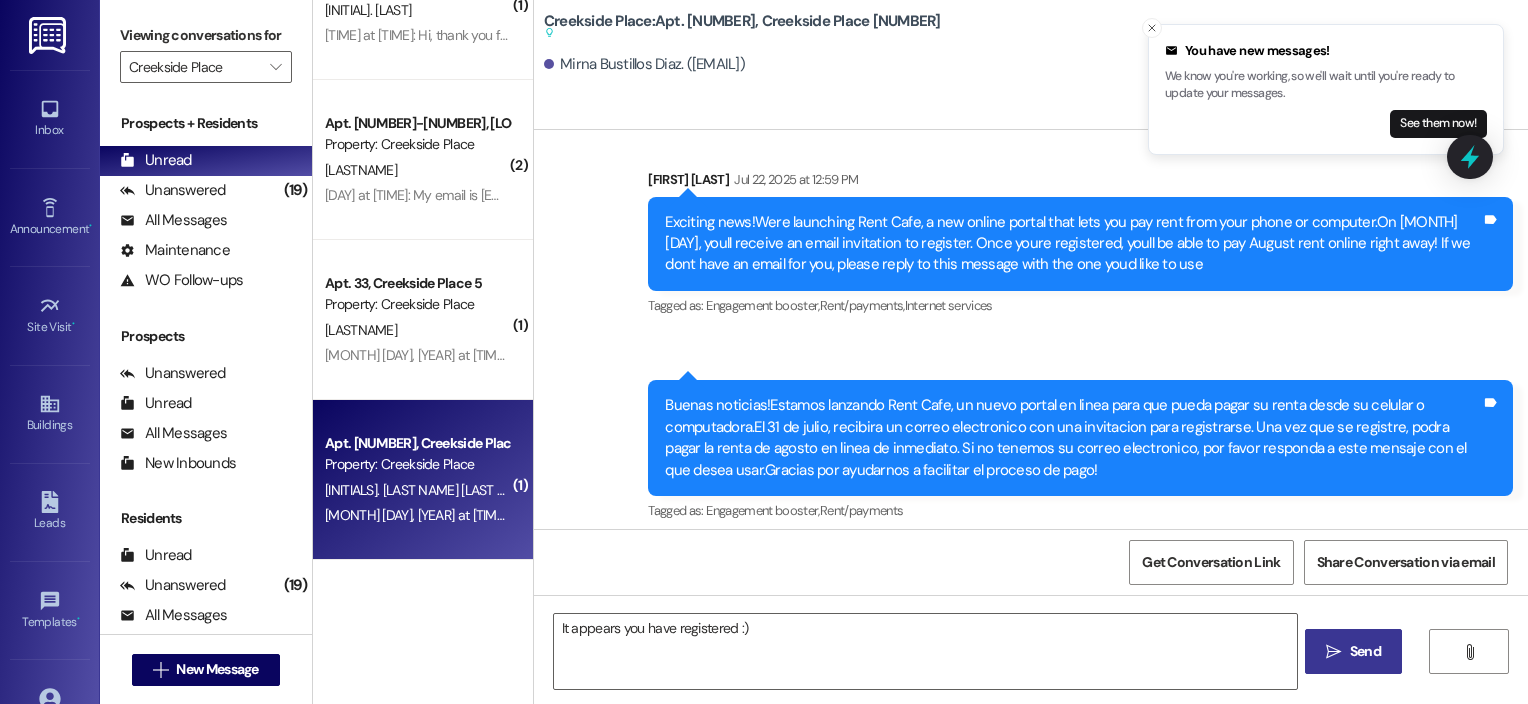 click on "Send" at bounding box center (1365, 651) 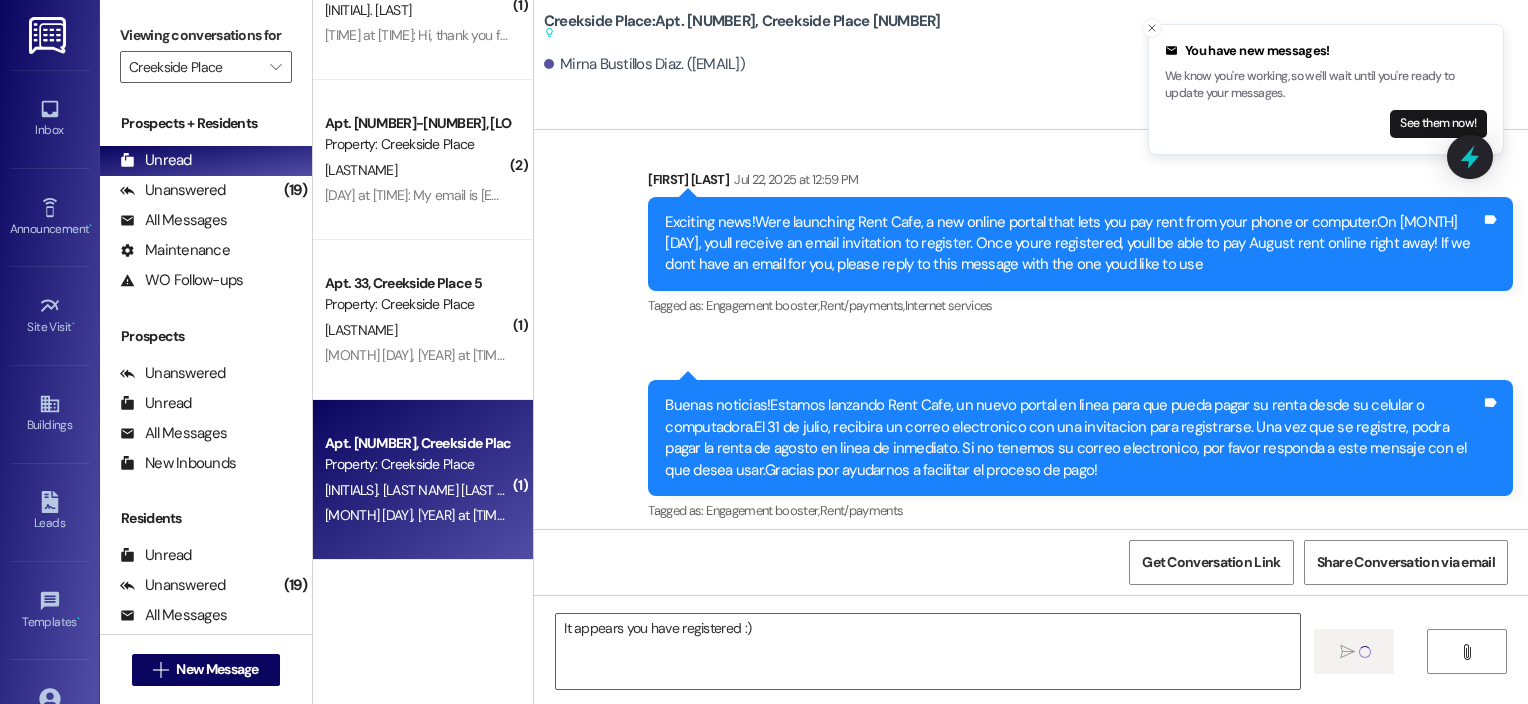 type 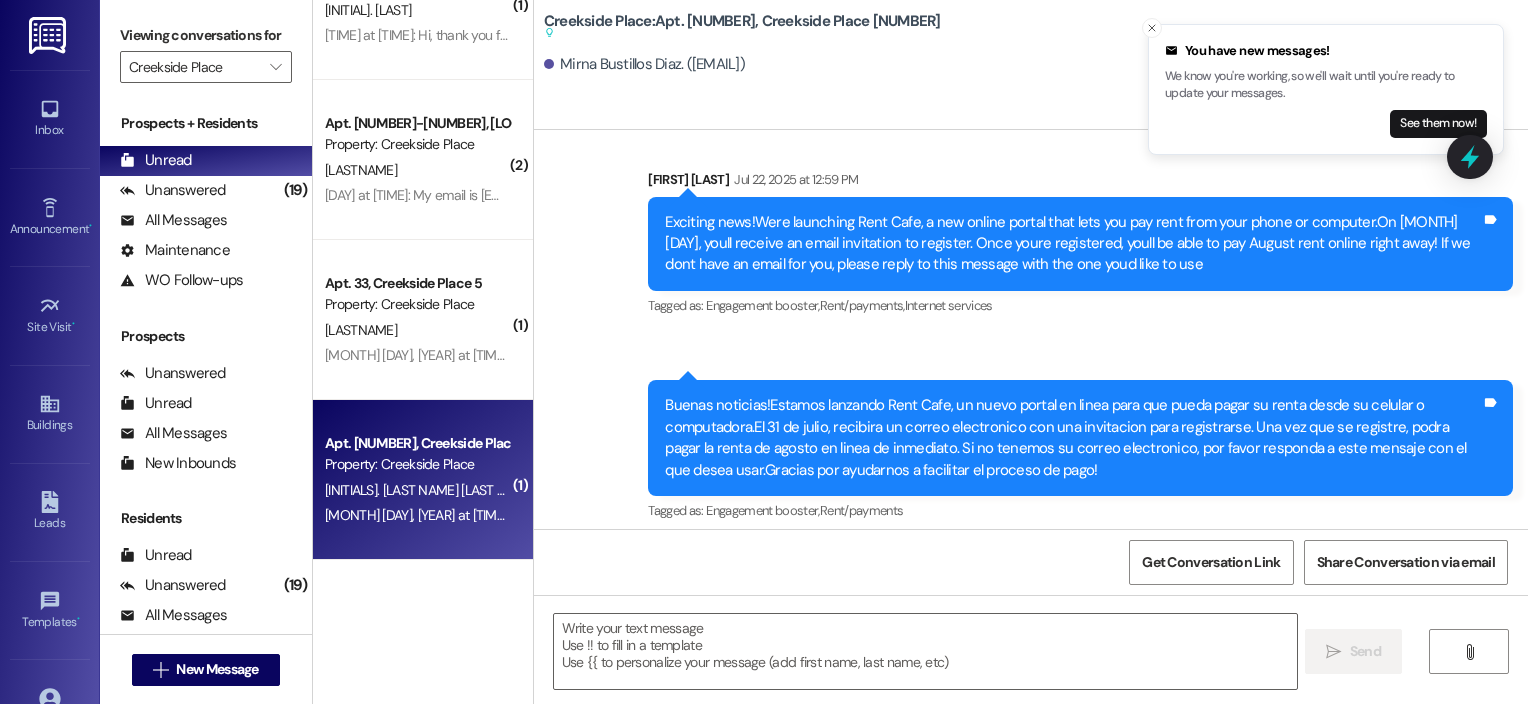 scroll, scrollTop: 22207, scrollLeft: 0, axis: vertical 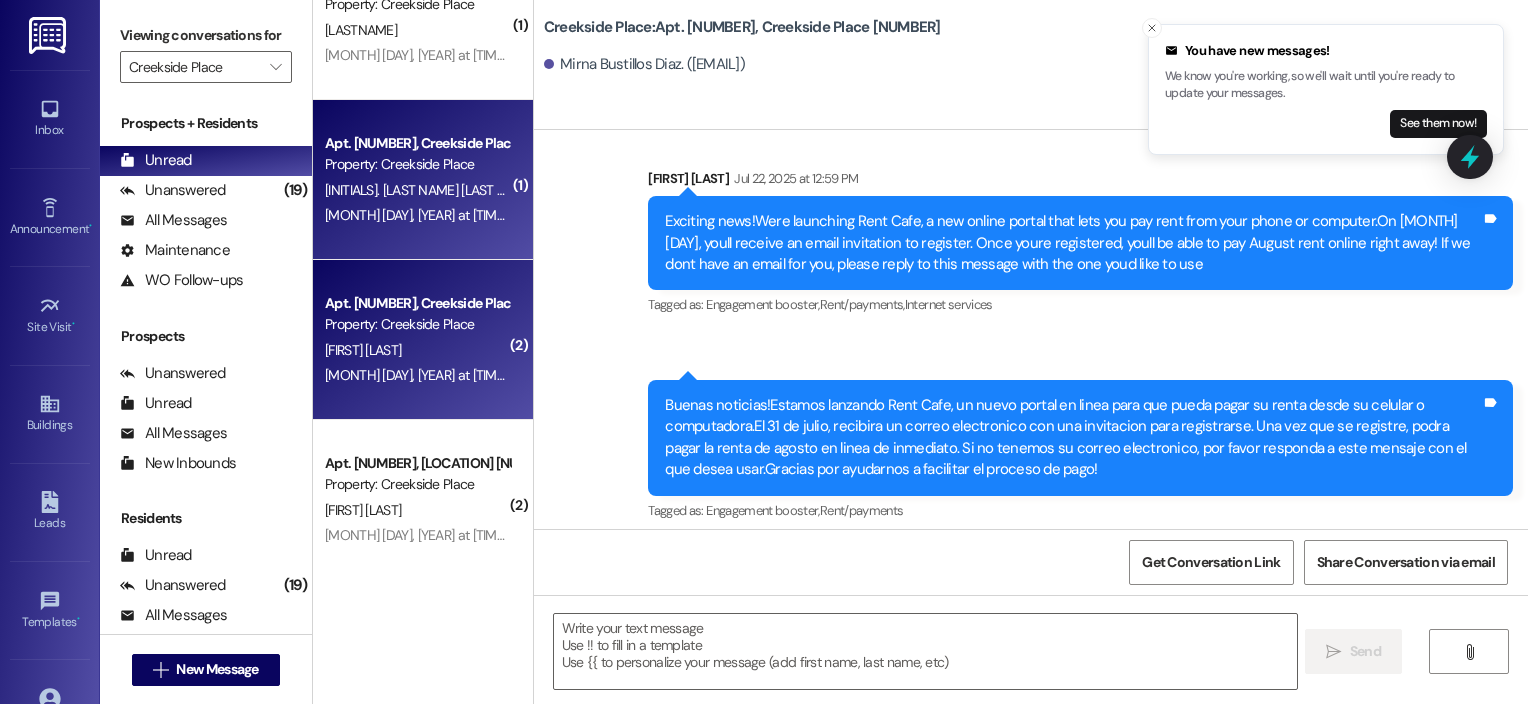 click on "[FIRST] [LAST]" at bounding box center [417, 350] 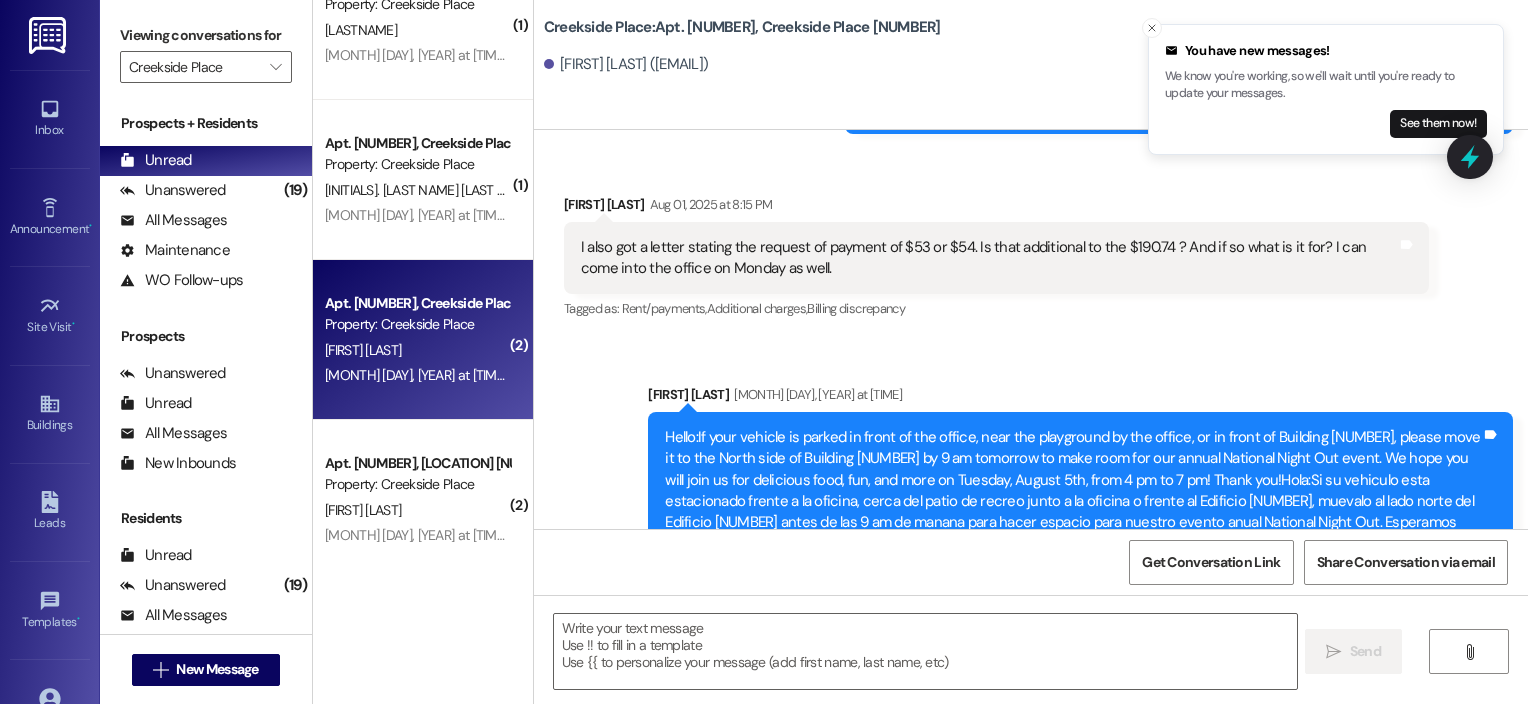 scroll, scrollTop: 20028, scrollLeft: 0, axis: vertical 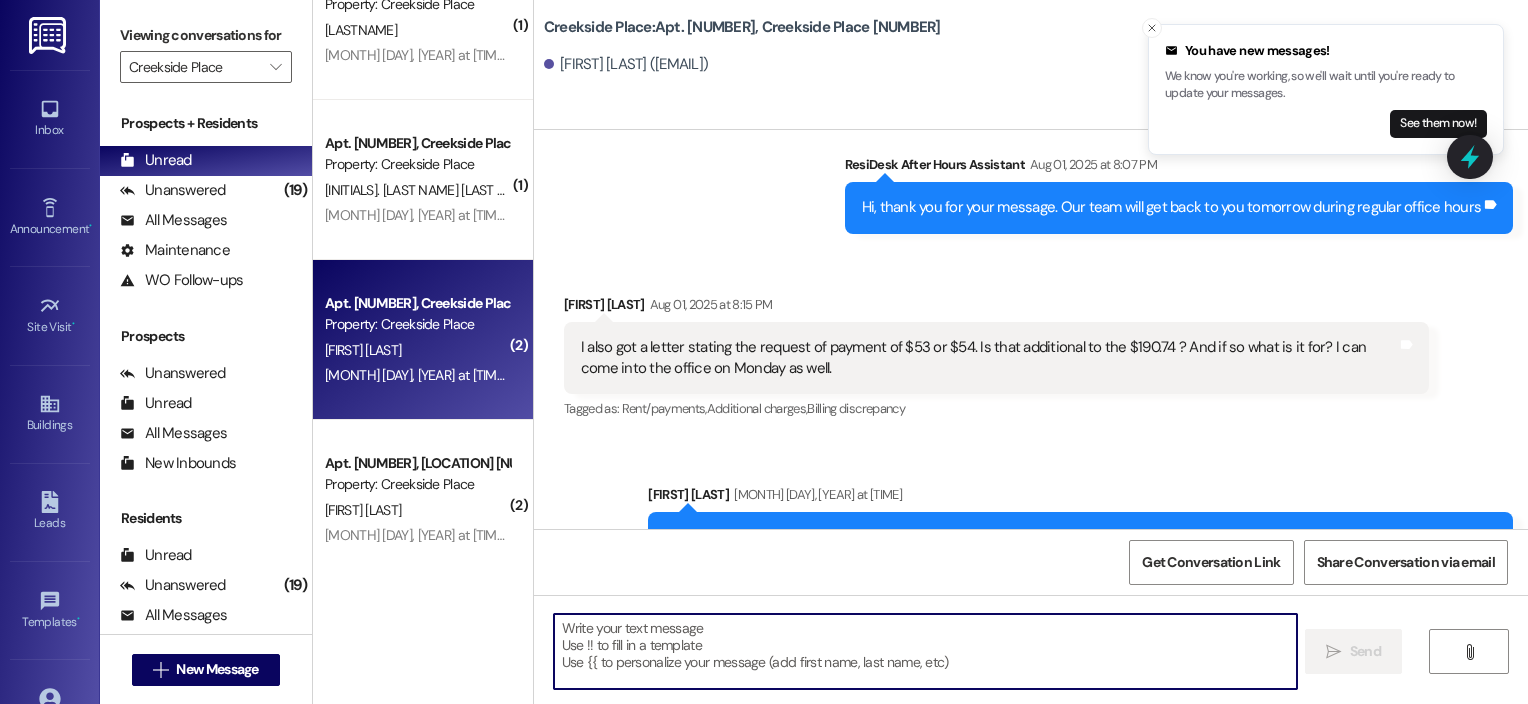 click at bounding box center [926, 651] 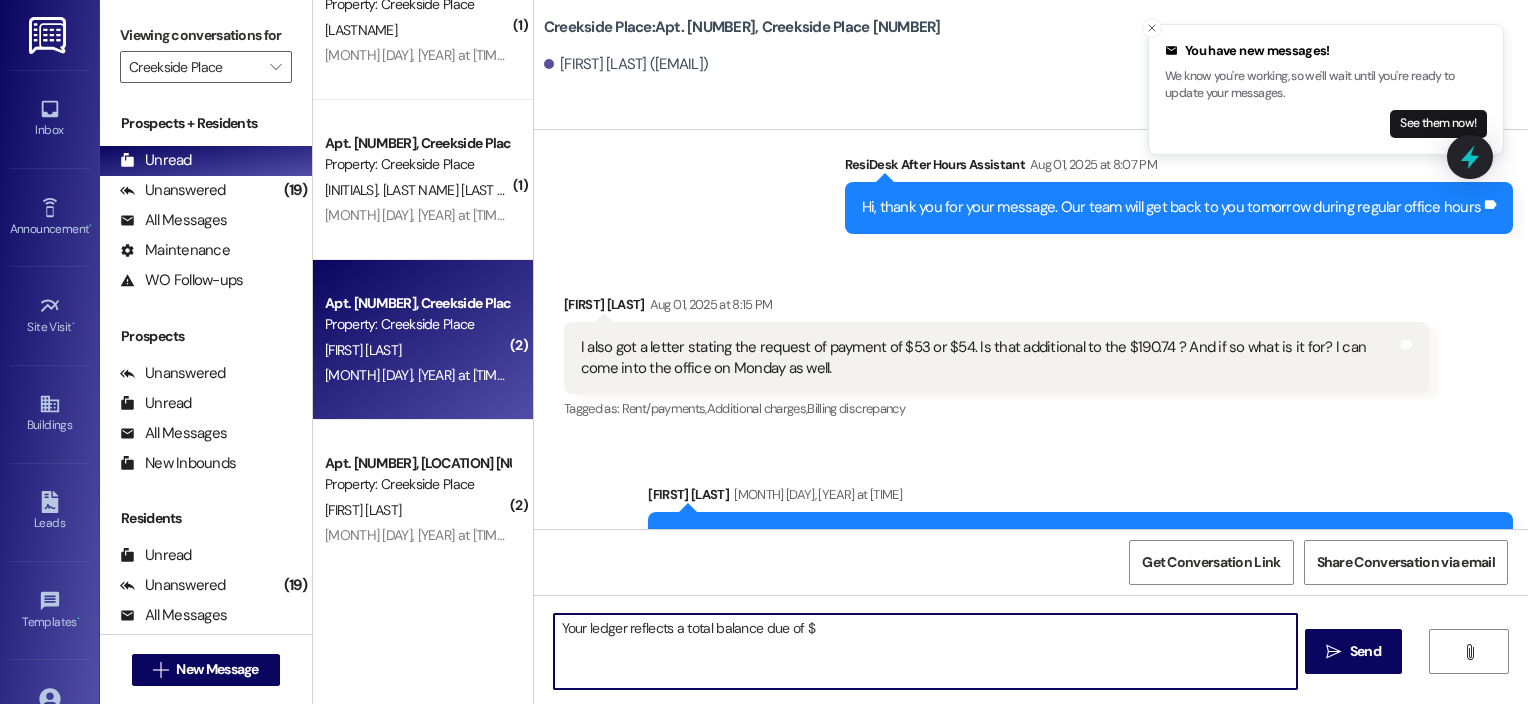 paste on "190.74" 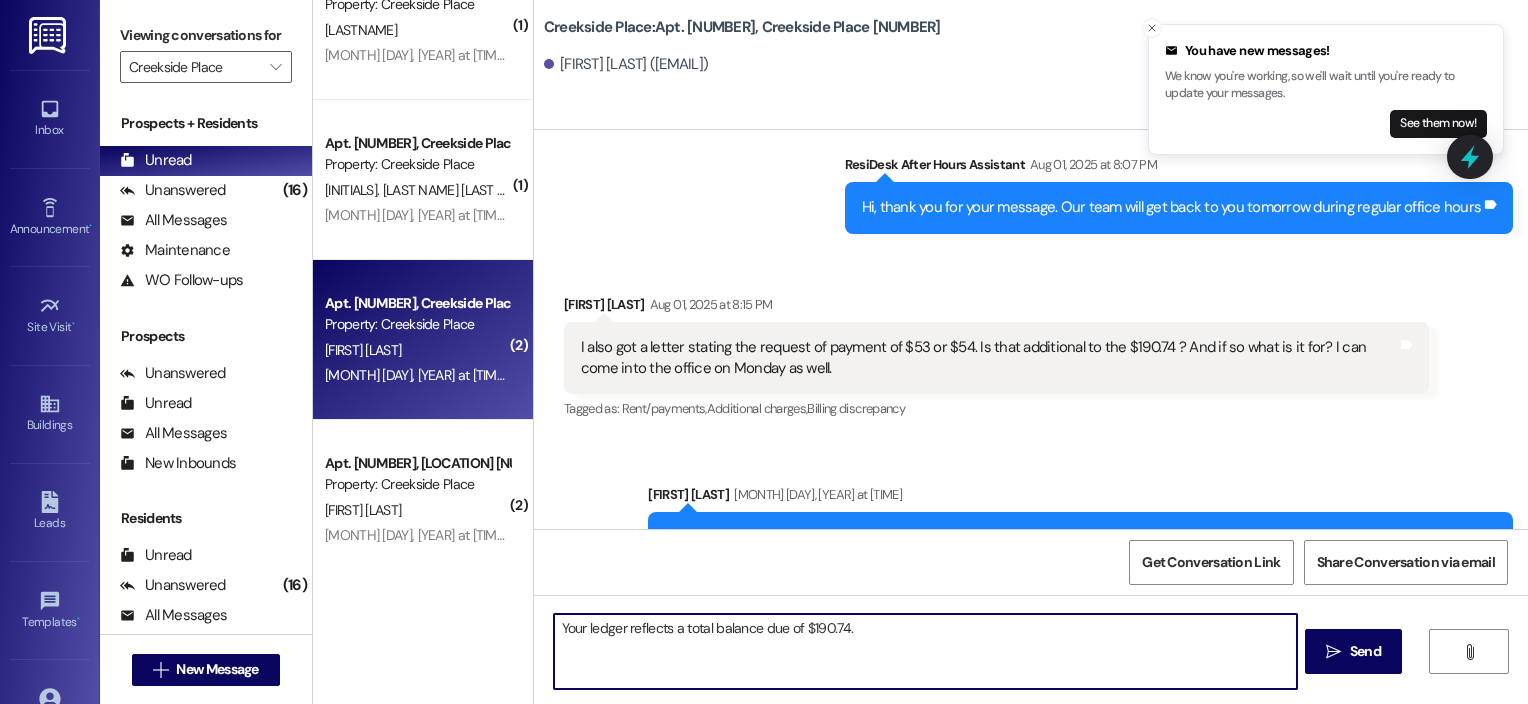 click on "Your ledger reflects a total balance due of $190.74." at bounding box center (926, 651) 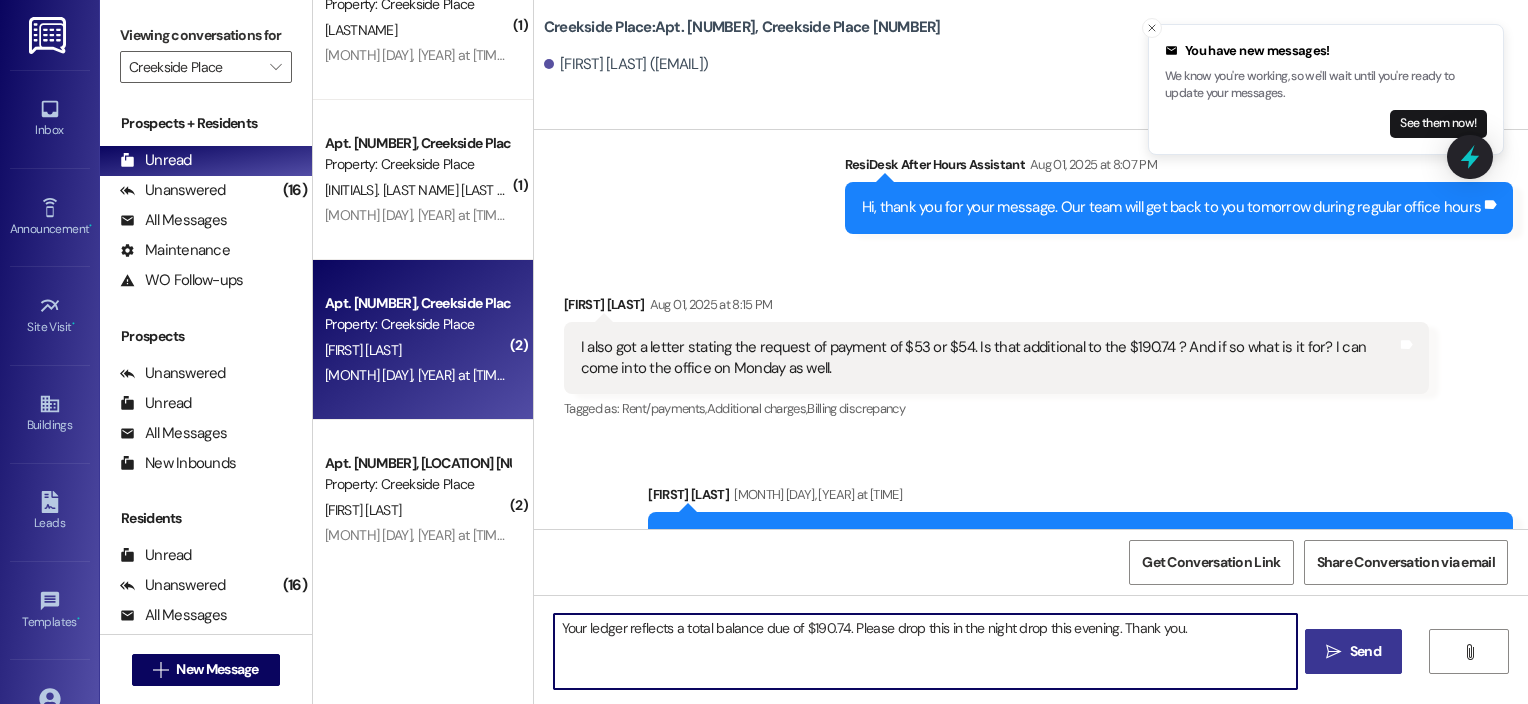 type on "Your ledger reflects a total balance due of $190.74. Please drop this in the night drop this evening. Thank you." 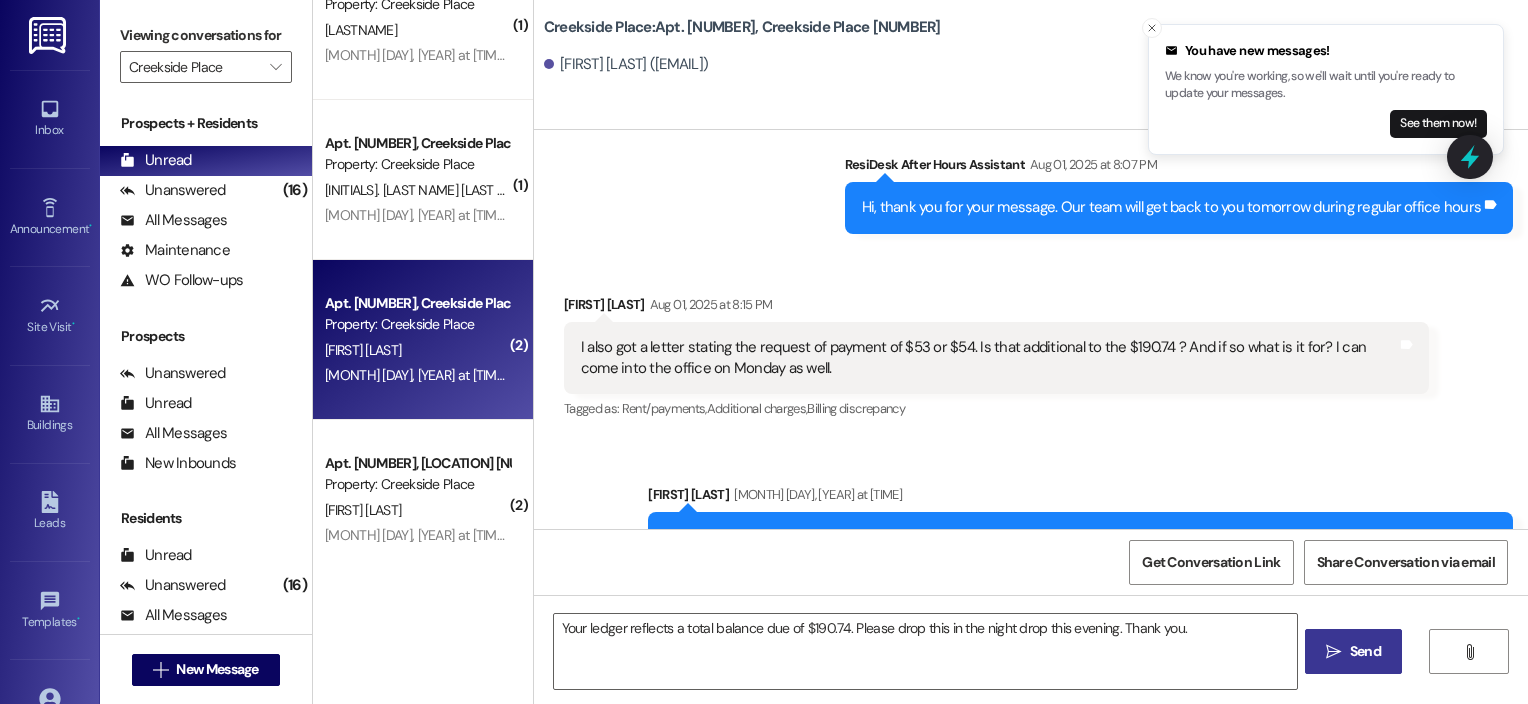click on " Send" at bounding box center (1353, 651) 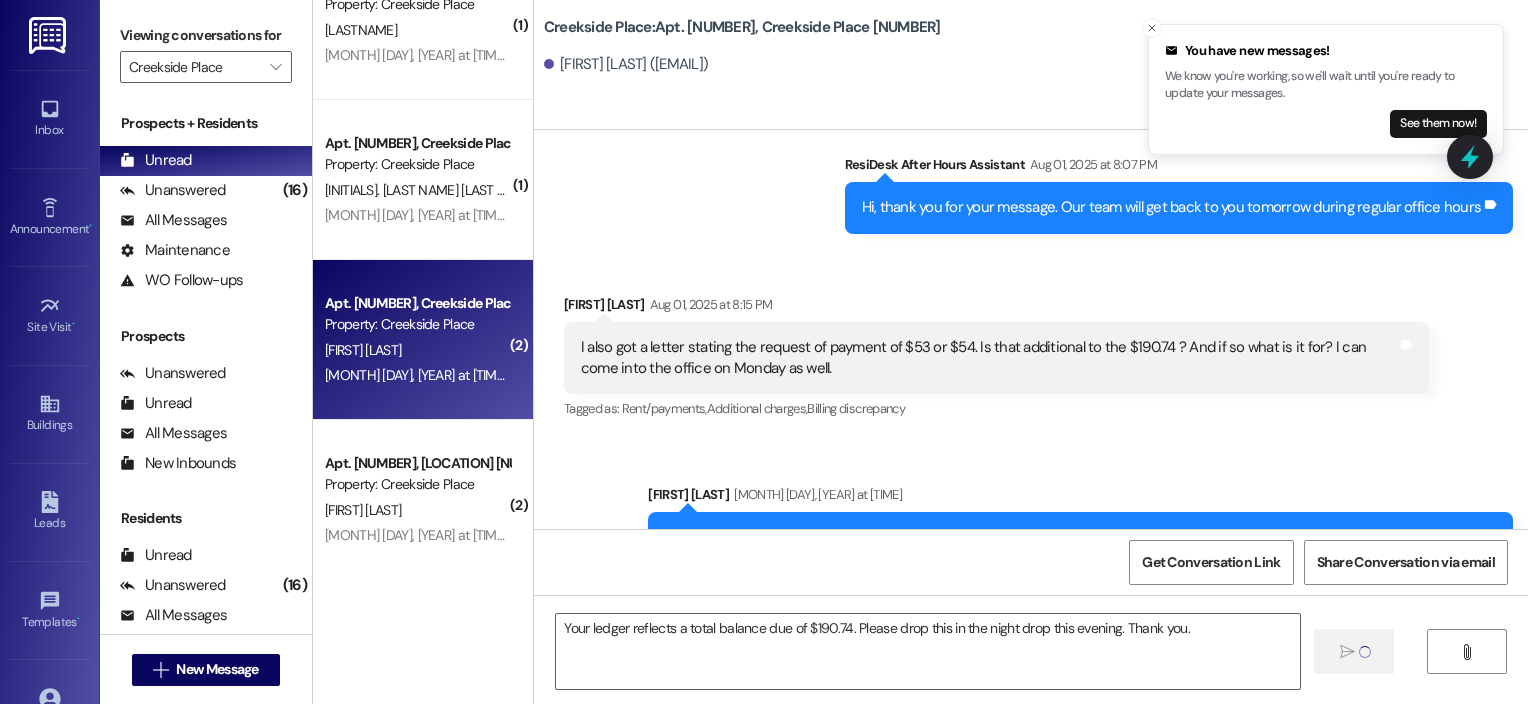 type 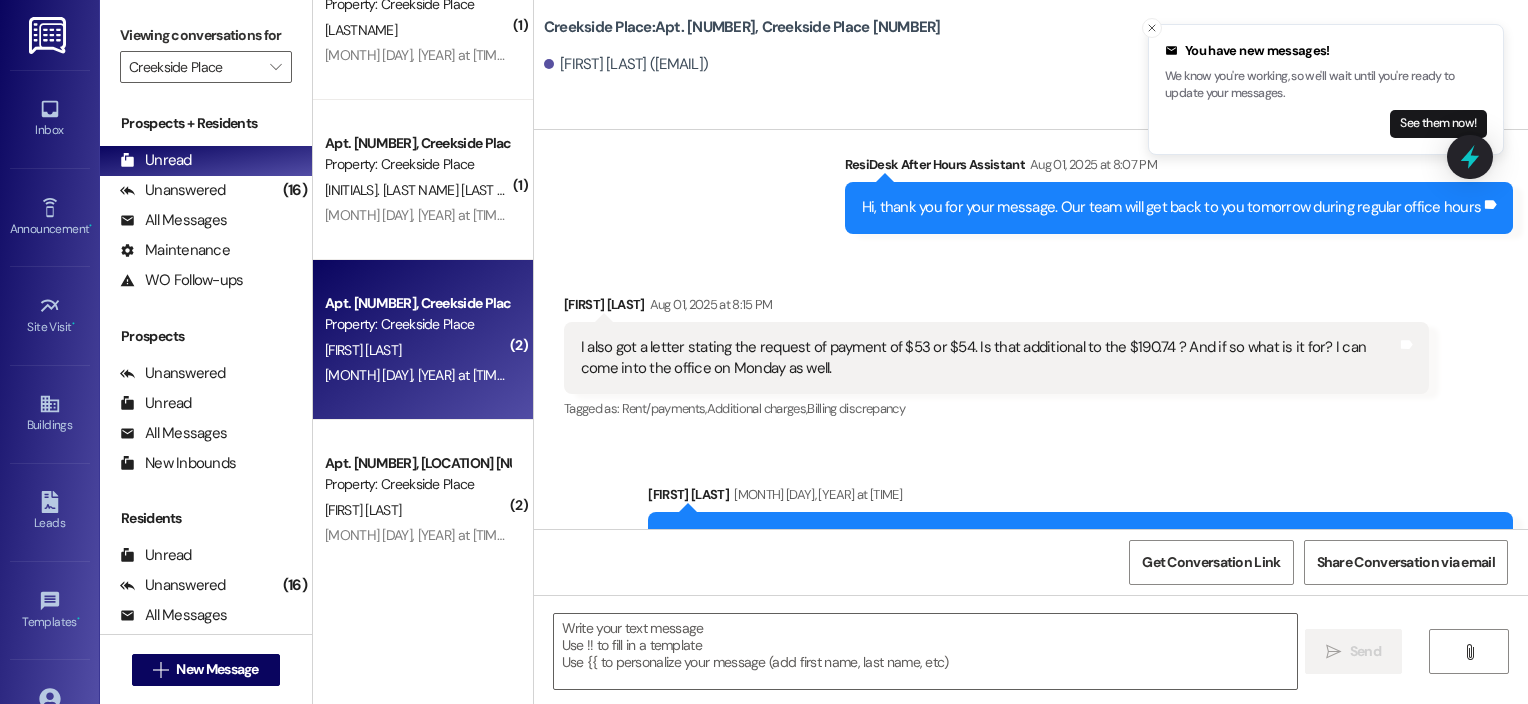scroll, scrollTop: 19852, scrollLeft: 0, axis: vertical 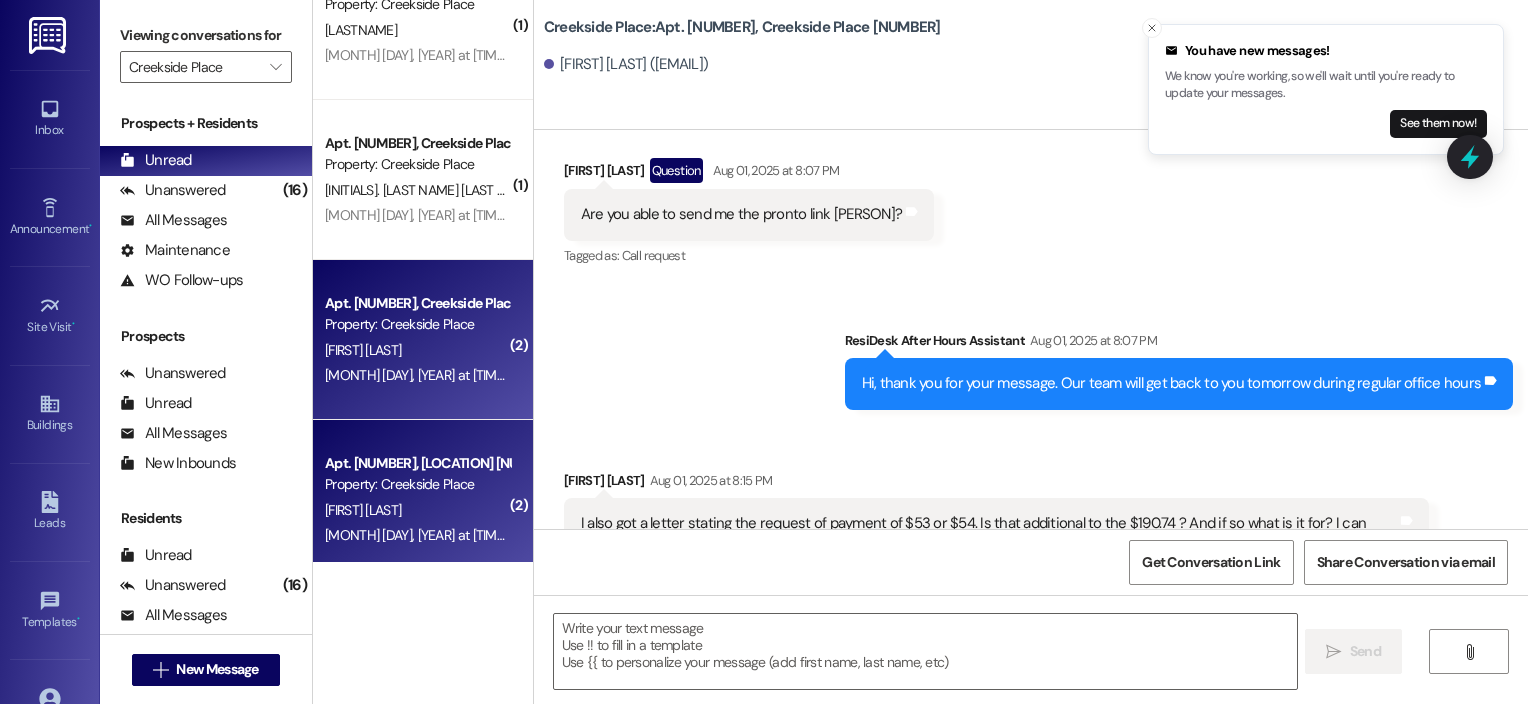 click on "Apt. [NUMBER], [LOCATION] [NUMBER]" at bounding box center (417, 463) 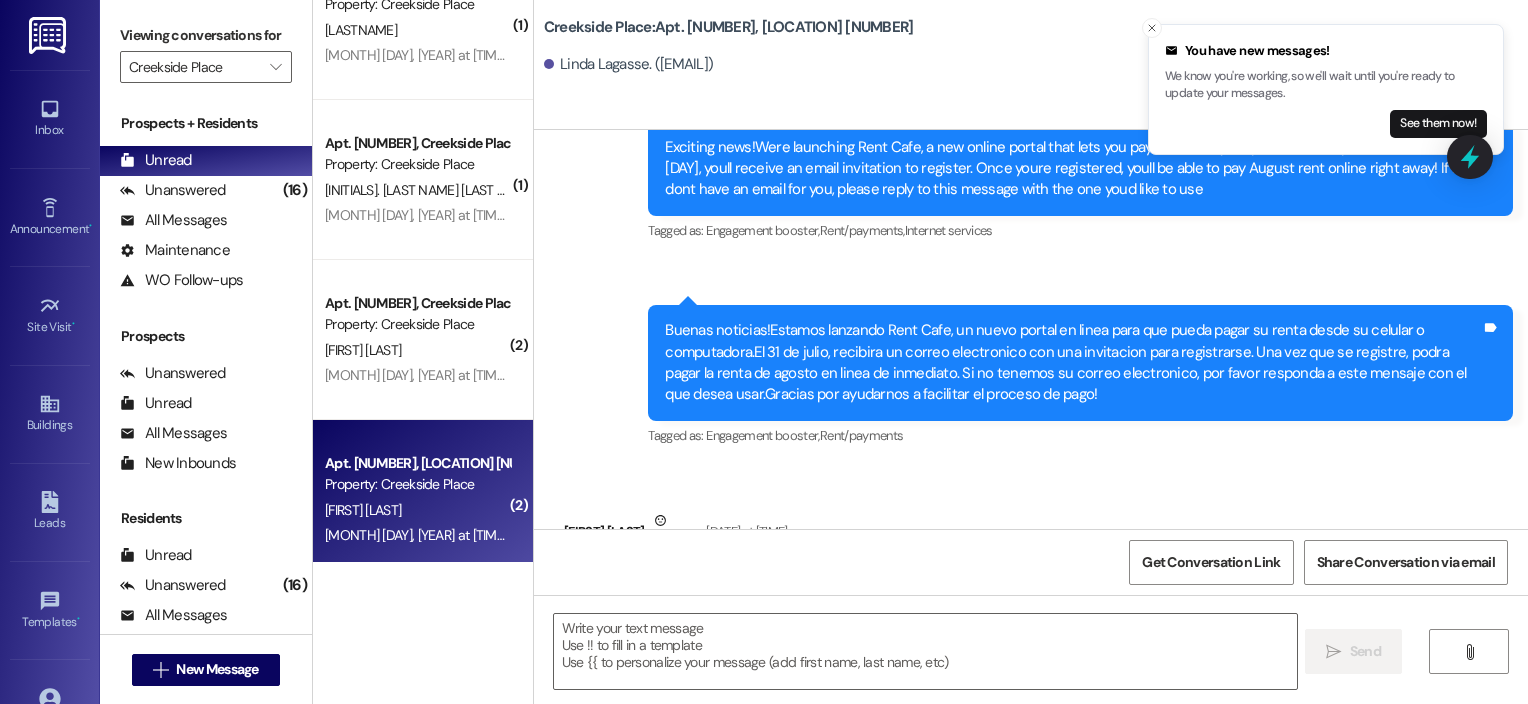 scroll, scrollTop: 77776, scrollLeft: 0, axis: vertical 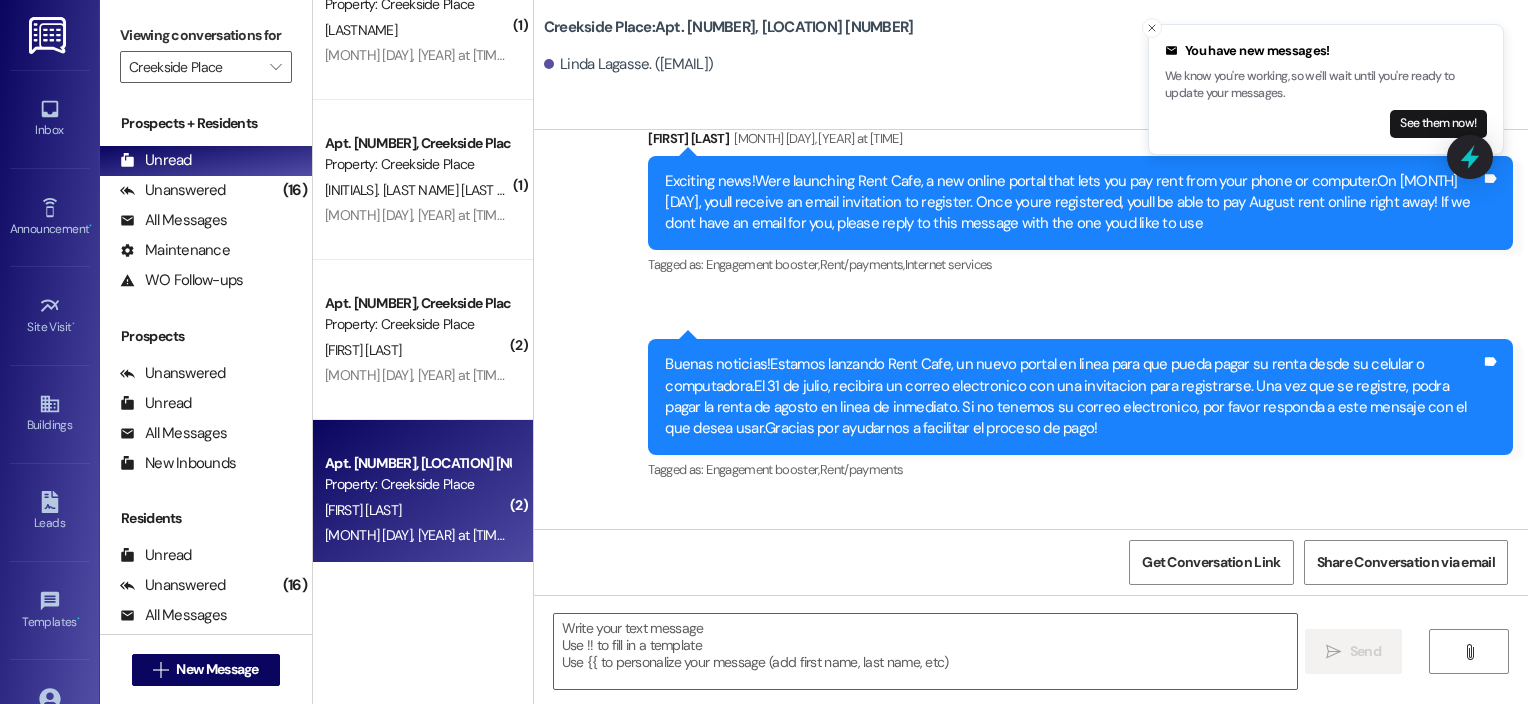 drag, startPoint x: 571, startPoint y: 271, endPoint x: 706, endPoint y: 279, distance: 135.23683 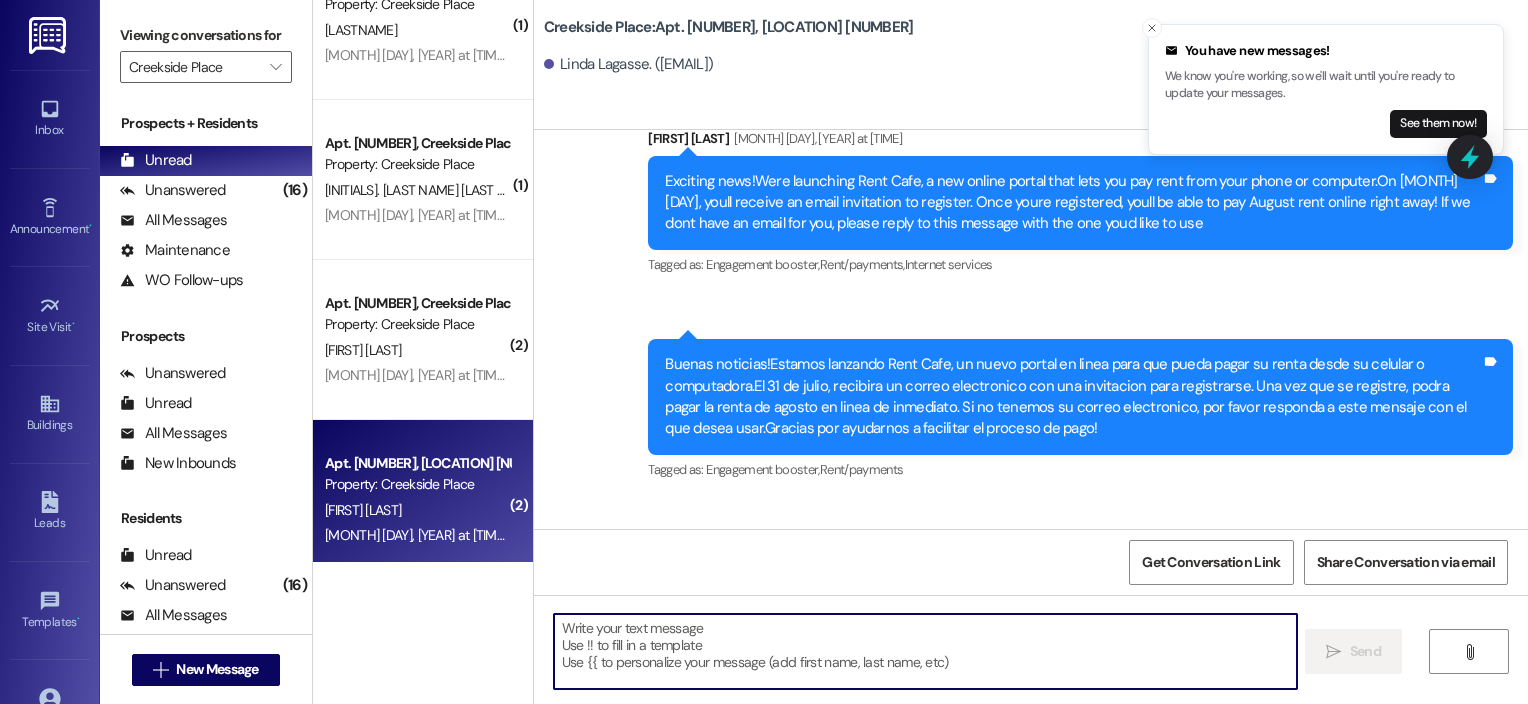 click at bounding box center (926, 651) 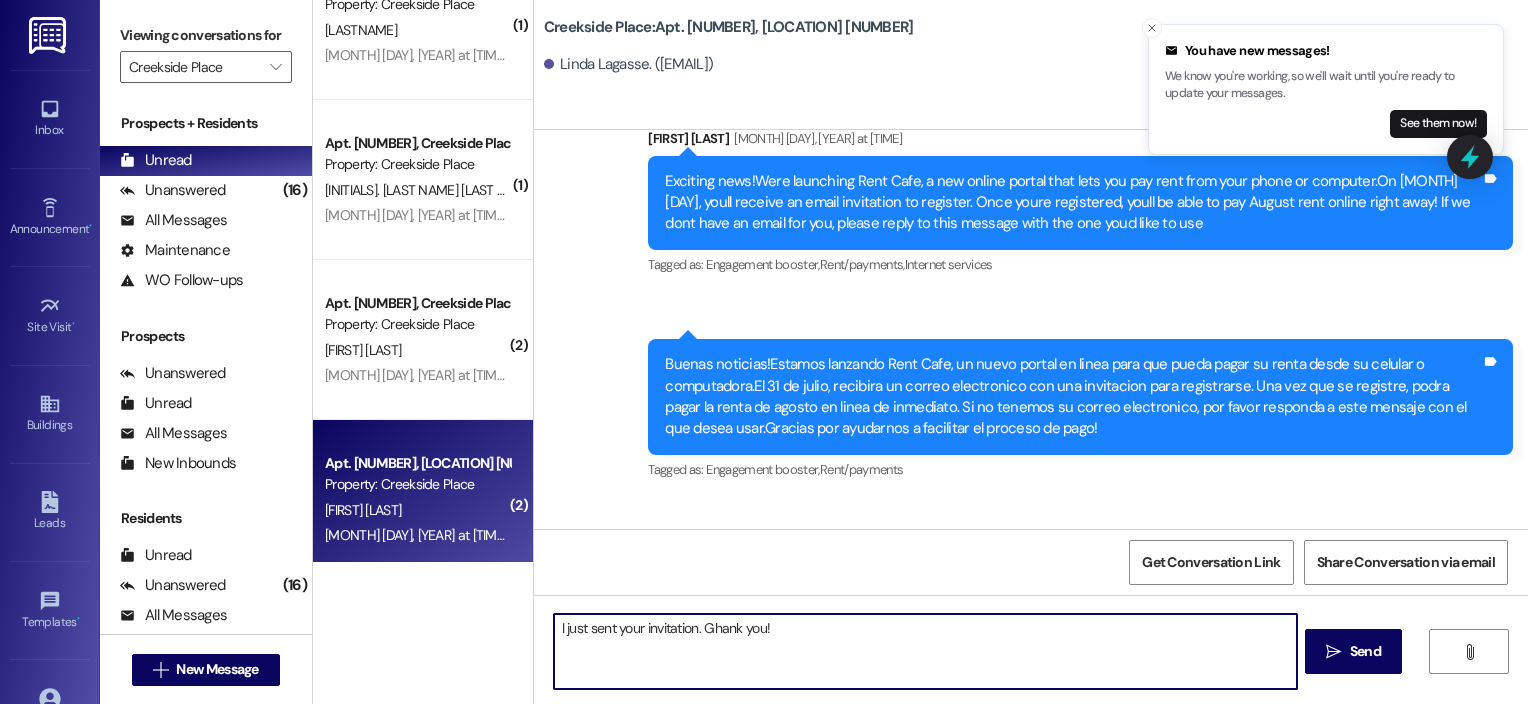 click on "I just sent your invitation. Ghank you!" at bounding box center [926, 651] 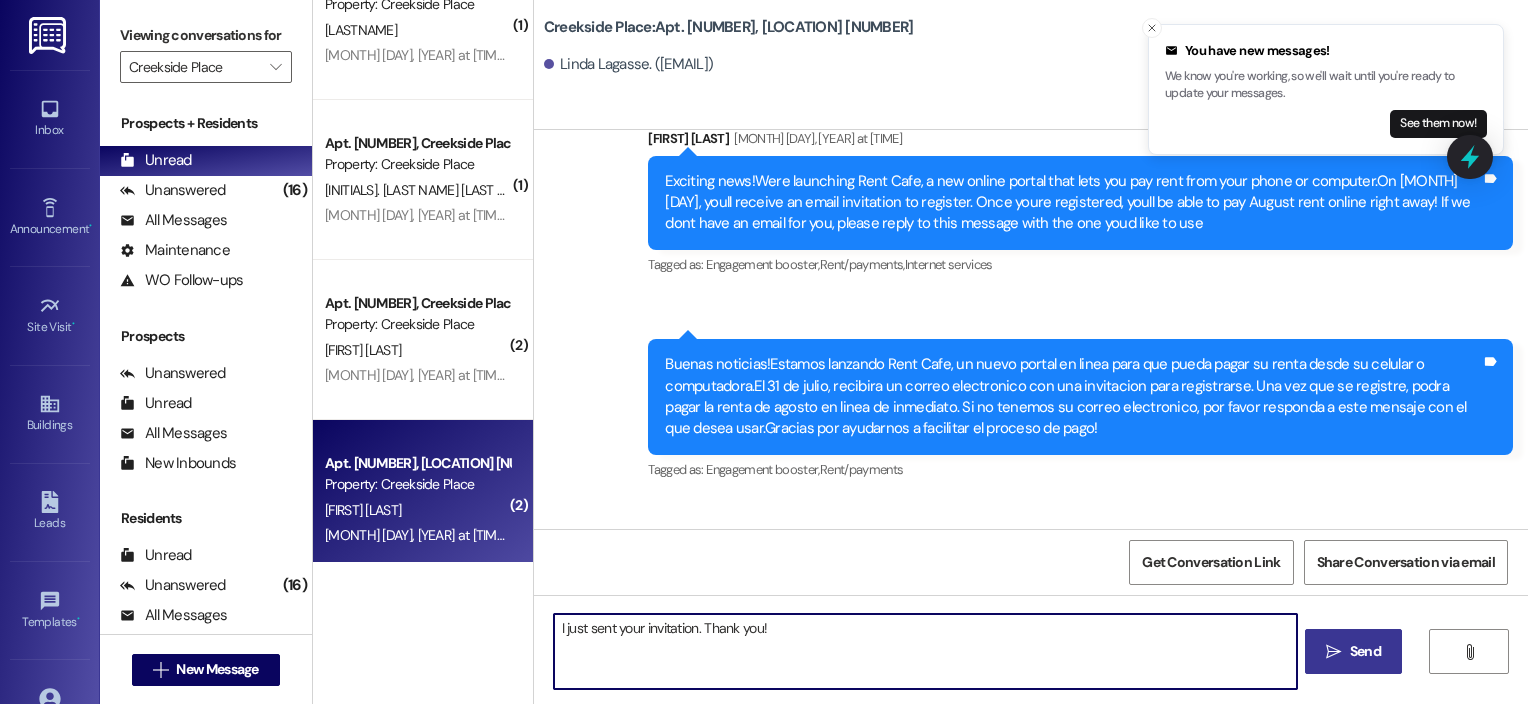 type on "I just sent your invitation. Thank you!" 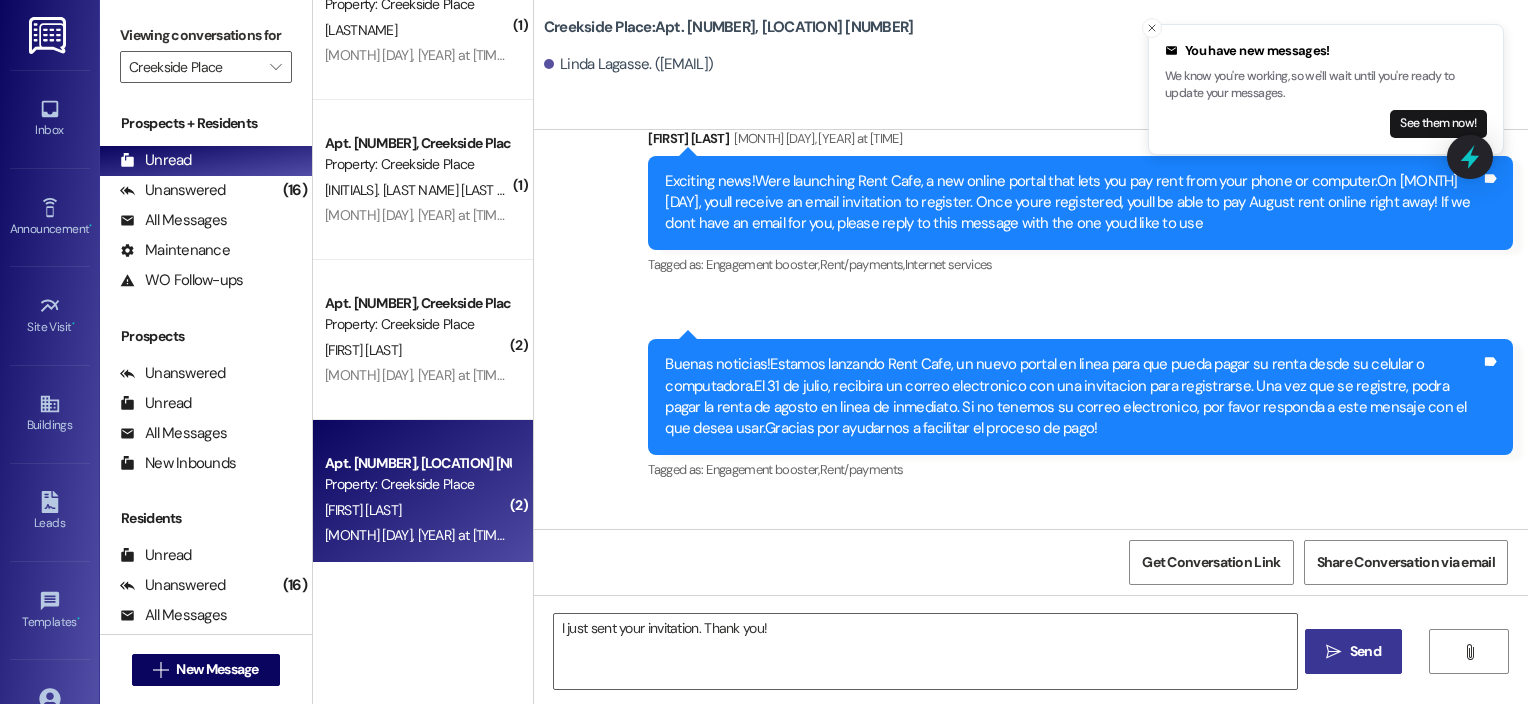 click on "" at bounding box center (1333, 652) 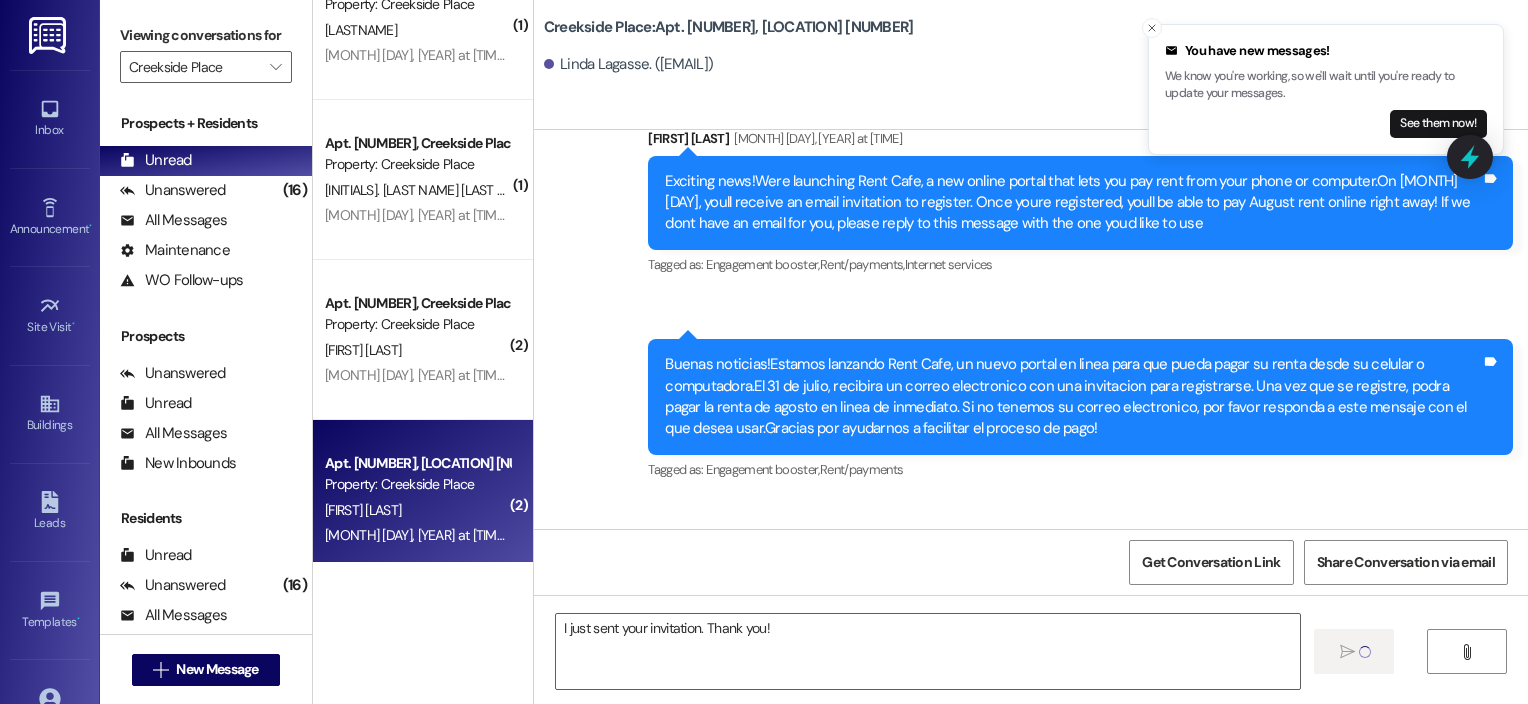 type 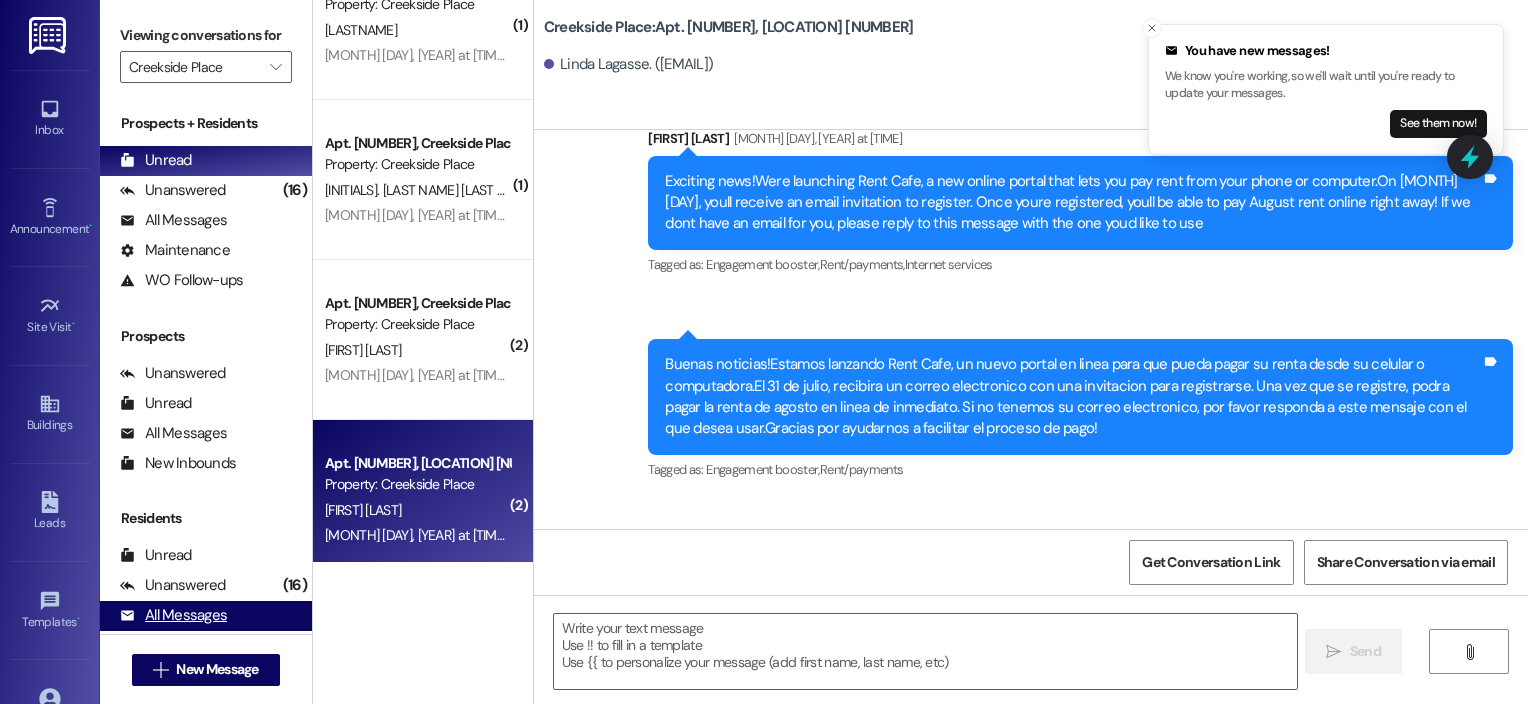 scroll, scrollTop: 77760, scrollLeft: 0, axis: vertical 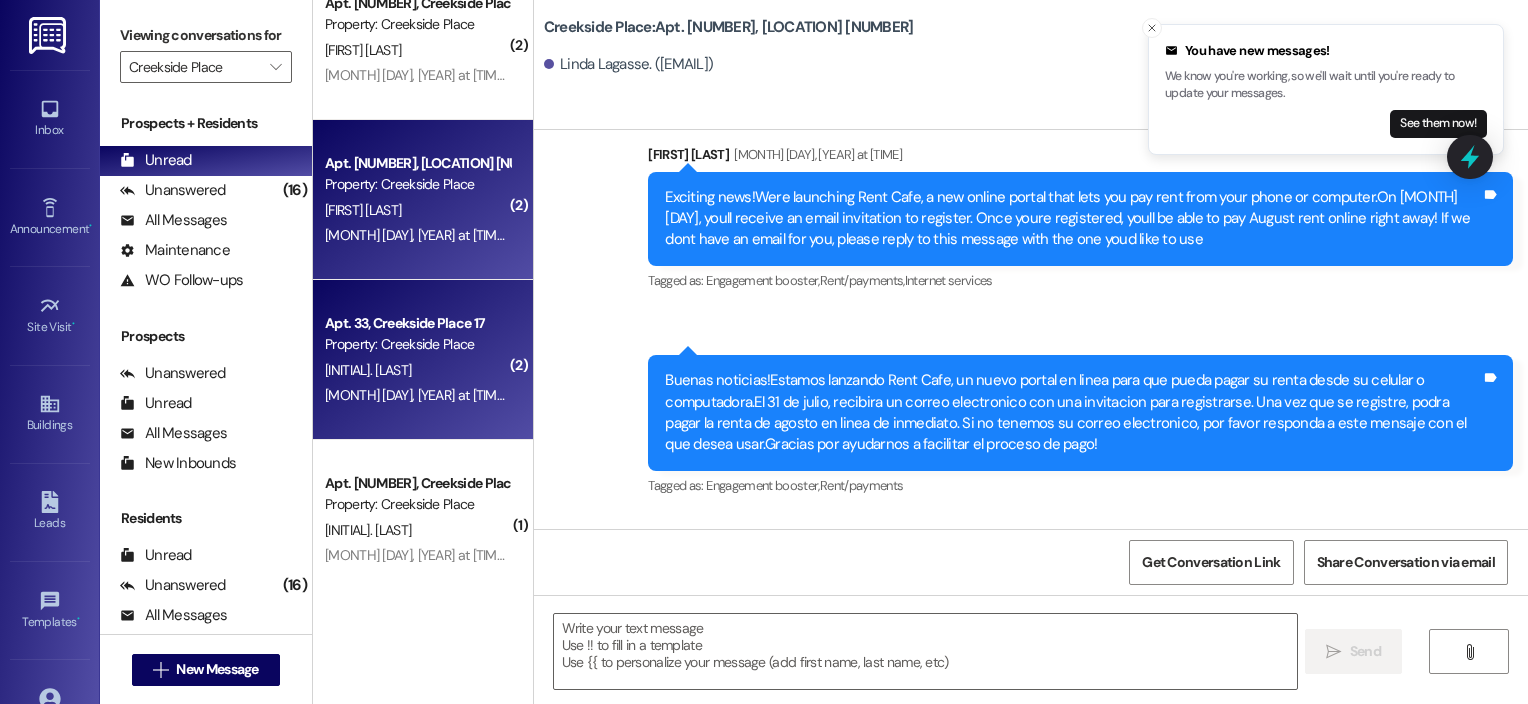 click on "Property: Creekside Place" at bounding box center (417, 344) 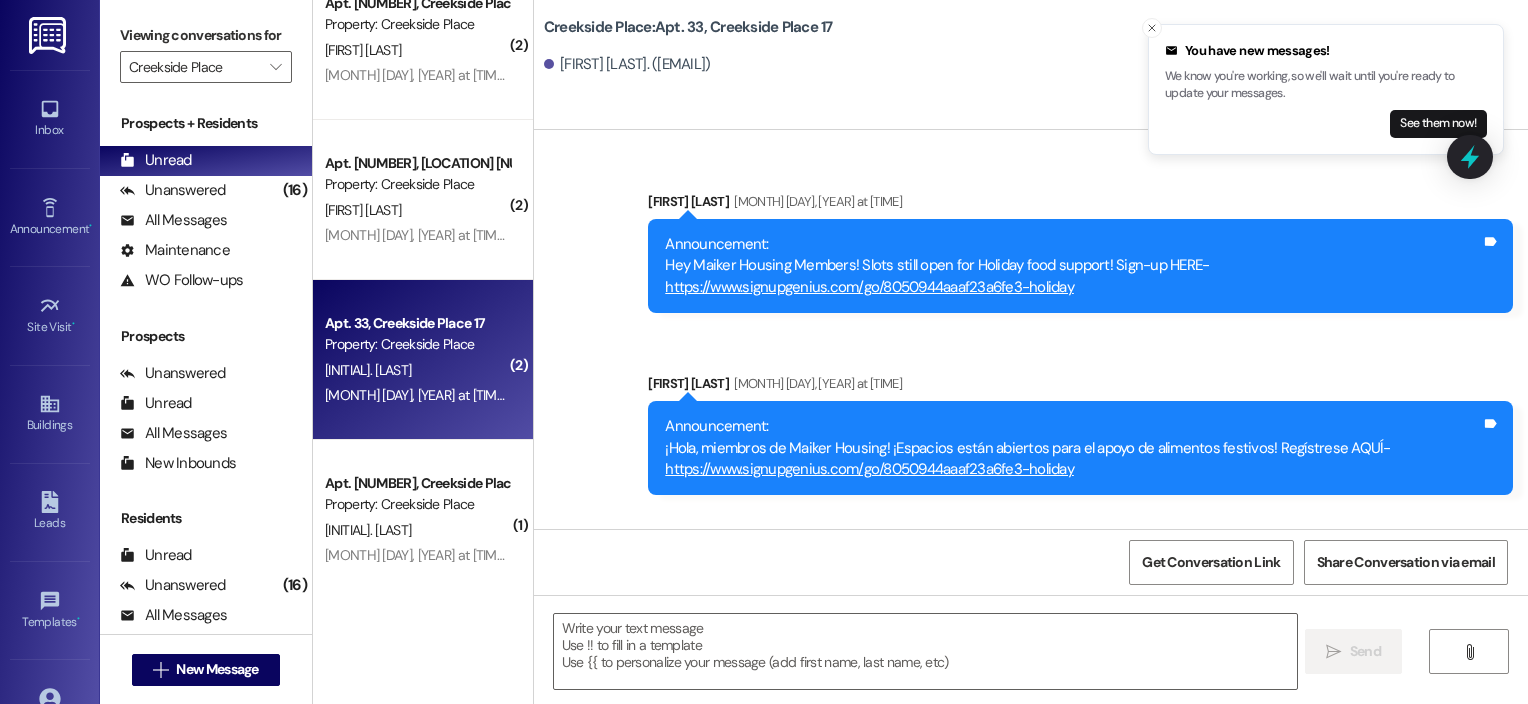 scroll, scrollTop: 58827, scrollLeft: 0, axis: vertical 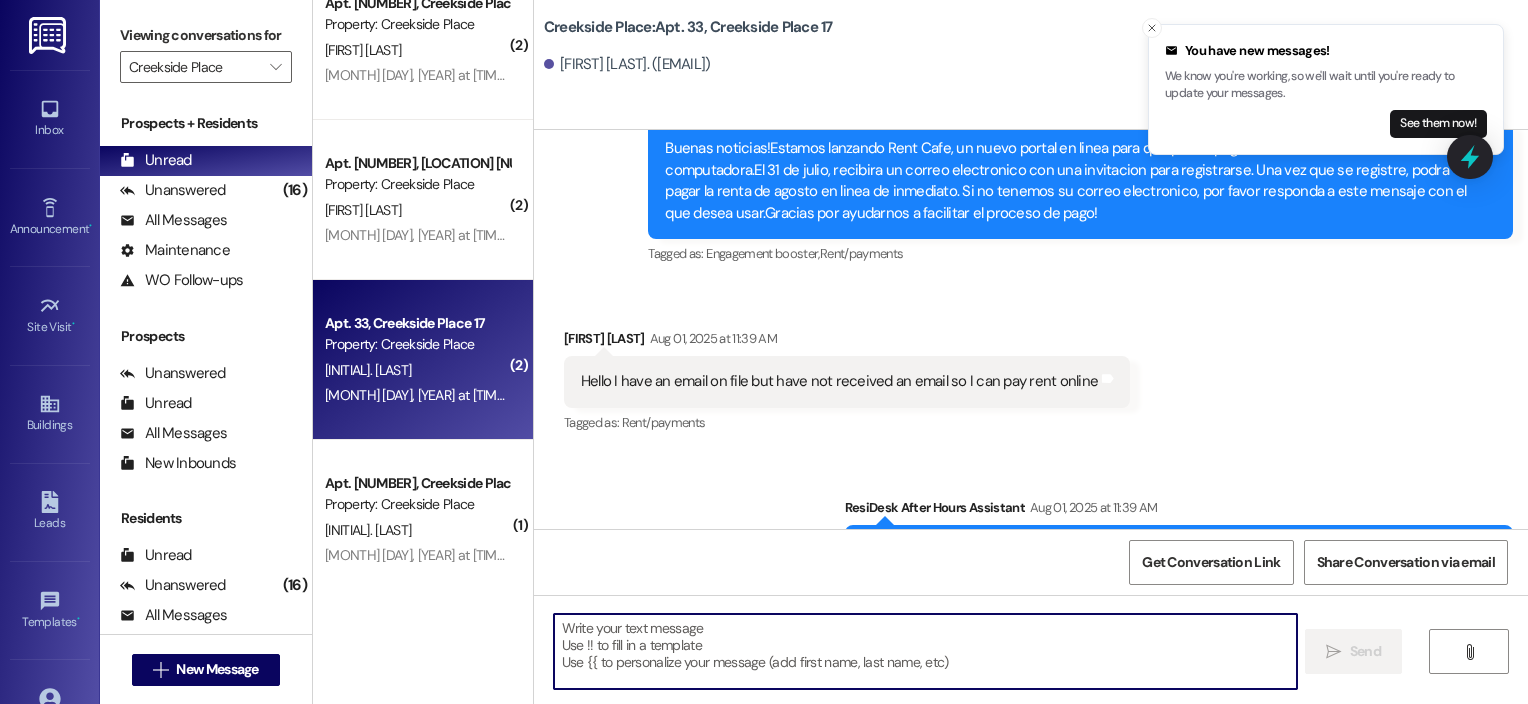 click at bounding box center (926, 651) 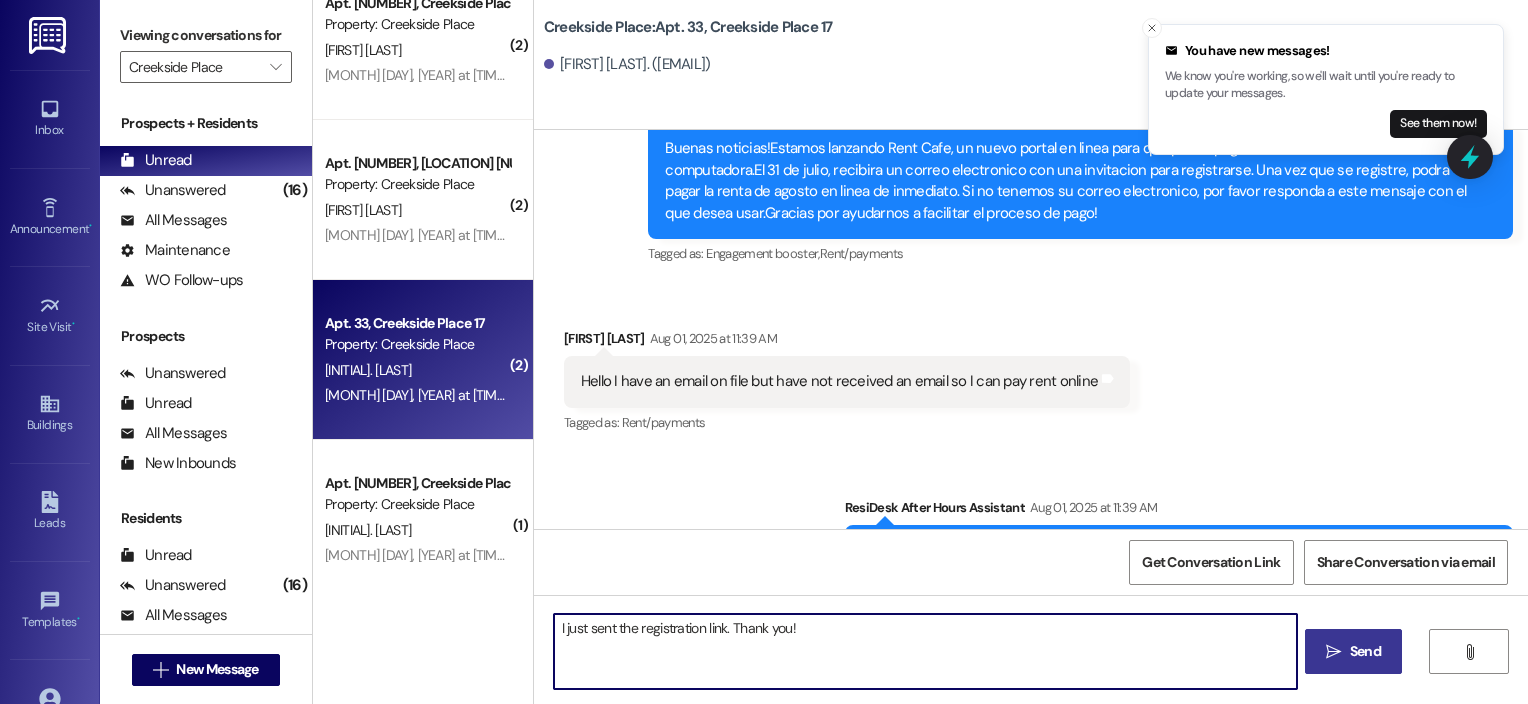 type on "I just sent the registration link. Thank you!" 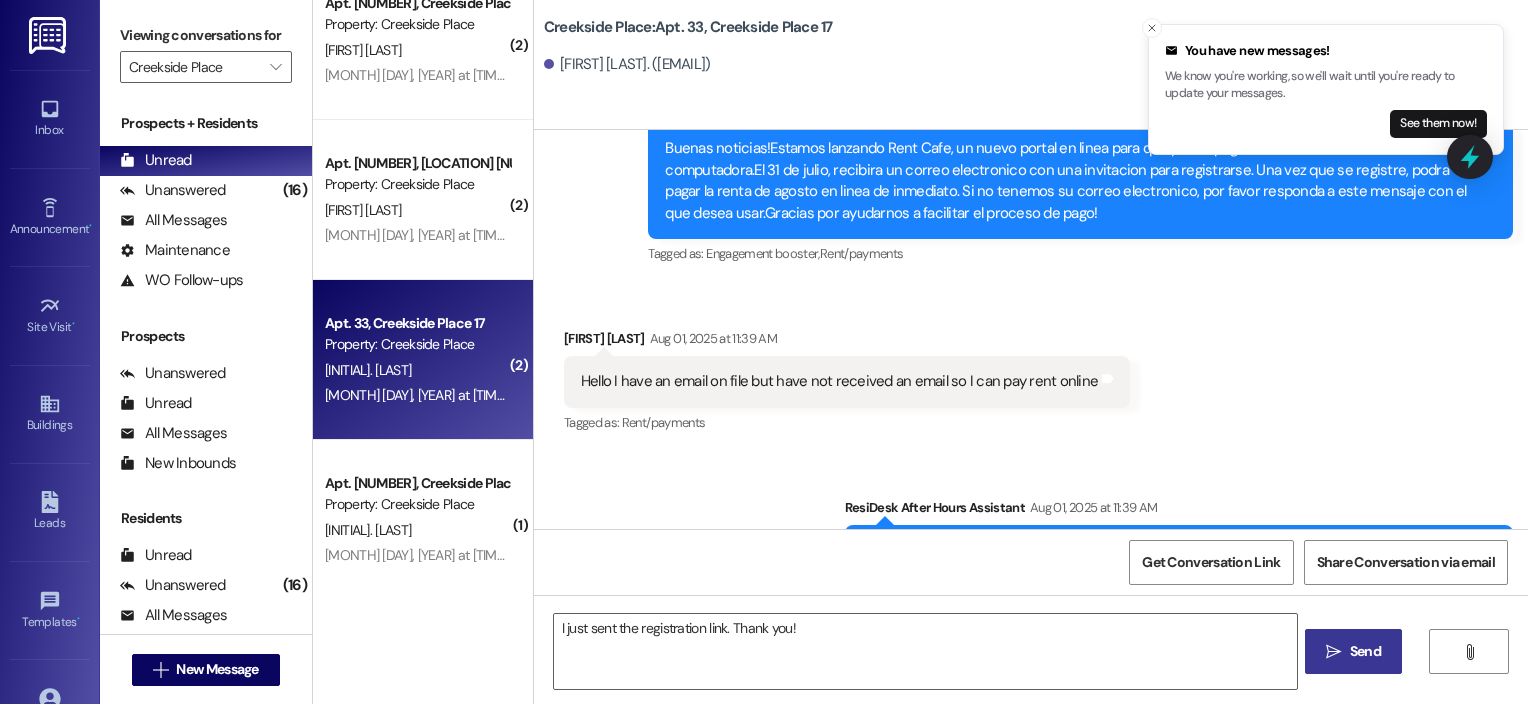 click on "" at bounding box center (1333, 652) 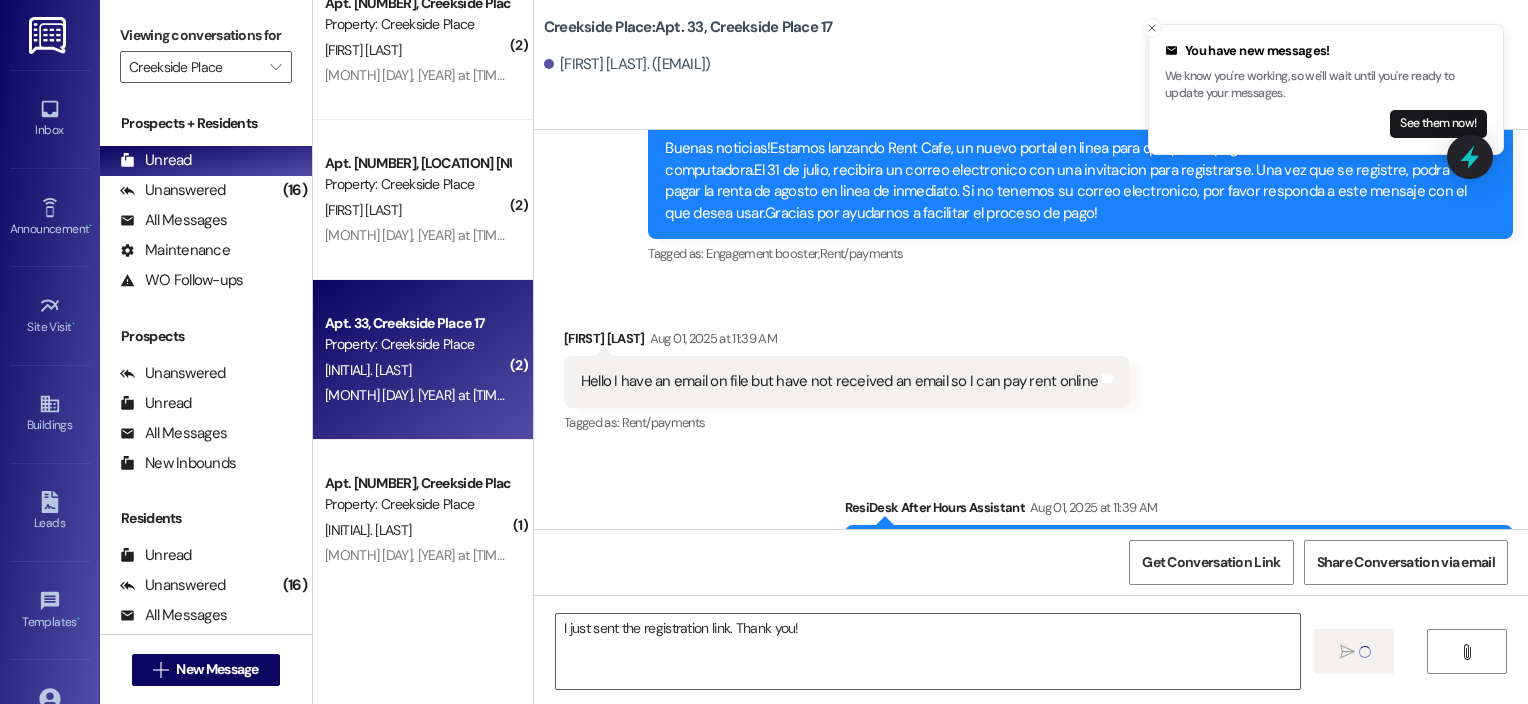 type 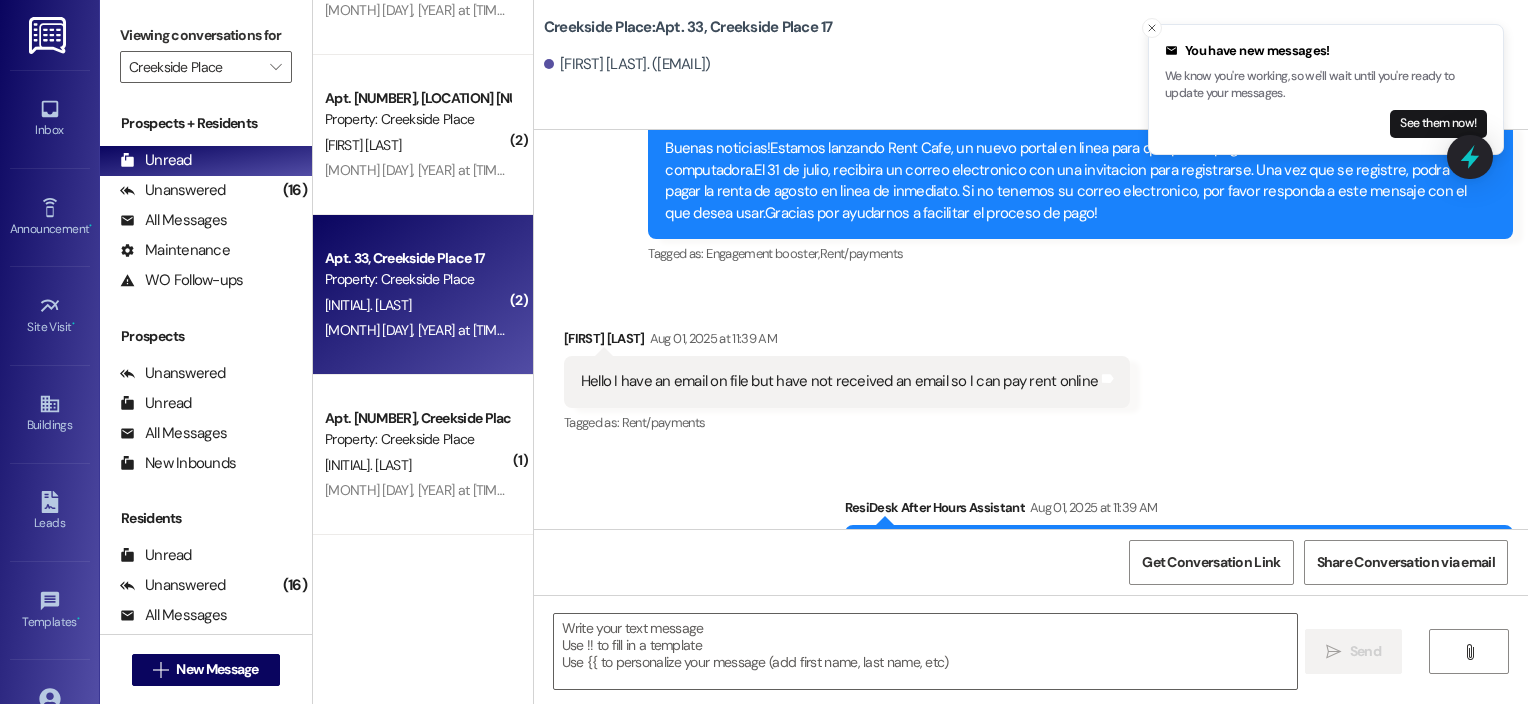 scroll, scrollTop: 1100, scrollLeft: 0, axis: vertical 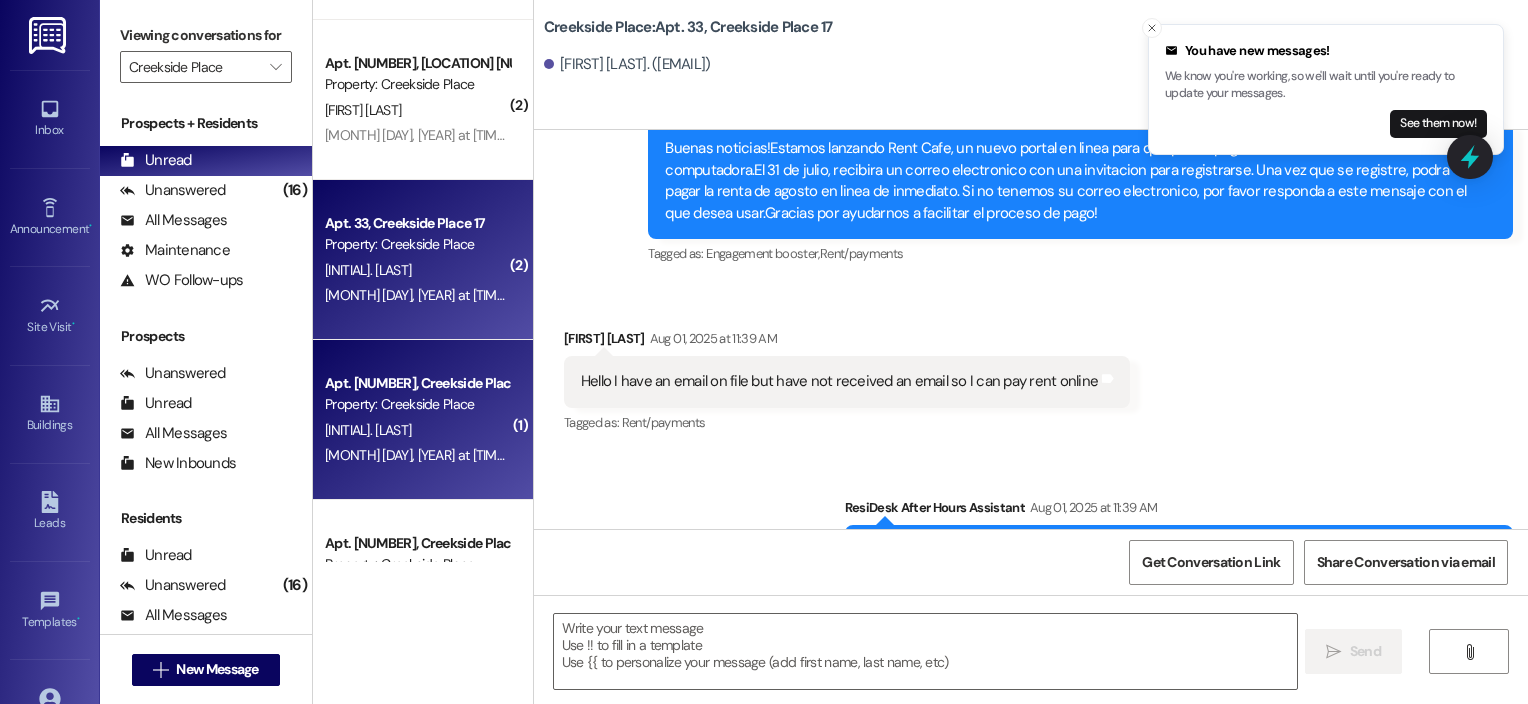 click on "Property: Creekside Place" at bounding box center [417, 404] 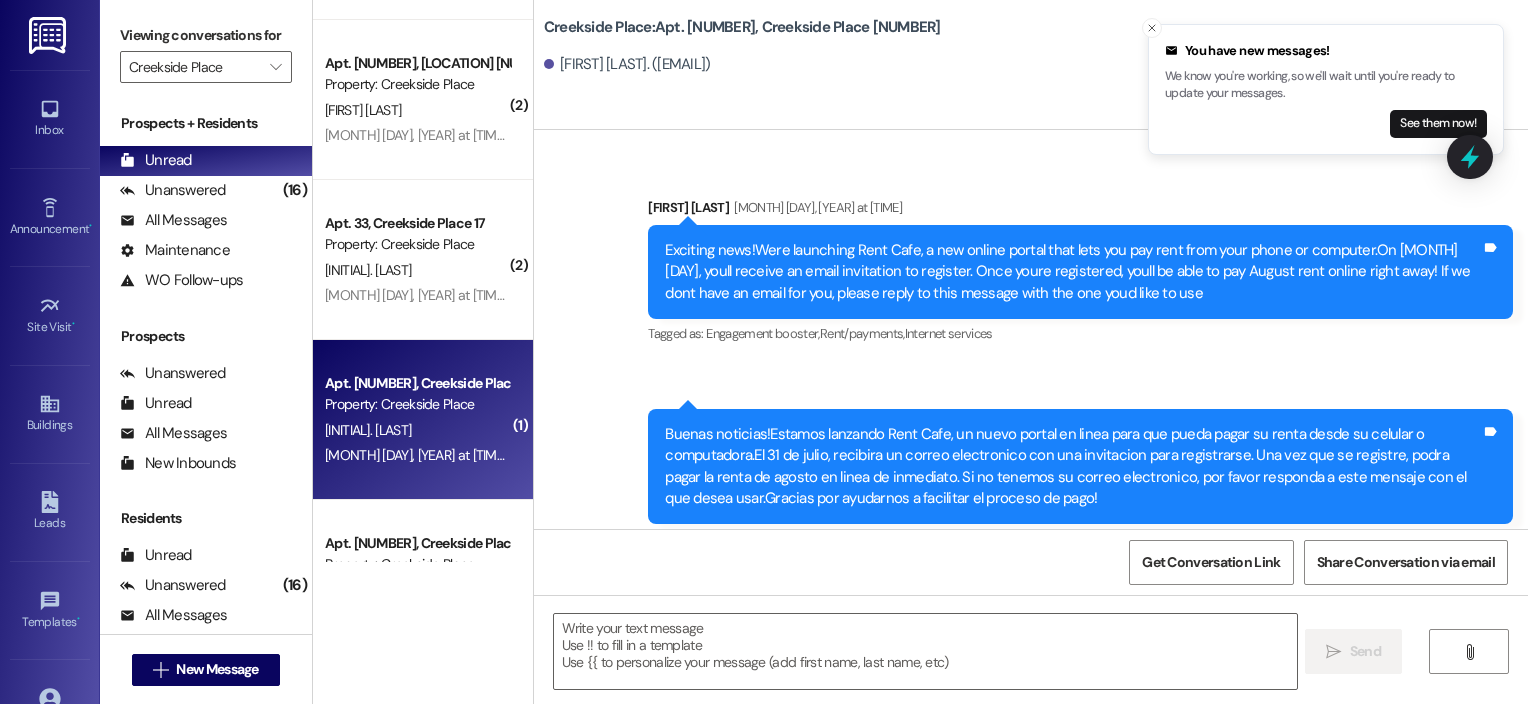 scroll, scrollTop: 62482, scrollLeft: 0, axis: vertical 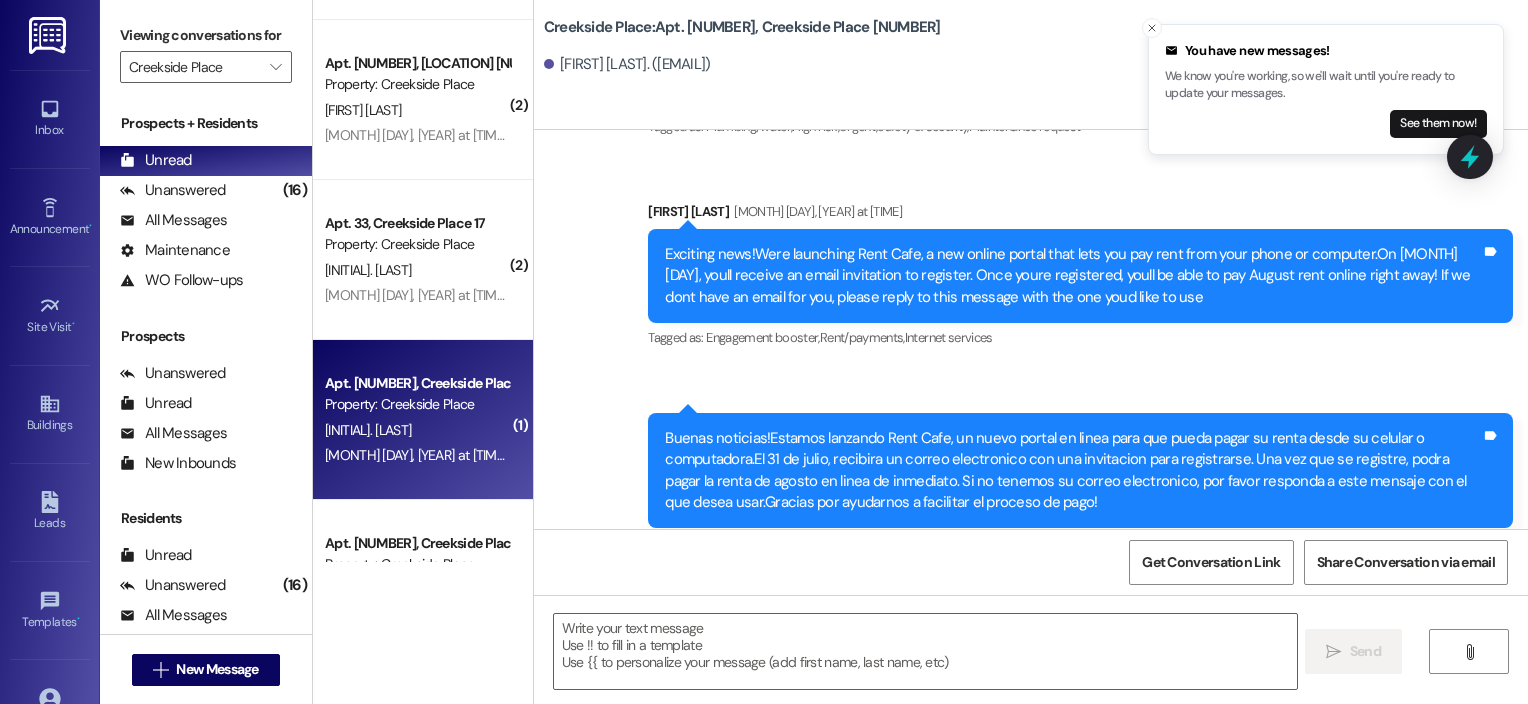 drag, startPoint x: 720, startPoint y: 371, endPoint x: 569, endPoint y: 372, distance: 151.00331 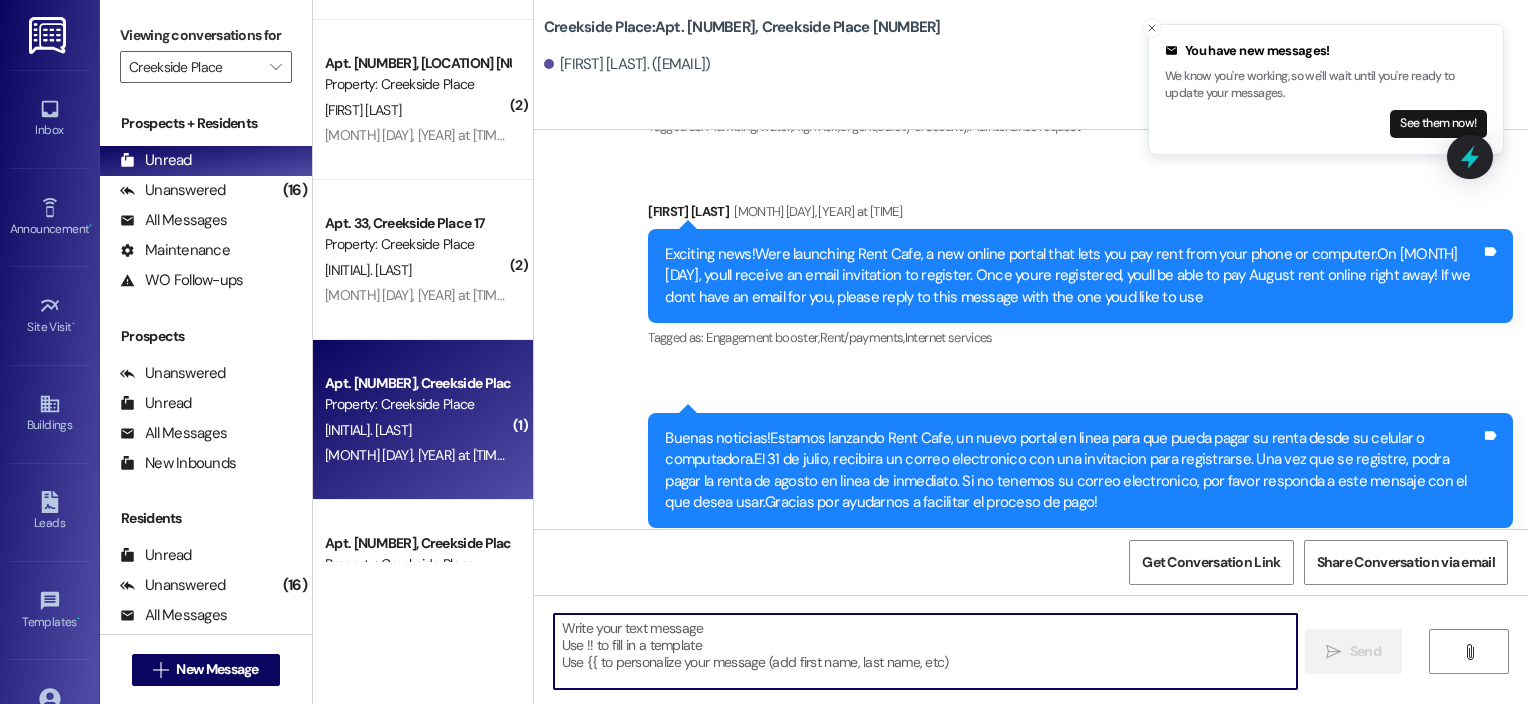 click at bounding box center (926, 651) 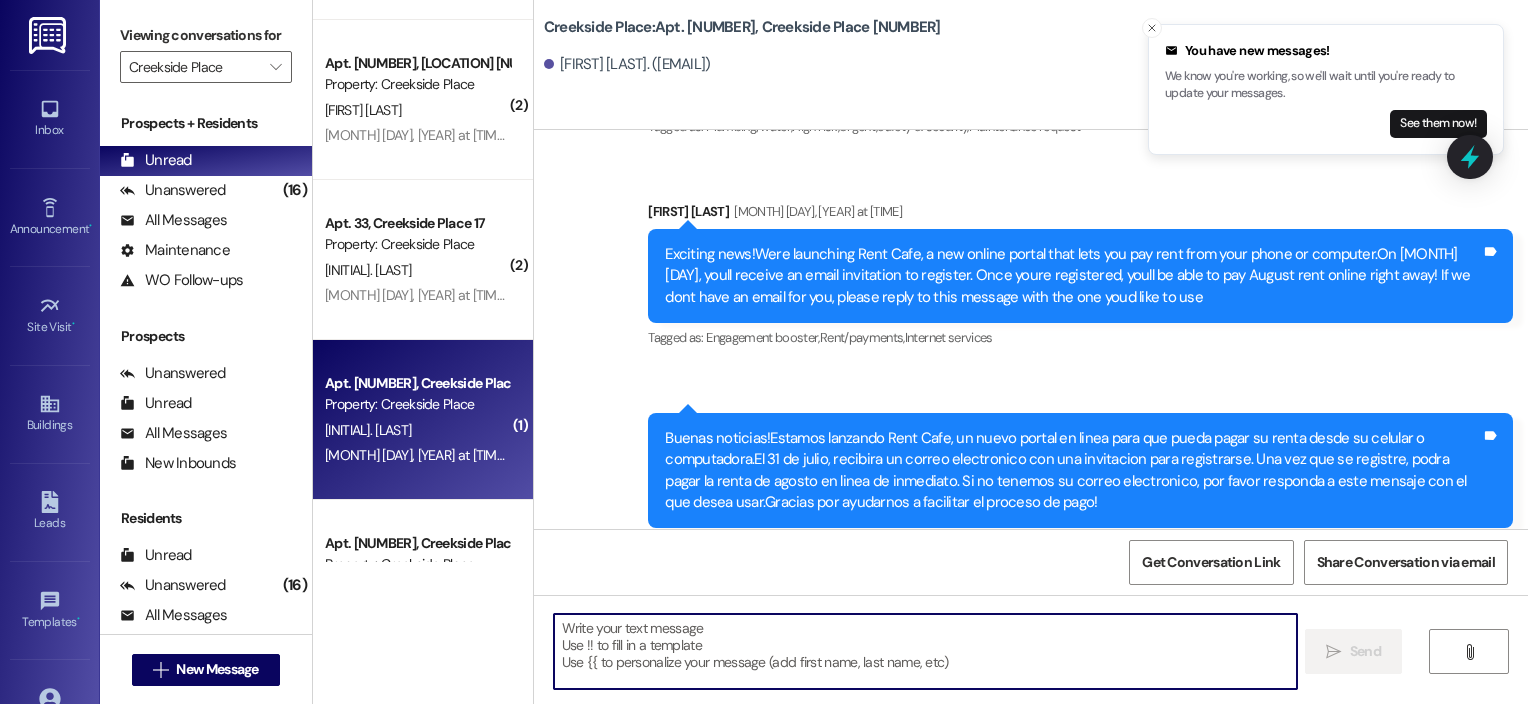 click at bounding box center (926, 651) 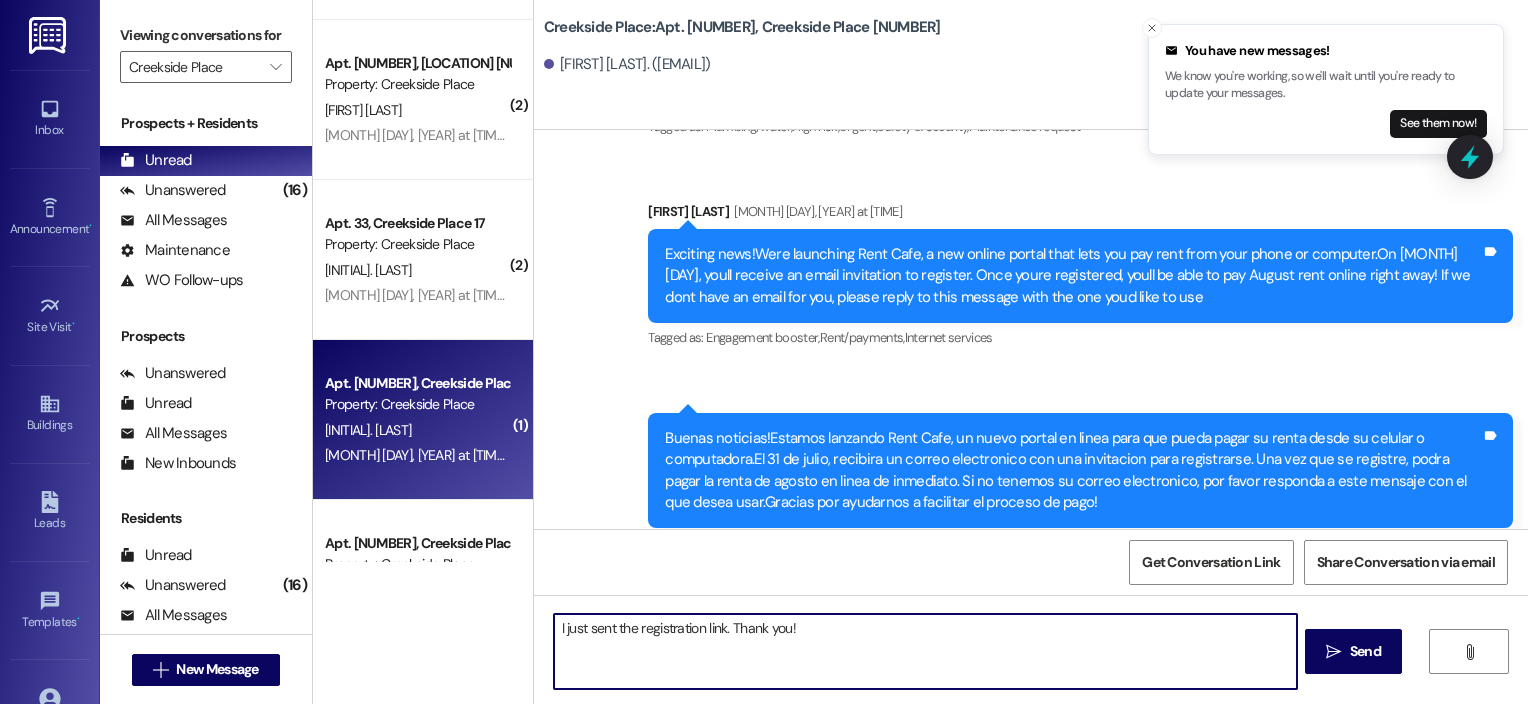 drag, startPoint x: 809, startPoint y: 634, endPoint x: 510, endPoint y: 652, distance: 299.54132 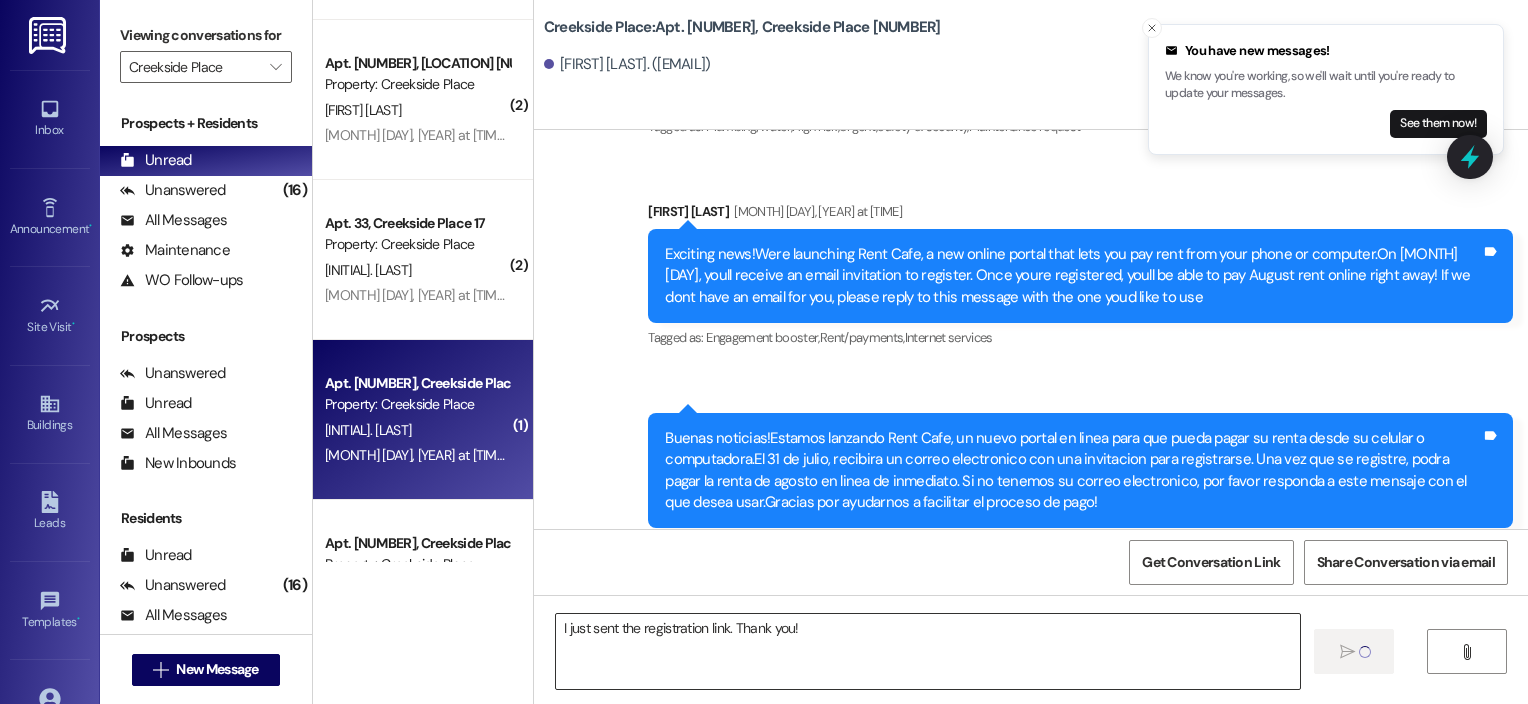 type 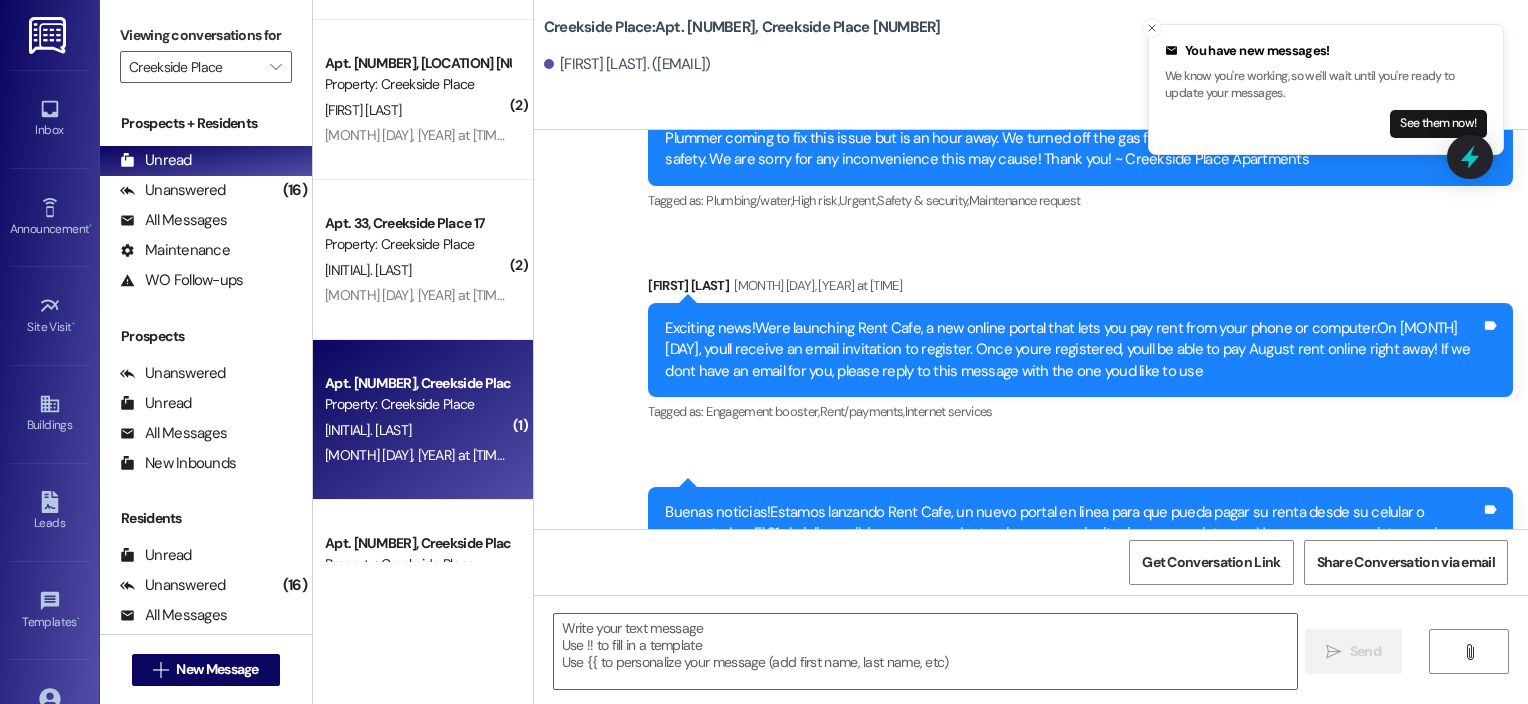scroll, scrollTop: 62365, scrollLeft: 0, axis: vertical 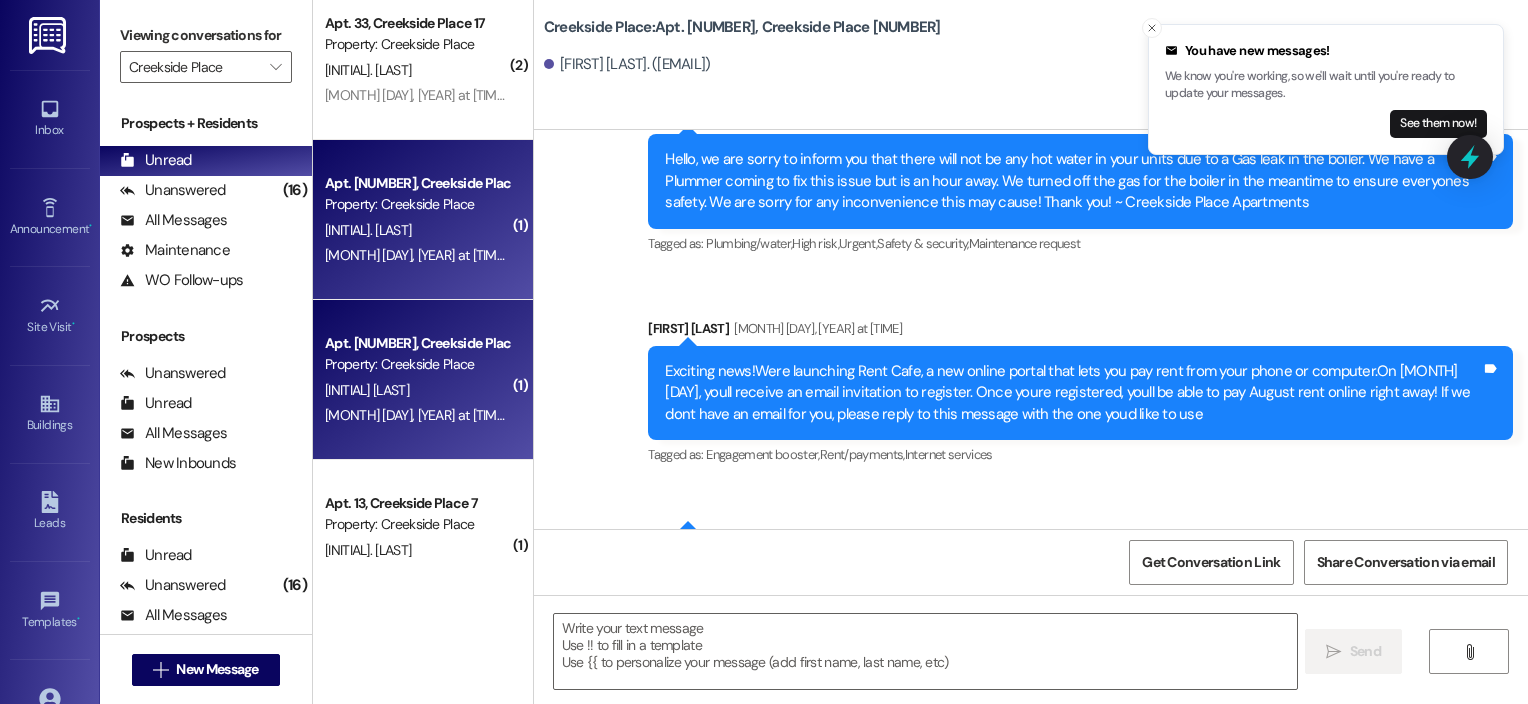 click on "[MONTH] [DAY], [YEAR] at [TIME]: Hello:If your vehicle is parked in front of the office, near the playground by the office, or in front of Building 11, please move it to the North side of Building 11 by 9 am tomorrow to make room for our annual National Night Out event. We hope you will join us for delicious food, fun, and more on Tuesday, [MONTH] [DAY], from 4 pm to 7 pm! Thank you!Hola:Si su vehiculo esta estacionado frente a la oficina, cerca del patio de recreo junto a la oficina o frente al Edificio 11, muevalo al lado norte del Edificio 11 antes de las 9 am de manana para hacer espacio para nuestro evento anual National Night Out. Esperamos que se una a nosotros para disfrutar de deliciosa comida, diversion y mas el martes 5 de [MONTH] de 4 pm a 7 pm! Gracias!" at bounding box center [417, 415] 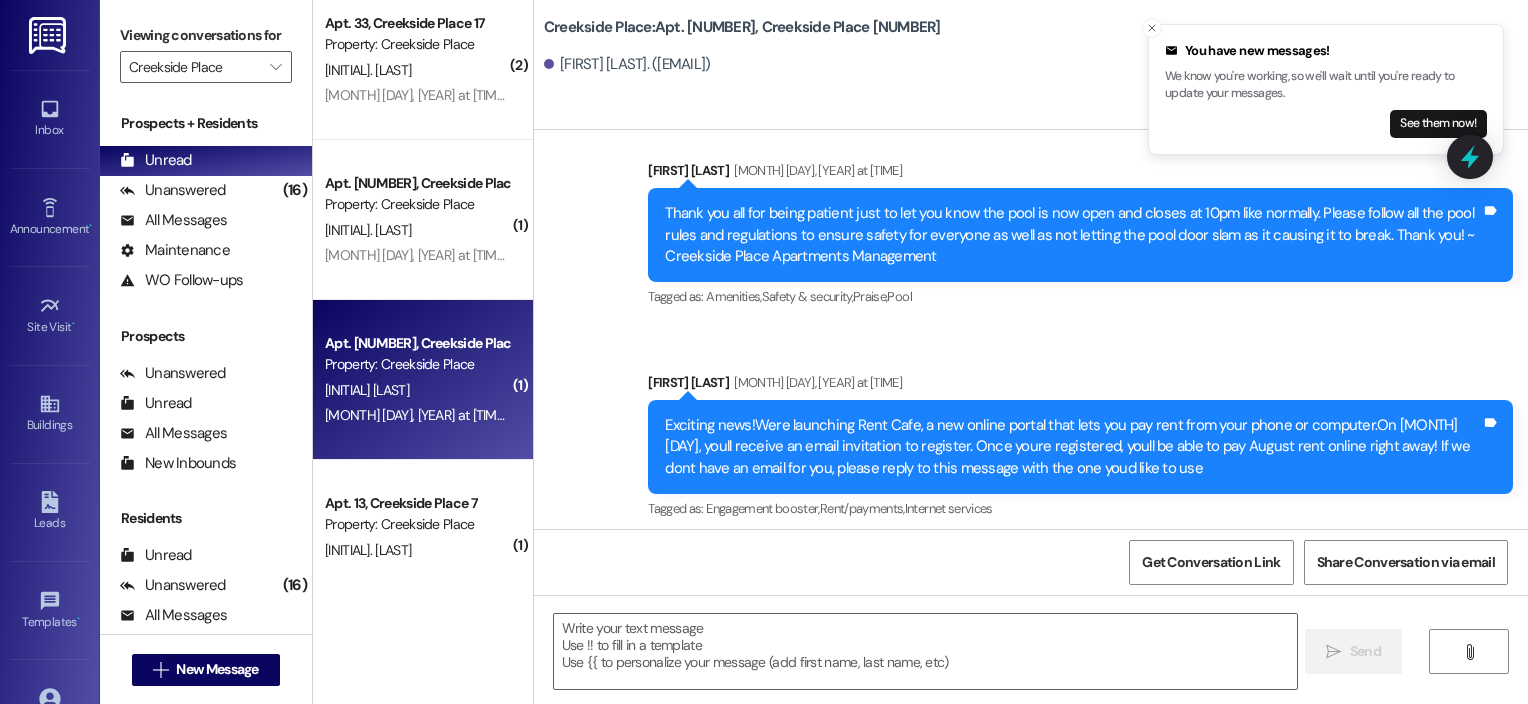 scroll, scrollTop: 63525, scrollLeft: 0, axis: vertical 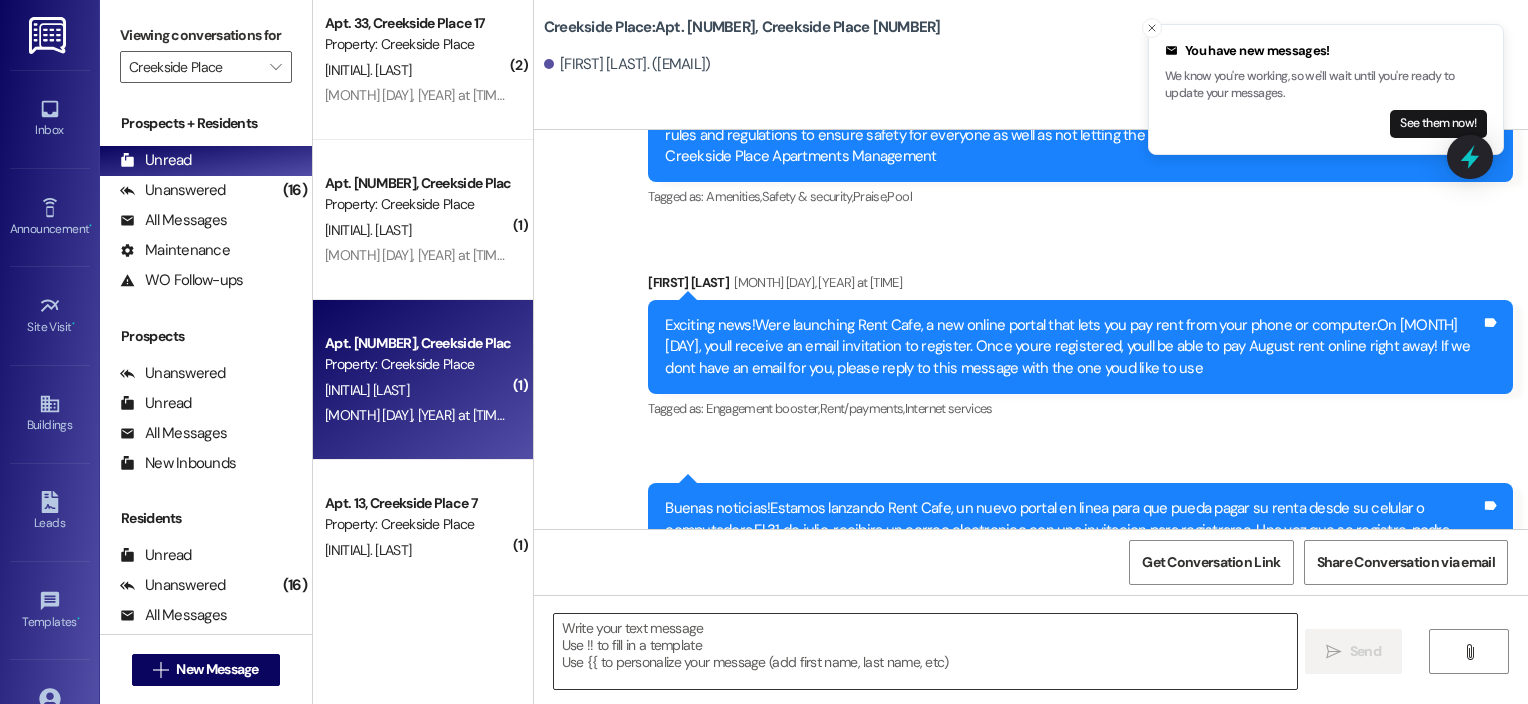 click at bounding box center [926, 651] 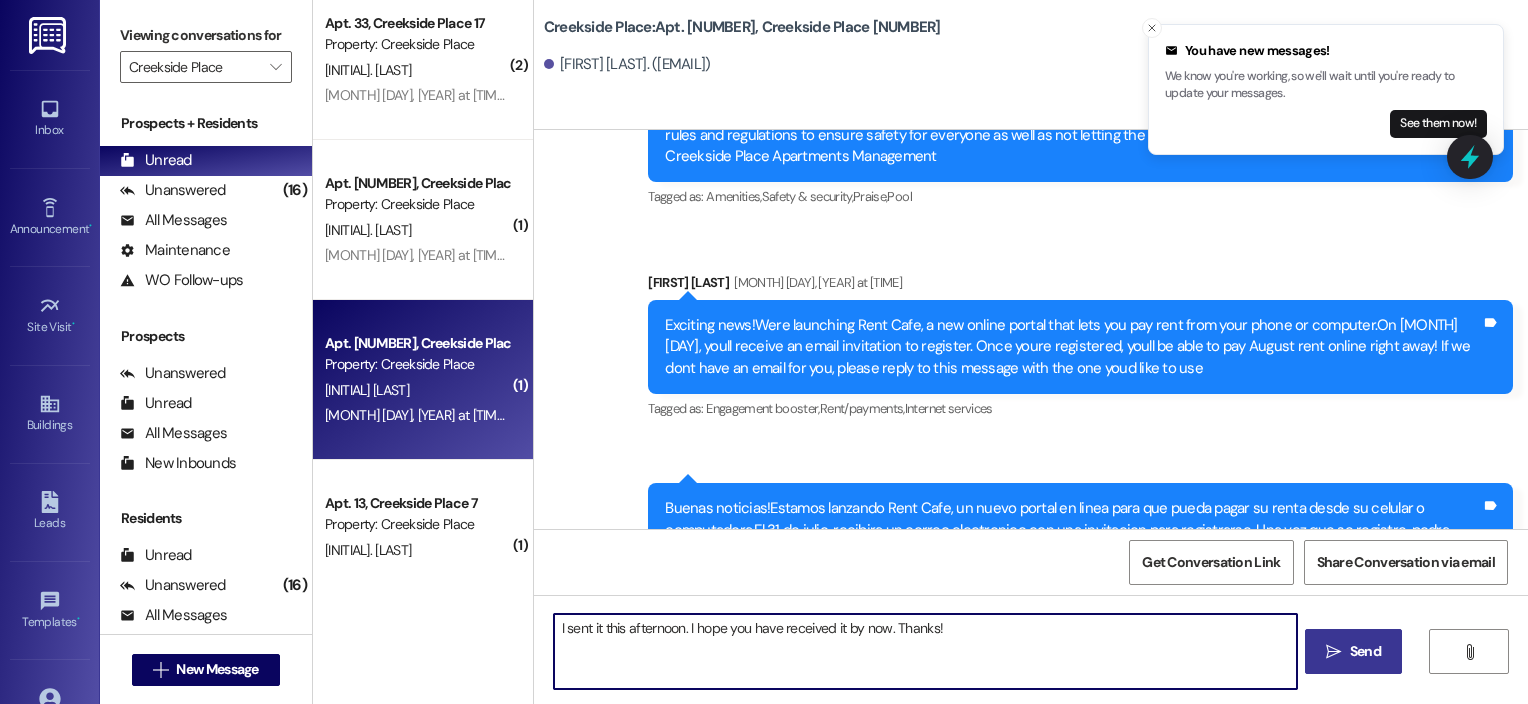 type on "I sent it this afternoon. I hope you have received it by now. Thanks!" 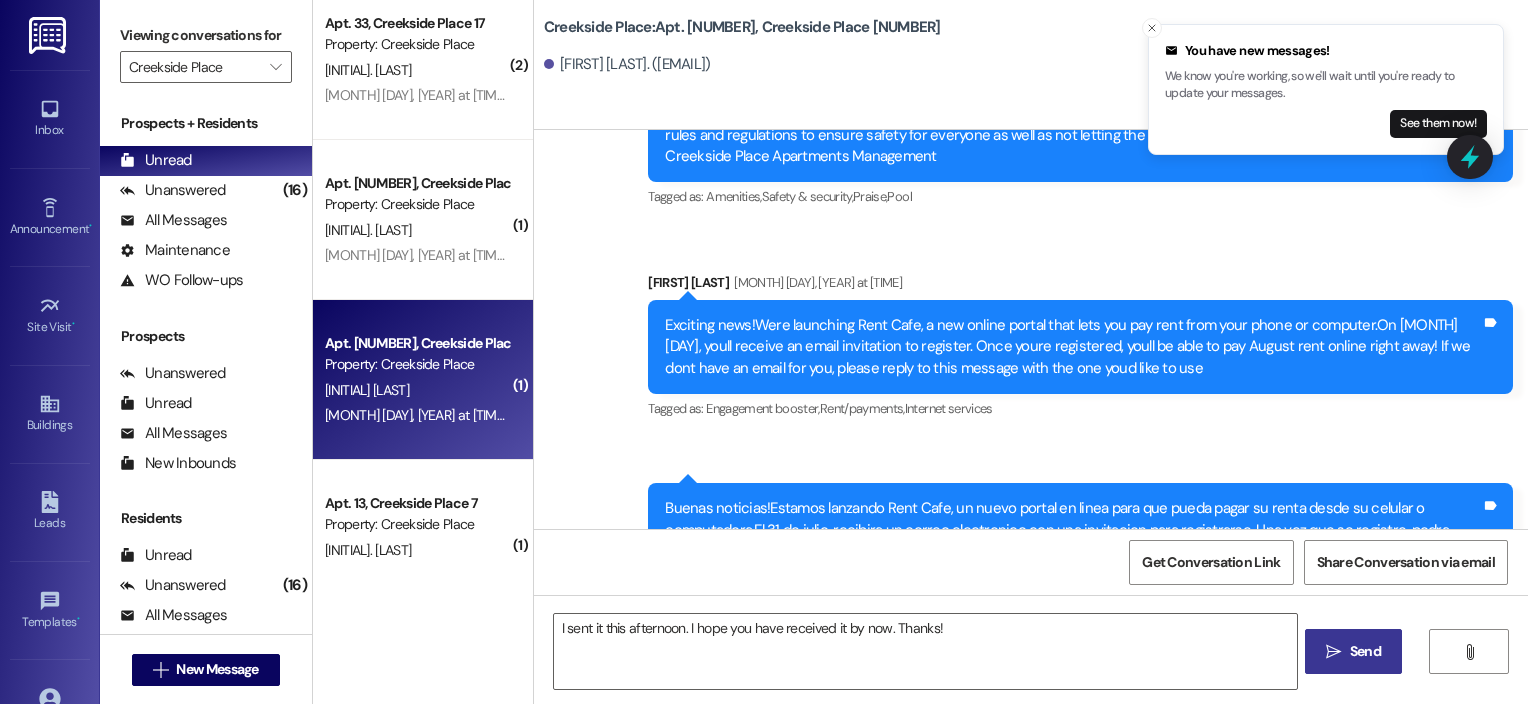 click on "Send" at bounding box center [1365, 651] 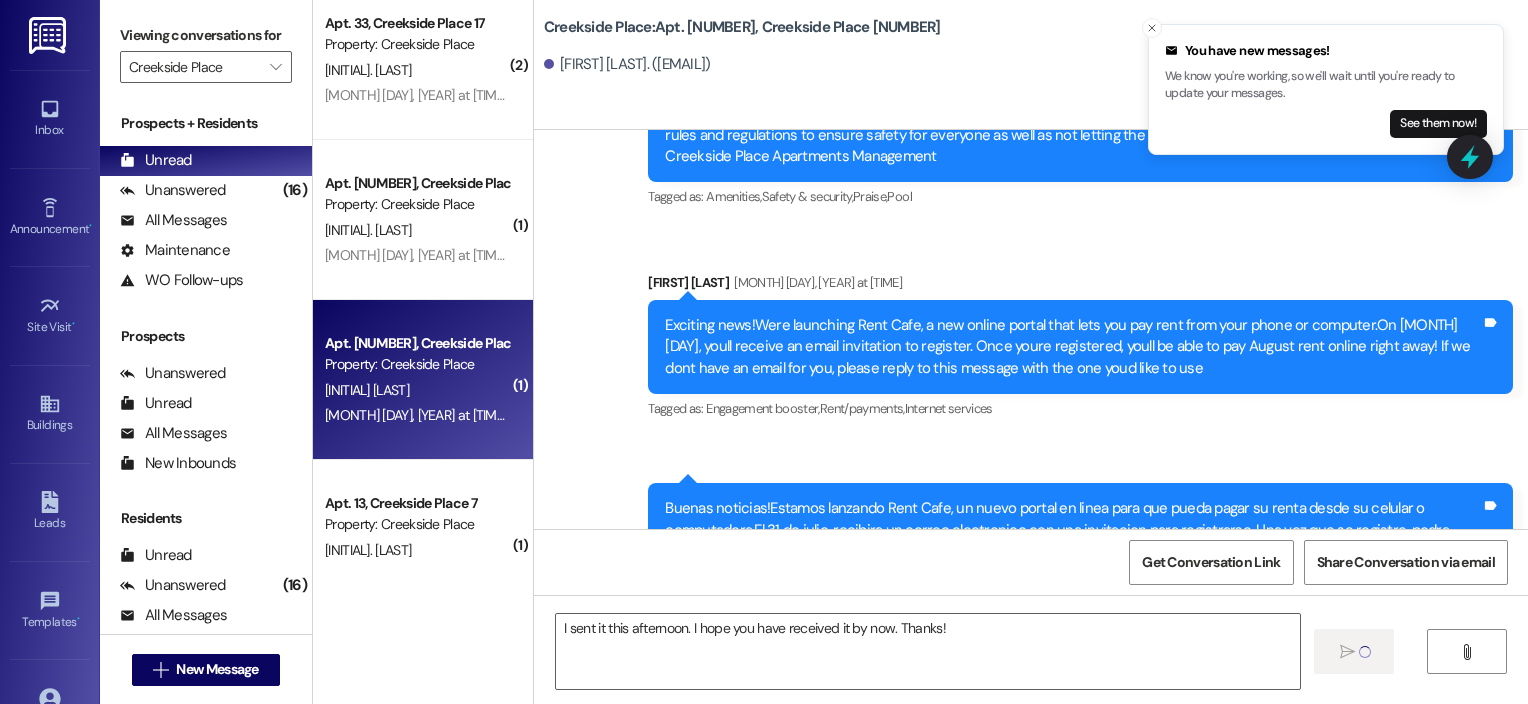 type 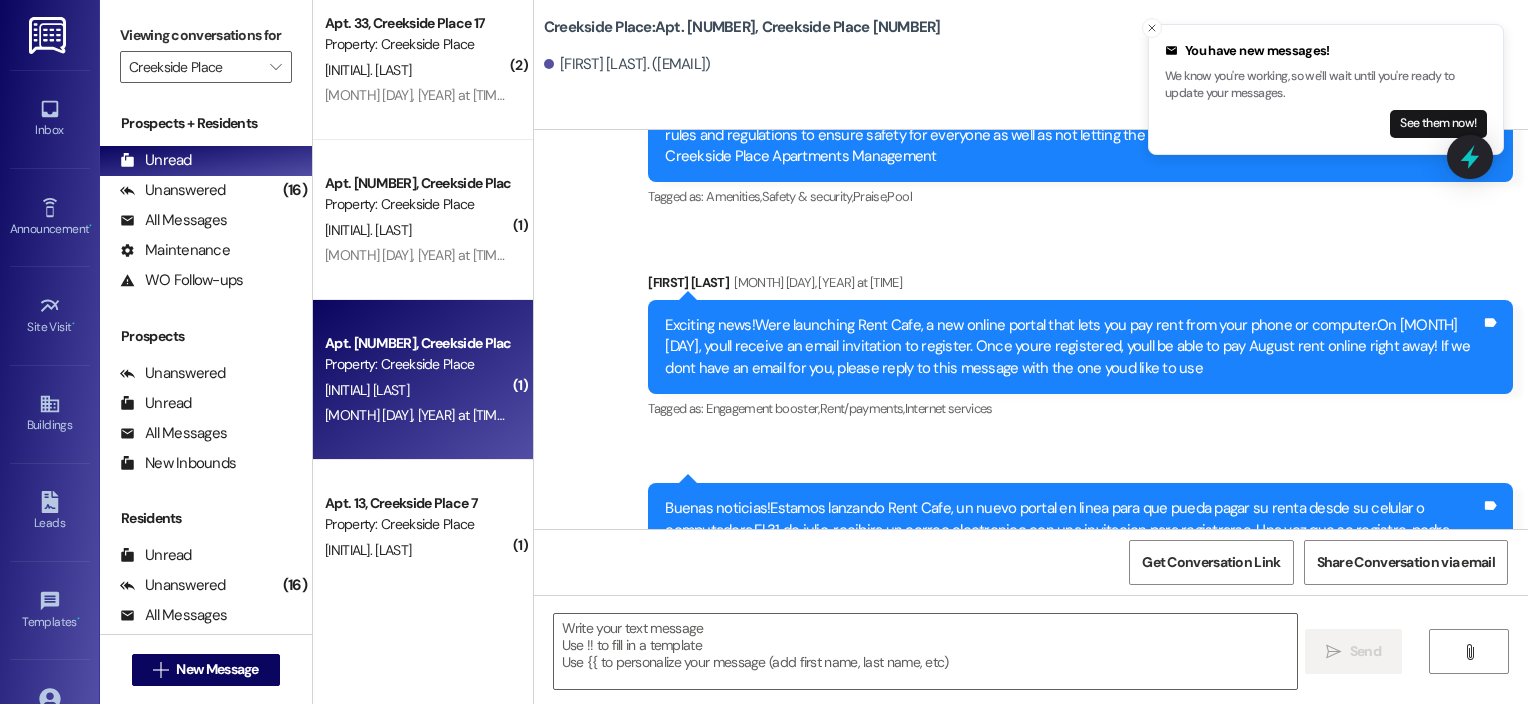 scroll, scrollTop: 63530, scrollLeft: 0, axis: vertical 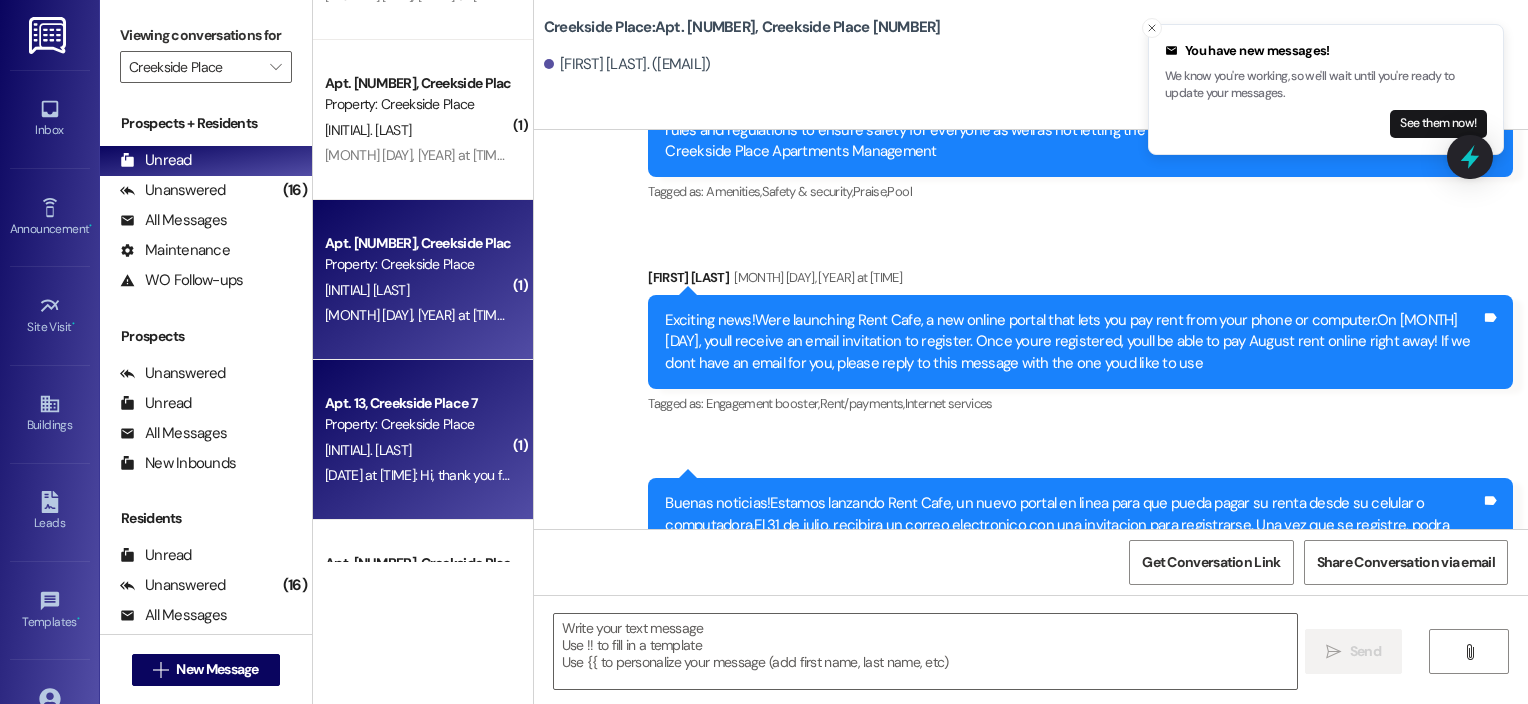 click on "[INITIAL]. [LAST]" at bounding box center (417, 450) 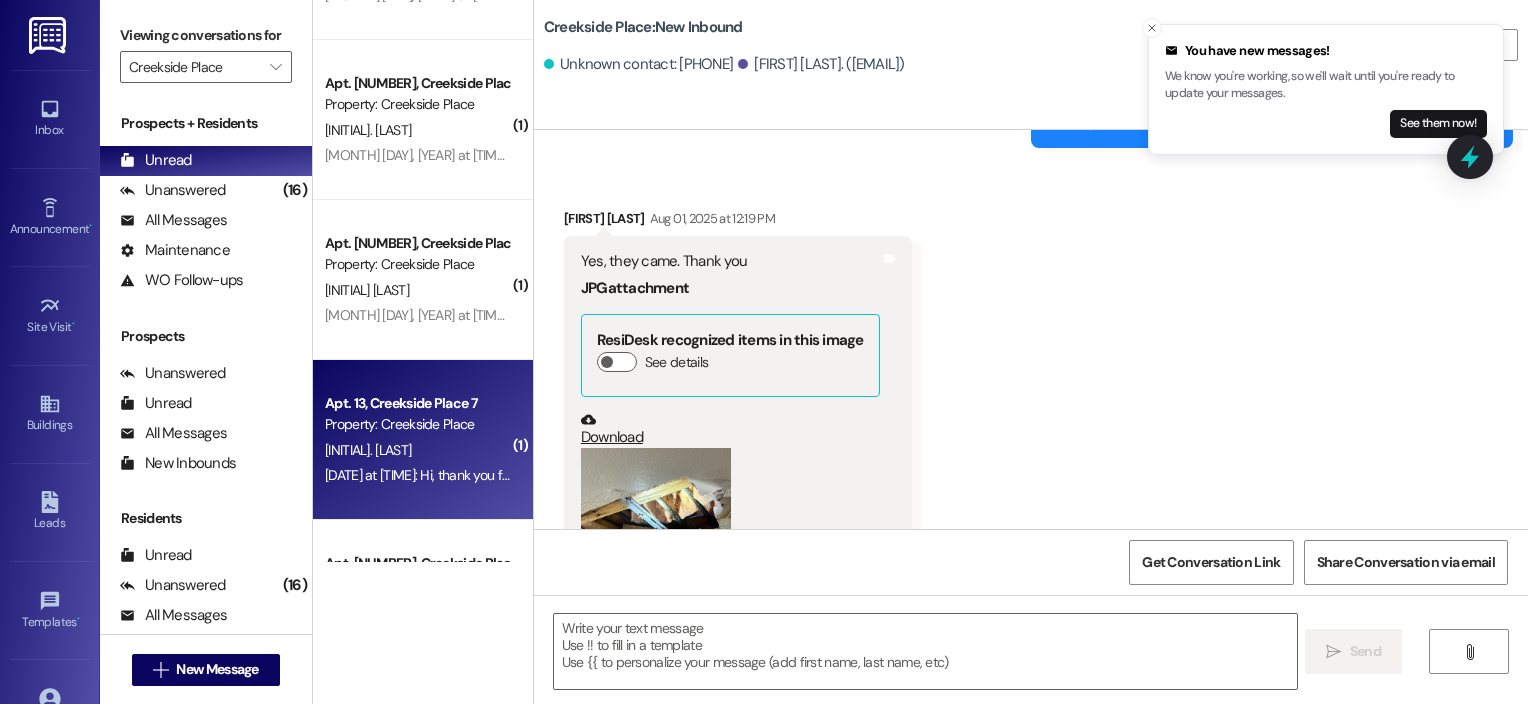 scroll, scrollTop: 4151, scrollLeft: 0, axis: vertical 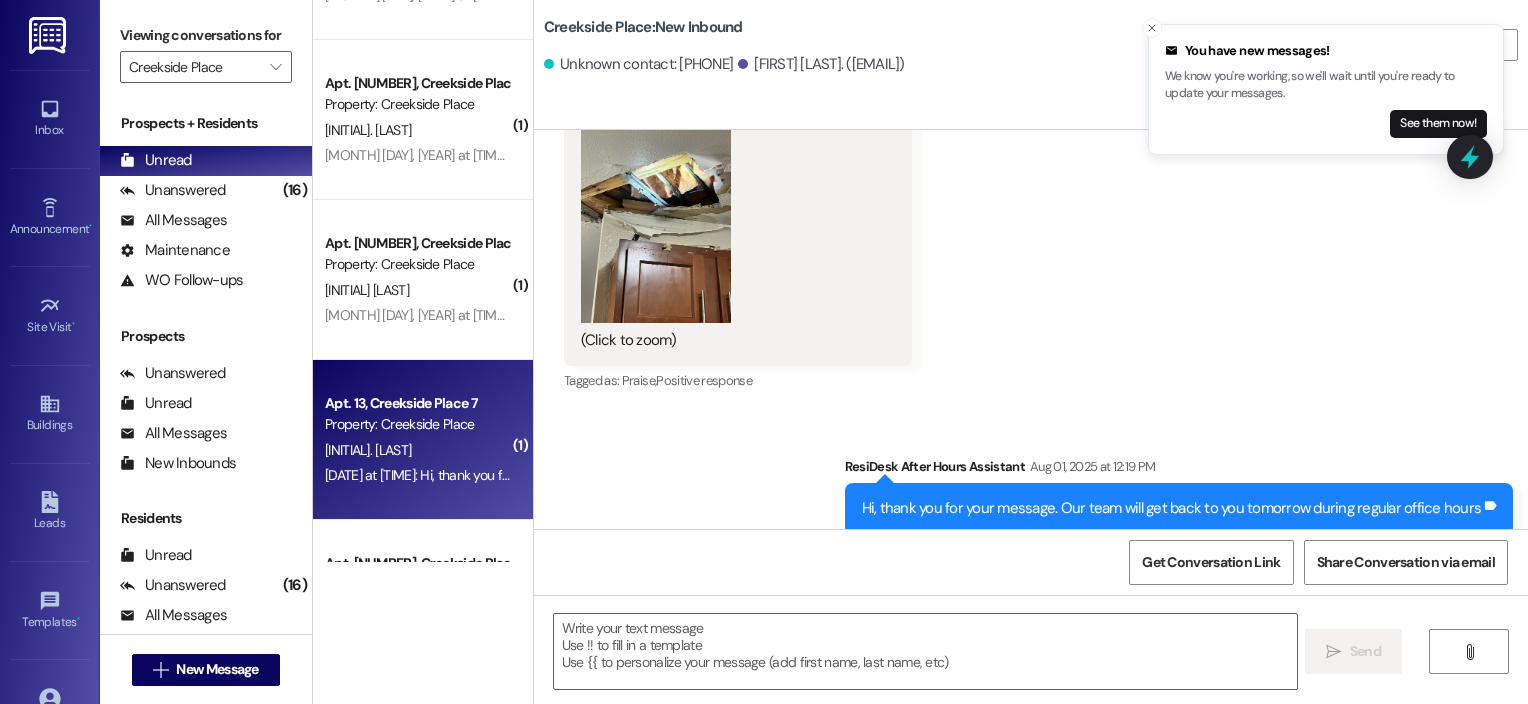 click on "Sent via SMS ResiDesk After Hours Assistant [MONTH] [DAY], [YEAR] at [TIME] Hi, thank you for your message. Our team will get back to you tomorrow during regular office hours Tags and notes" at bounding box center [1031, 480] 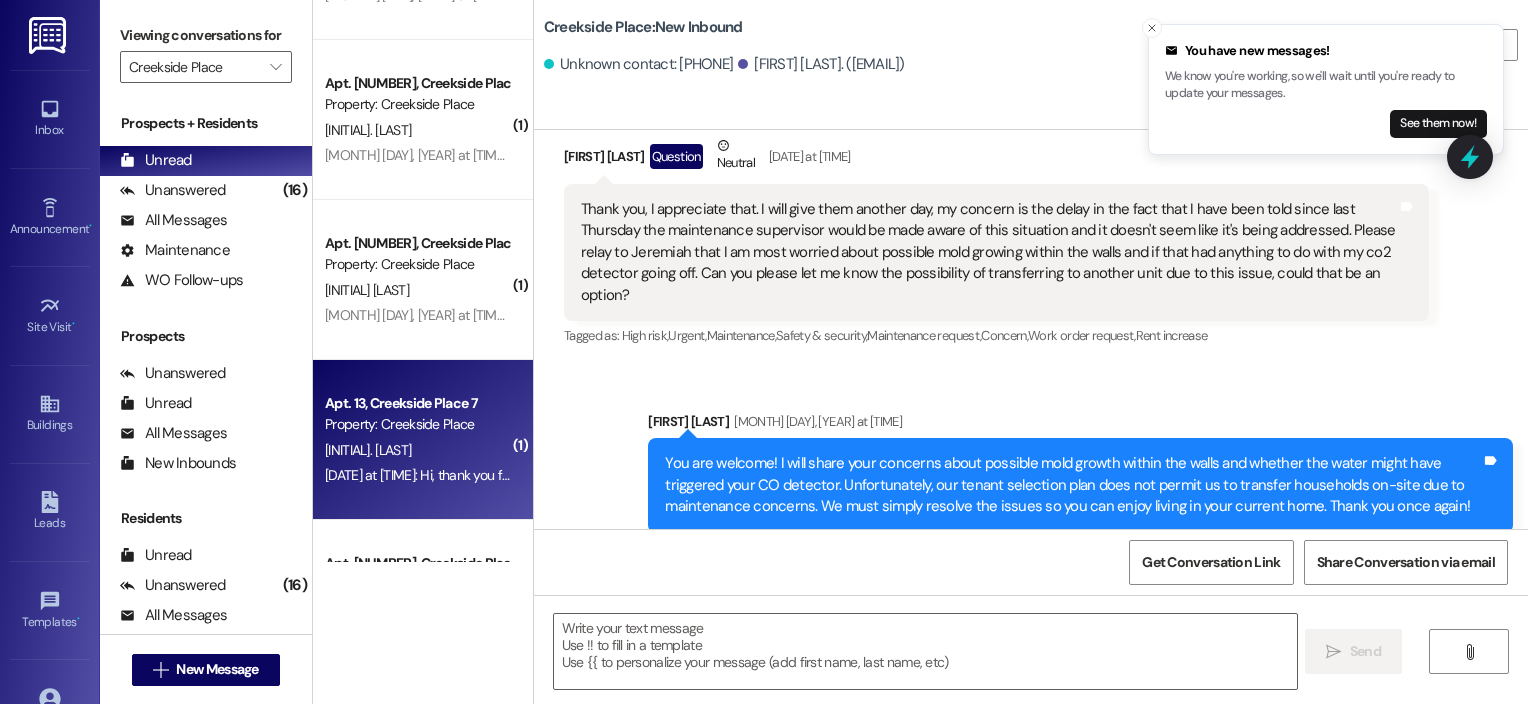 scroll, scrollTop: 1951, scrollLeft: 0, axis: vertical 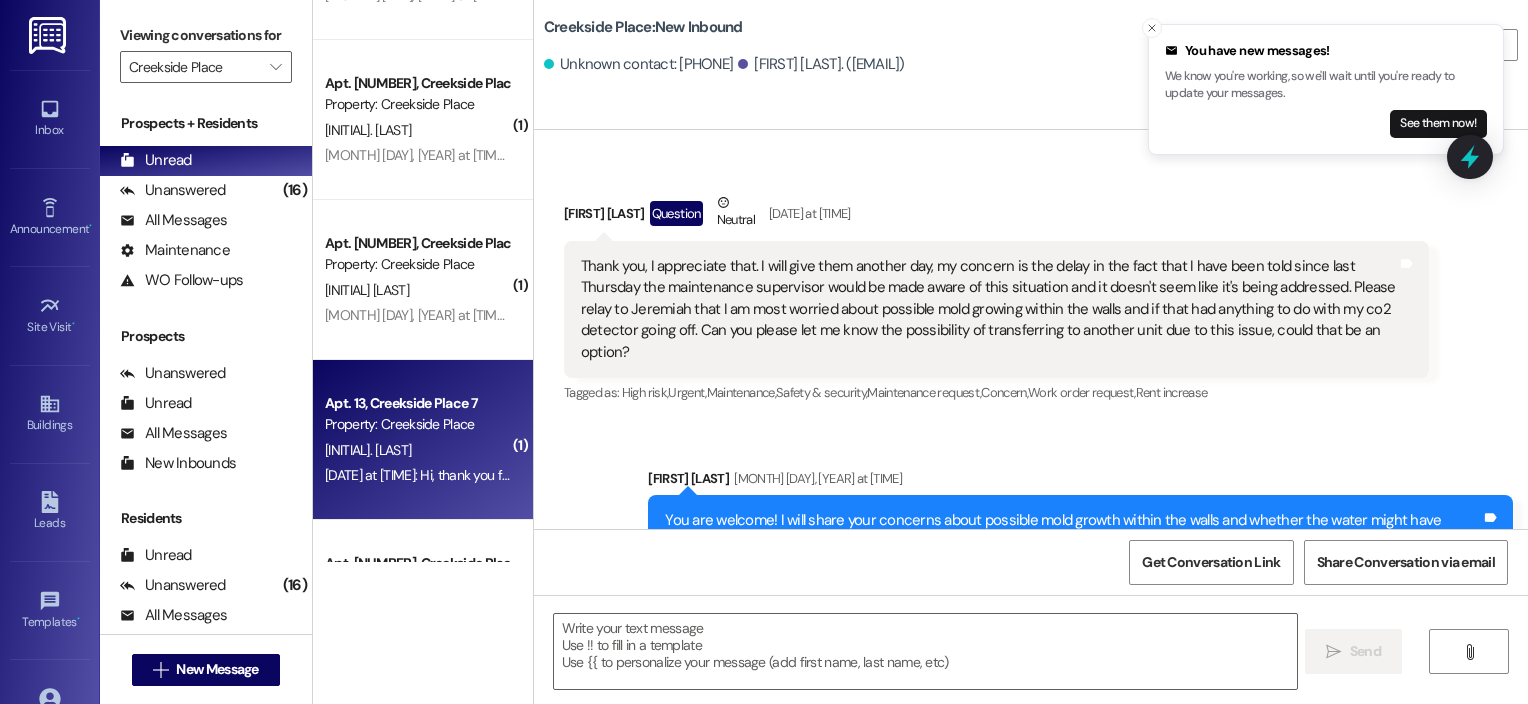 click on "Received via SMS [NAME] Question Neutral [DATE] at [TIME] Thank you, I appreciate that. I will give them another day, my concern is the delay in the fact that I have been told since last Thursday the maintenance supervisor would be made aware of this situation and it doesn't seem like it's being addressed. Please relay to Jeremiah that I am most worried about possible mold growing within the walls and if that had anything to do with my co2 detector going off. Can you please let me know the possibility of transferring to another unit due to this issue, could that be an option? Tags and notes Tagged as: High risk , Click to highlight conversations about High risk Urgent , Click to highlight conversations about Urgent Maintenance , Click to highlight conversations about Maintenance Safety & security , Click to highlight conversations about Safety & security Maintenance request , Click to highlight conversations about Maintenance request Concern , Work order request , Rent increase" at bounding box center [1031, 284] 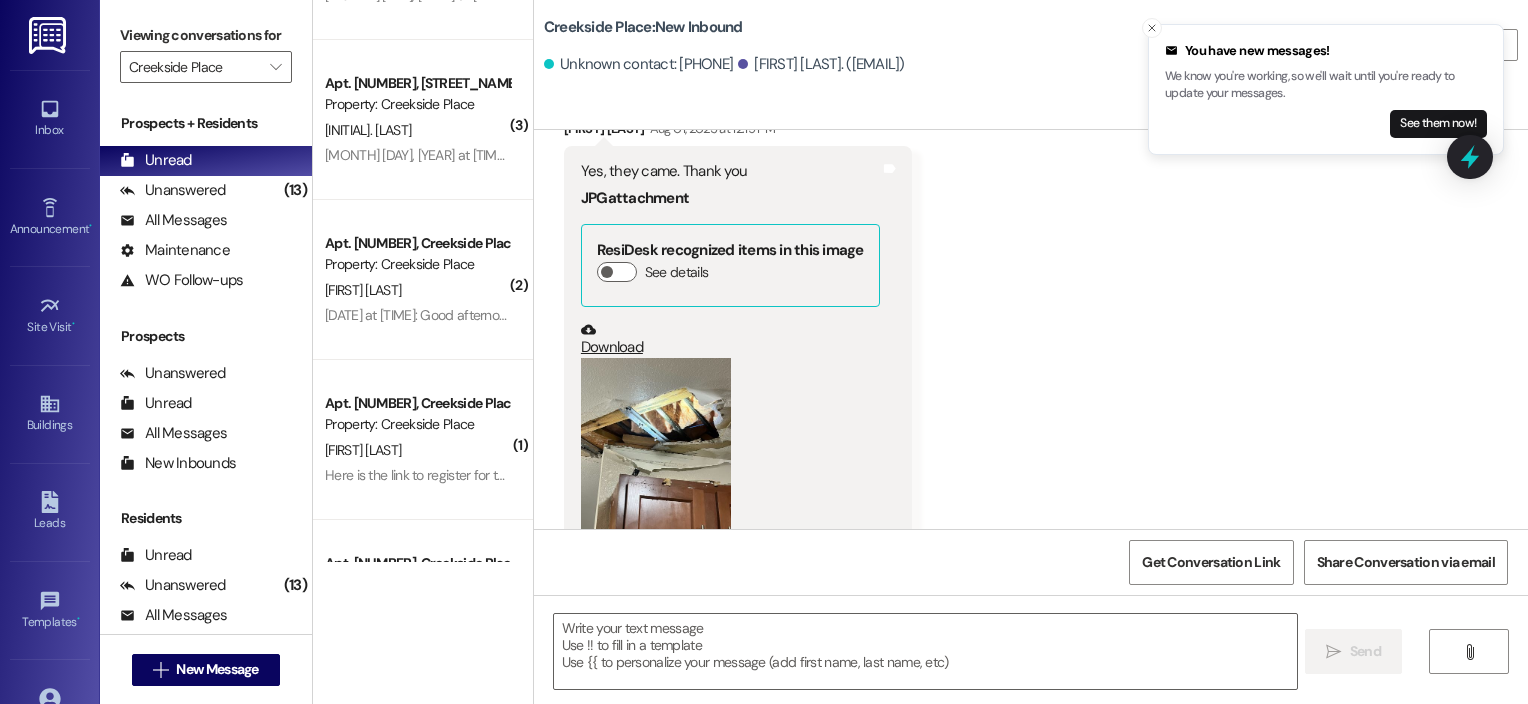 scroll, scrollTop: 3951, scrollLeft: 0, axis: vertical 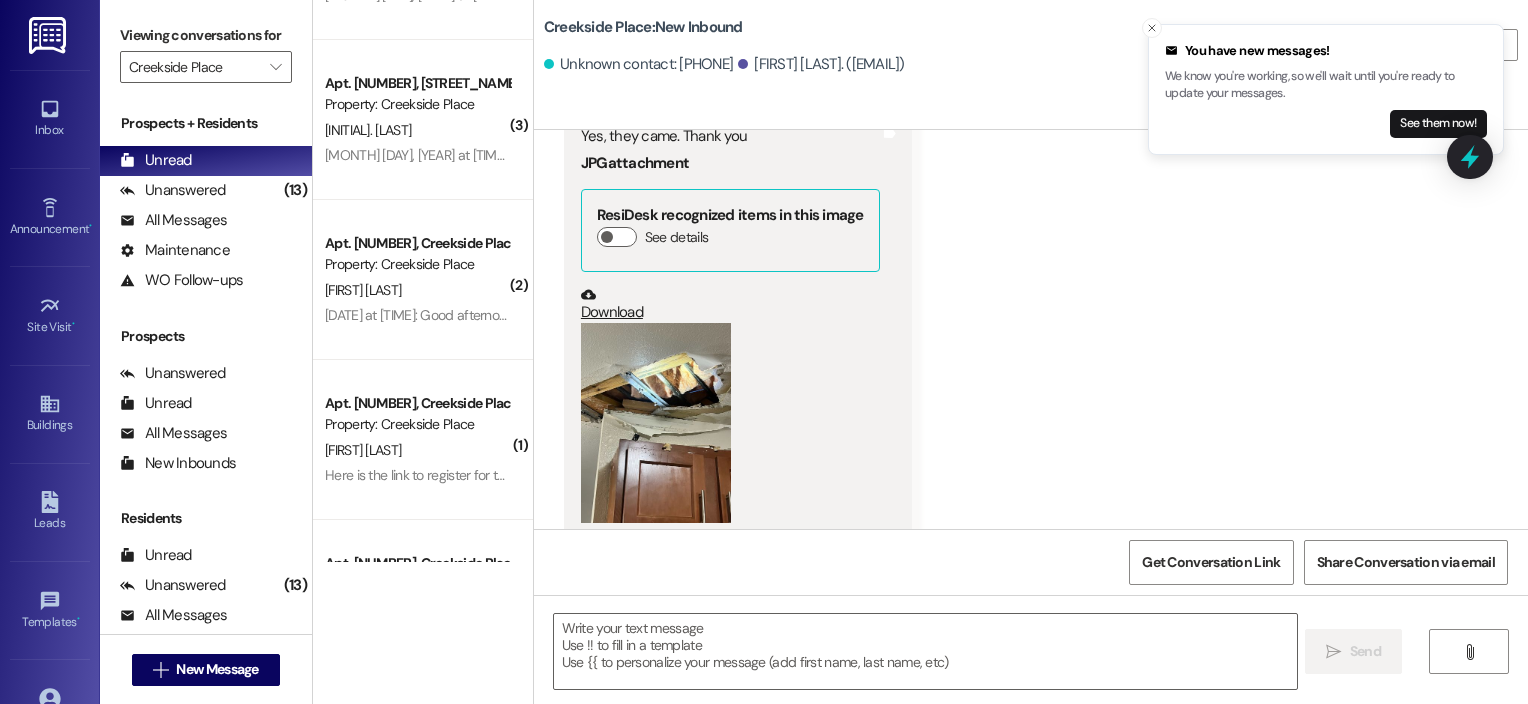 click on "Download" at bounding box center (730, 304) 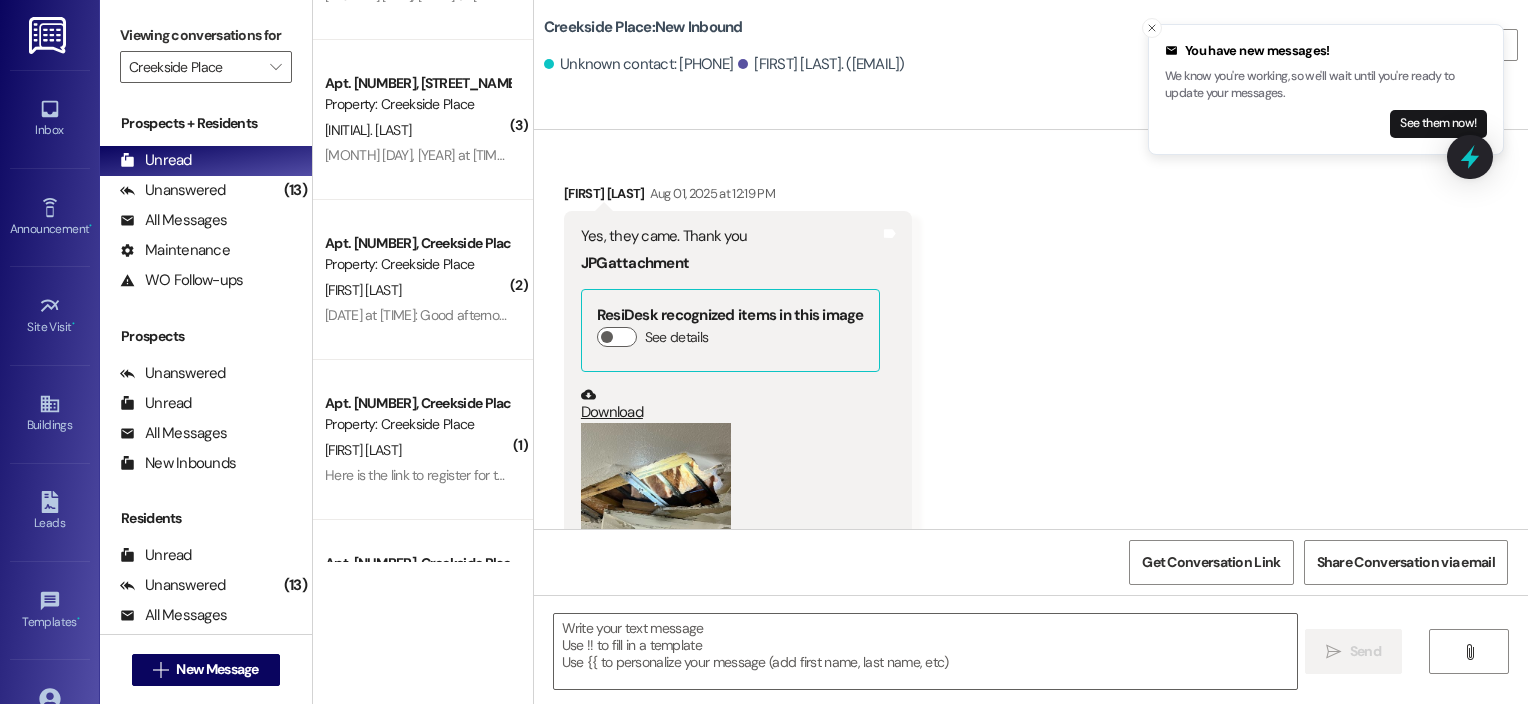 scroll, scrollTop: 4151, scrollLeft: 0, axis: vertical 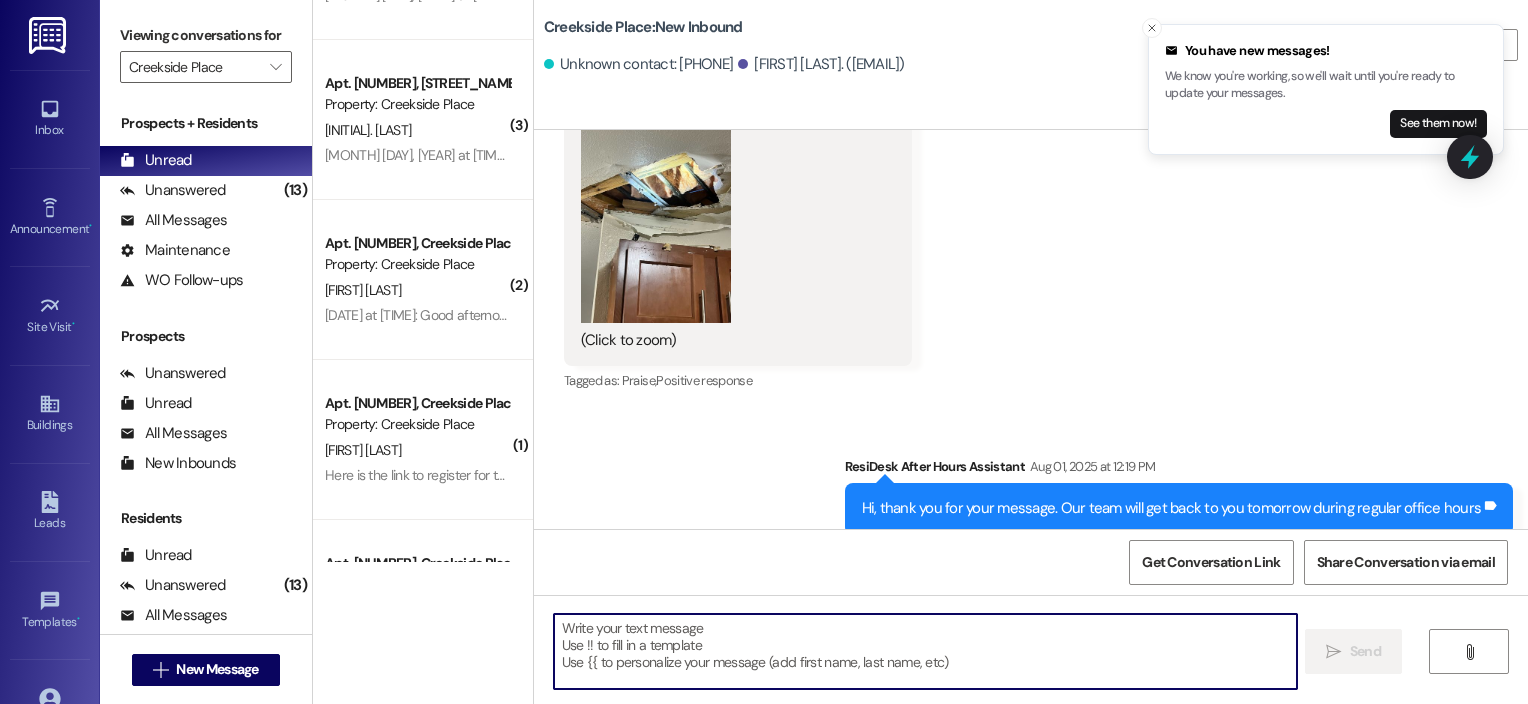 click at bounding box center [926, 651] 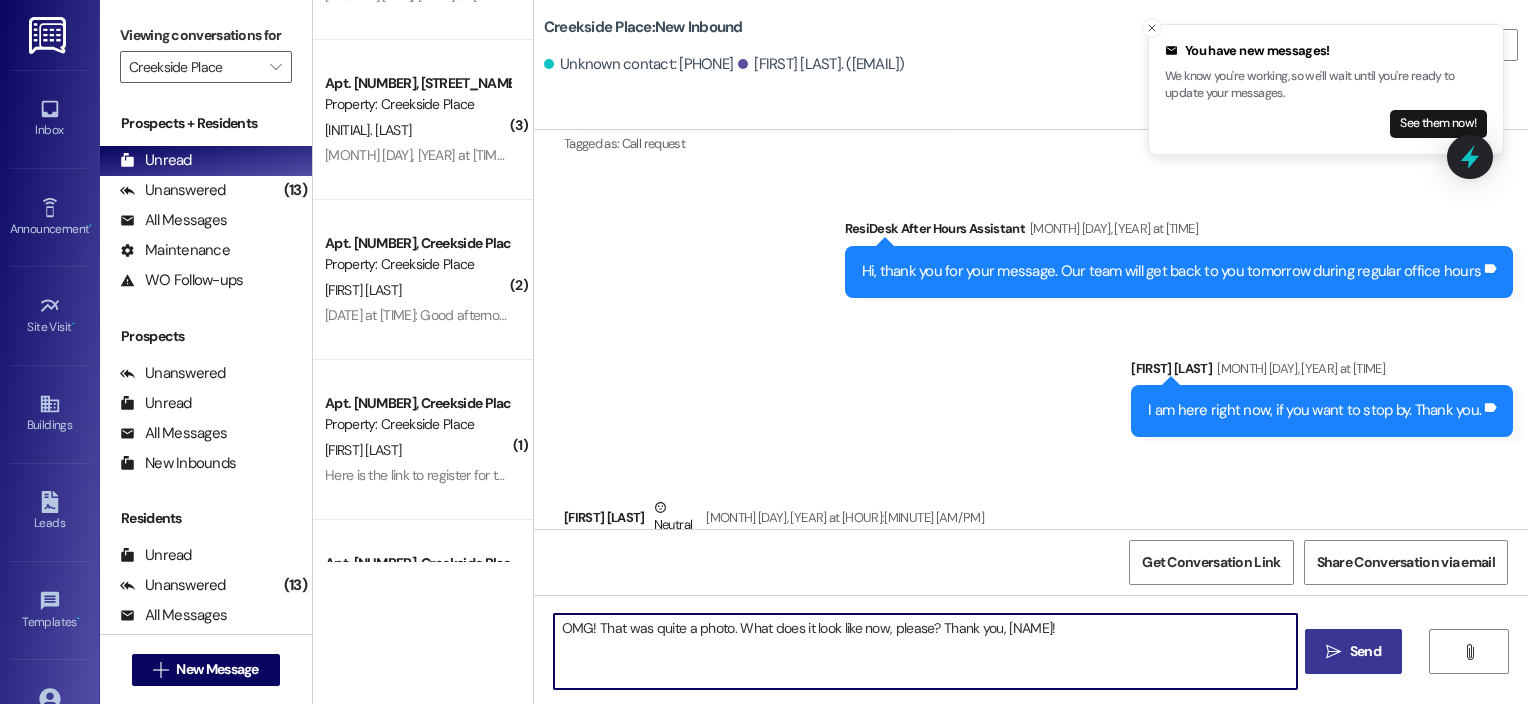 scroll, scrollTop: 900, scrollLeft: 0, axis: vertical 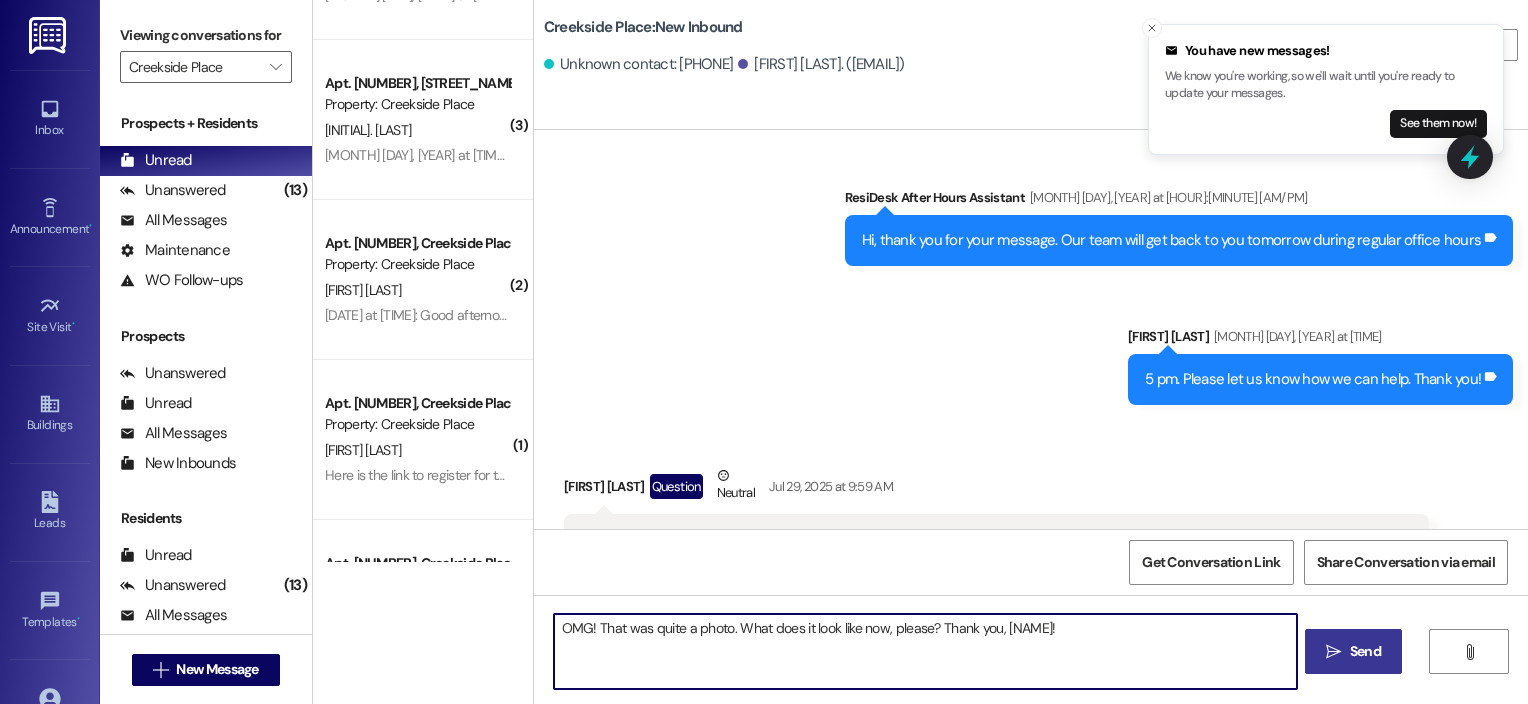 type on "OMG! That was quite a photo. What does it look like now, please? Thank you, [NAME]!" 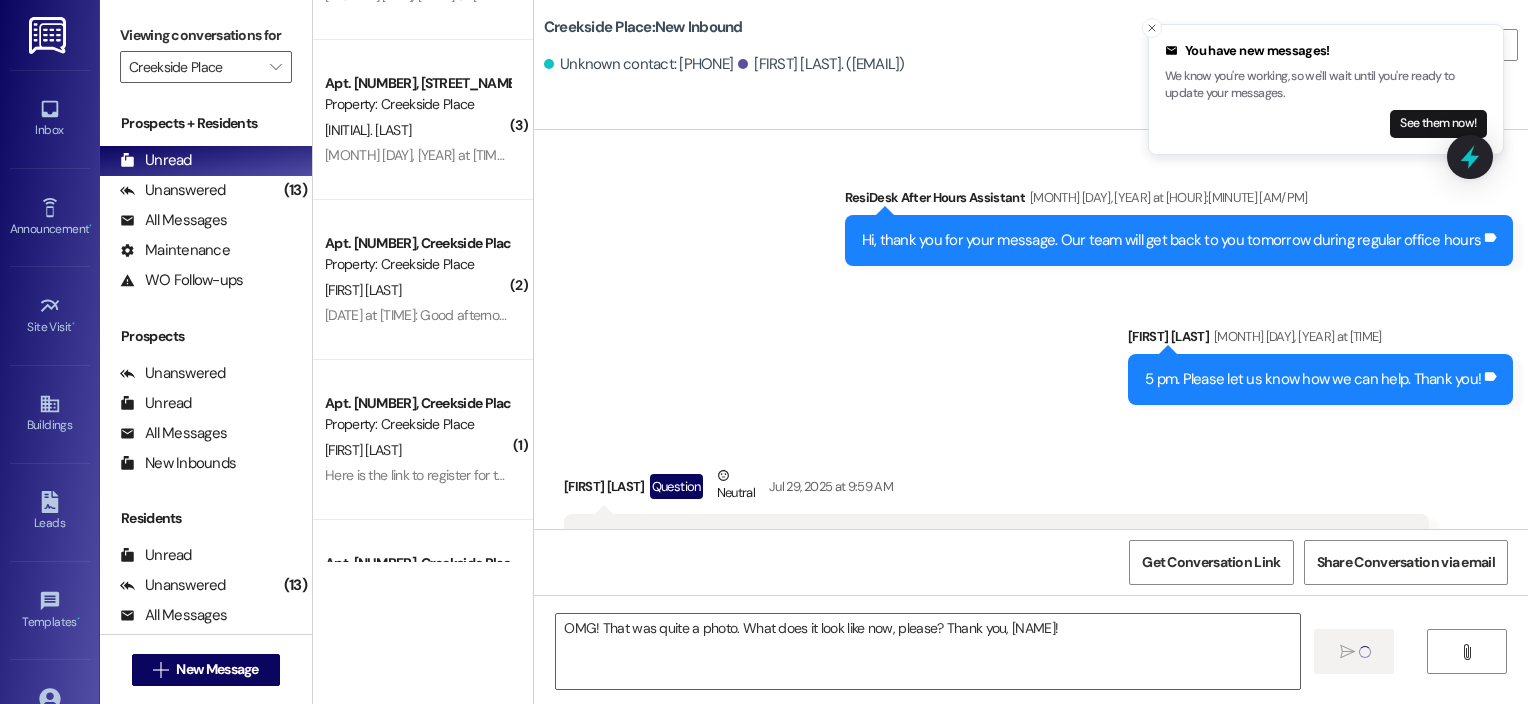 type 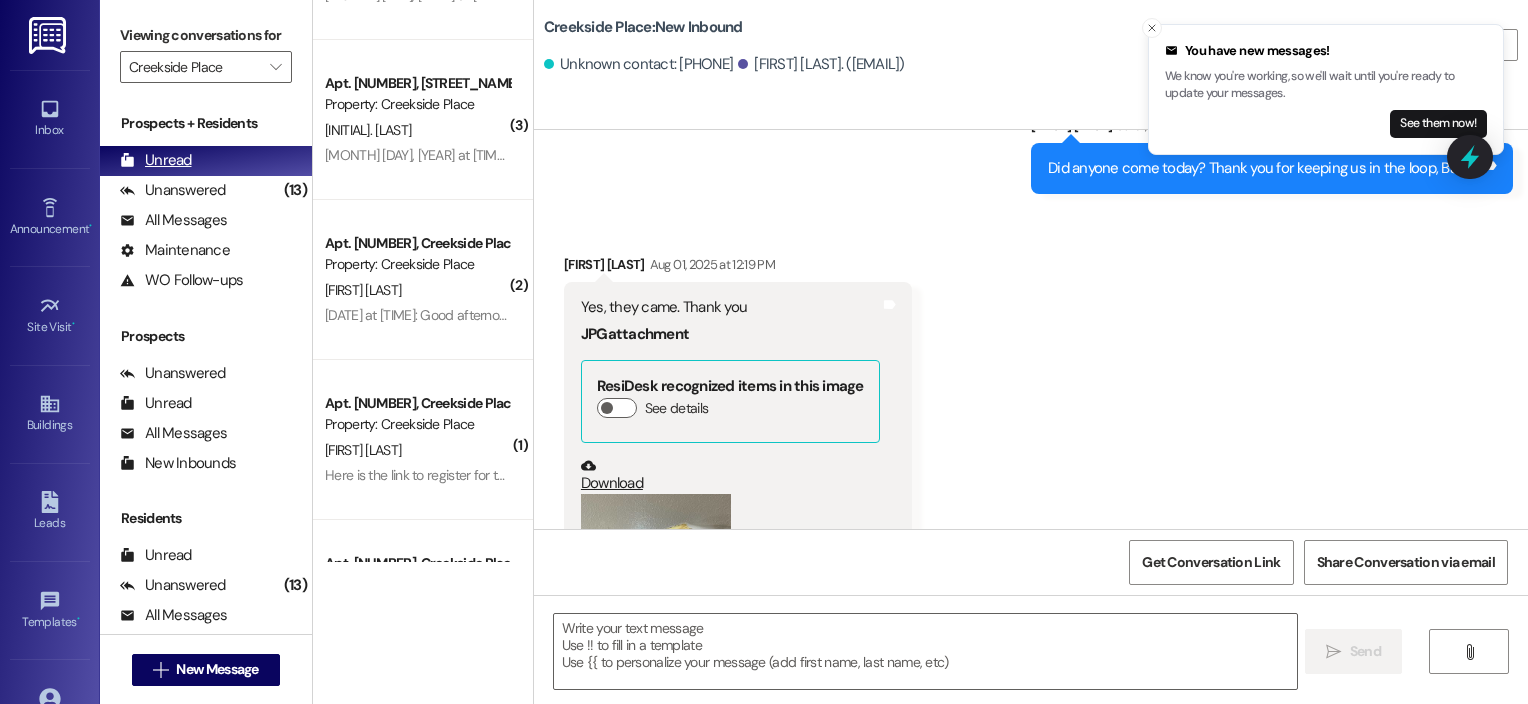 scroll, scrollTop: 4010, scrollLeft: 0, axis: vertical 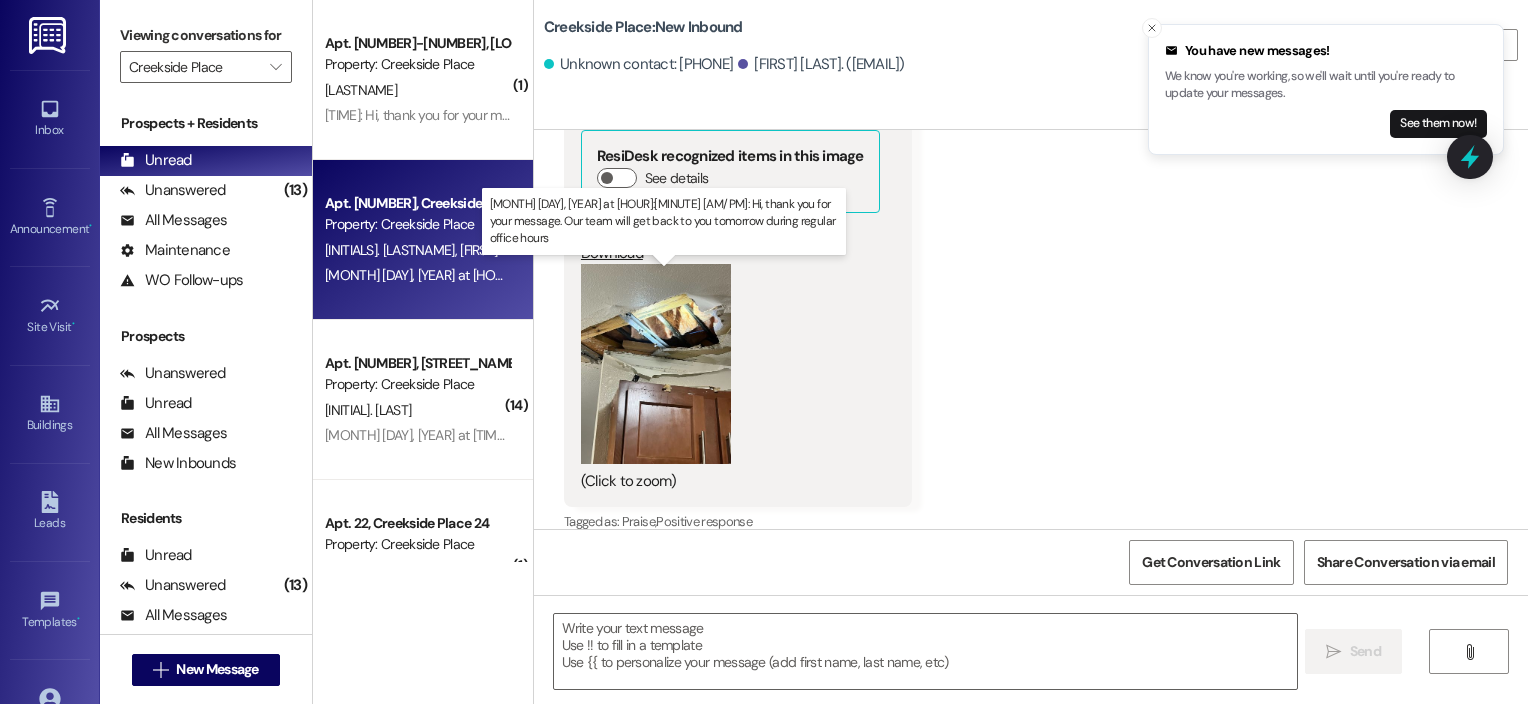 click on "[DATE] at [TIME]: Hi, thank you for your message. Our team will get back to you tomorrow during regular office hours [DATE] at [TIME]: Hi, thank you for your message. Our team will get back to you tomorrow during regular office hours" at bounding box center (760, 275) 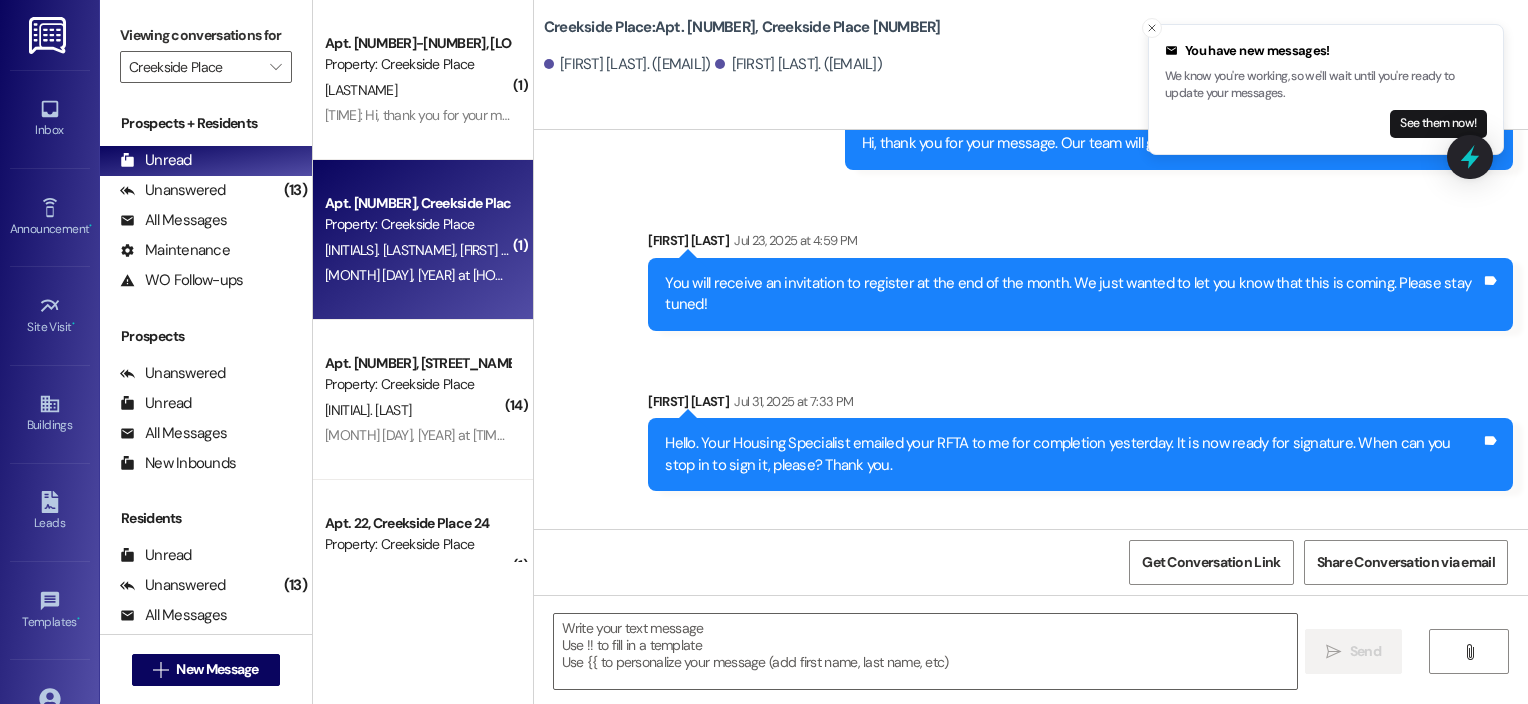 scroll, scrollTop: 6435, scrollLeft: 0, axis: vertical 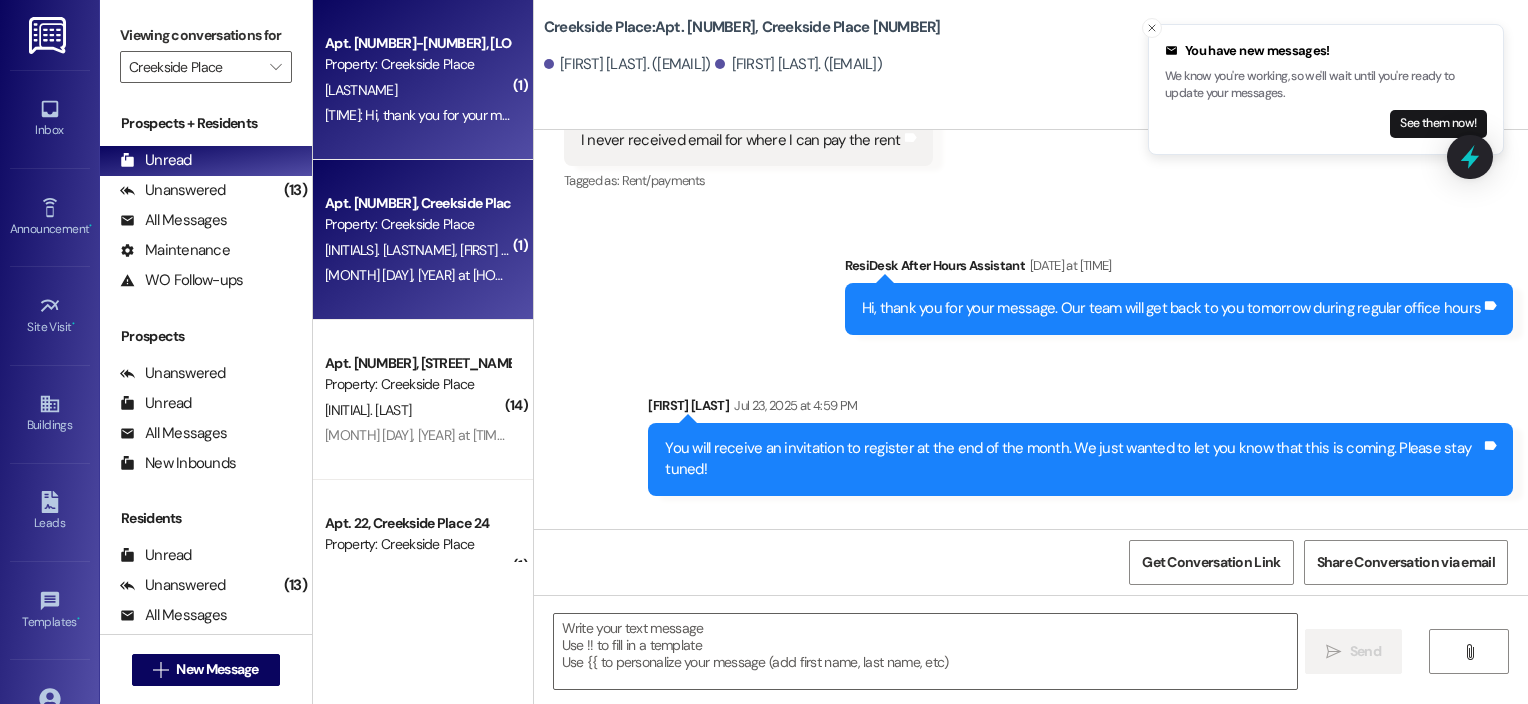 click on "[LASTNAME]" at bounding box center (417, 90) 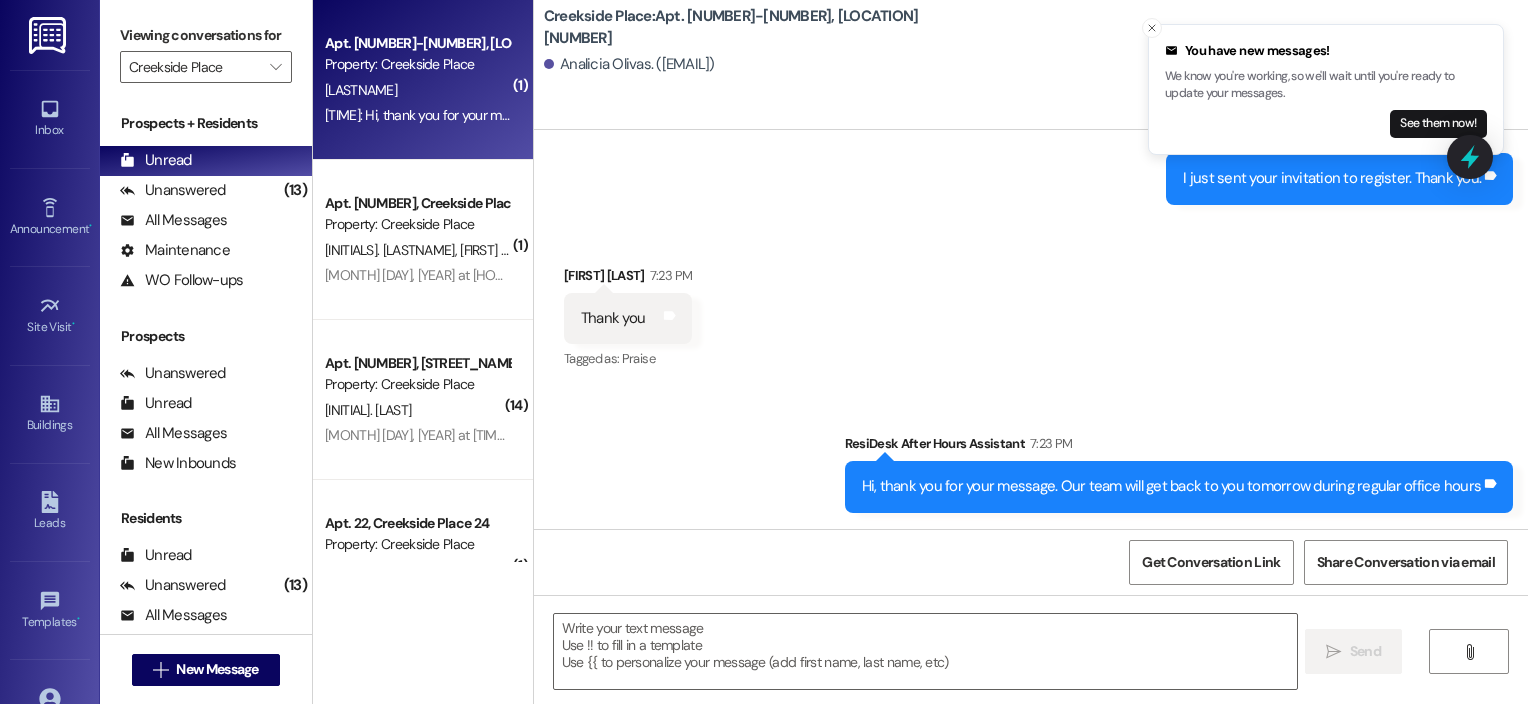 scroll, scrollTop: 1128, scrollLeft: 0, axis: vertical 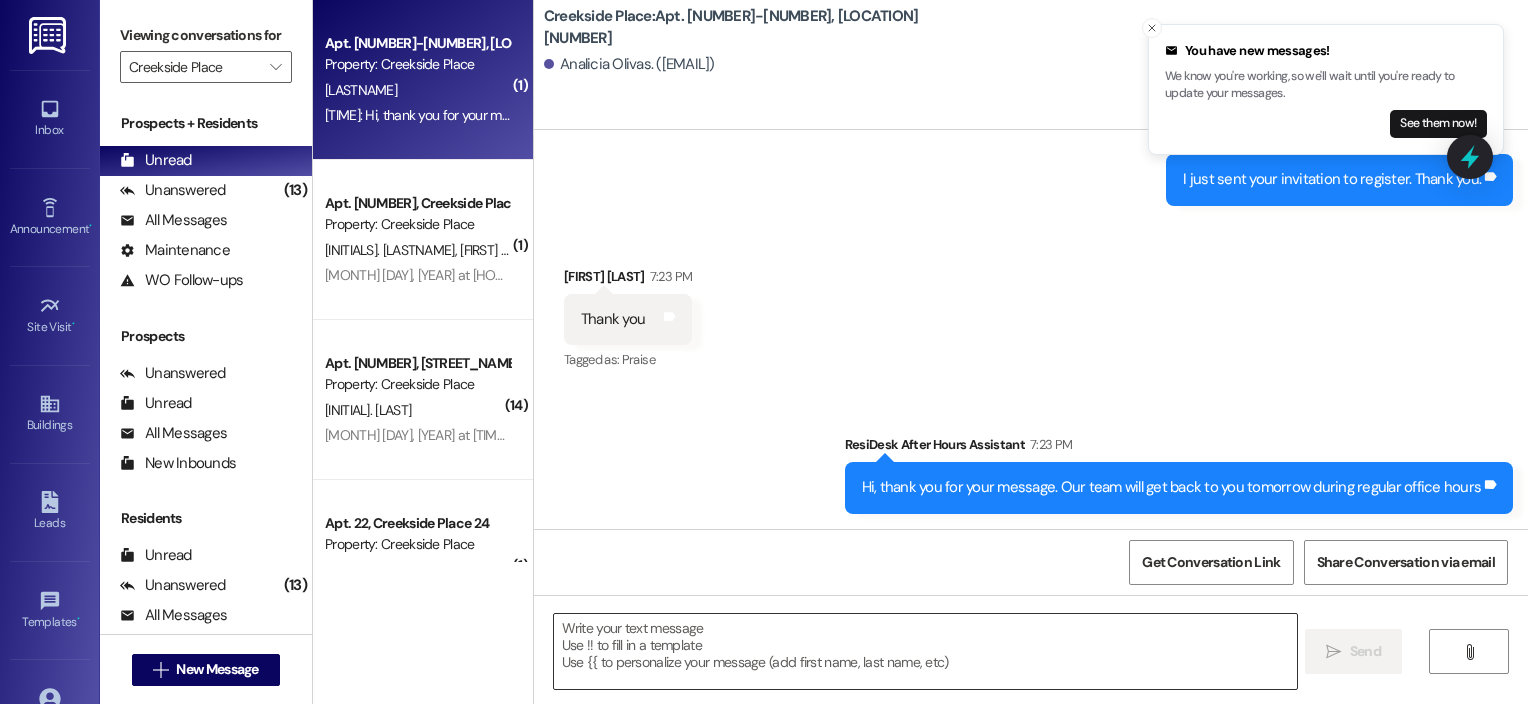 click at bounding box center (926, 651) 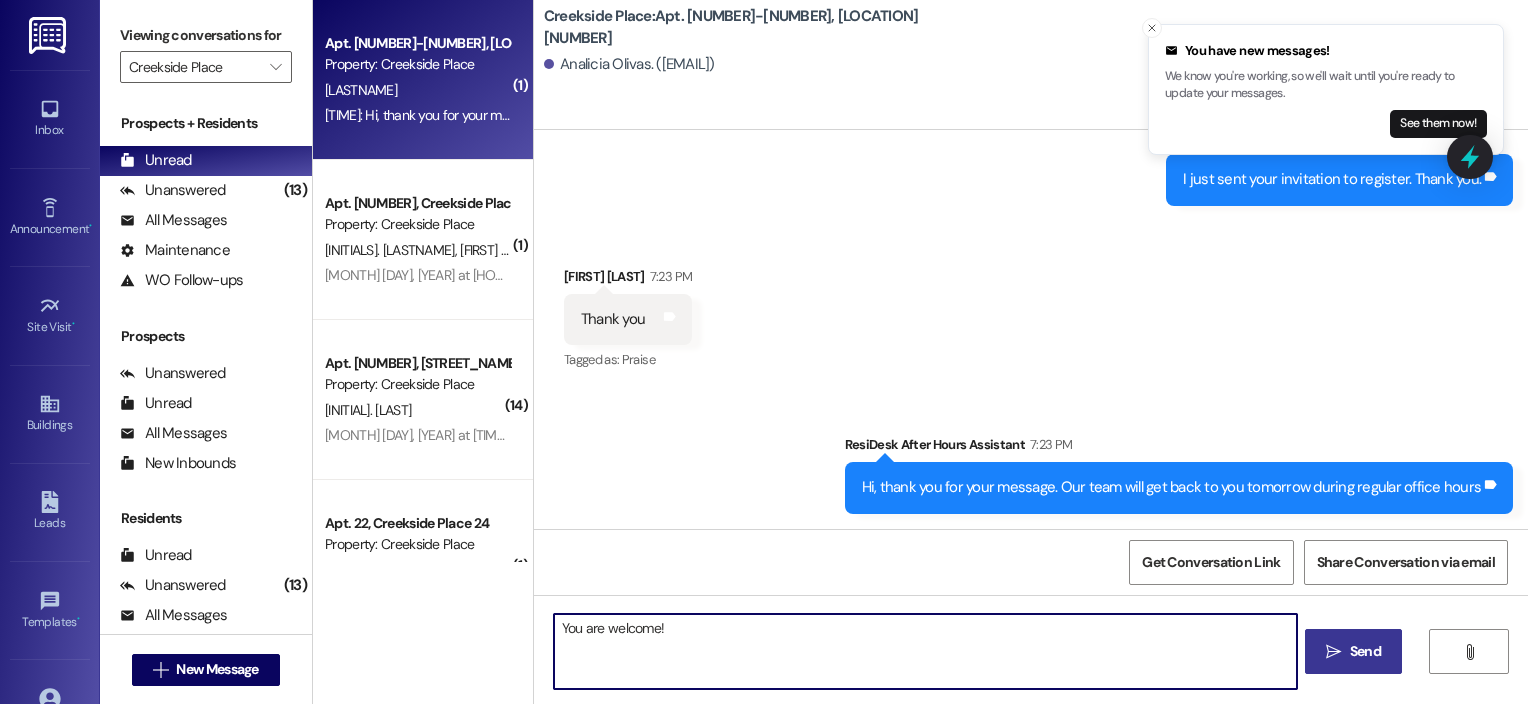 type on "You are welcome!" 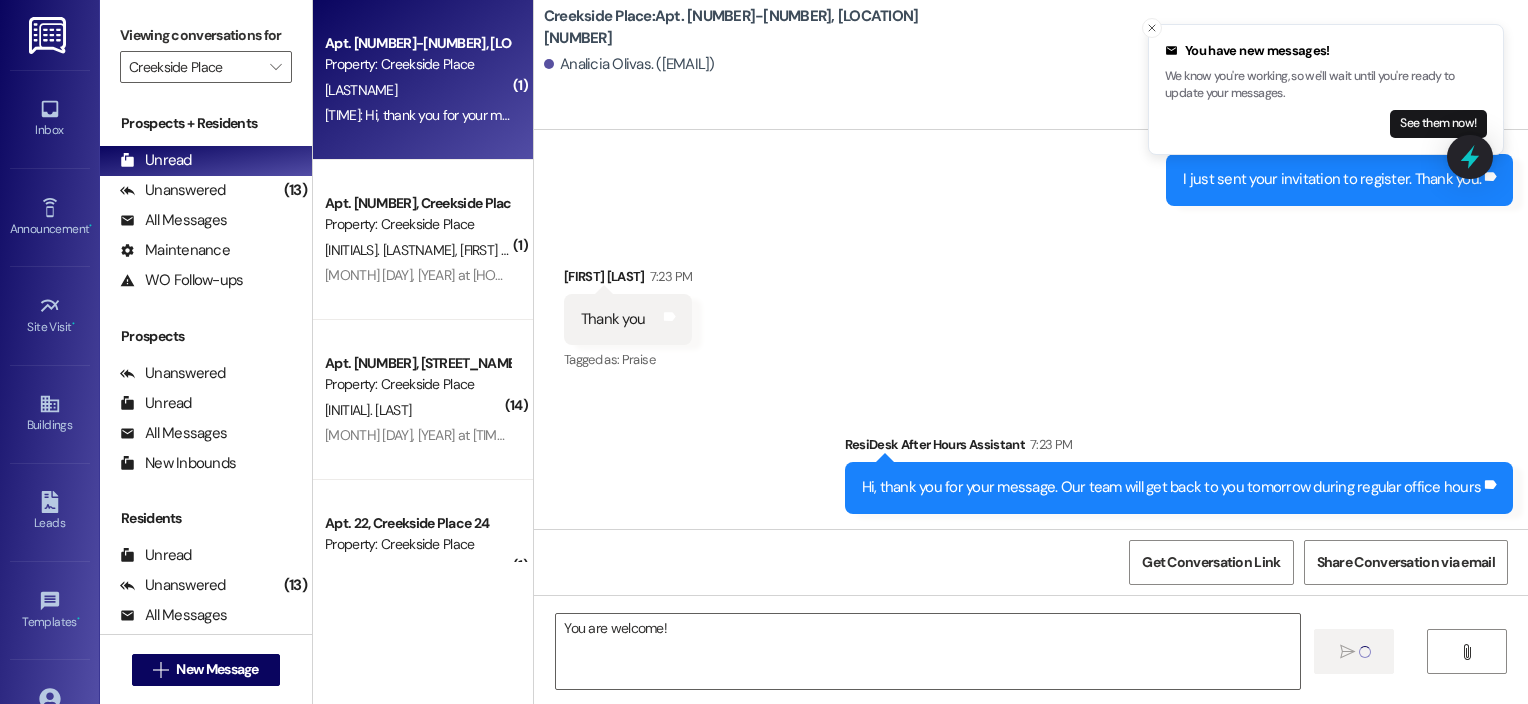 type 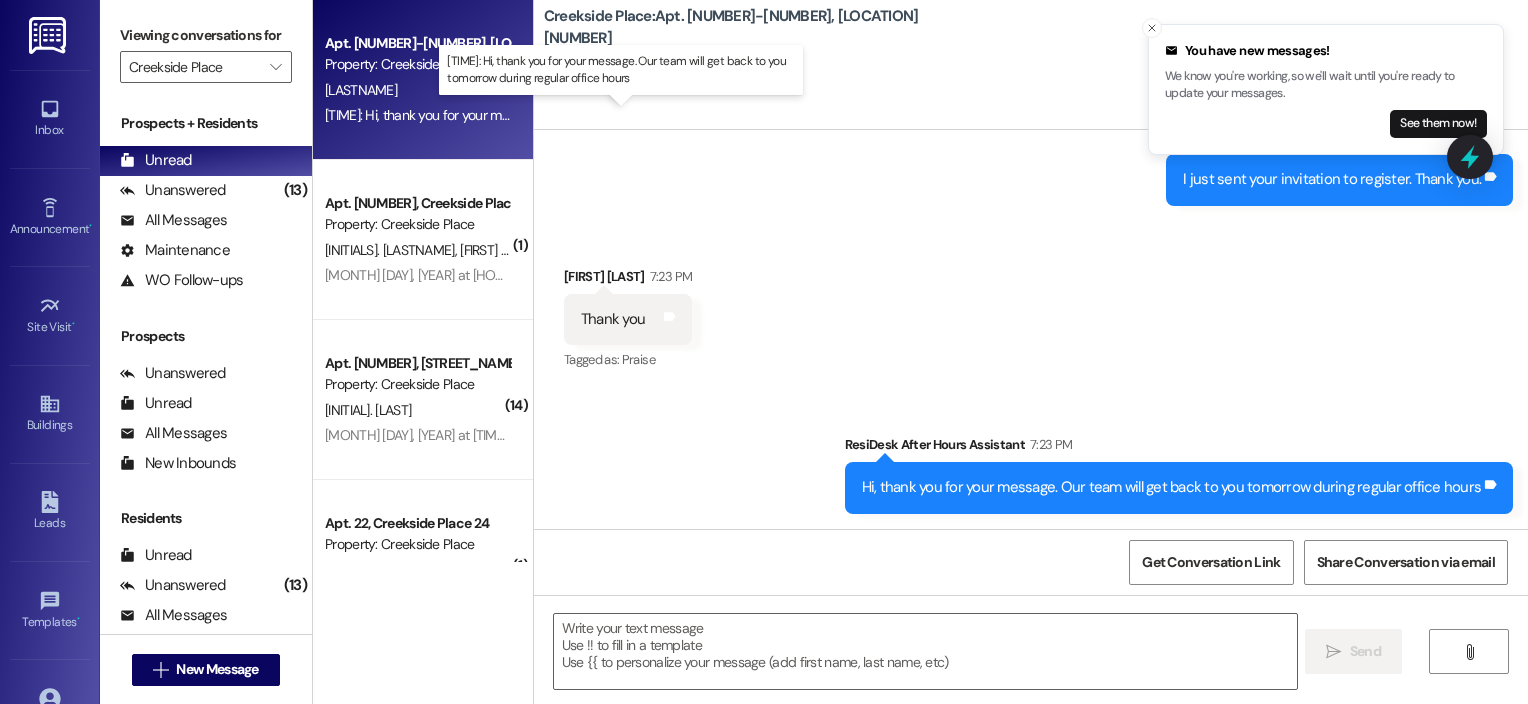 click on "[TIME]: Hi, thank you for your message. Our team will get back to you tomorrow during regular office hours [TIME]: Hi, thank you for your message. Our team will get back to you tomorrow during regular office hours" at bounding box center (629, 115) 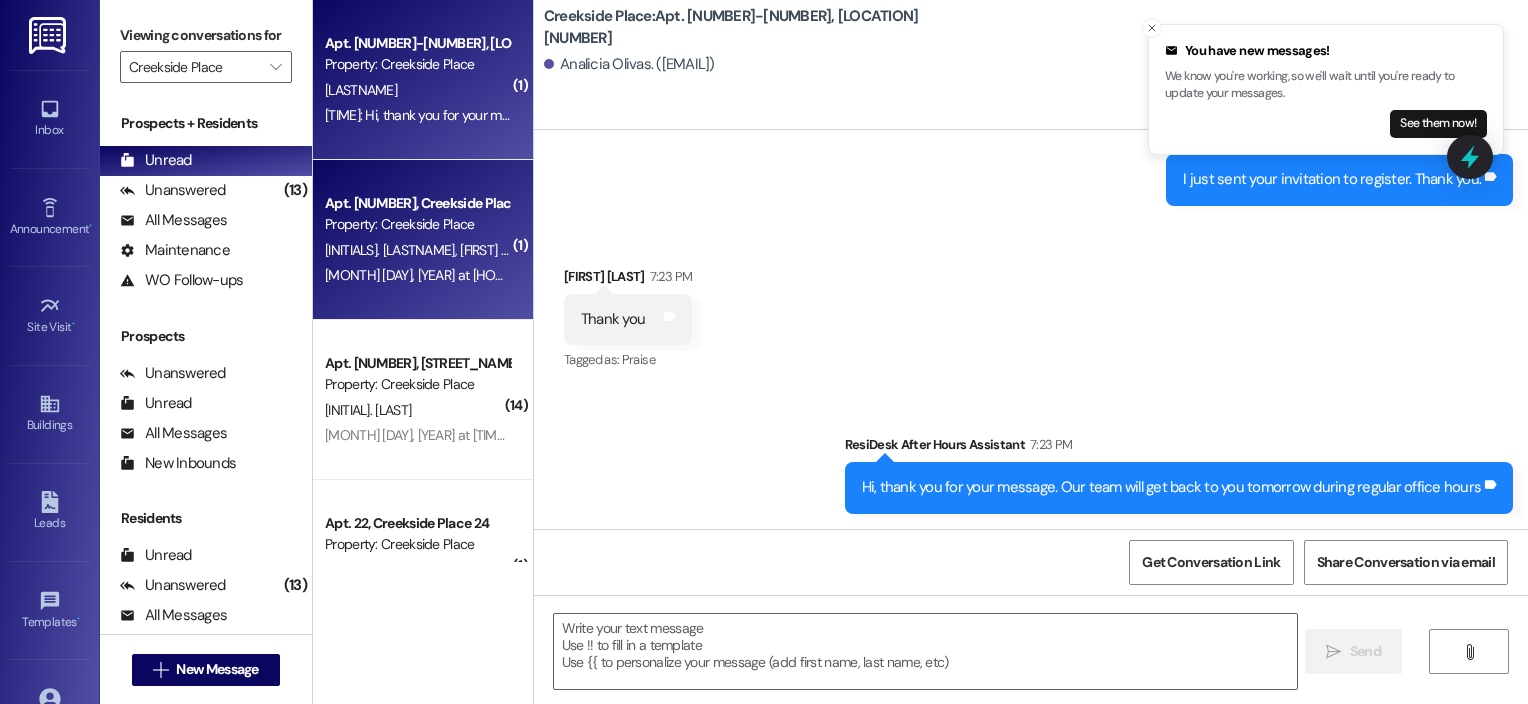 click on "Property: Creekside Place" at bounding box center (417, 224) 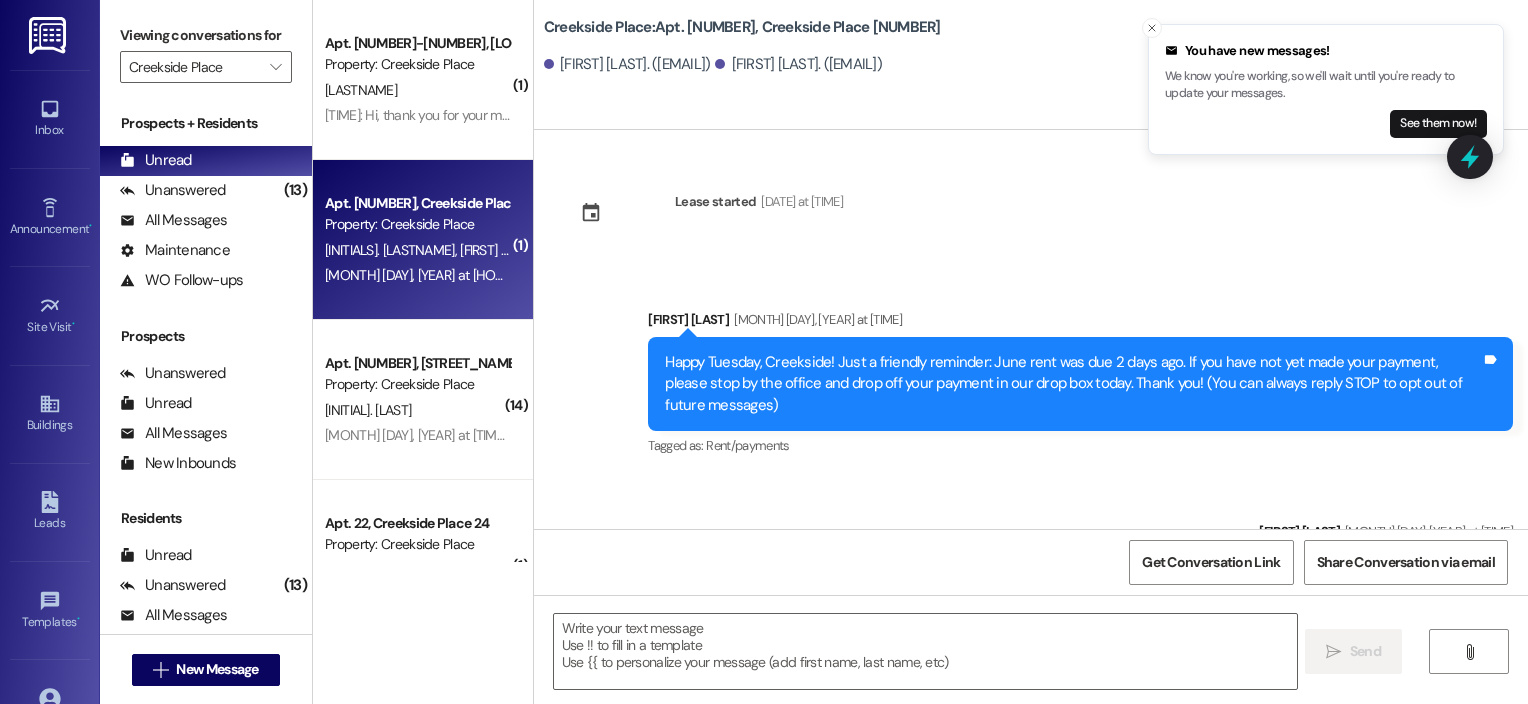 scroll, scrollTop: 6695, scrollLeft: 0, axis: vertical 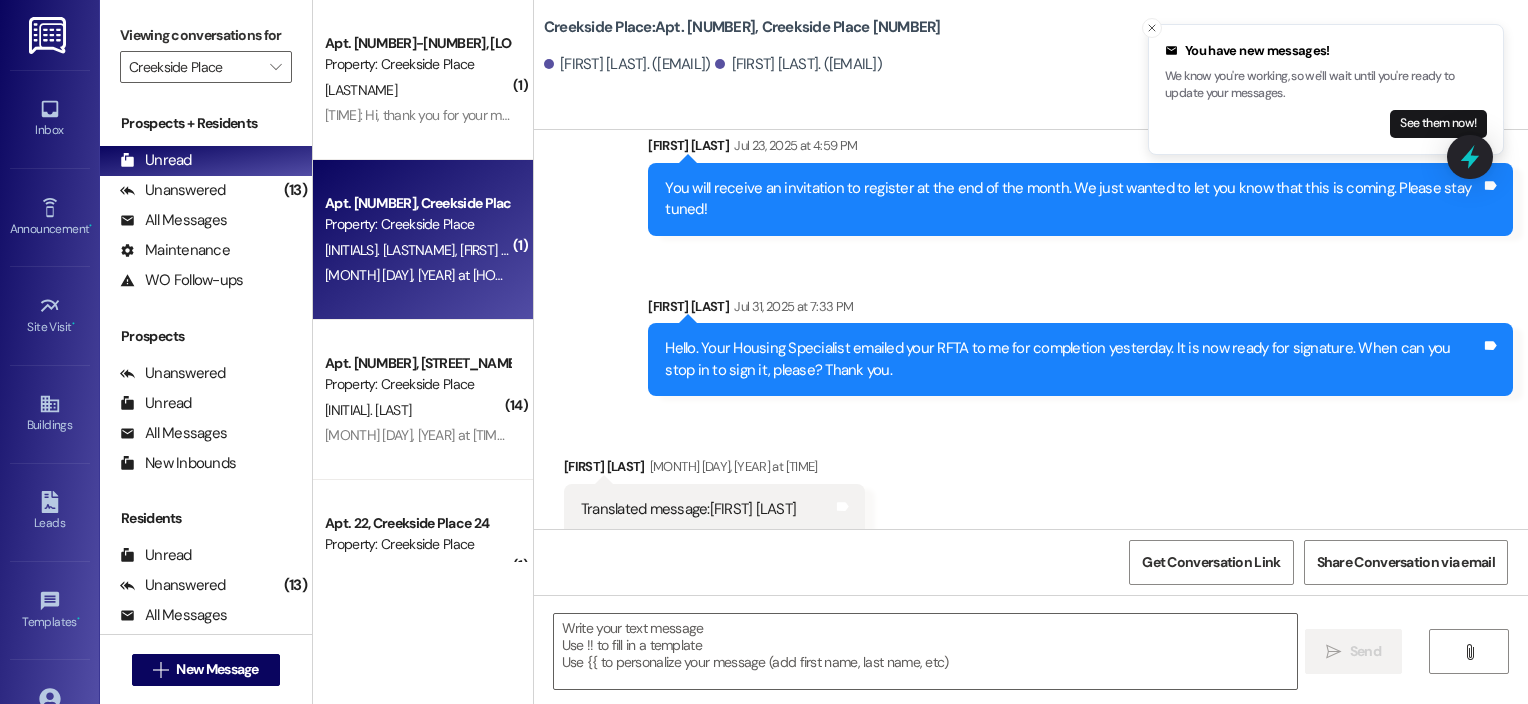 click on "Property: Creekside Place" at bounding box center (417, 224) 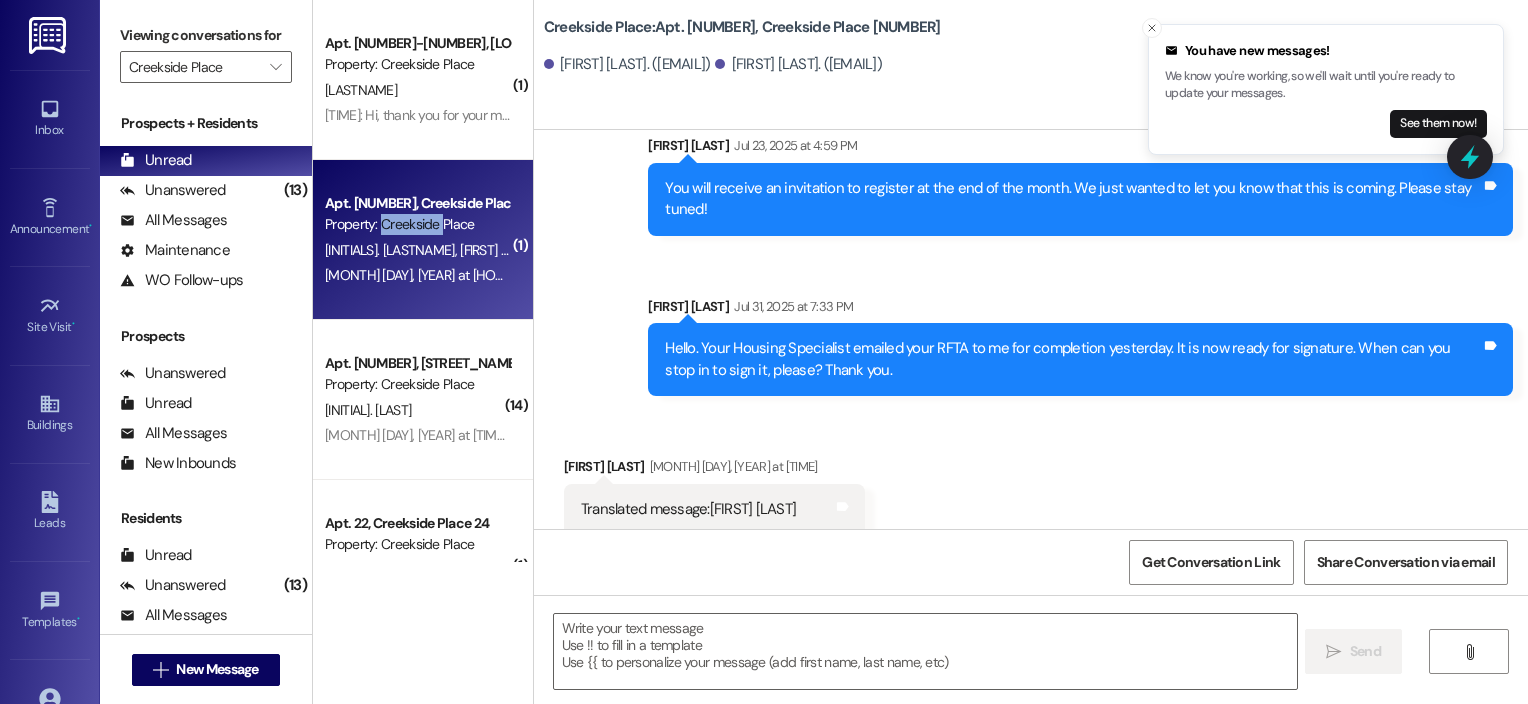 click on "Property: Creekside Place" at bounding box center (417, 224) 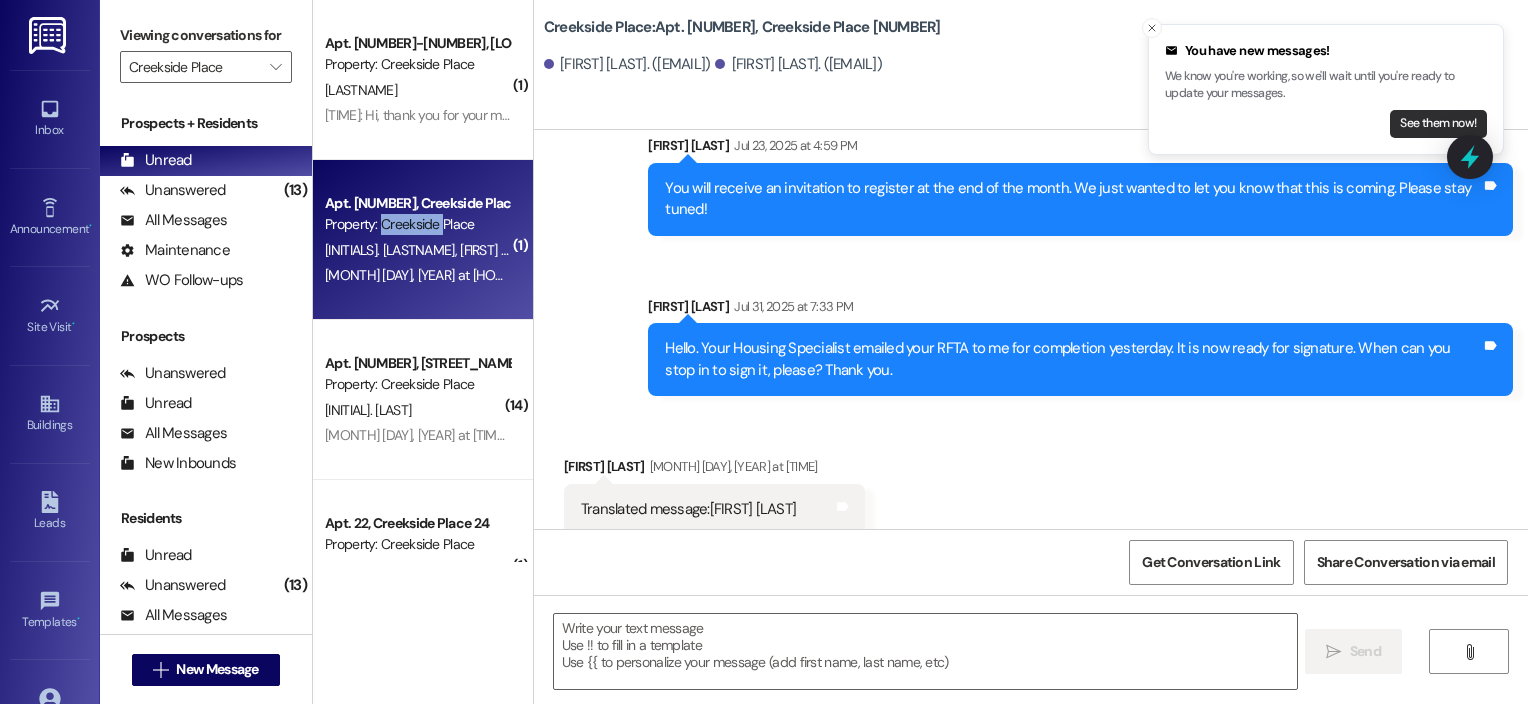 click on "See them now!" at bounding box center (1438, 124) 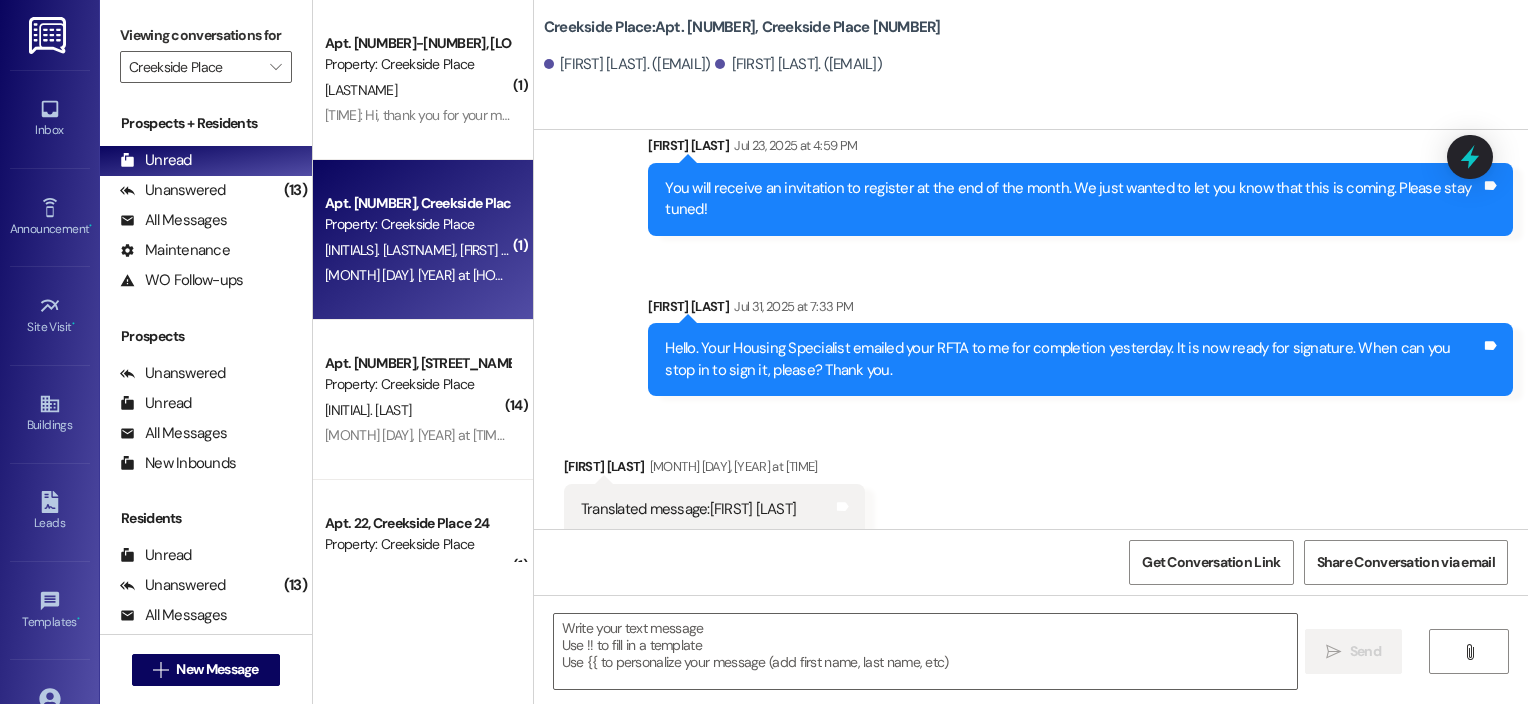 click on "Property: Creekside Place" at bounding box center (417, 224) 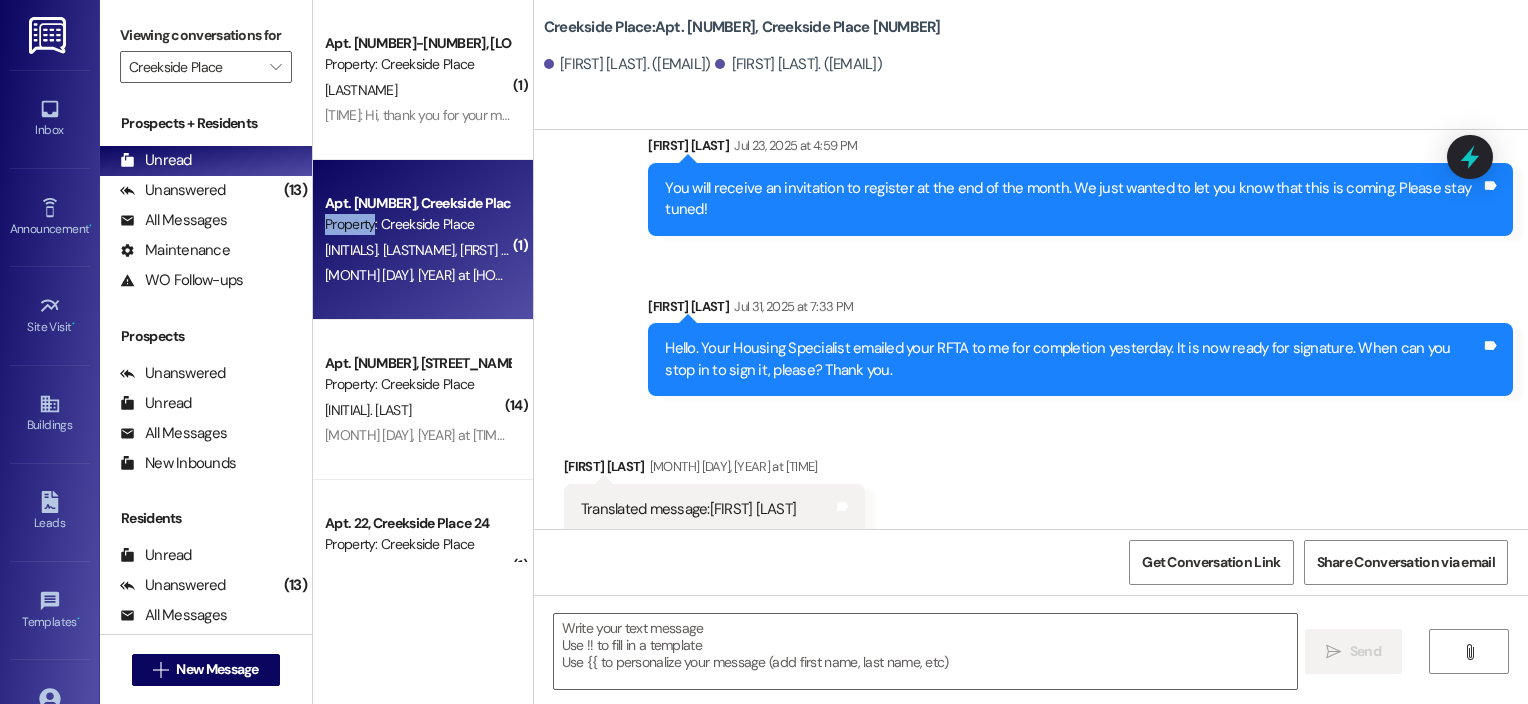 click on "Property: Creekside Place" at bounding box center (417, 224) 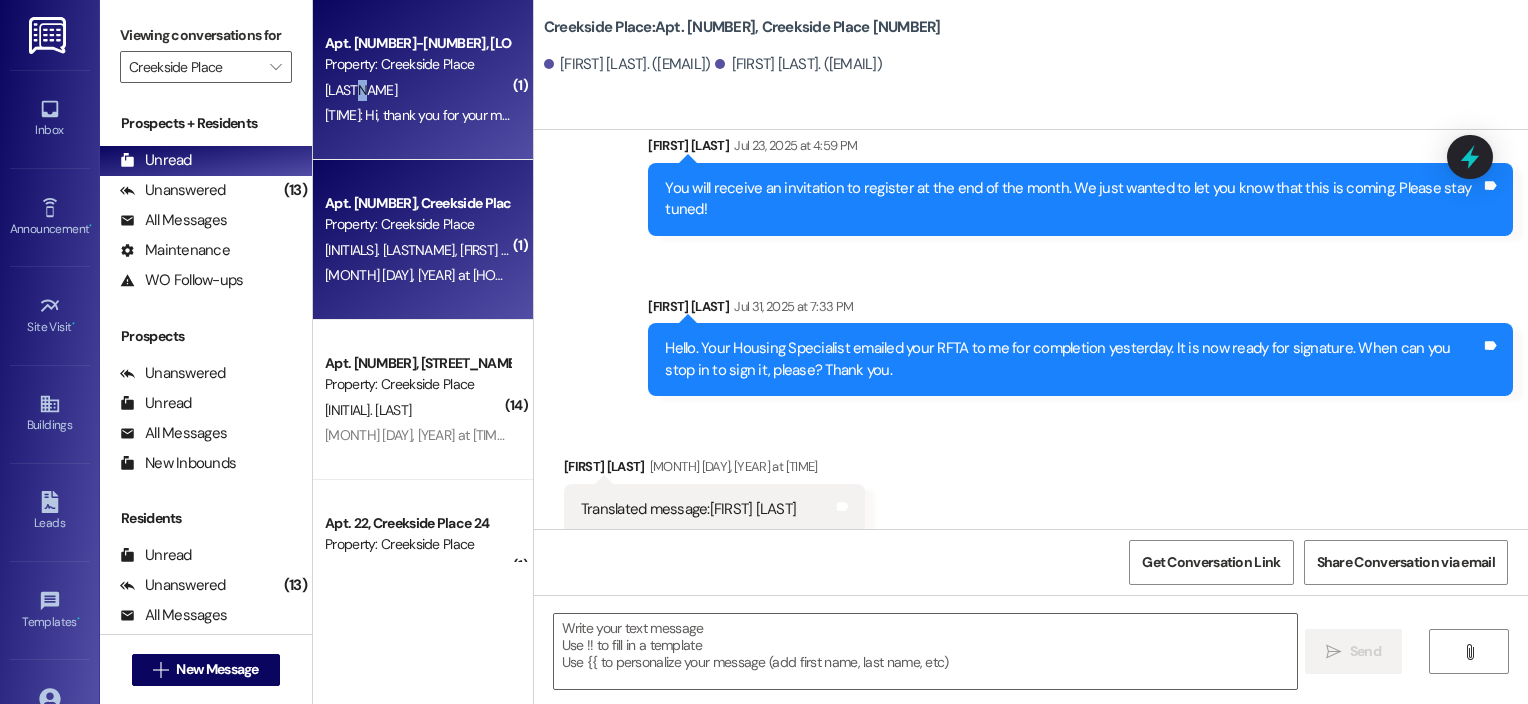 drag, startPoint x: 343, startPoint y: 234, endPoint x: 340, endPoint y: 90, distance: 144.03125 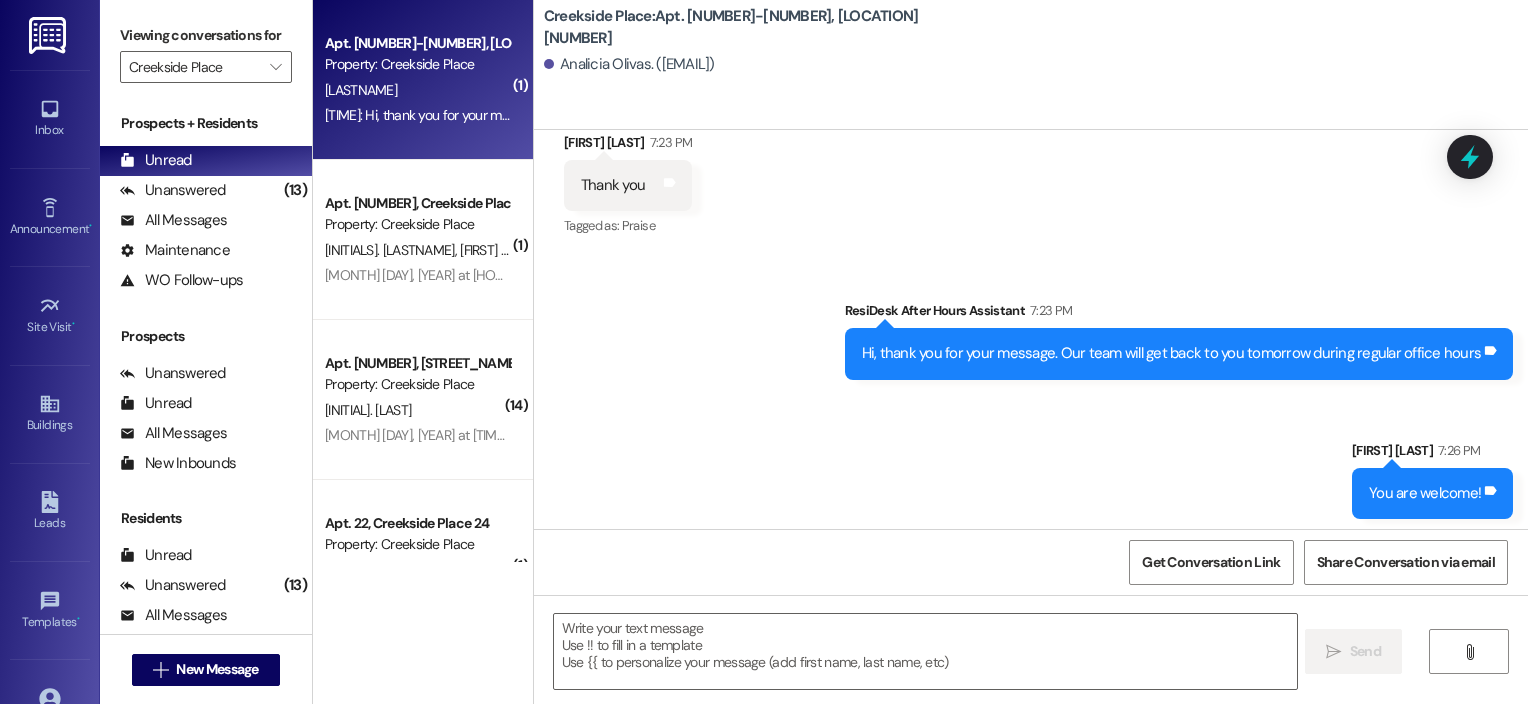scroll, scrollTop: 1268, scrollLeft: 0, axis: vertical 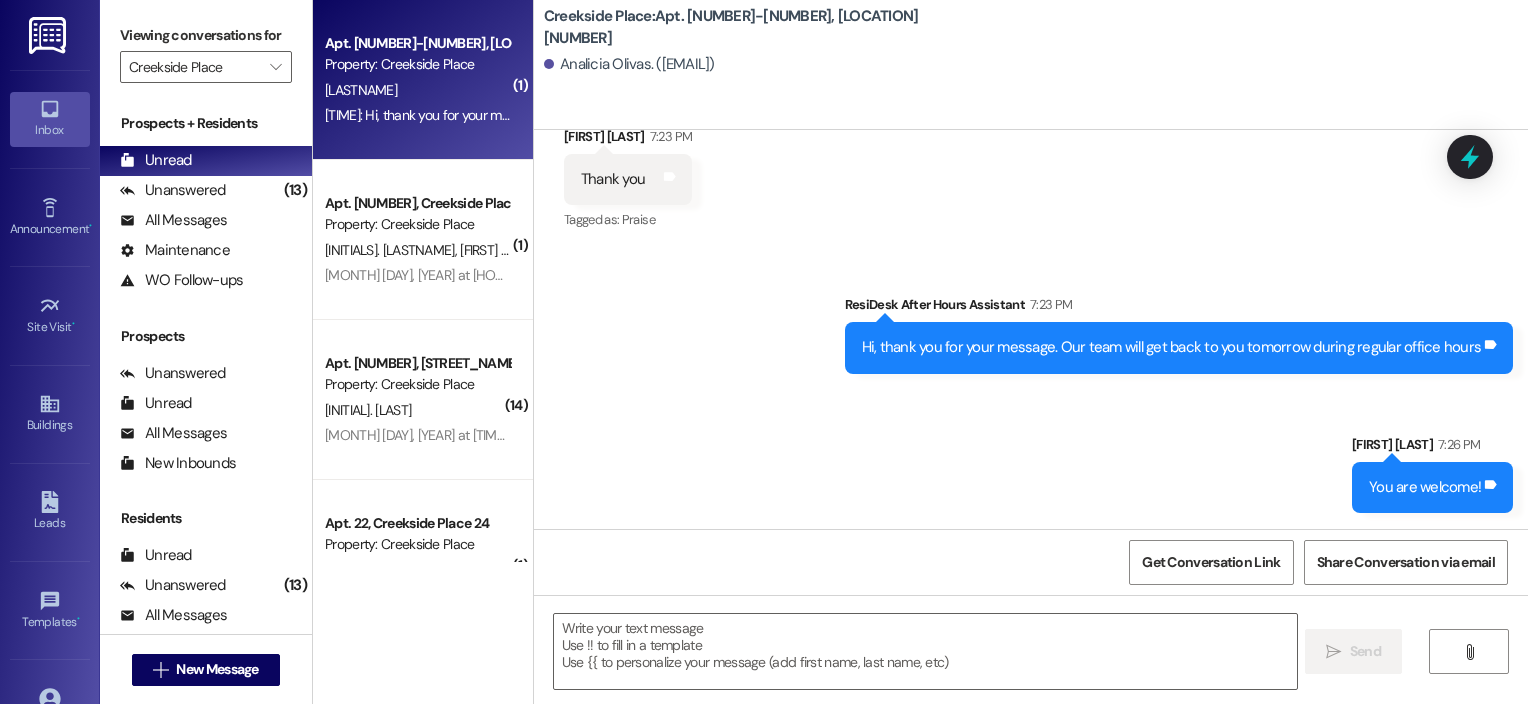 click 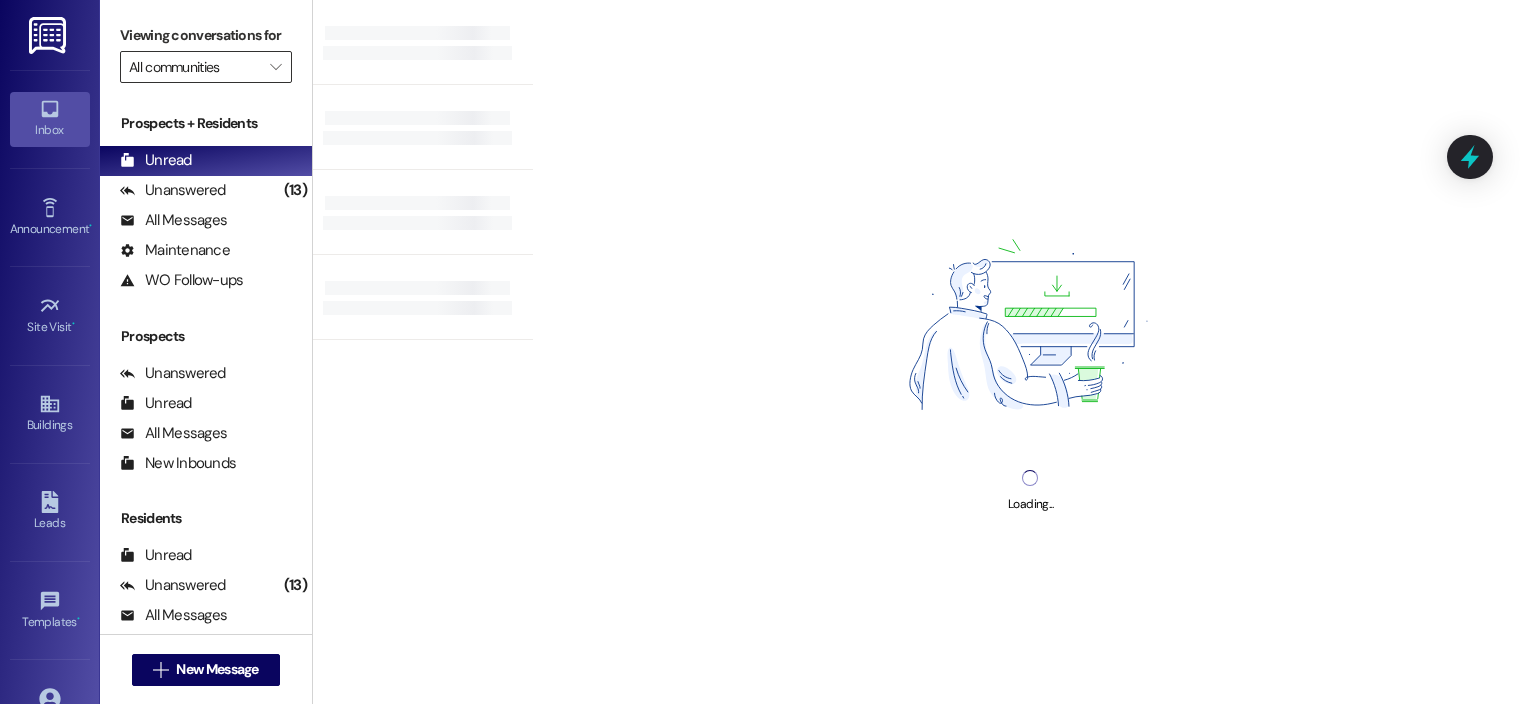 click on "All communities" at bounding box center [194, 67] 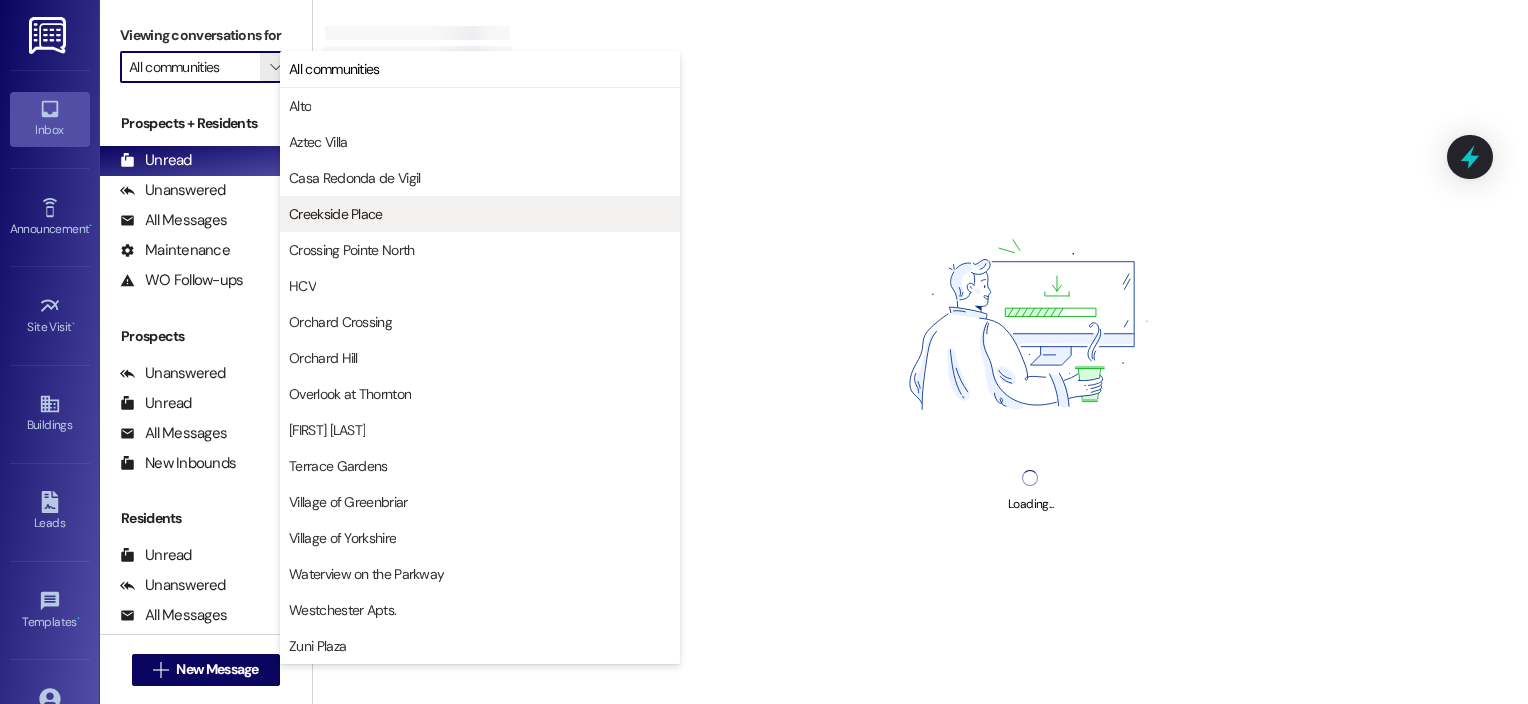 click on "Creekside Place" at bounding box center (336, 214) 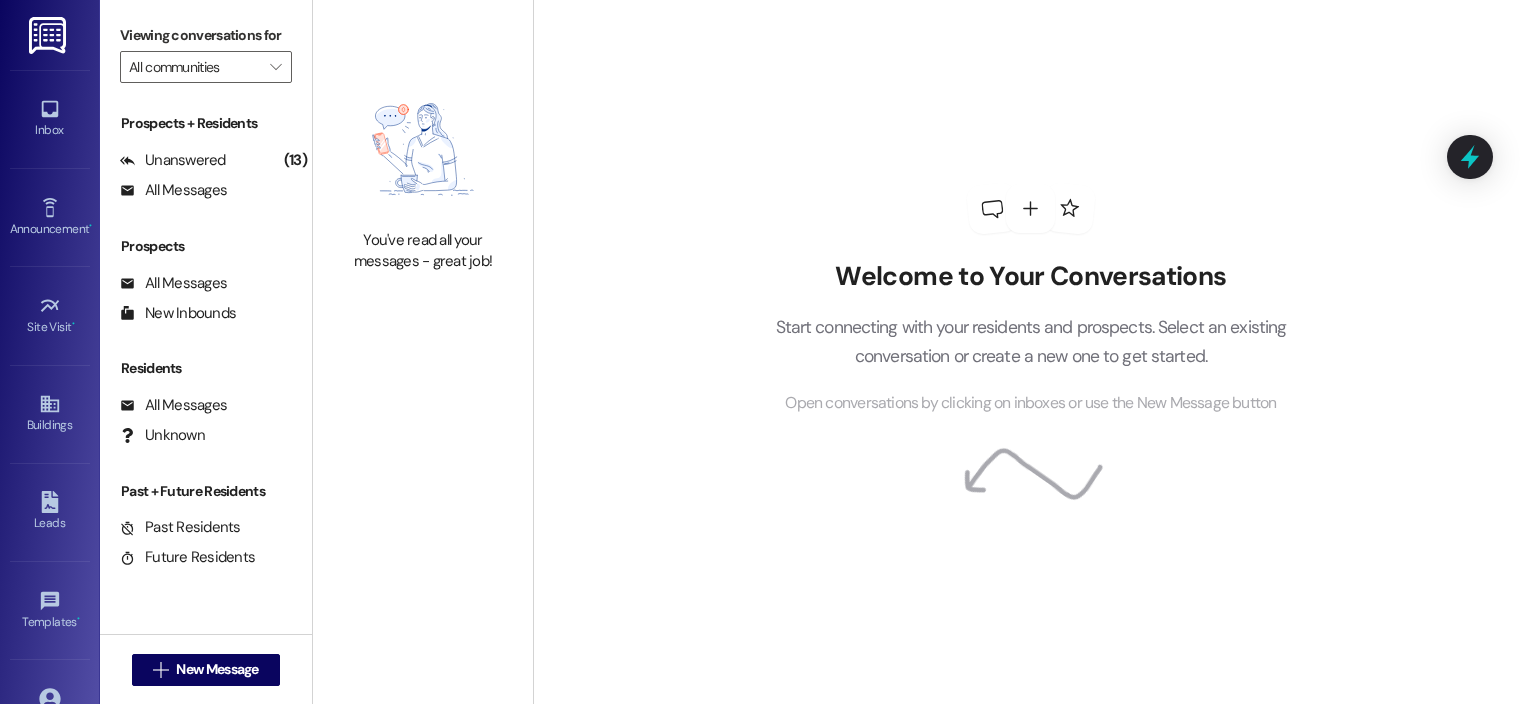 type on "Creekside Place" 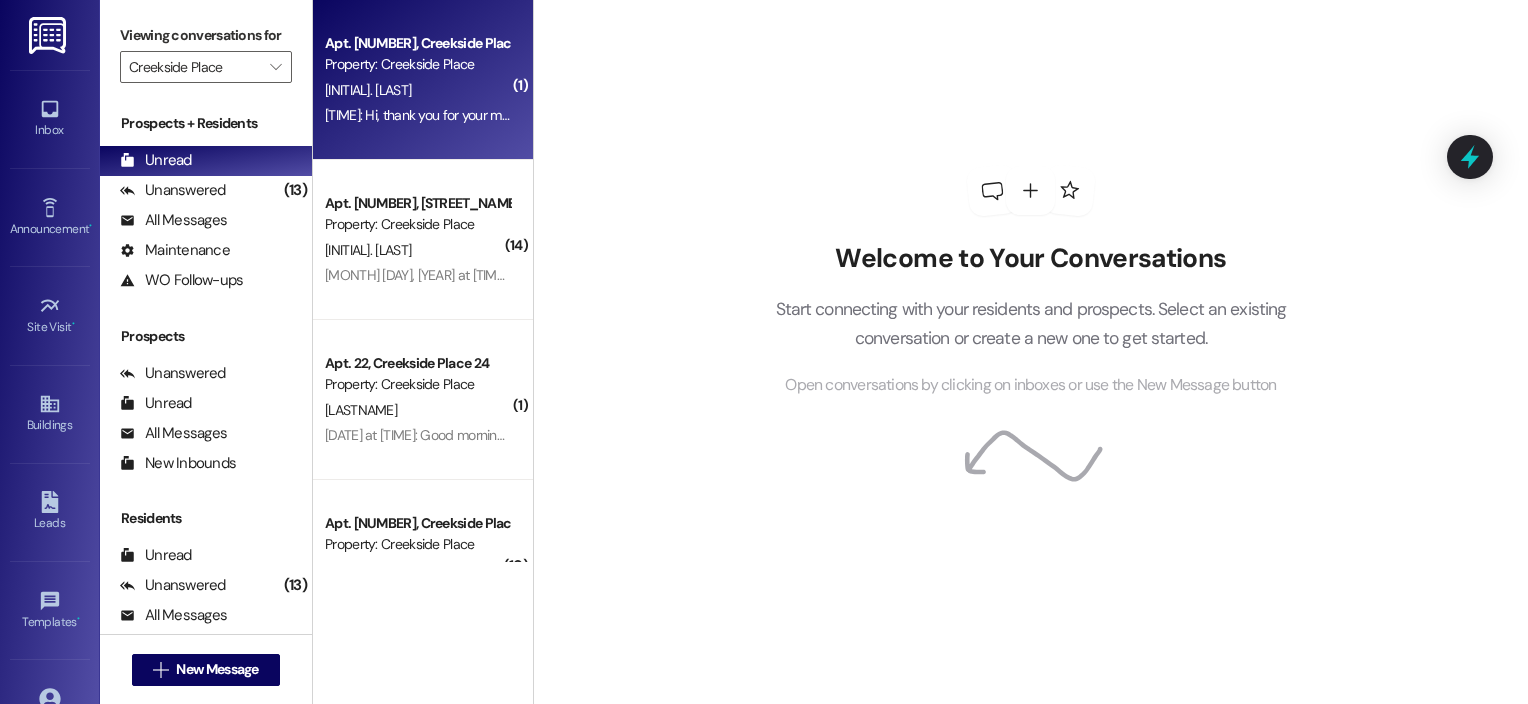 click on "Apt. [NUMBER], [LOCATION] [NUMBER] [INITIAL]. [LAST] [TIME]: Hi, thank you for your message. Our team will get back to you tomorrow during regular office hours [TIME]: Hi, thank you for your message. Our team will get back to you tomorrow during regular office hours" at bounding box center (423, 80) 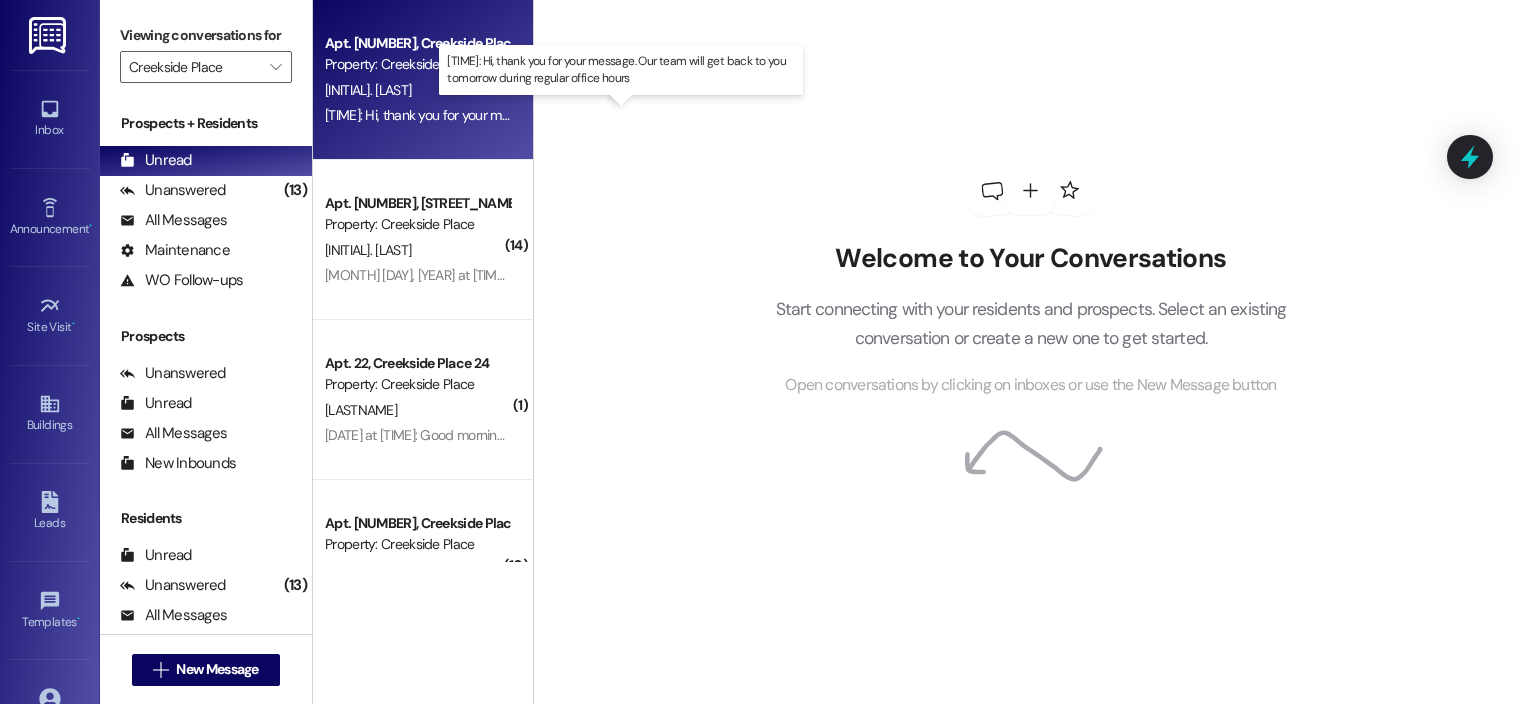 click on "[TIME]: Hi, thank you for your message. Our team will get back to you tomorrow during regular office hours [TIME]: Hi, thank you for your message. Our team will get back to you tomorrow during regular office hours" at bounding box center [629, 115] 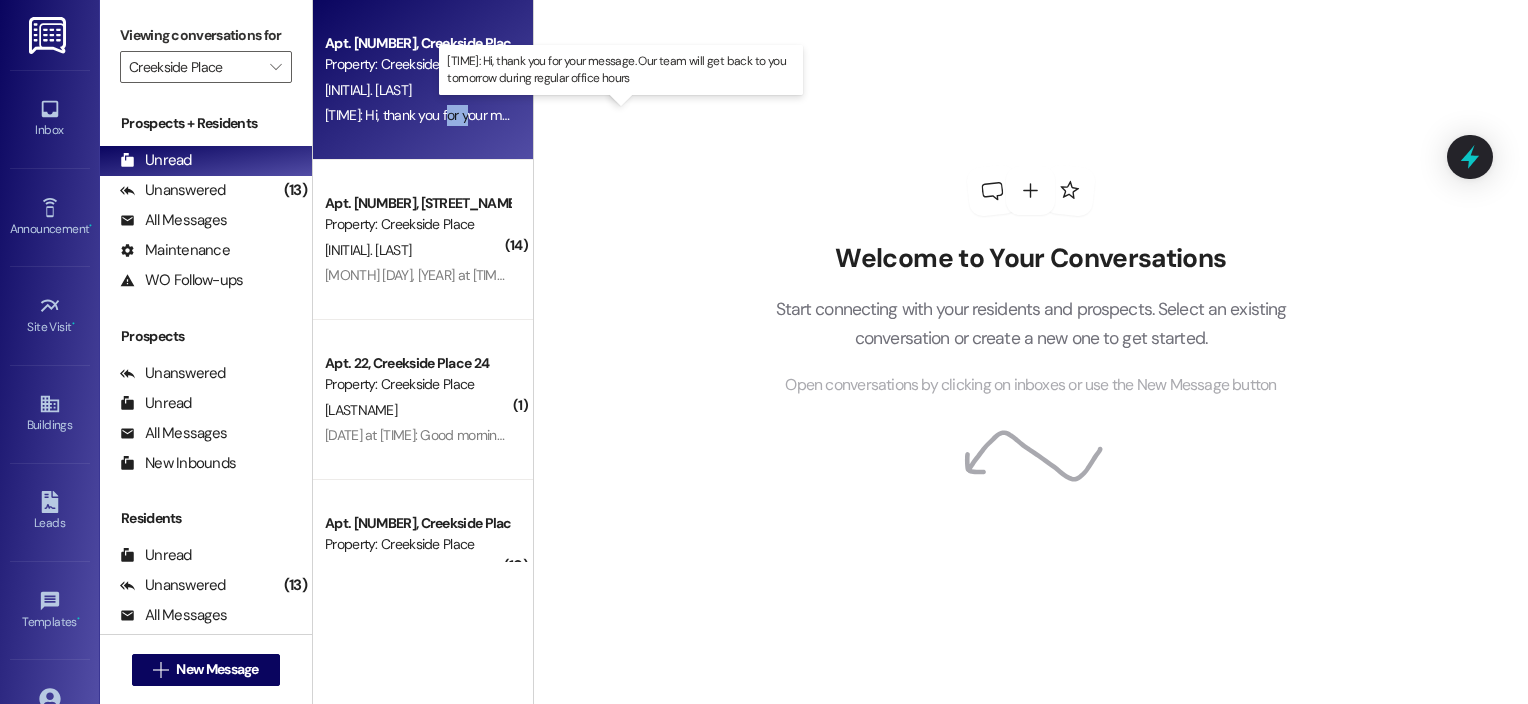click on "[TIME]: Hi, thank you for your message. Our team will get back to you tomorrow during regular office hours [TIME]: Hi, thank you for your message. Our team will get back to you tomorrow during regular office hours" at bounding box center [629, 115] 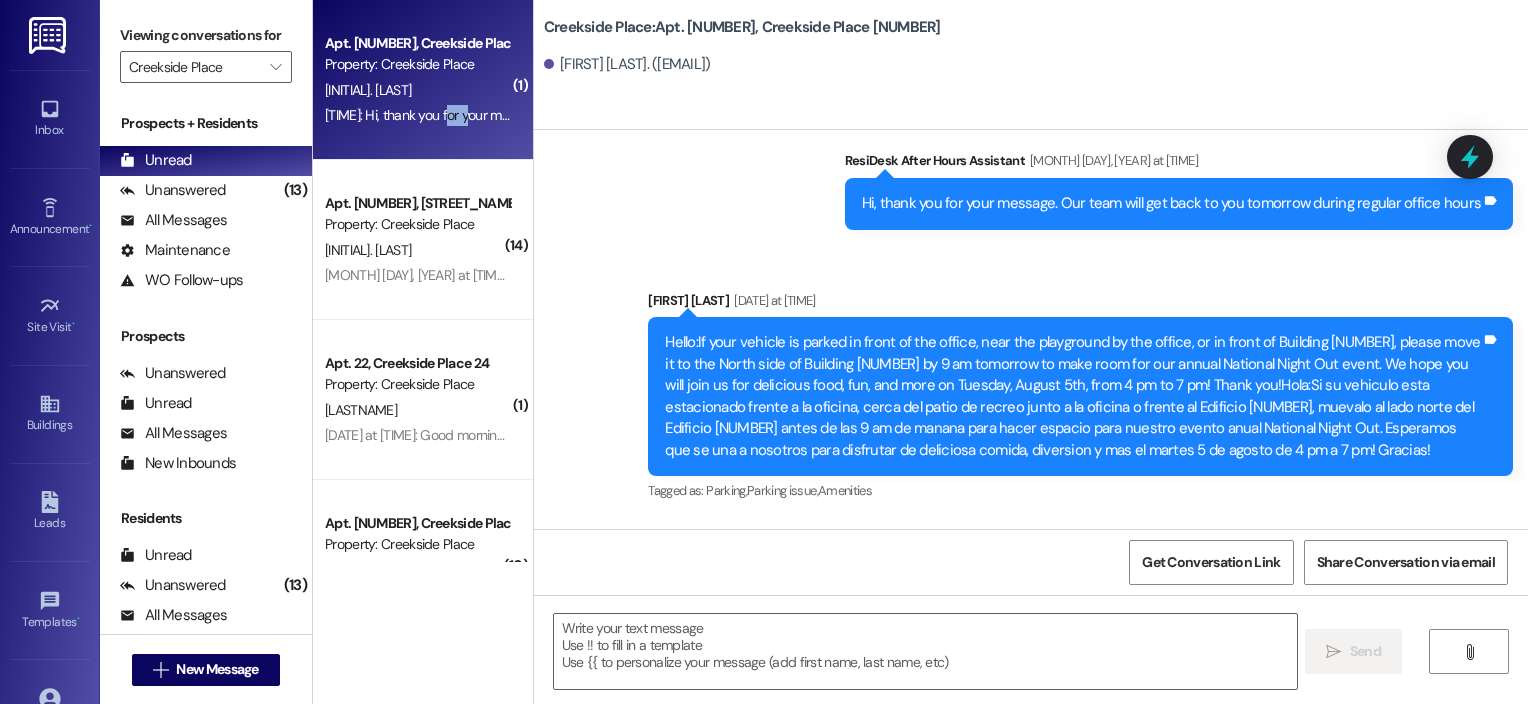 scroll, scrollTop: 63229, scrollLeft: 0, axis: vertical 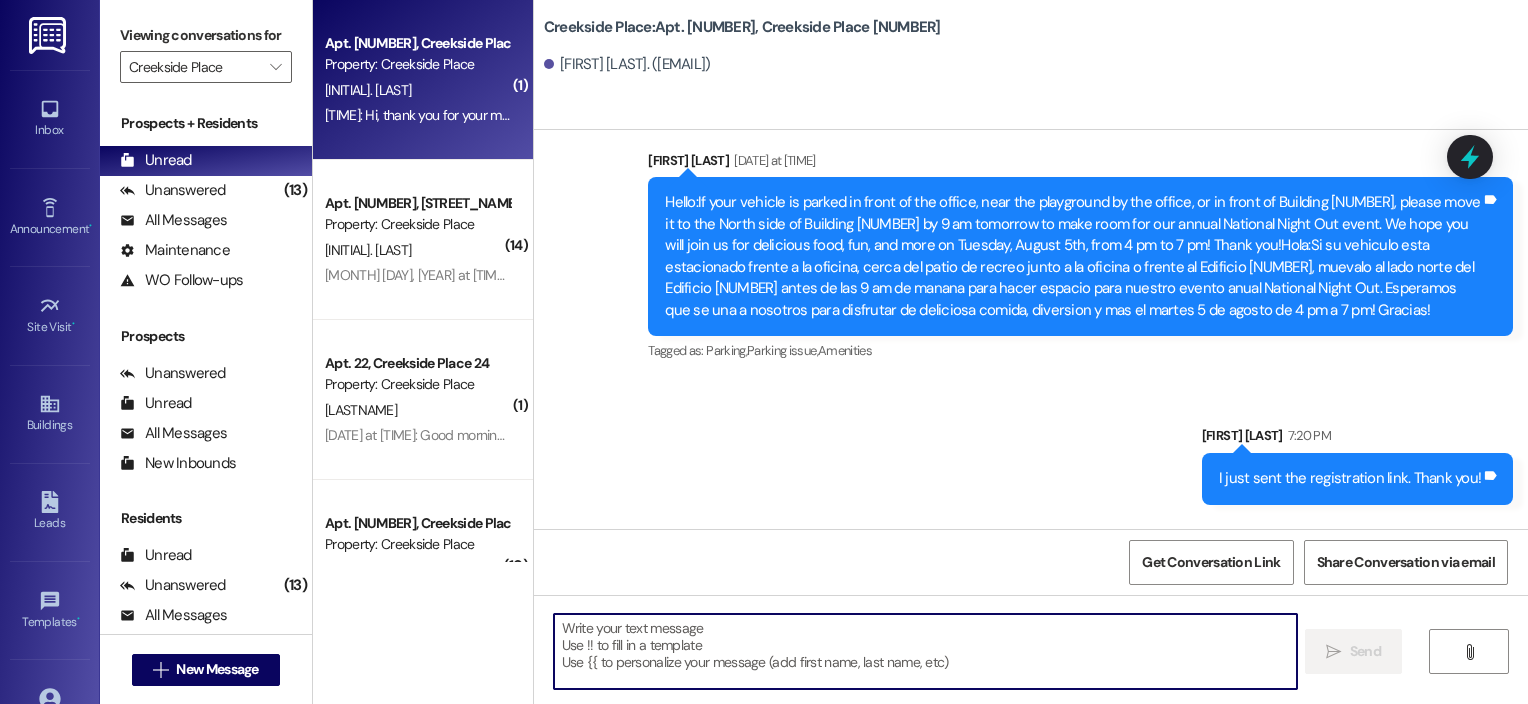 click at bounding box center [926, 651] 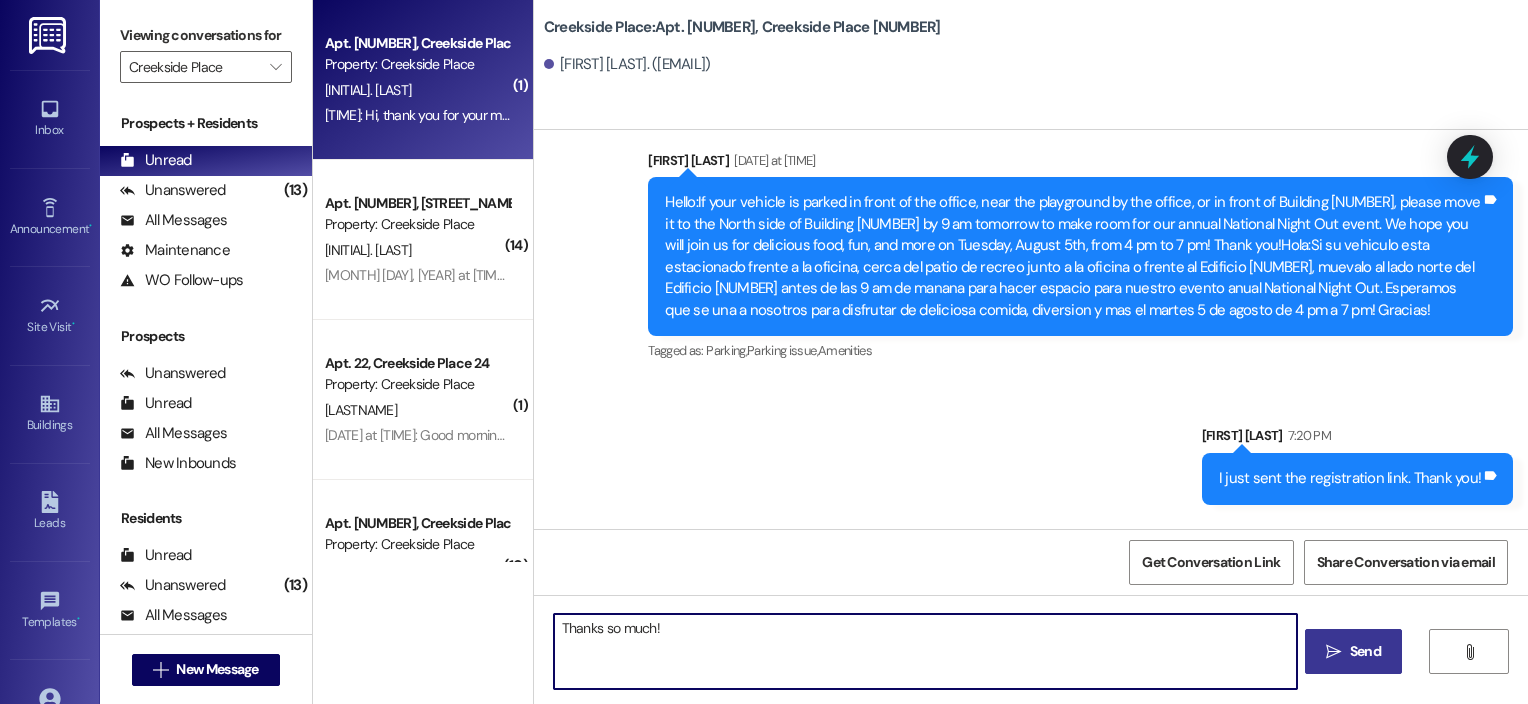 type on "Thanks so much!" 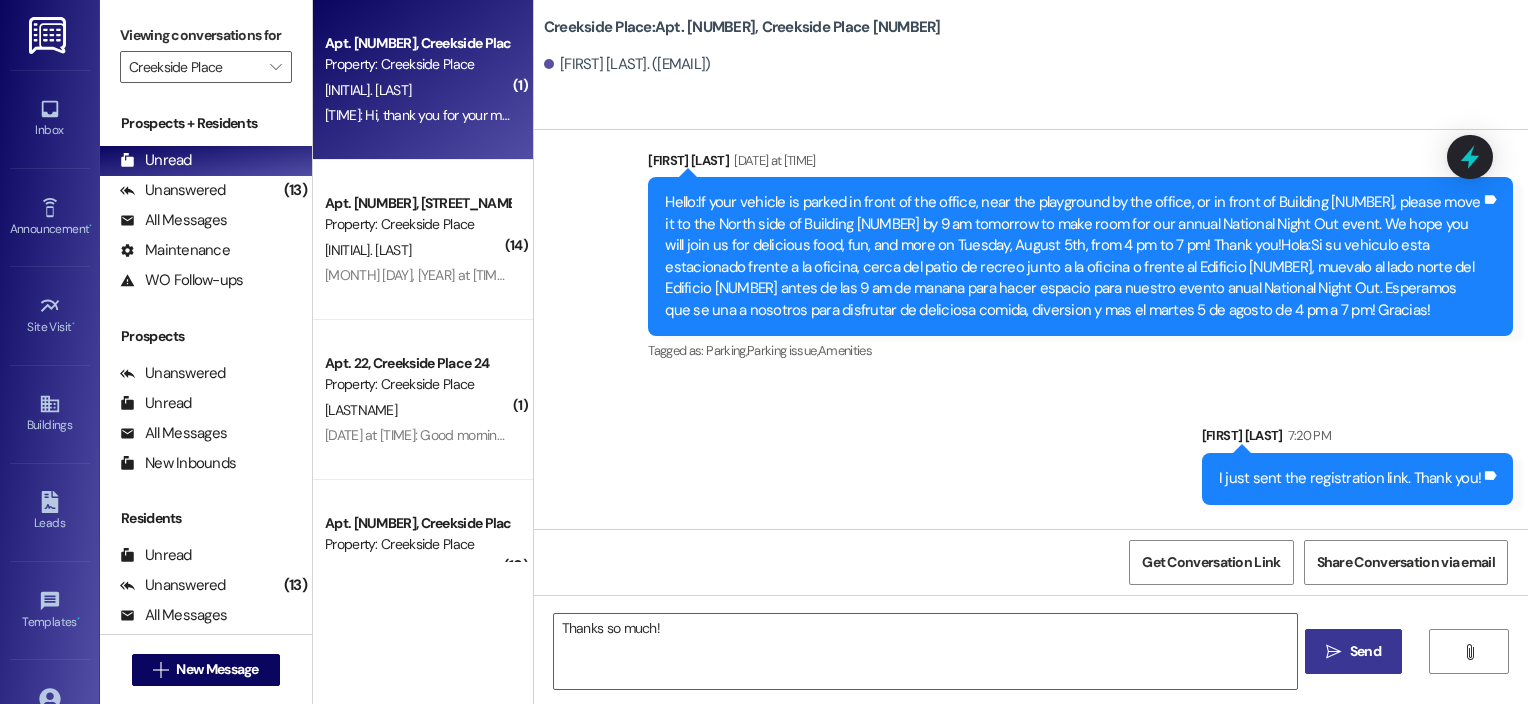 click on " Send" at bounding box center (1353, 651) 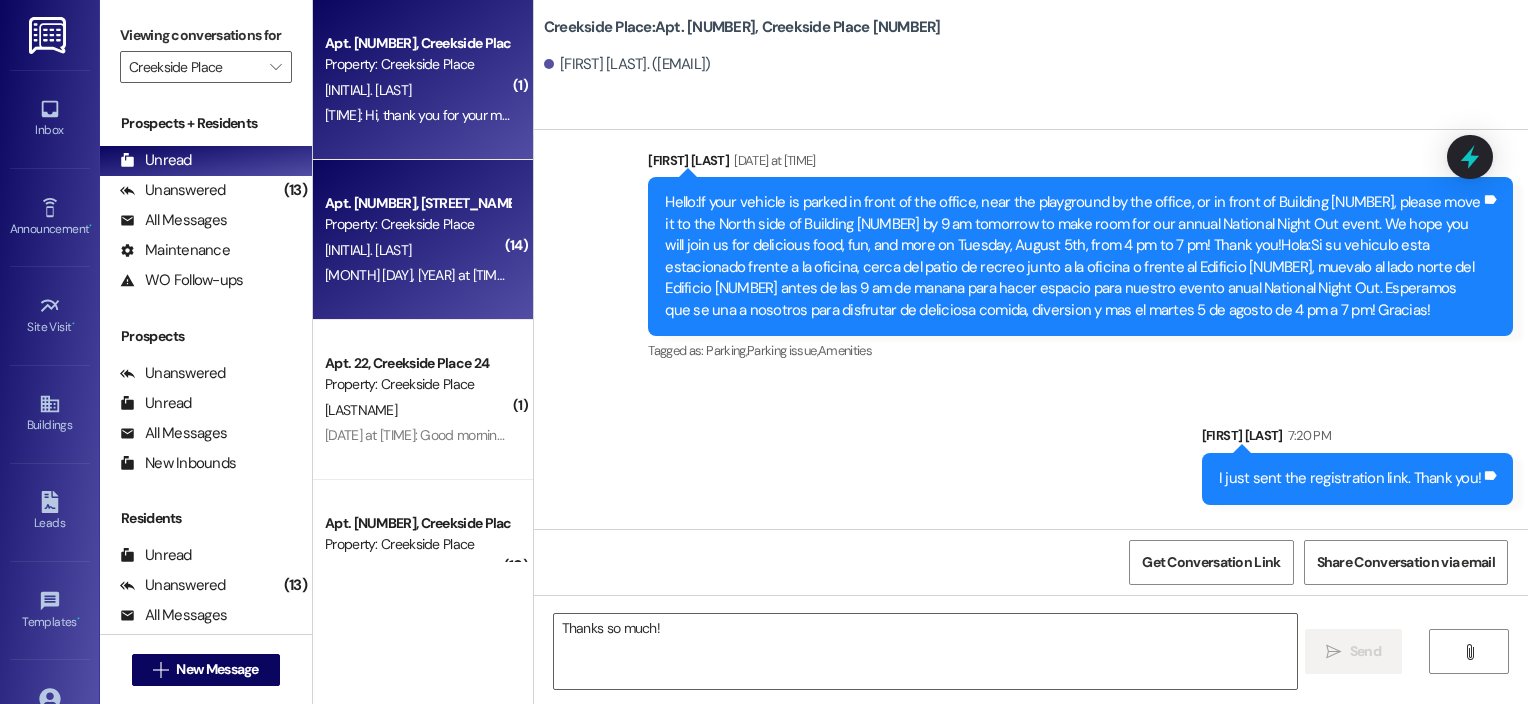 type 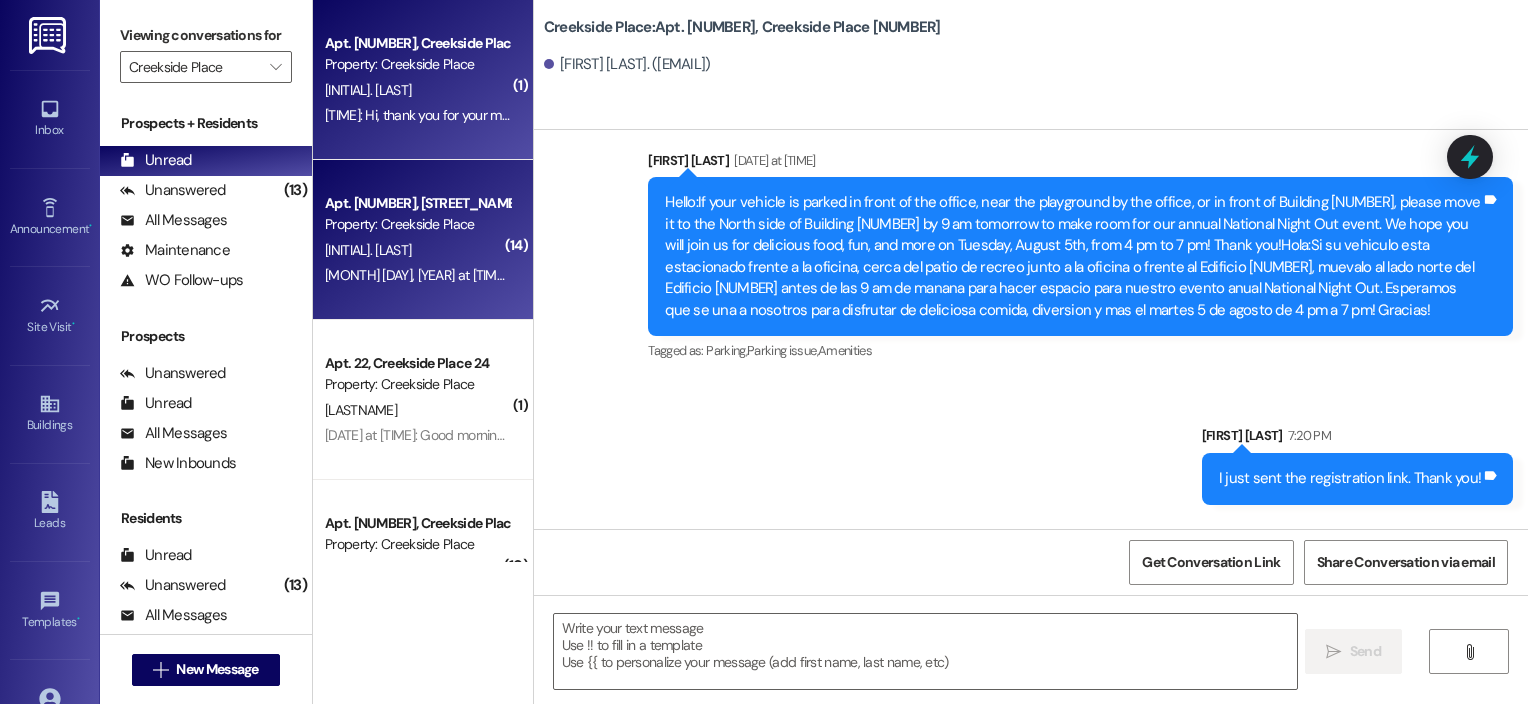 scroll, scrollTop: 63089, scrollLeft: 0, axis: vertical 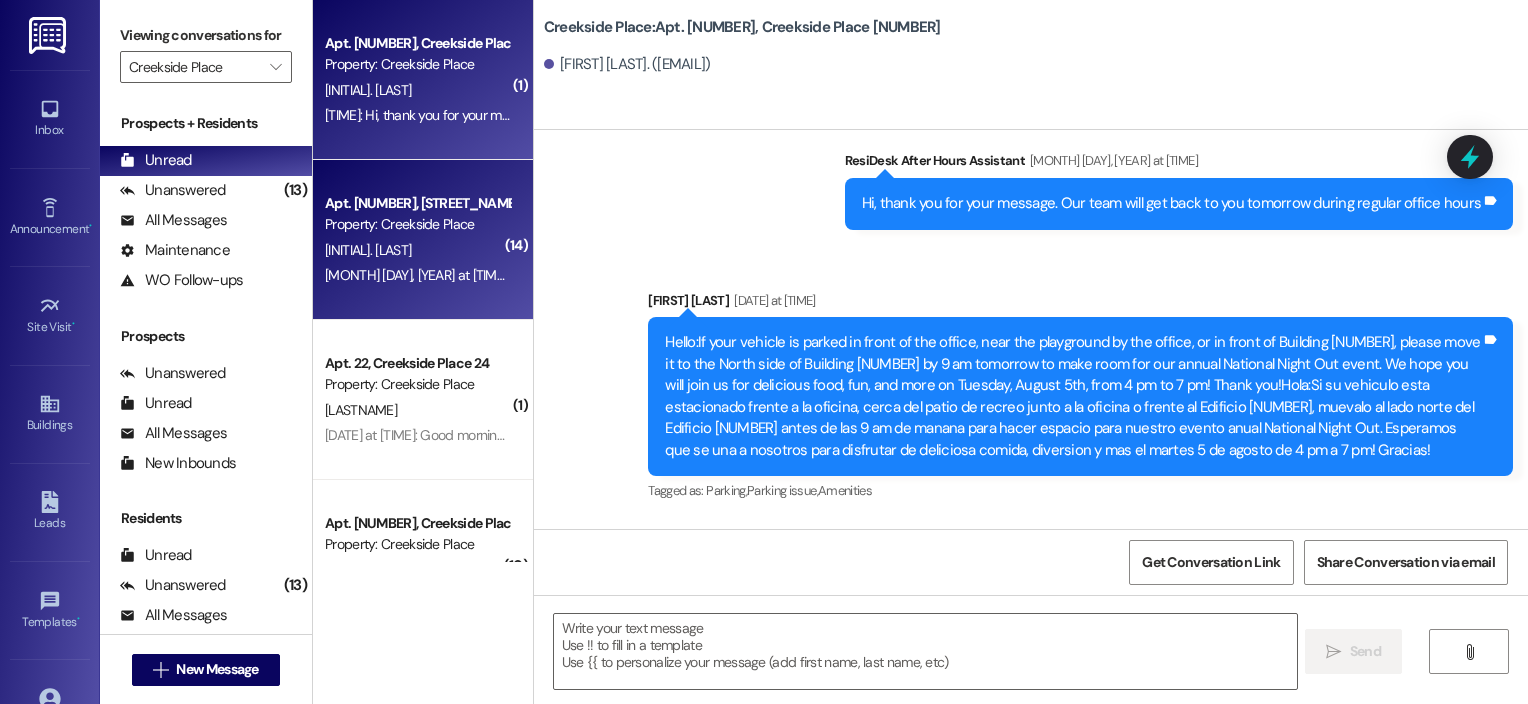 click on "[INITIAL]. [LAST]" at bounding box center [417, 250] 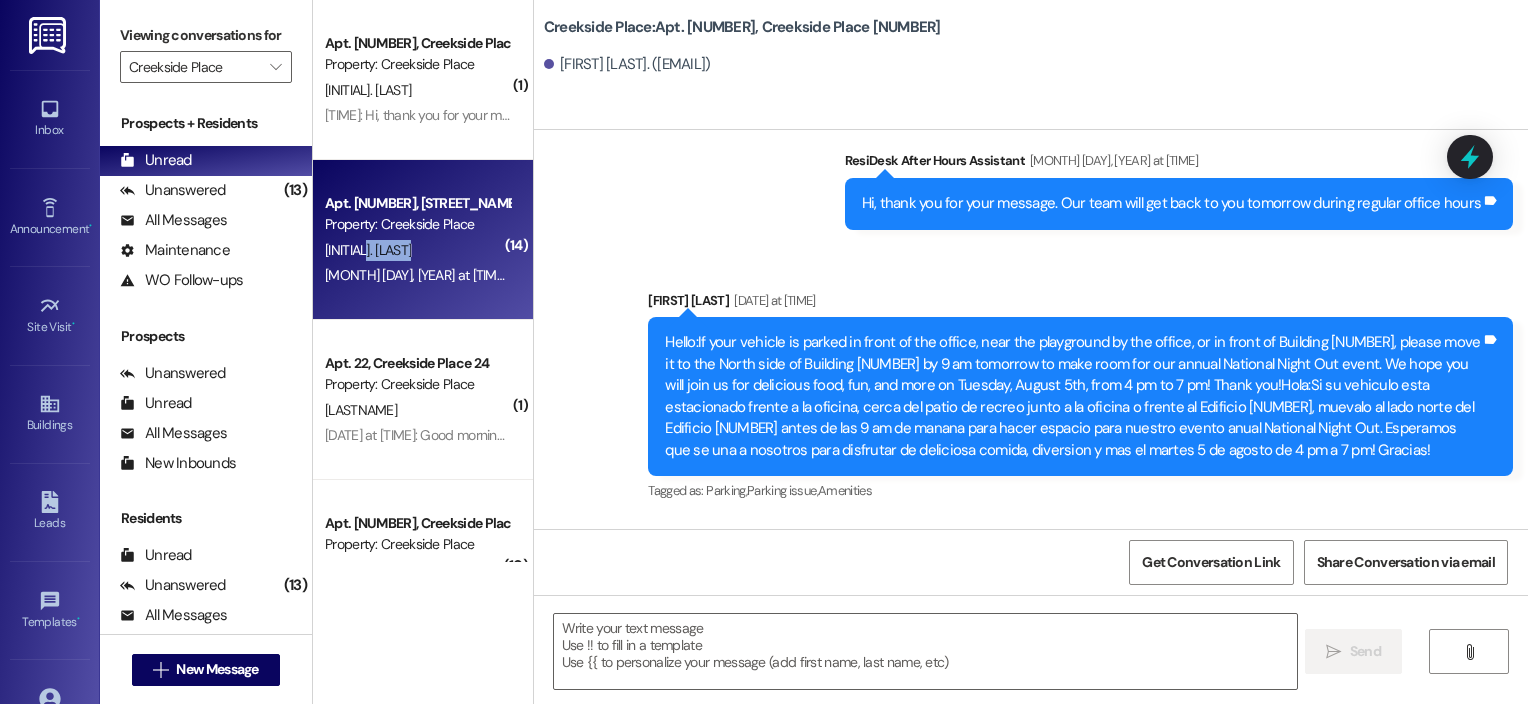 click on "[INITIAL]. [LAST]" at bounding box center (417, 250) 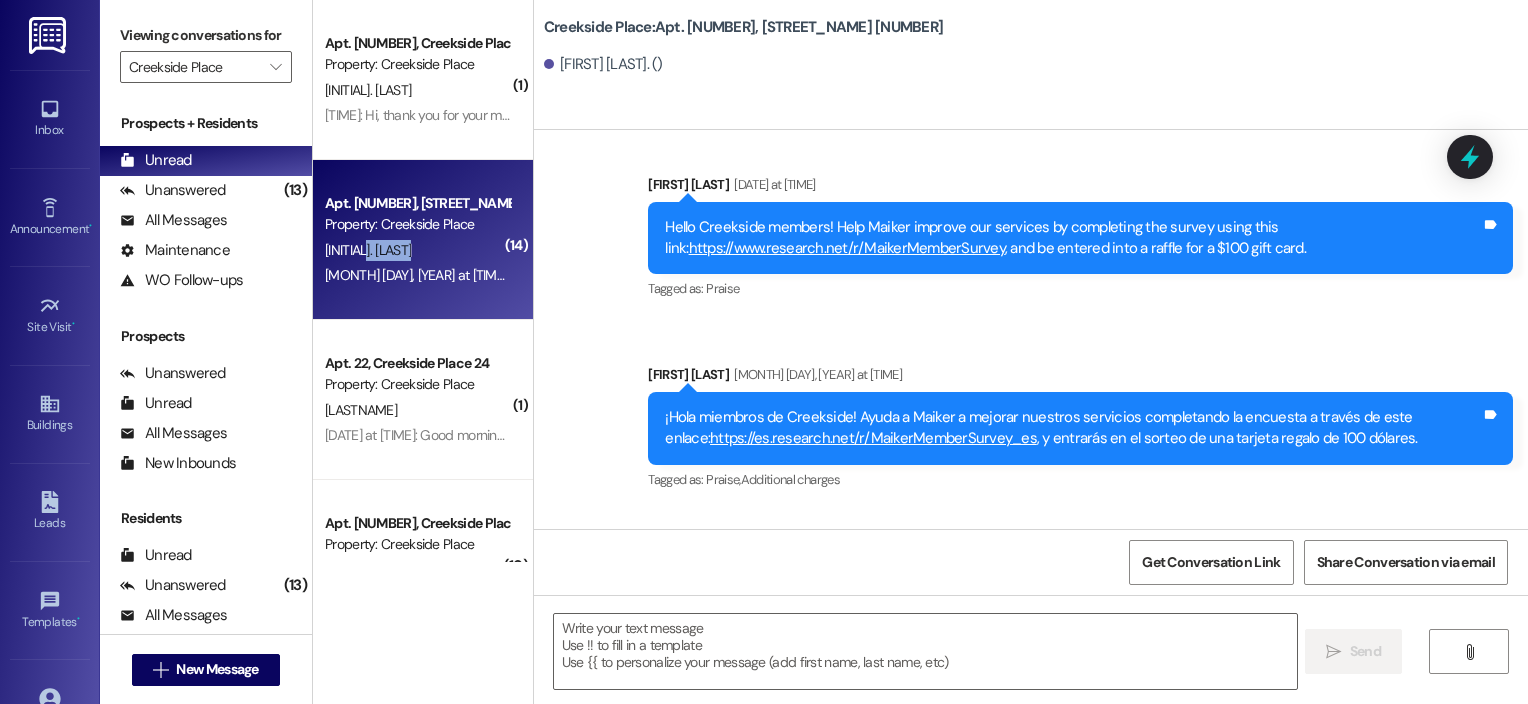 scroll, scrollTop: 18941, scrollLeft: 0, axis: vertical 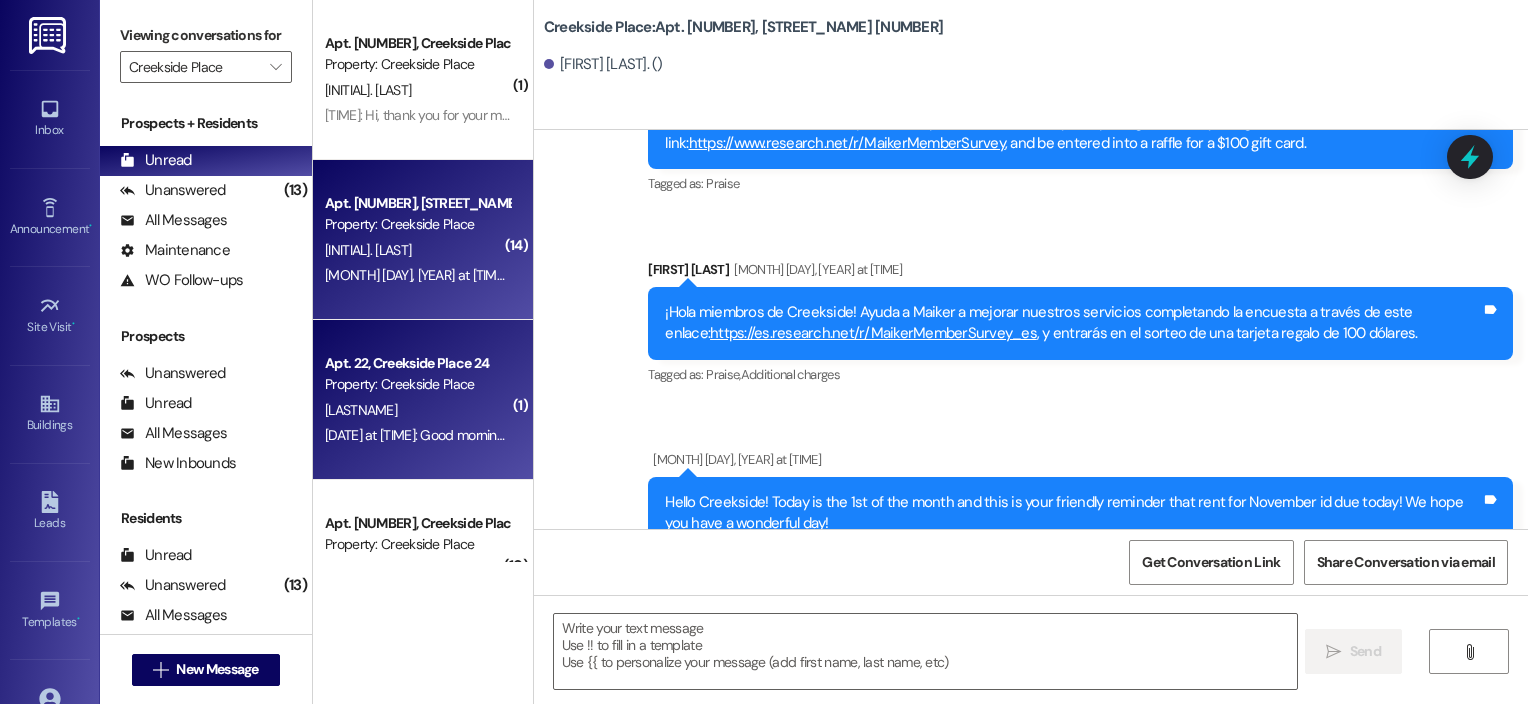click on "Apt. 22, Creekside Place 24" at bounding box center (417, 363) 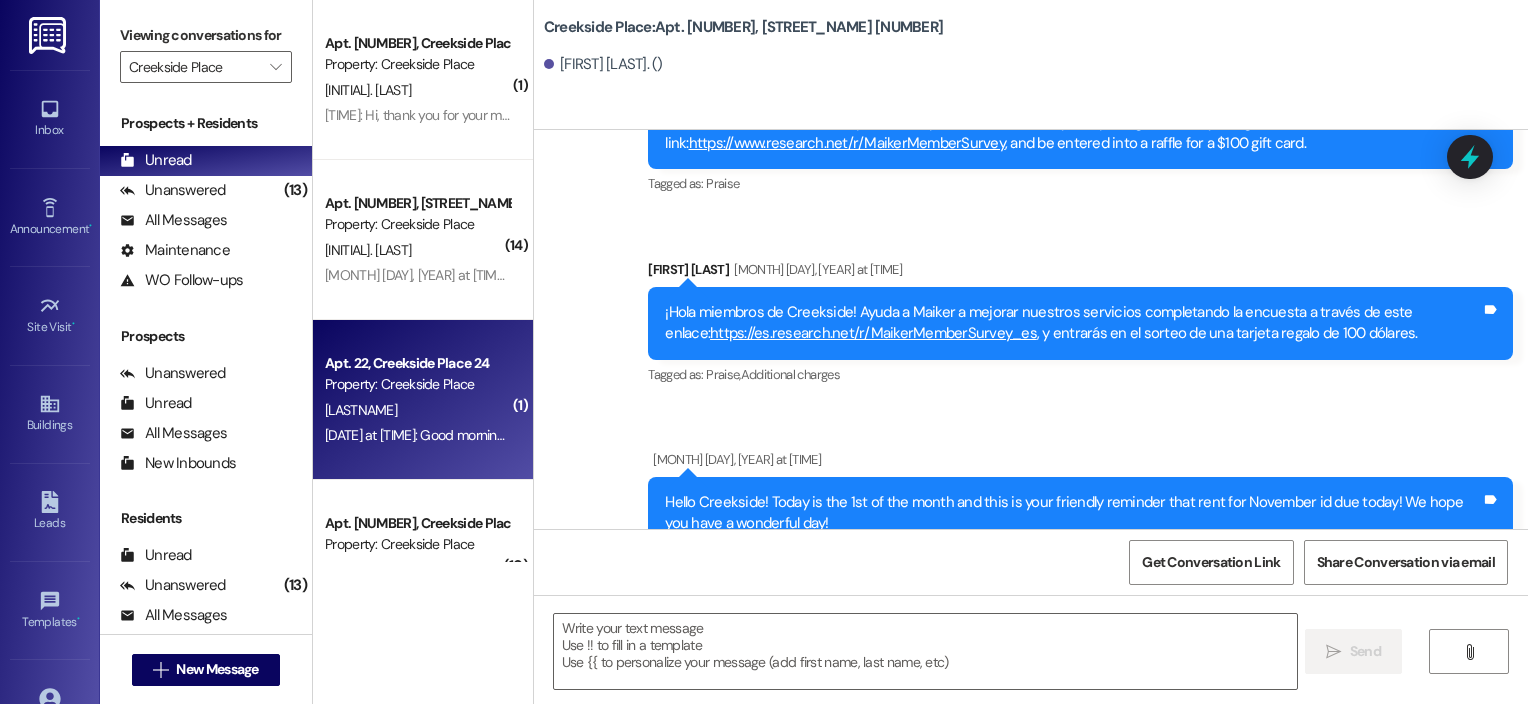 click on "Apt. 22, Creekside Place 24" at bounding box center (417, 363) 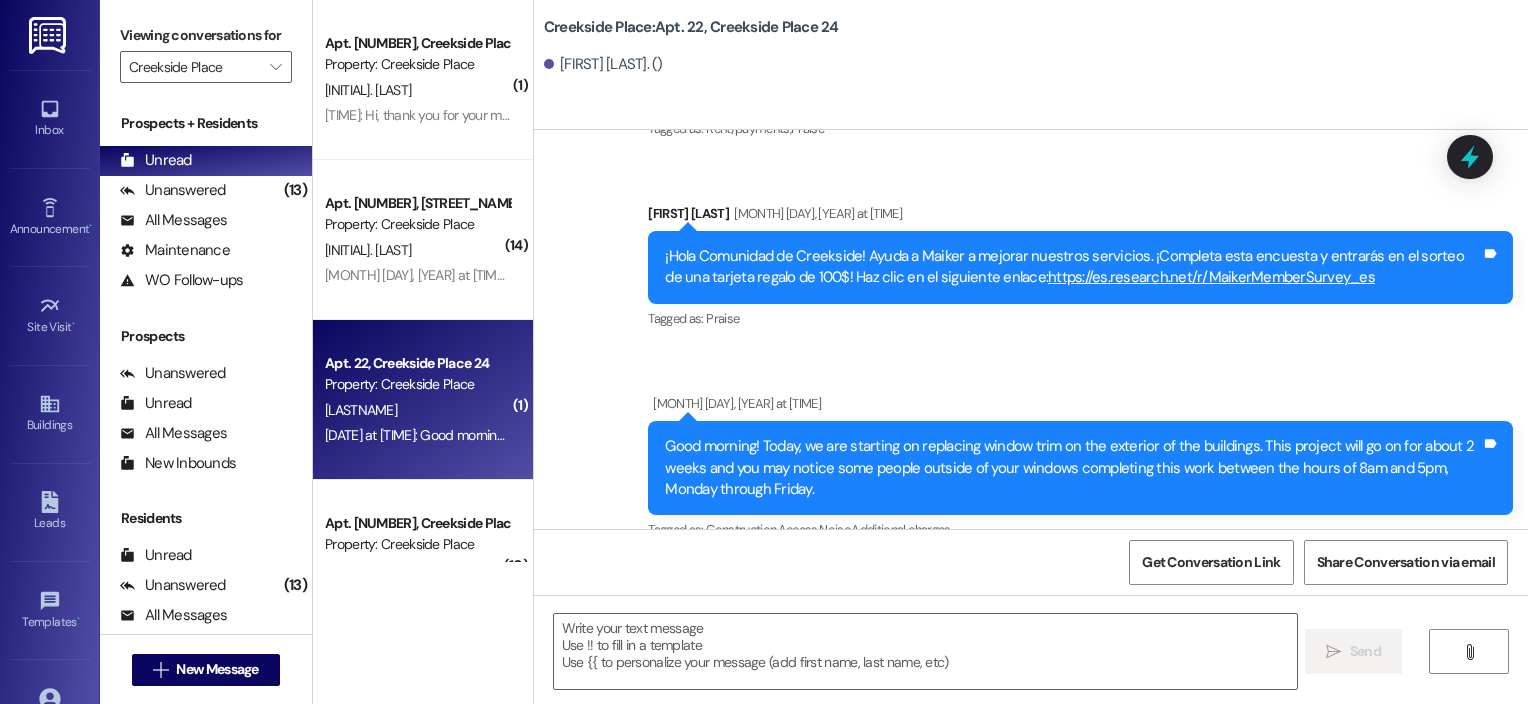scroll, scrollTop: 14872, scrollLeft: 0, axis: vertical 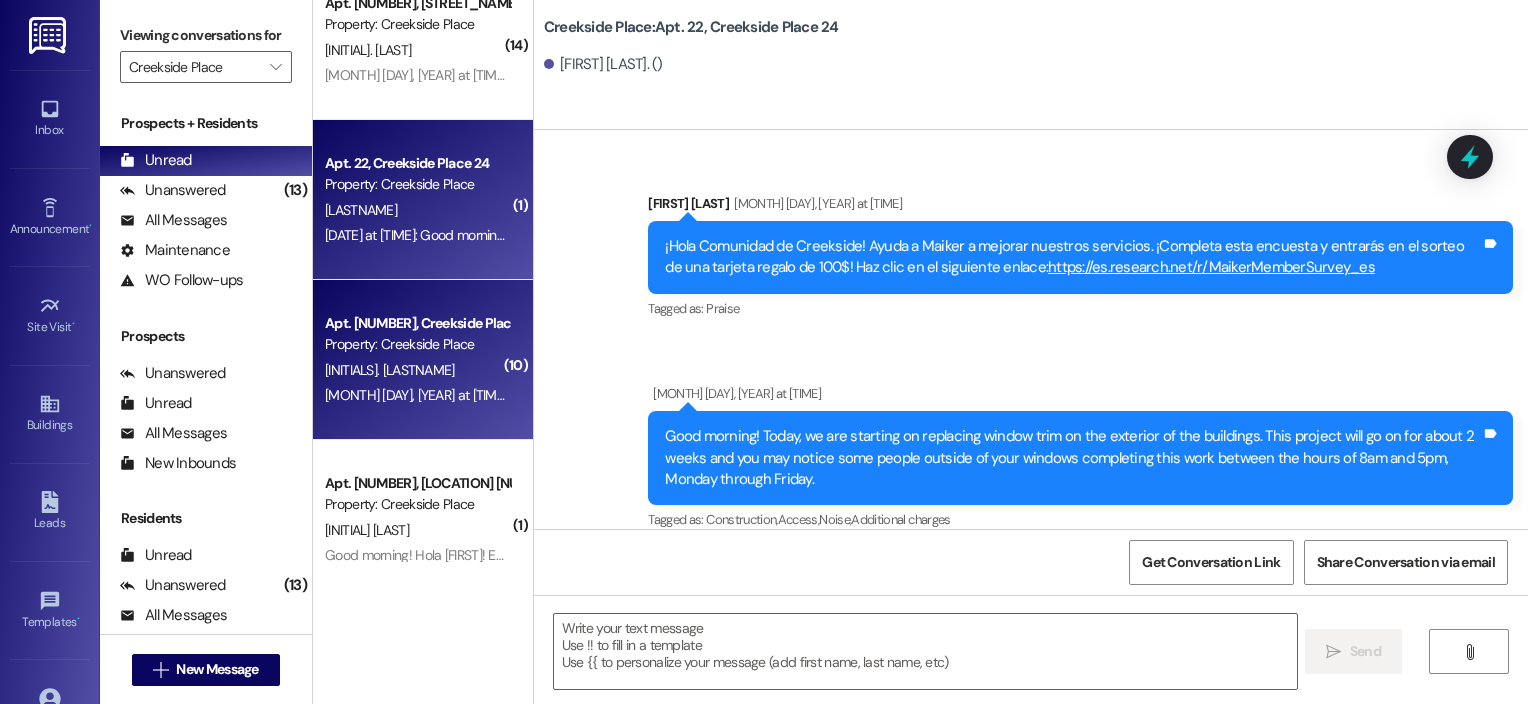 click on "[INITIALS]. [LASTNAME]" at bounding box center [417, 370] 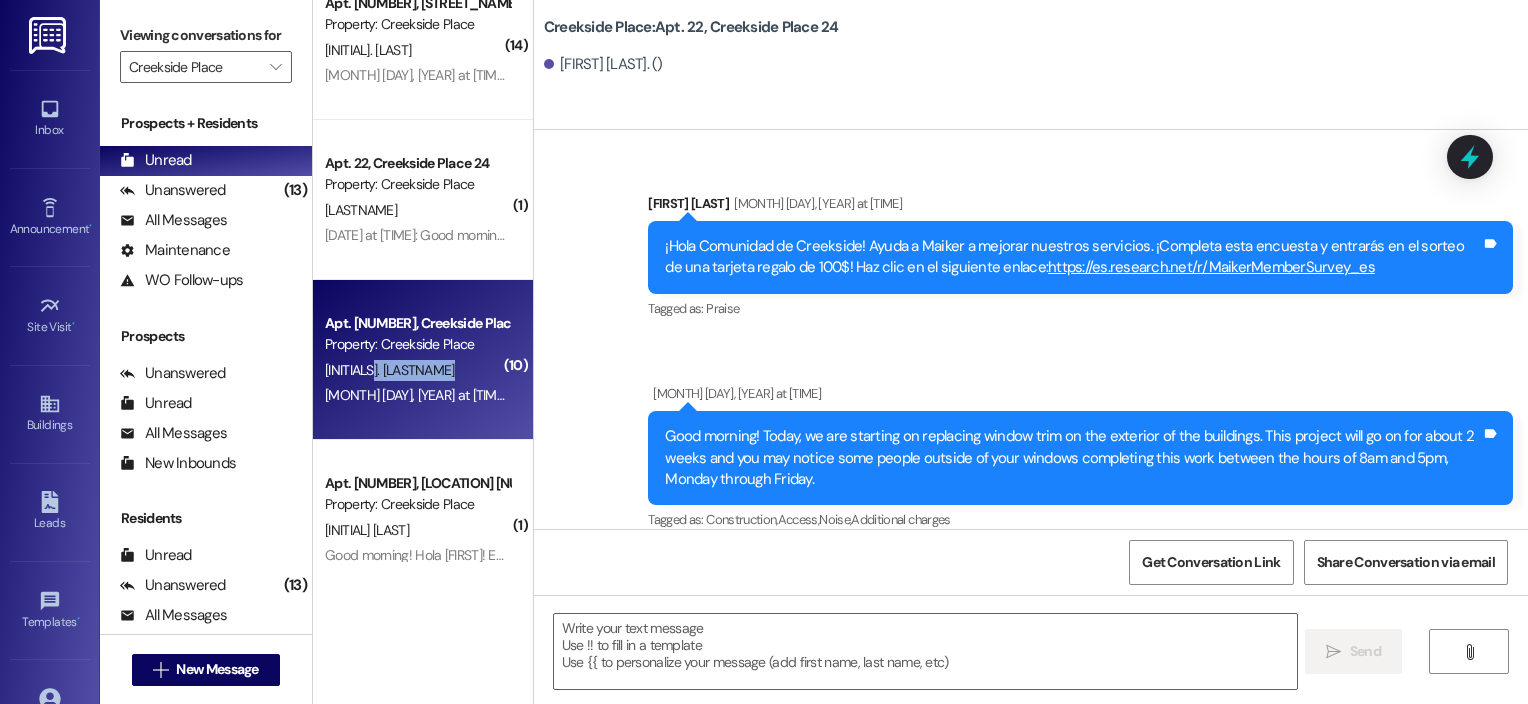 click on "[INITIALS]. [LASTNAME]" at bounding box center (417, 370) 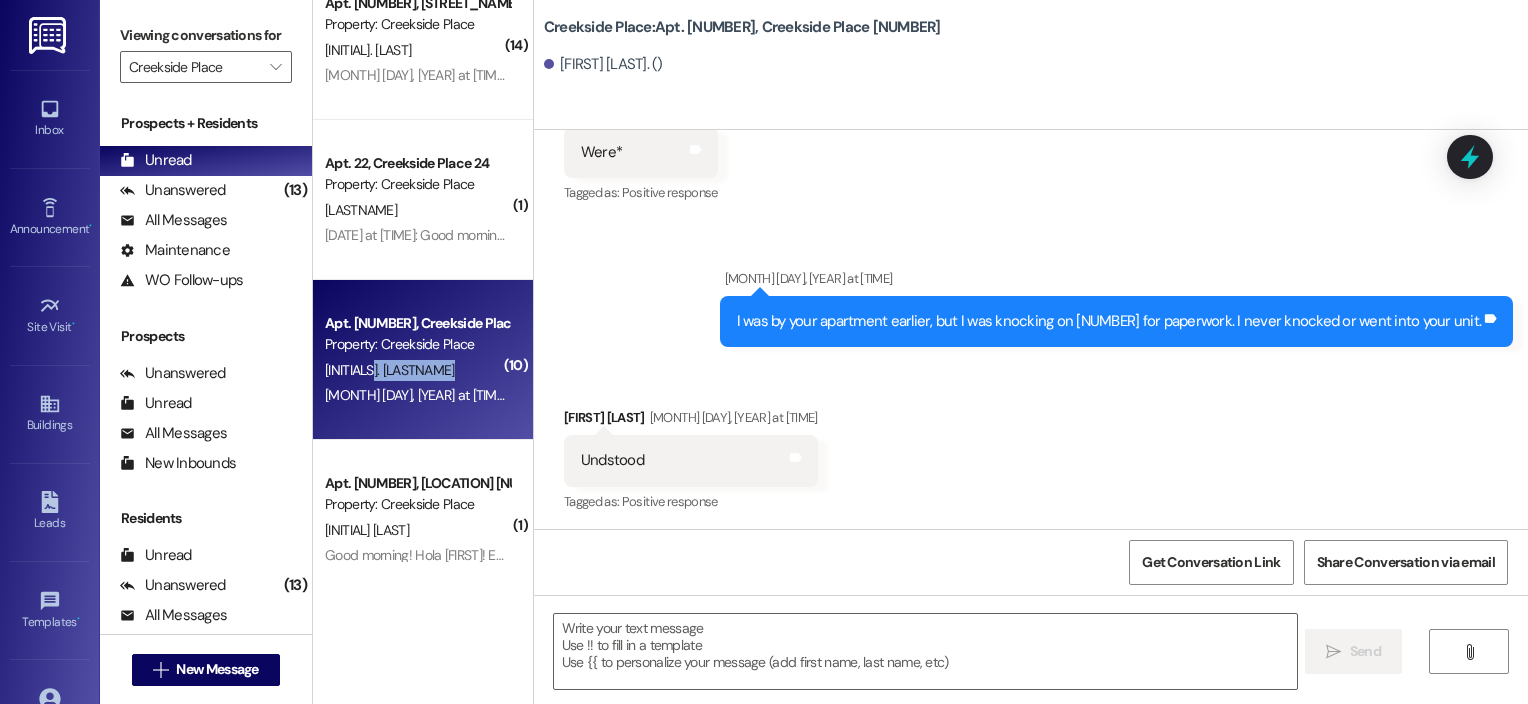 scroll, scrollTop: 1758, scrollLeft: 0, axis: vertical 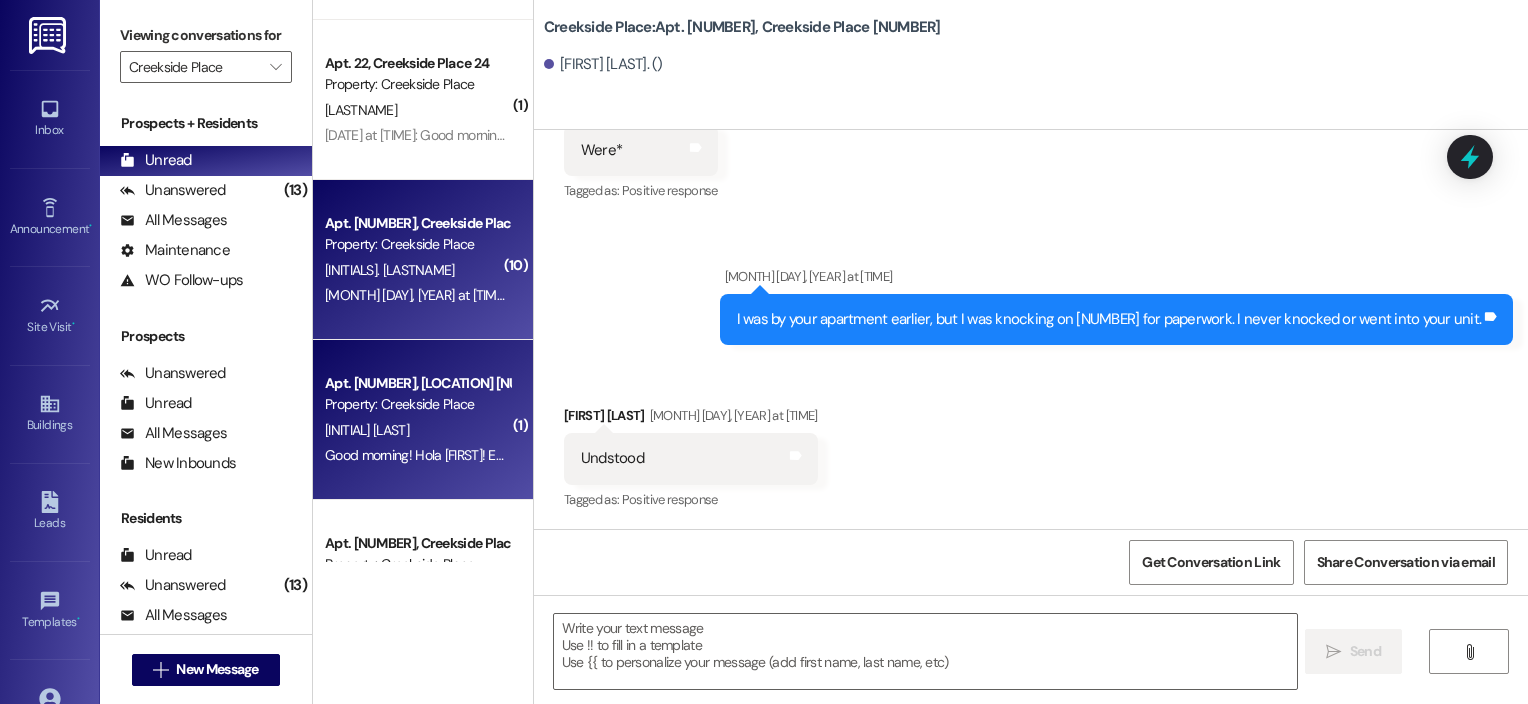 click on "[INITIAL] [LAST]" at bounding box center [417, 430] 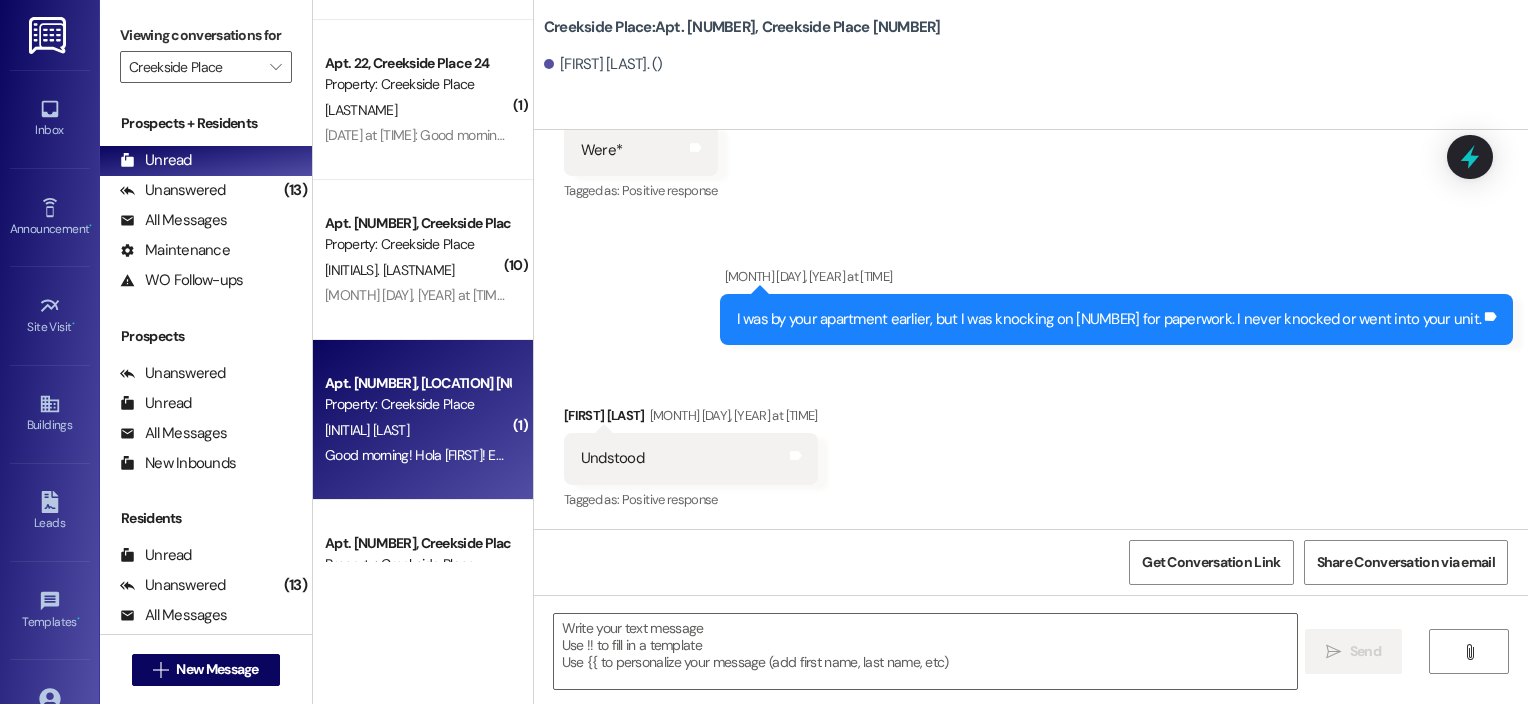 click on "[INITIAL] [LAST]" at bounding box center [417, 430] 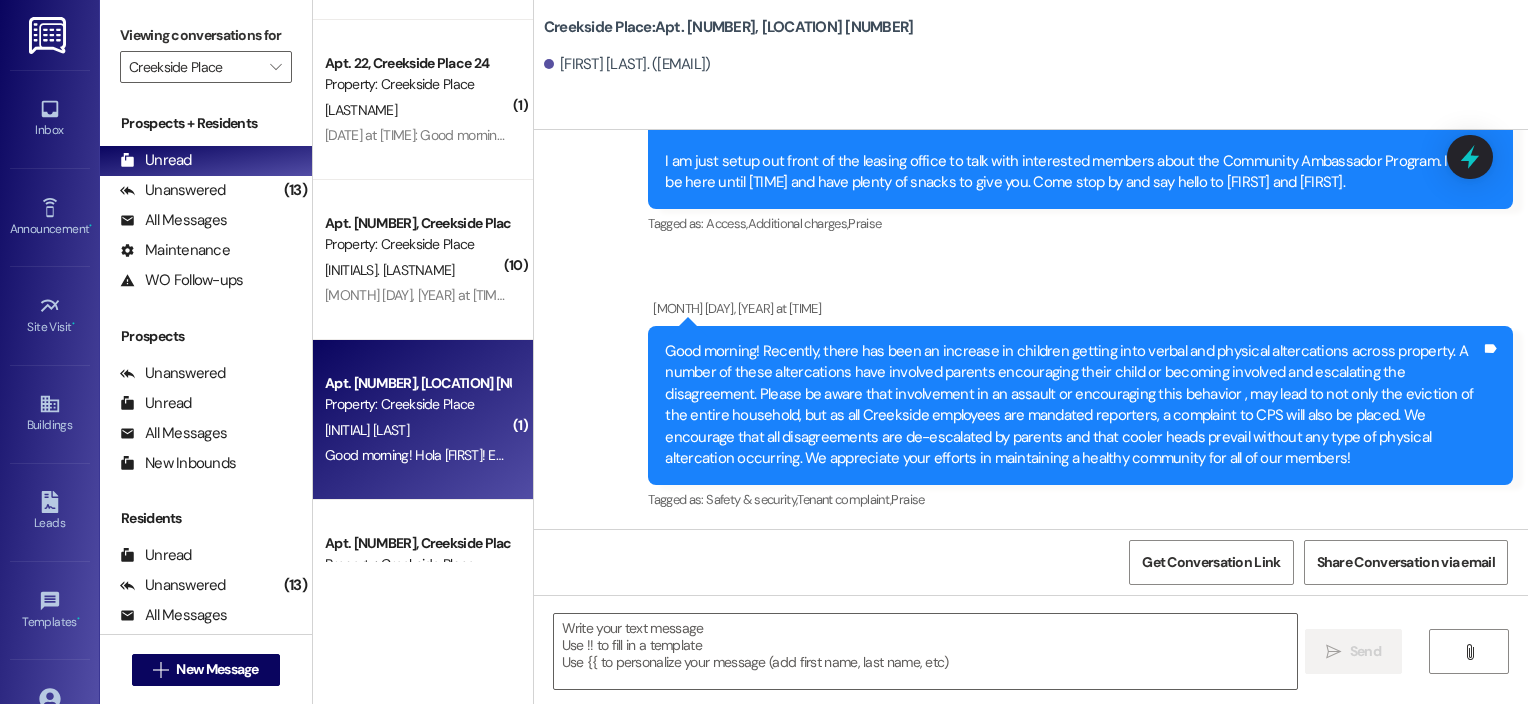 scroll, scrollTop: 18540, scrollLeft: 0, axis: vertical 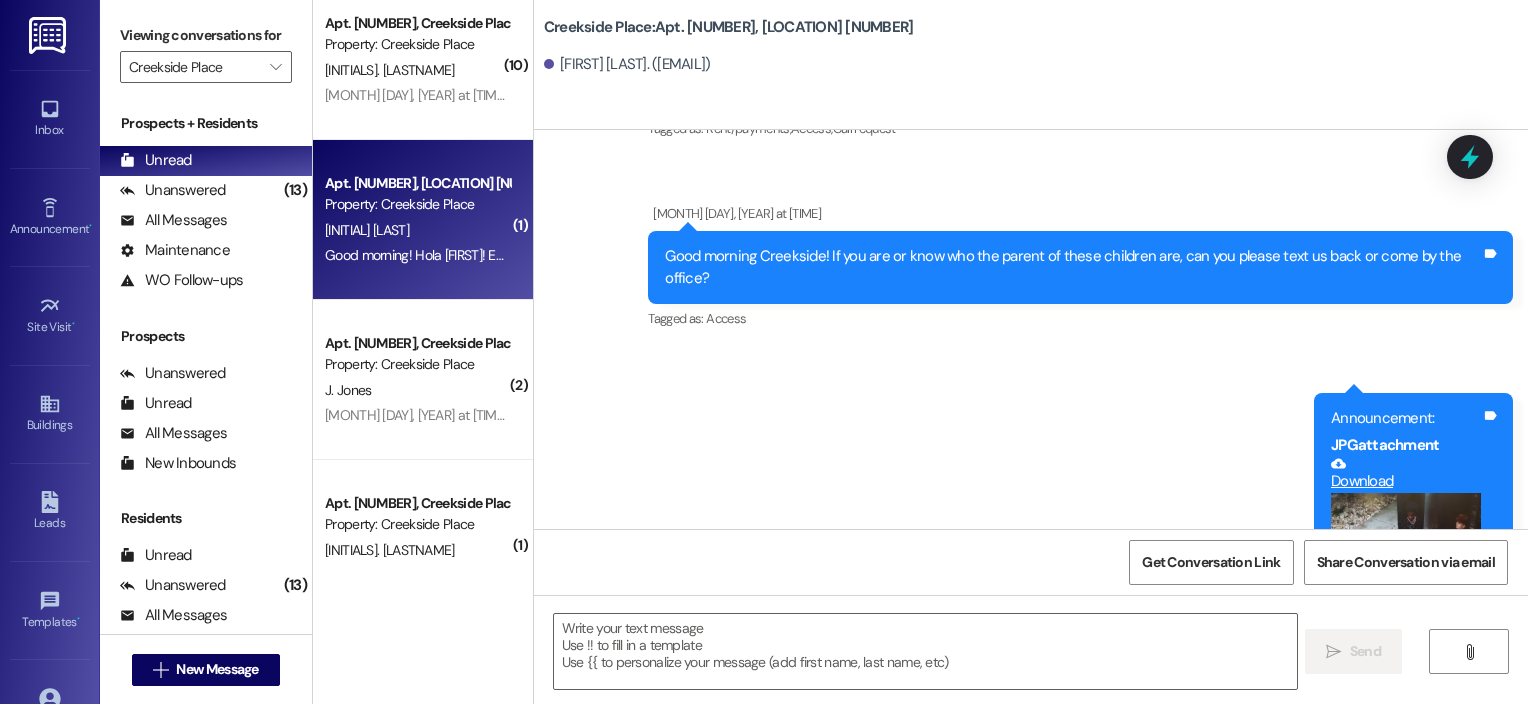 click on "Property: Creekside Place" at bounding box center (417, 364) 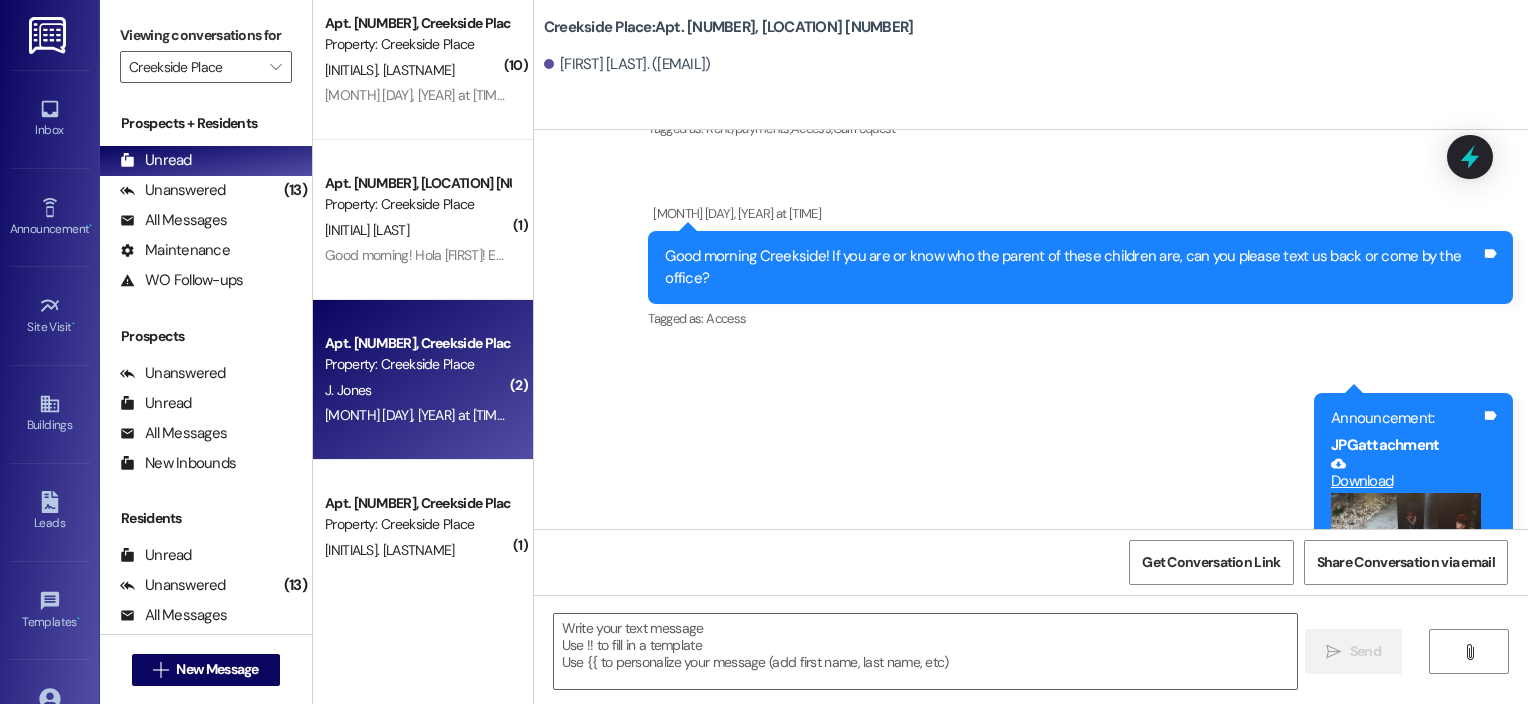 click on "Property: Creekside Place" at bounding box center (417, 364) 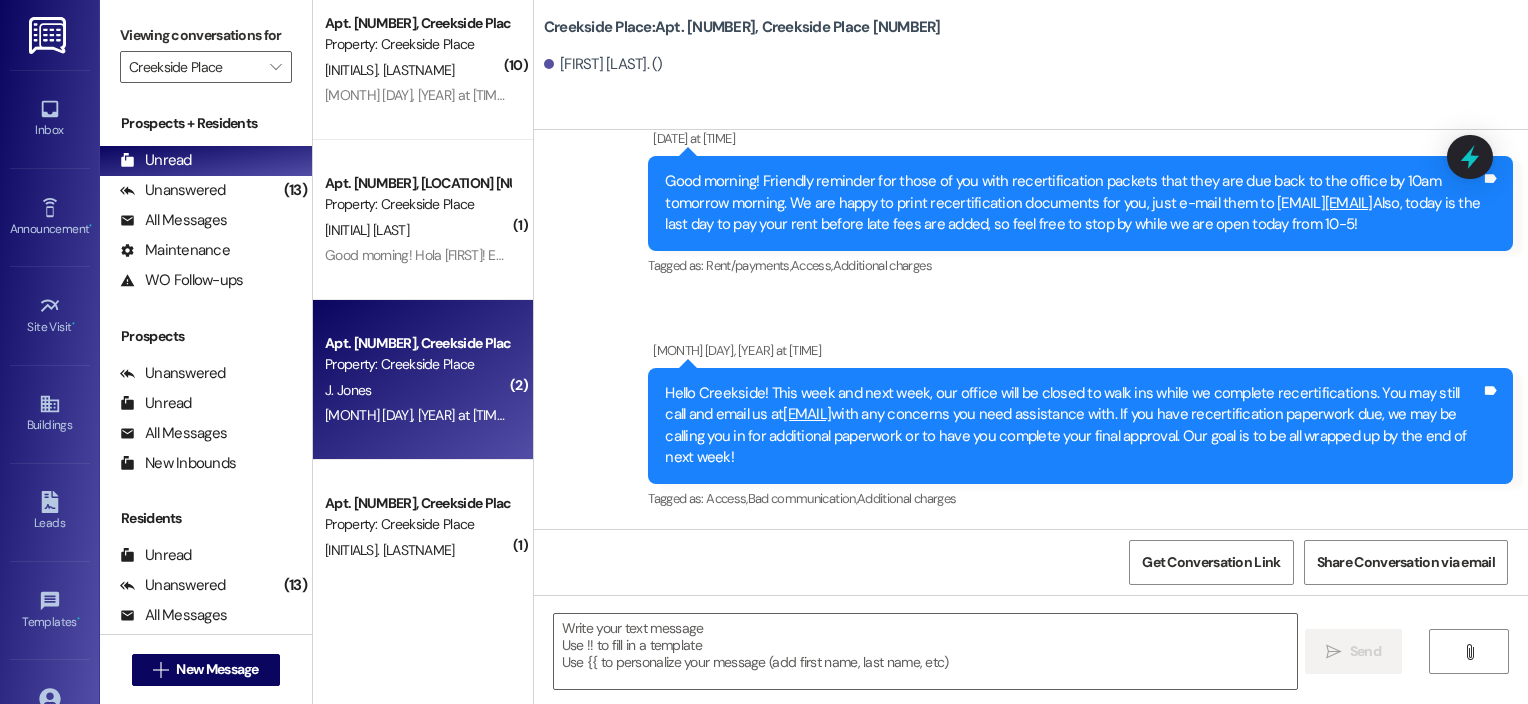 scroll, scrollTop: 10900, scrollLeft: 0, axis: vertical 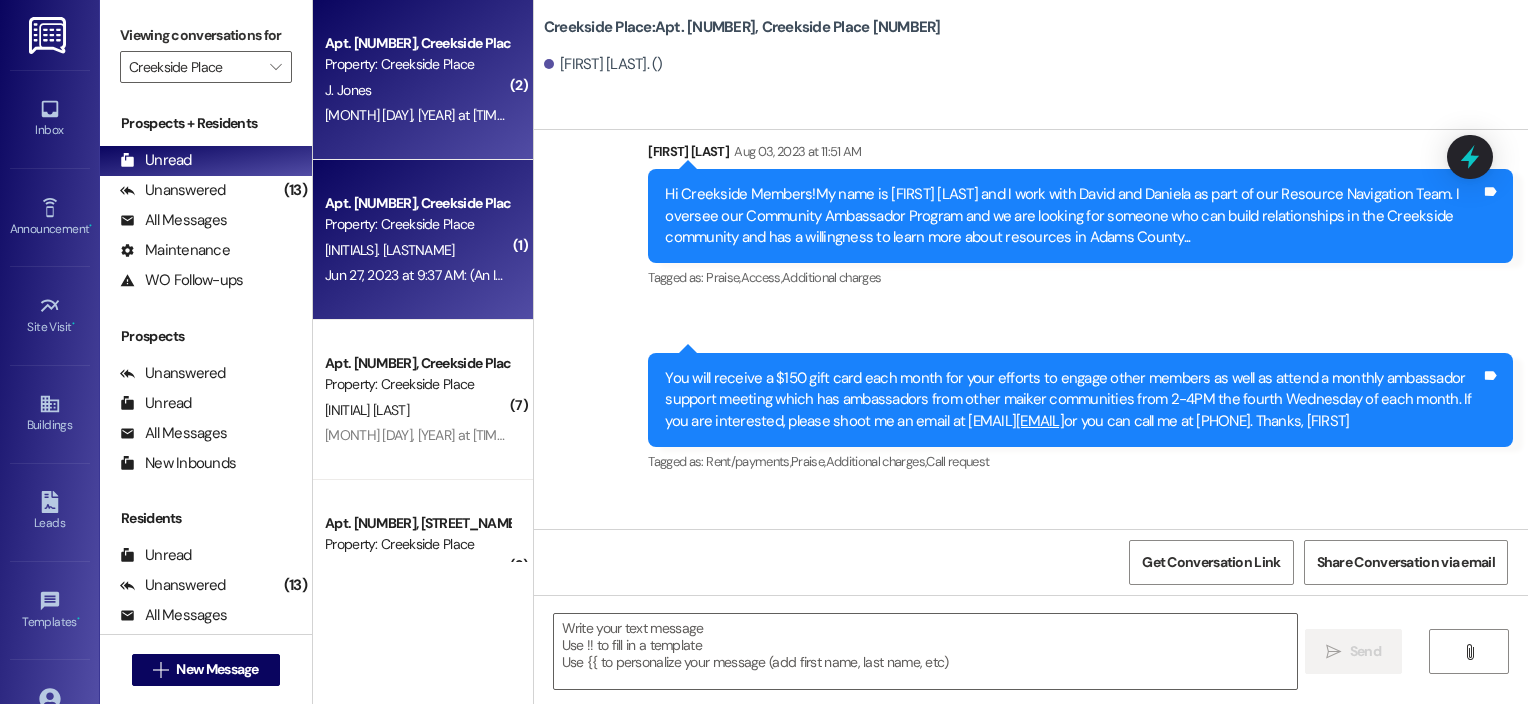 click on "Property: Creekside Place" at bounding box center [417, 224] 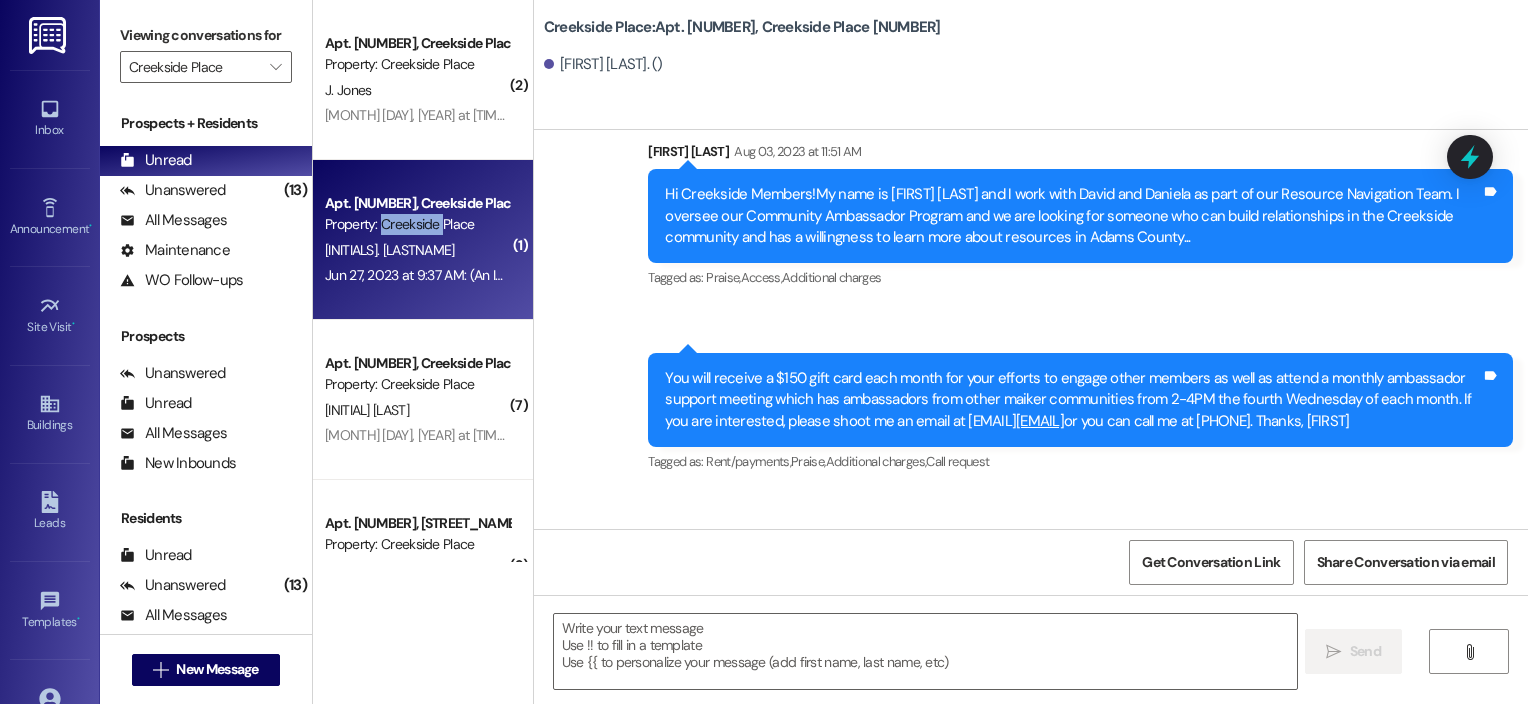 click on "Property: Creekside Place" at bounding box center [417, 224] 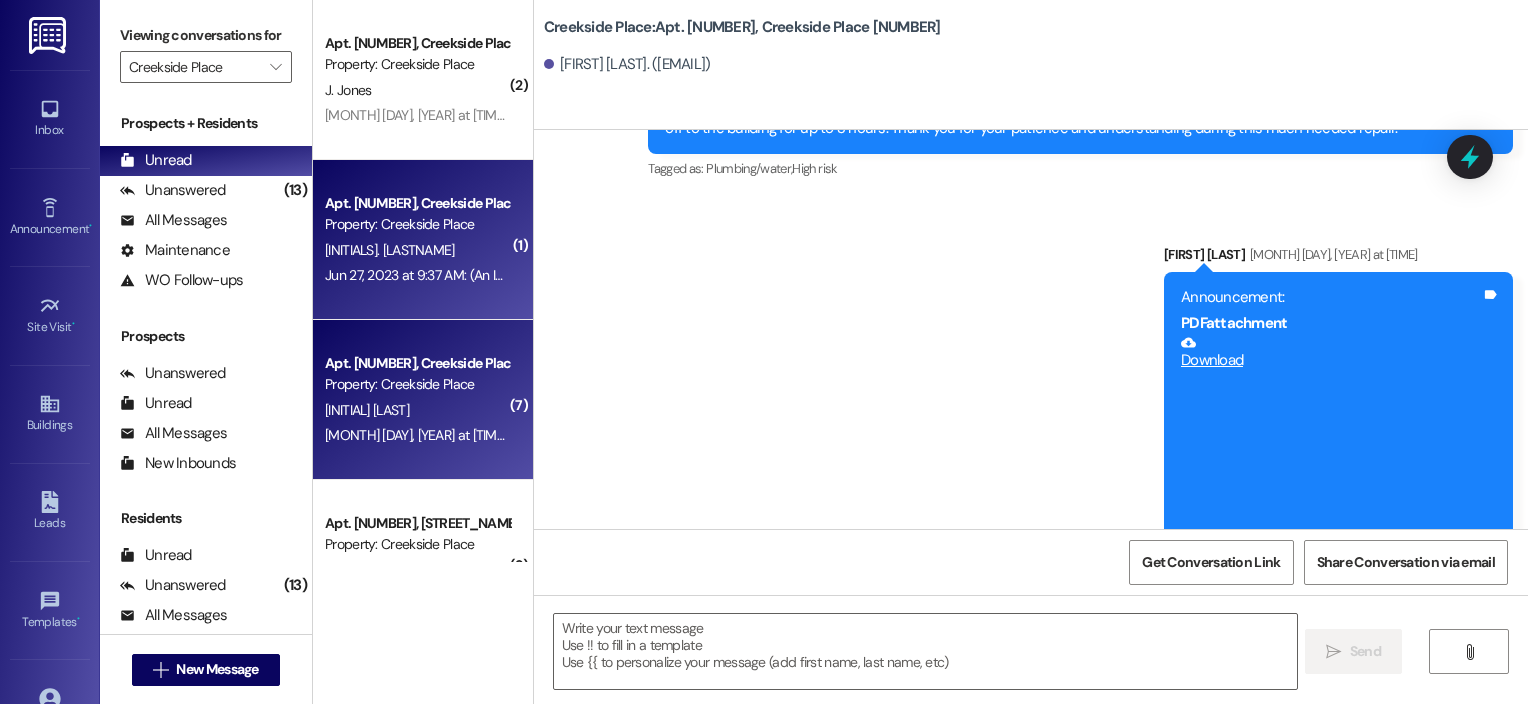 drag, startPoint x: 384, startPoint y: 235, endPoint x: 392, endPoint y: 354, distance: 119.26861 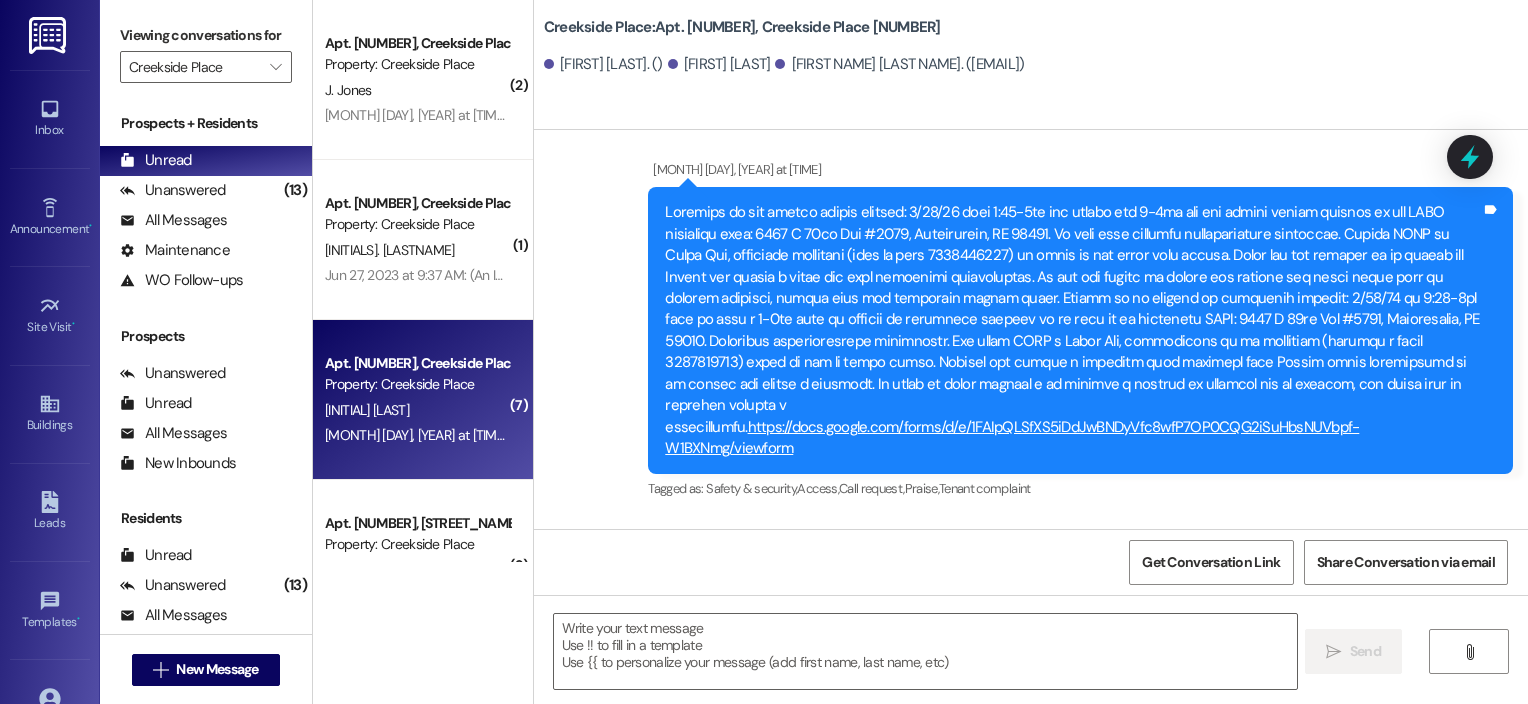 scroll, scrollTop: 5058, scrollLeft: 0, axis: vertical 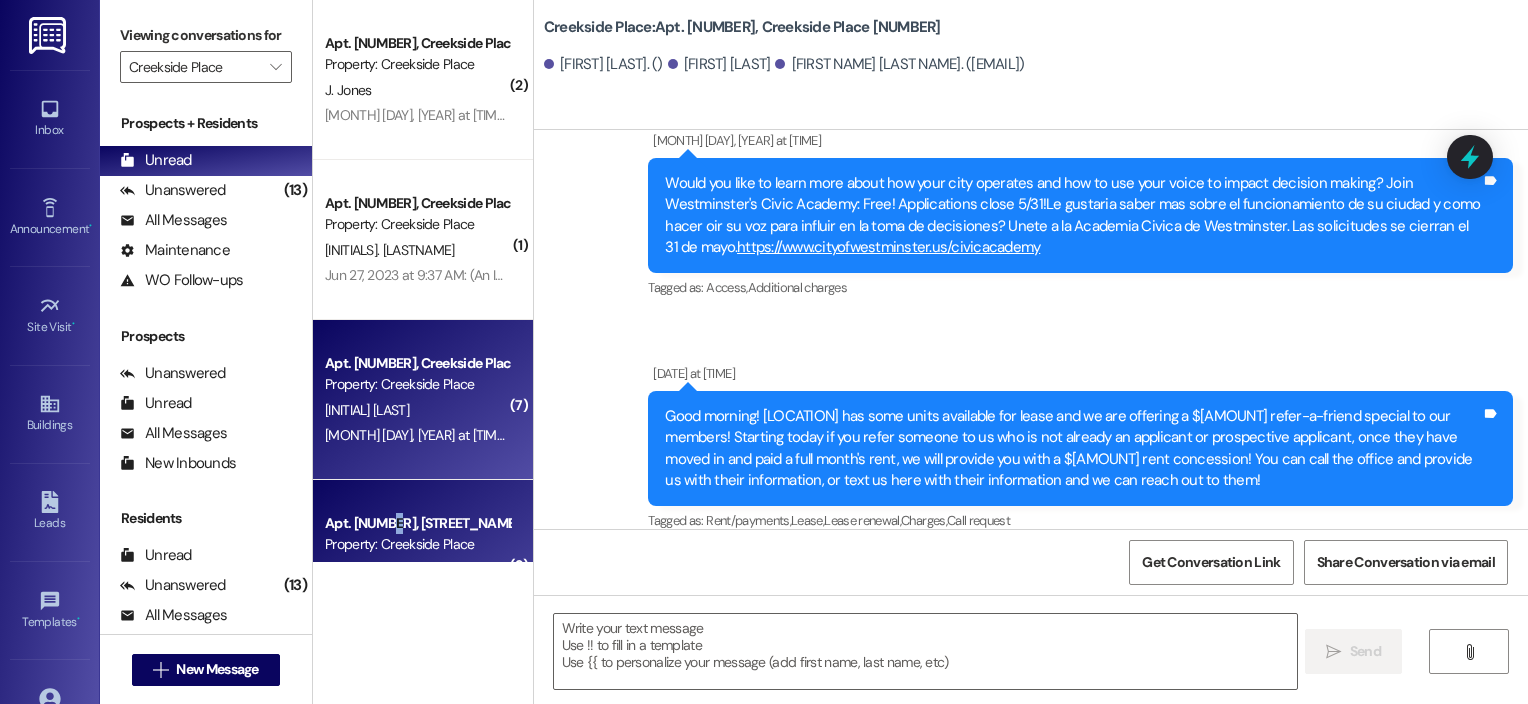 drag, startPoint x: 392, startPoint y: 354, endPoint x: 374, endPoint y: 525, distance: 171.94476 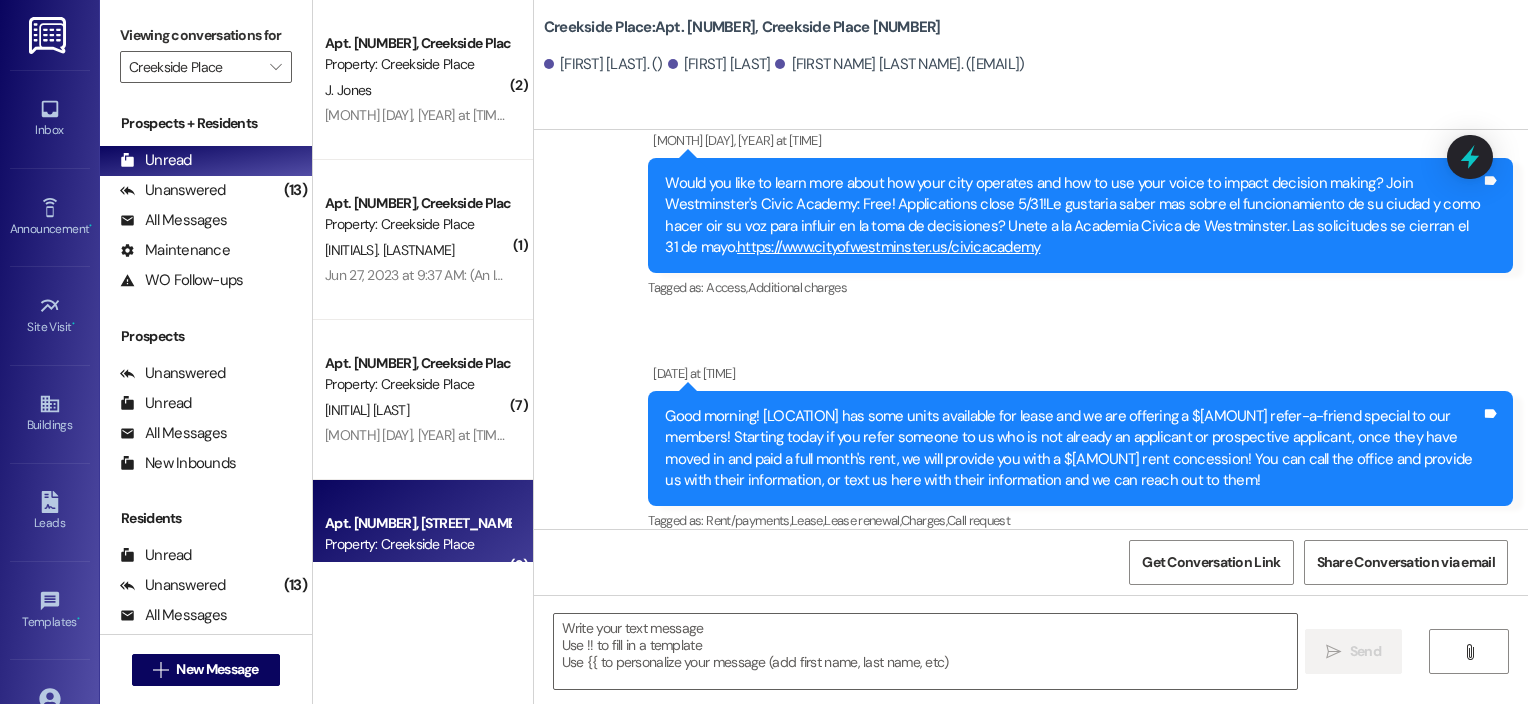 click on "Apt. [NUMBER], [STREET_NAME] [NUMBER]" at bounding box center [417, 523] 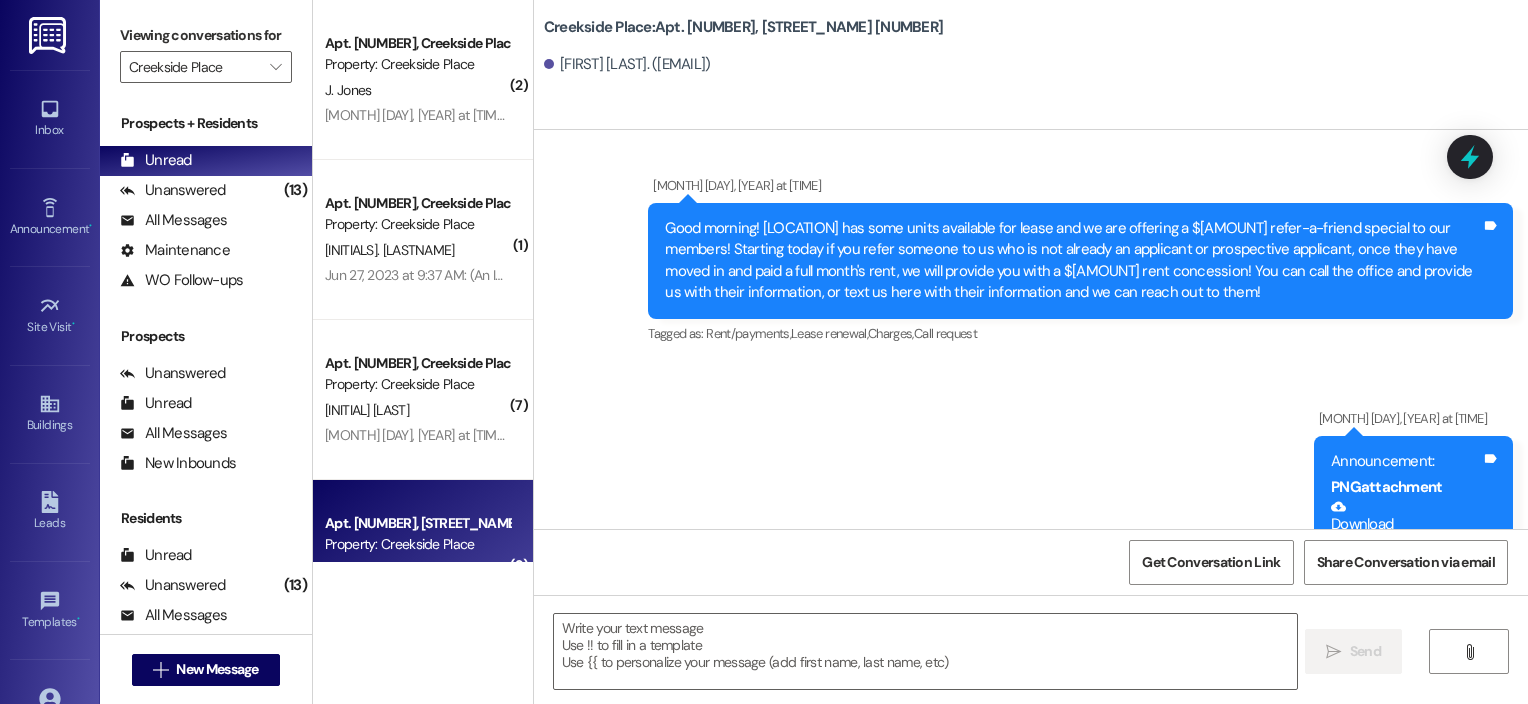 scroll, scrollTop: 9828, scrollLeft: 0, axis: vertical 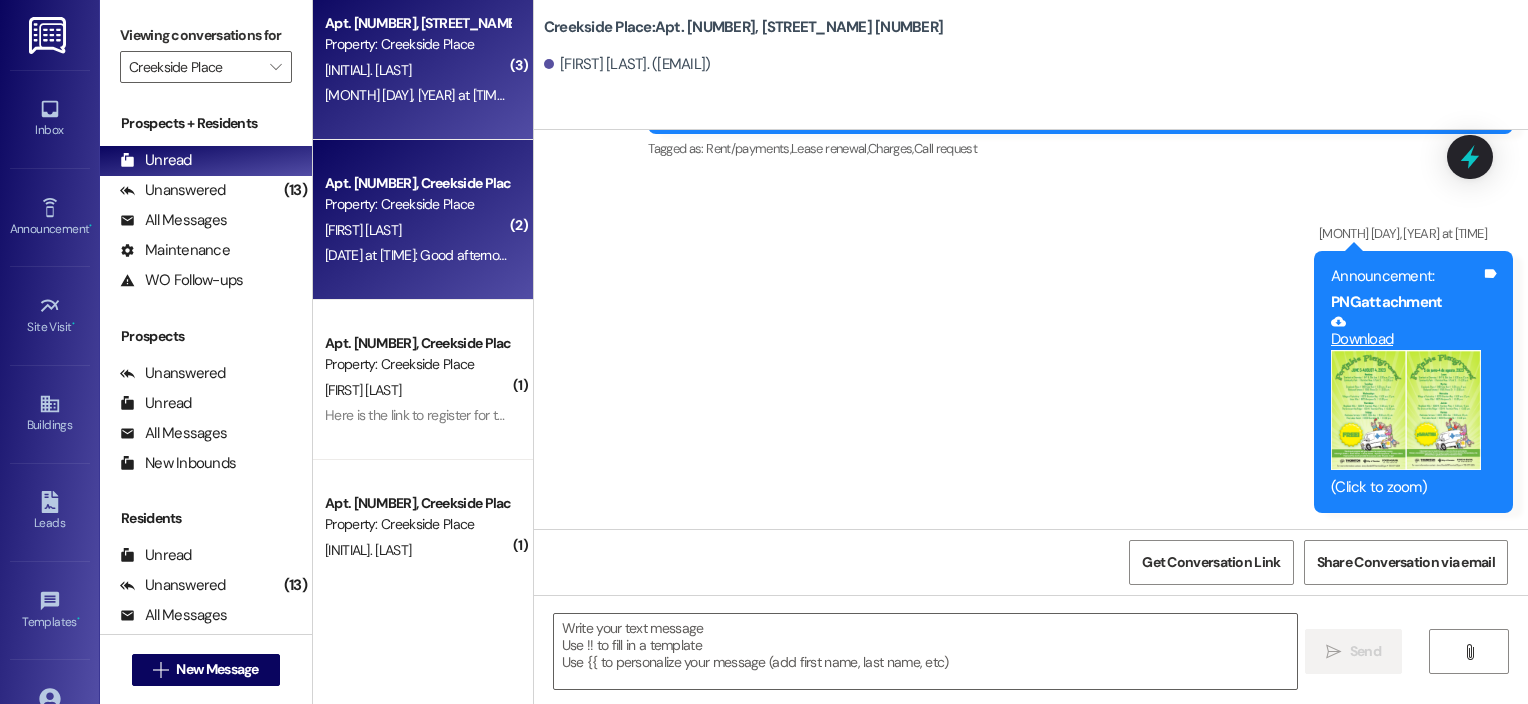 click on "[MONTH] [DAY], [YEAR] at [TIME]: Good afternoon! We are shutting off the water to building 17 for the next hour or so to complete a repair. We appreciate your patience during this time and apologize for any inconvenience this may cause. [MONTH] [DAY], [YEAR] at [TIME]: Good afternoon! We are shutting off the water to building 17 for the next hour or so to complete a repair. We appreciate your patience during this time and apologize for any inconvenience this may cause." at bounding box center [984, 255] 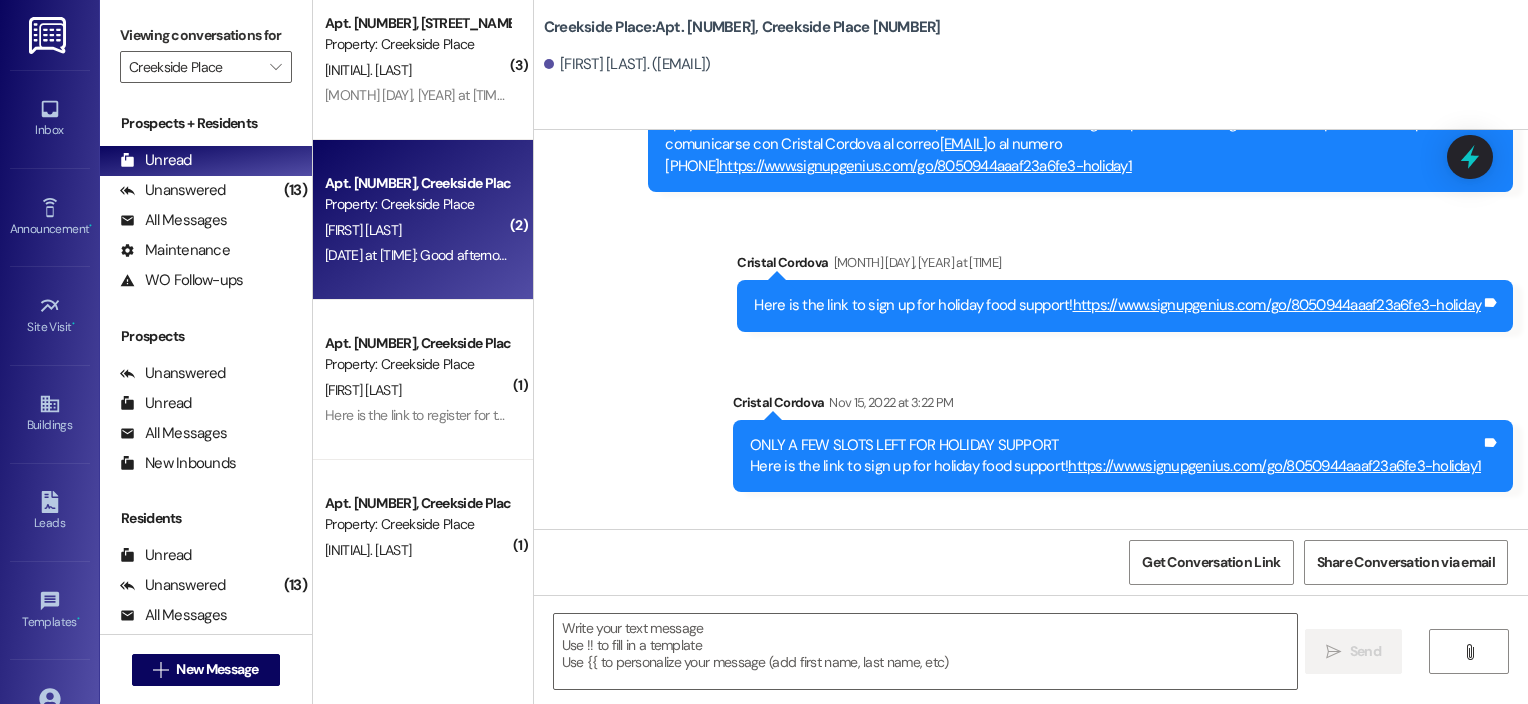 scroll, scrollTop: 12576, scrollLeft: 0, axis: vertical 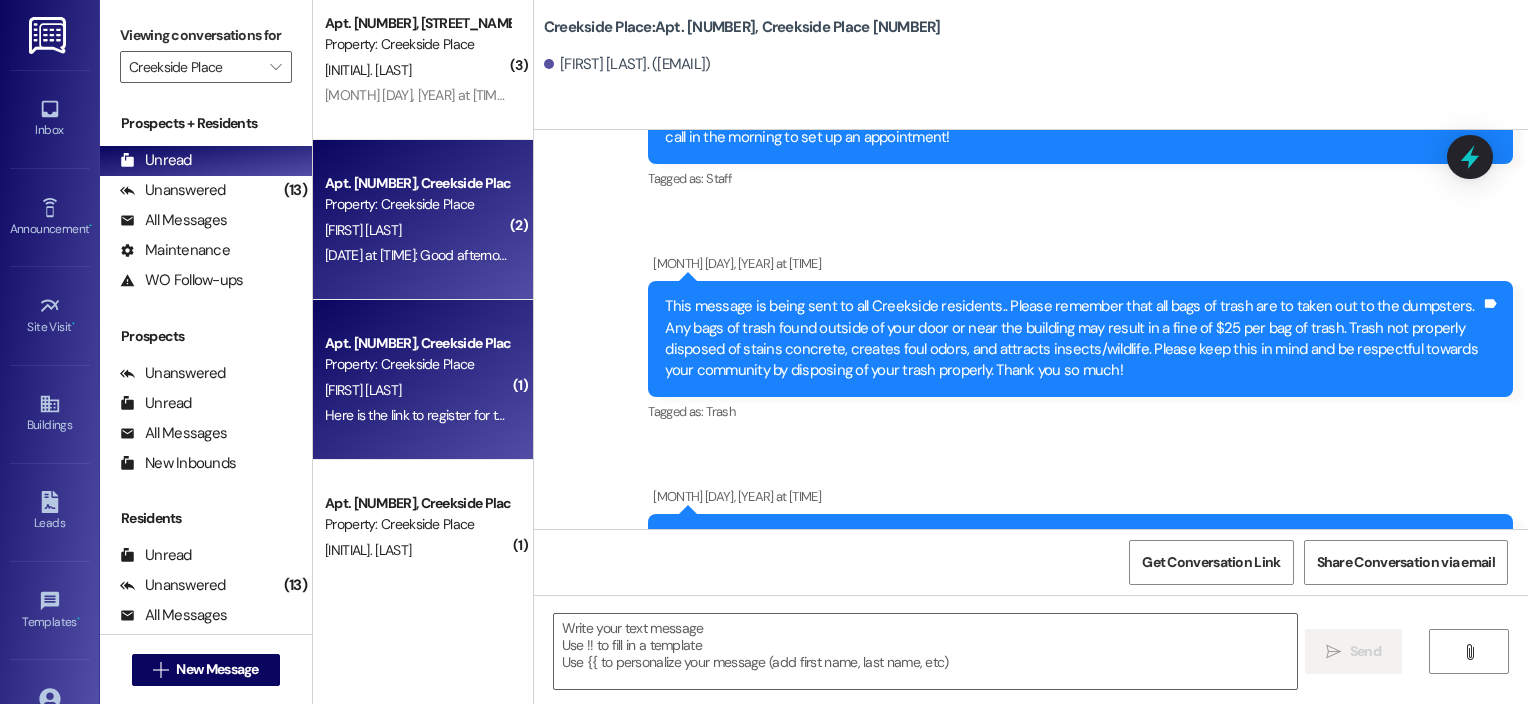 drag, startPoint x: 368, startPoint y: 249, endPoint x: 383, endPoint y: 368, distance: 119.94165 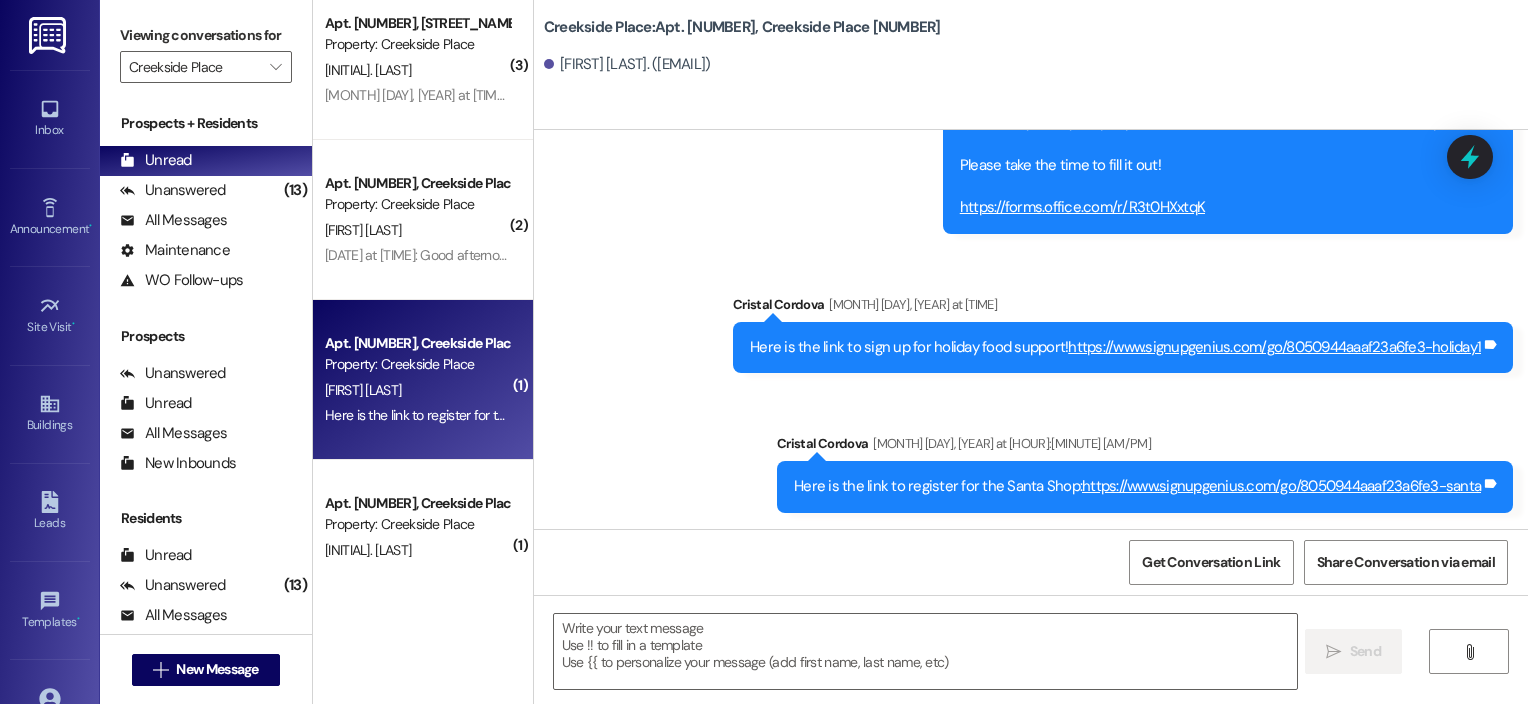 scroll, scrollTop: 1071, scrollLeft: 0, axis: vertical 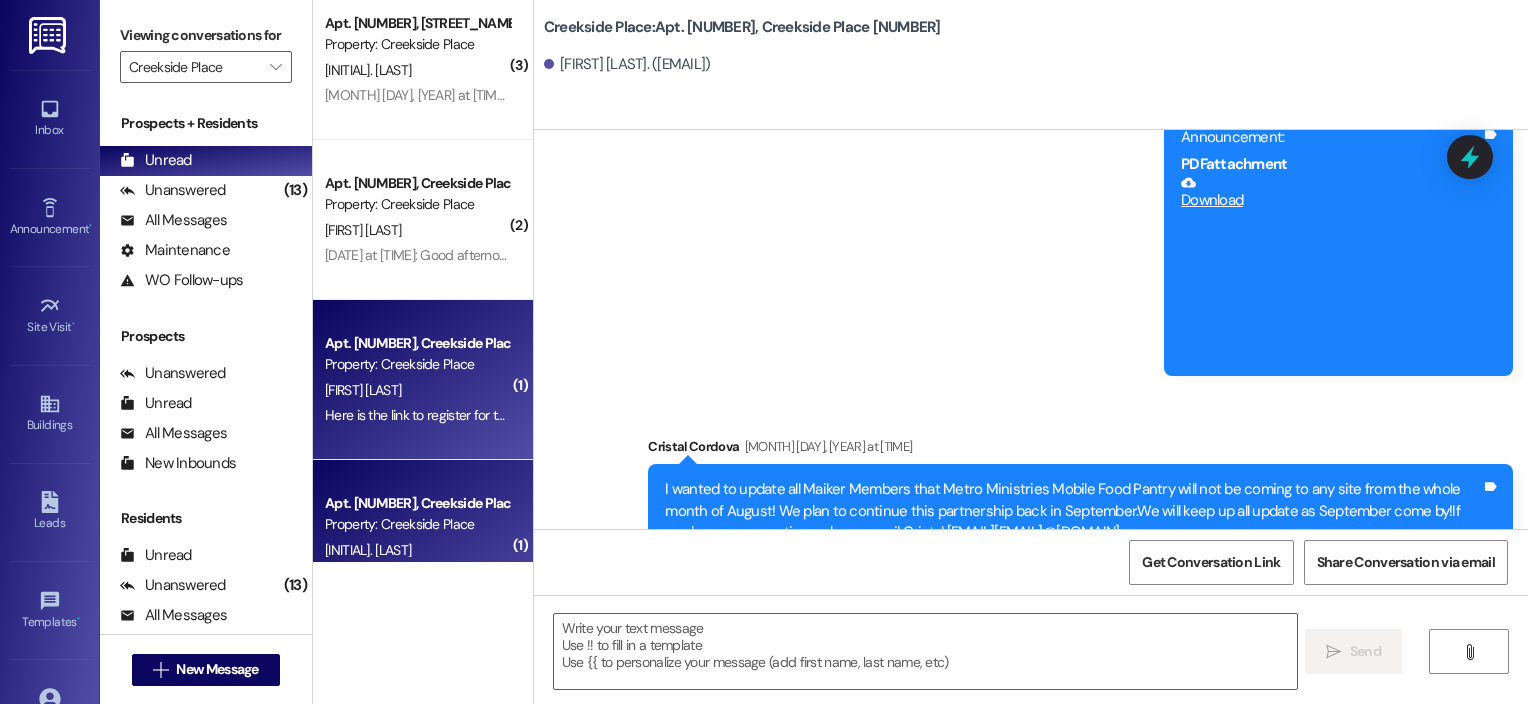 drag, startPoint x: 383, startPoint y: 368, endPoint x: 392, endPoint y: 500, distance: 132.30646 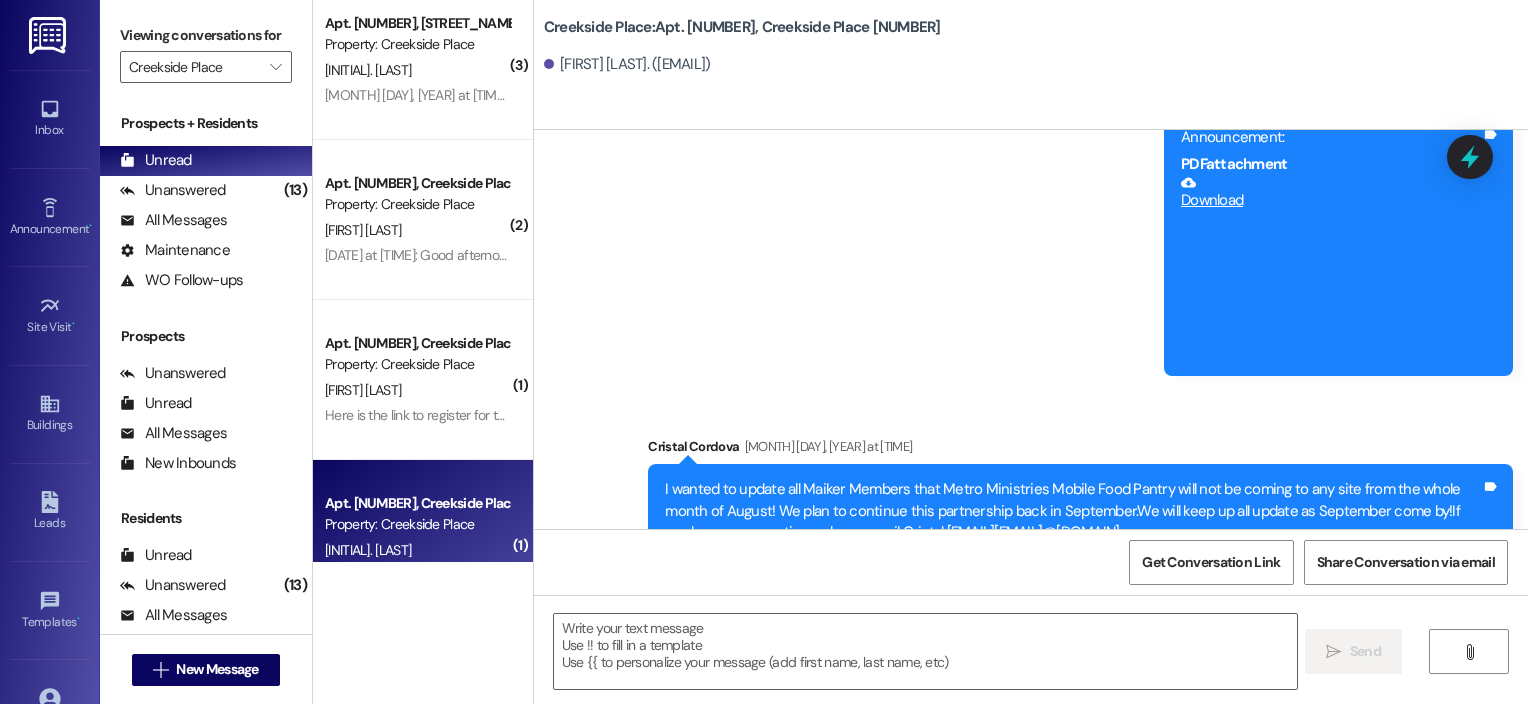 click on "Apt. [NUMBER], Creekside Place [NUMBER]" at bounding box center [417, 503] 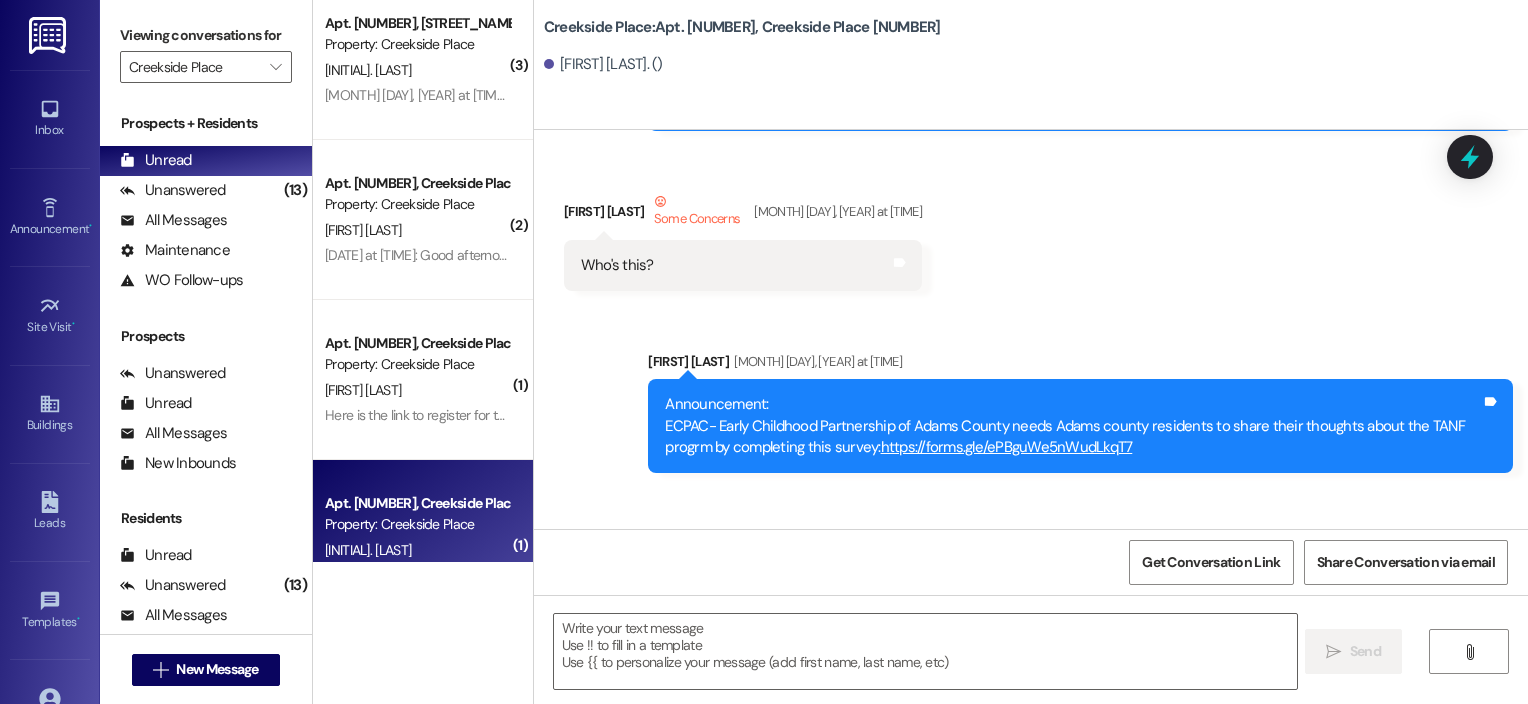 scroll, scrollTop: 441, scrollLeft: 0, axis: vertical 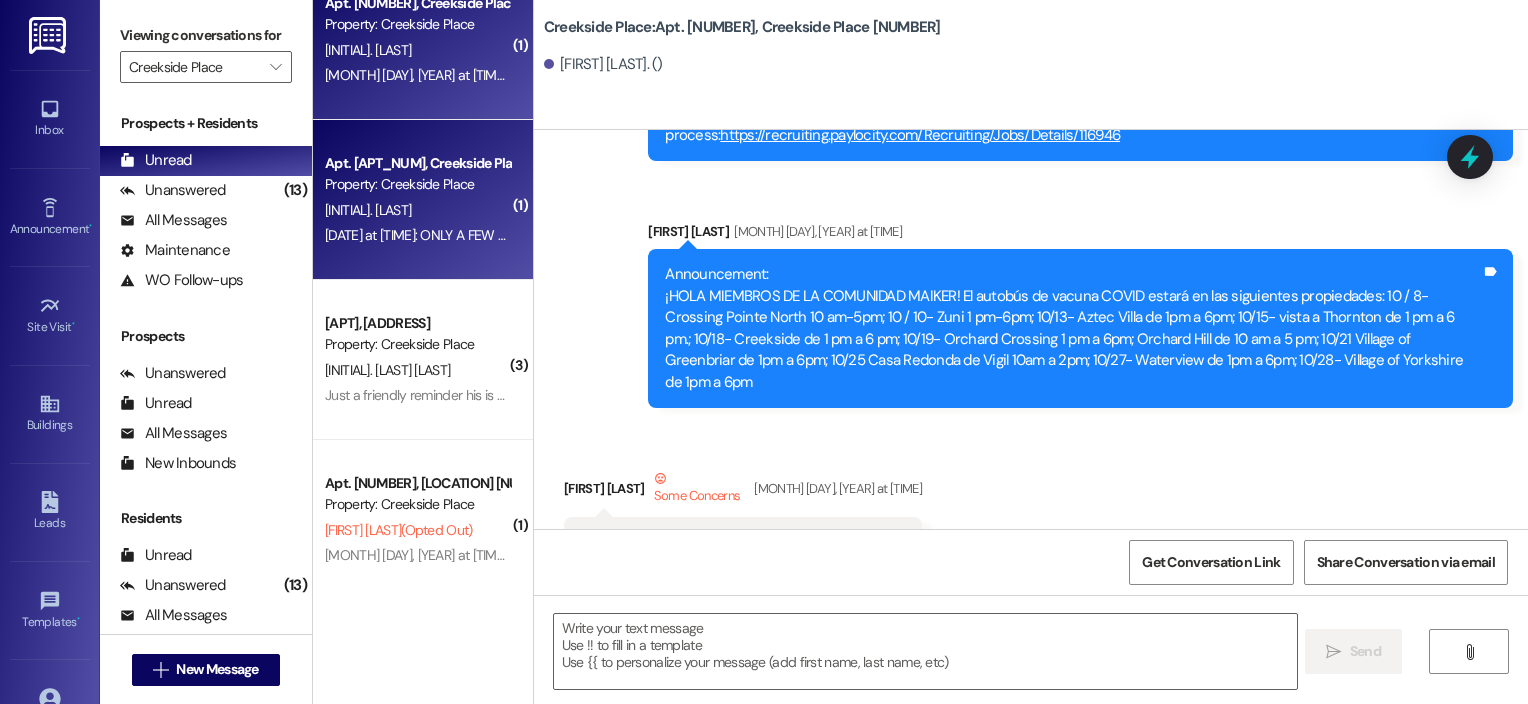 click on "Property: Creekside Place" at bounding box center [417, 184] 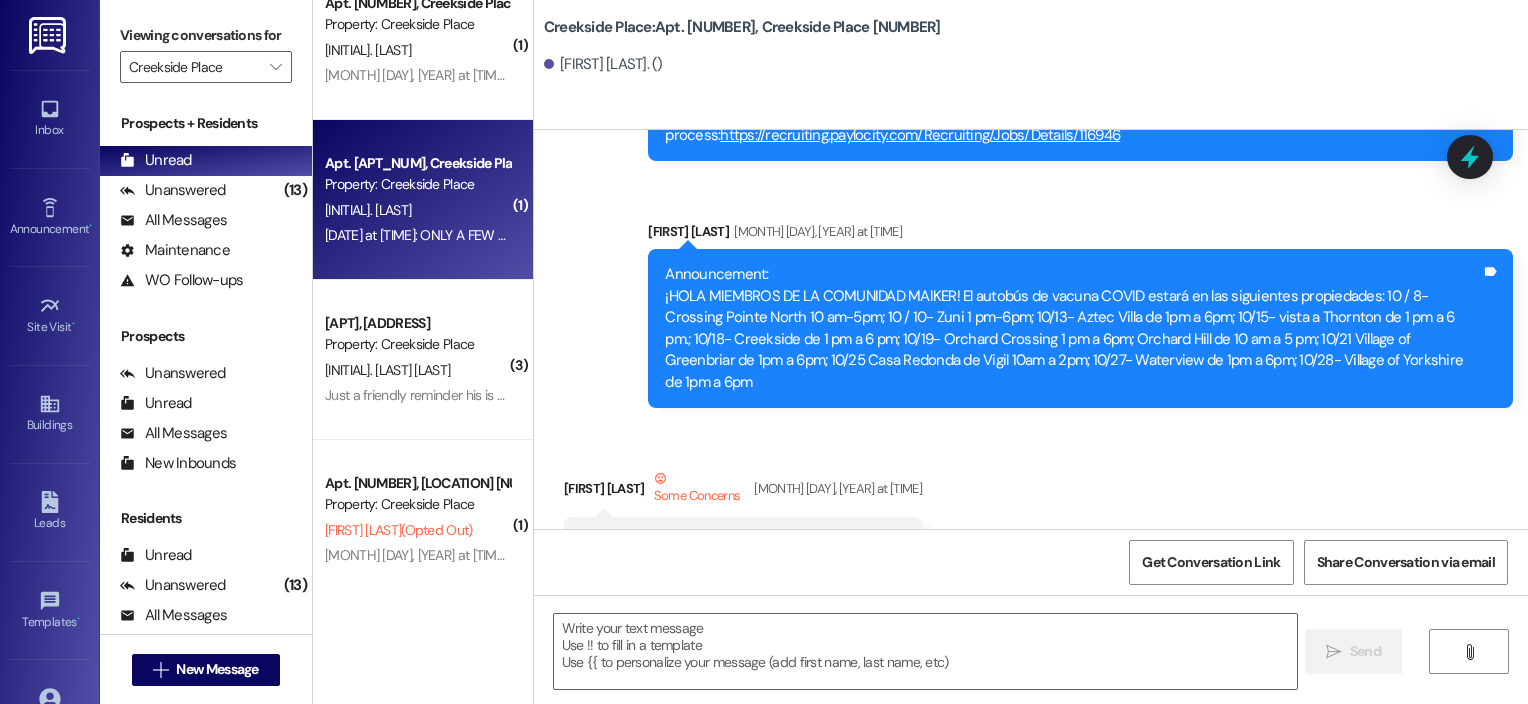 click on "Property: Creekside Place" at bounding box center [417, 184] 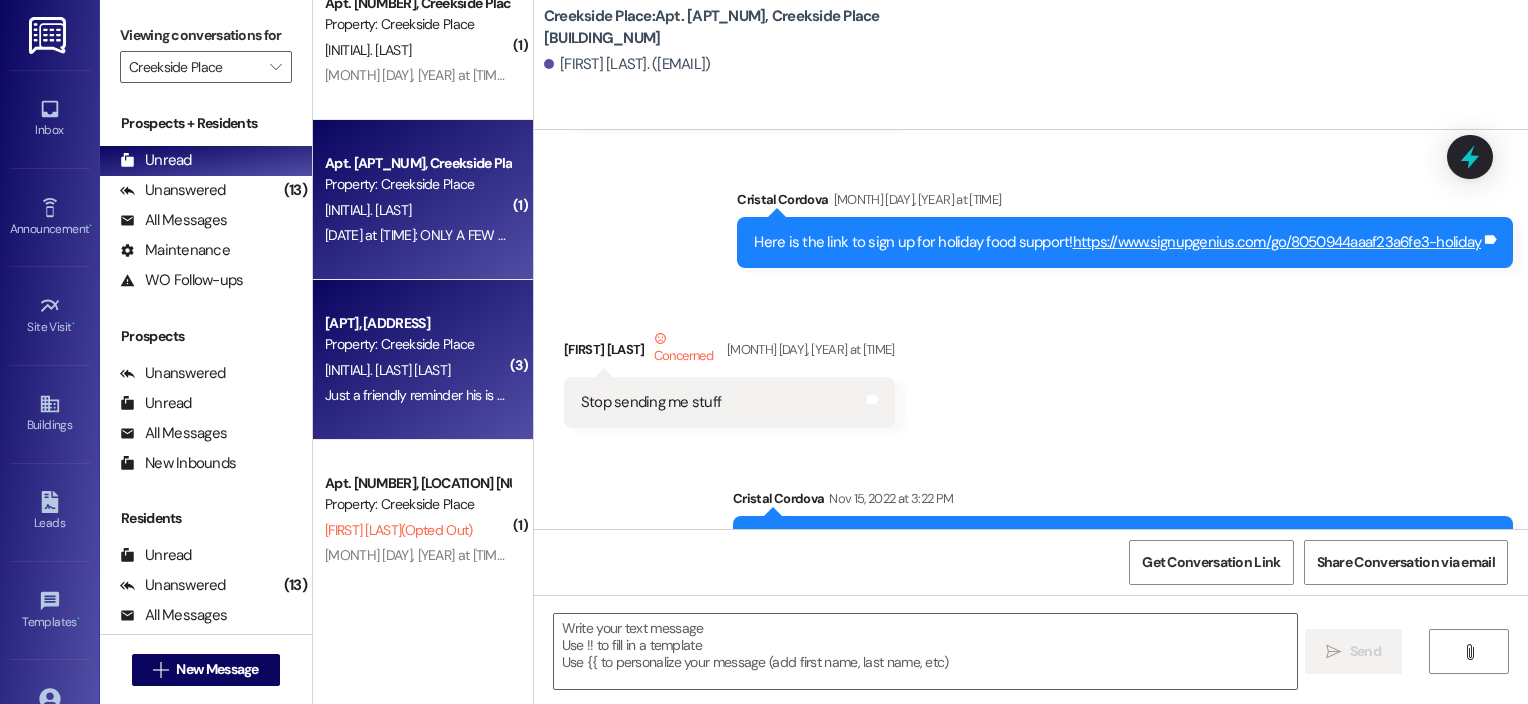 click on "[INITIAL]. [LAST] [LAST]" at bounding box center [417, 370] 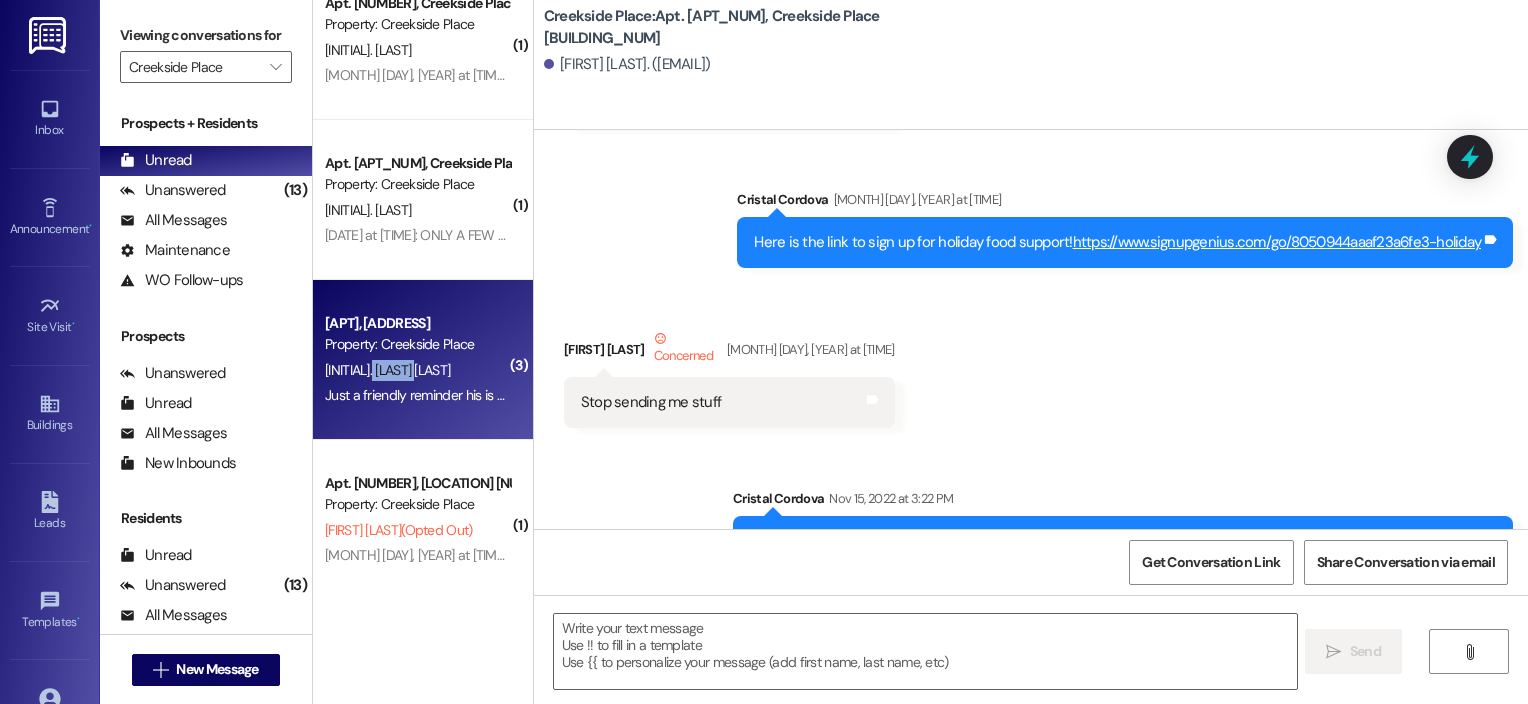 click on "[INITIAL]. [LAST] [LAST]" at bounding box center [417, 370] 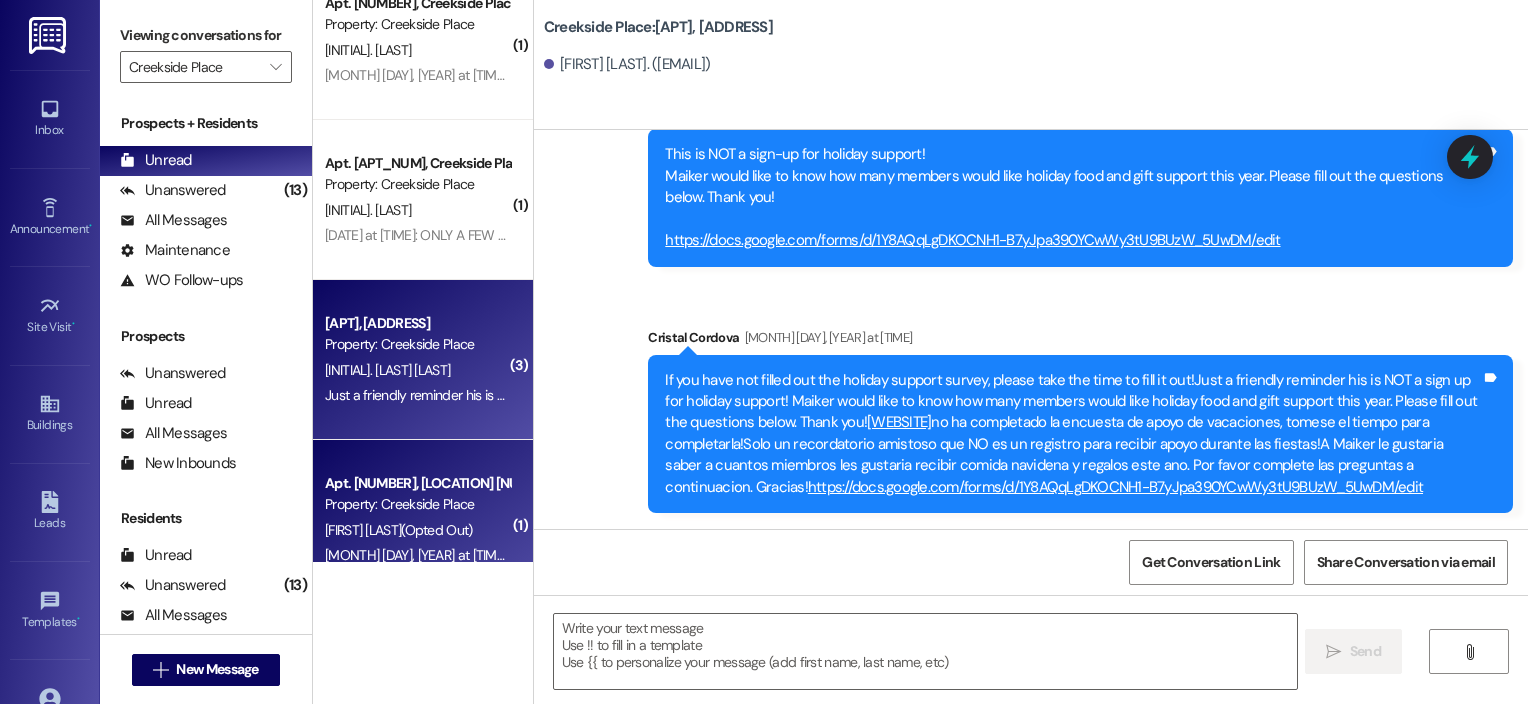 drag, startPoint x: 374, startPoint y: 380, endPoint x: 372, endPoint y: 485, distance: 105.01904 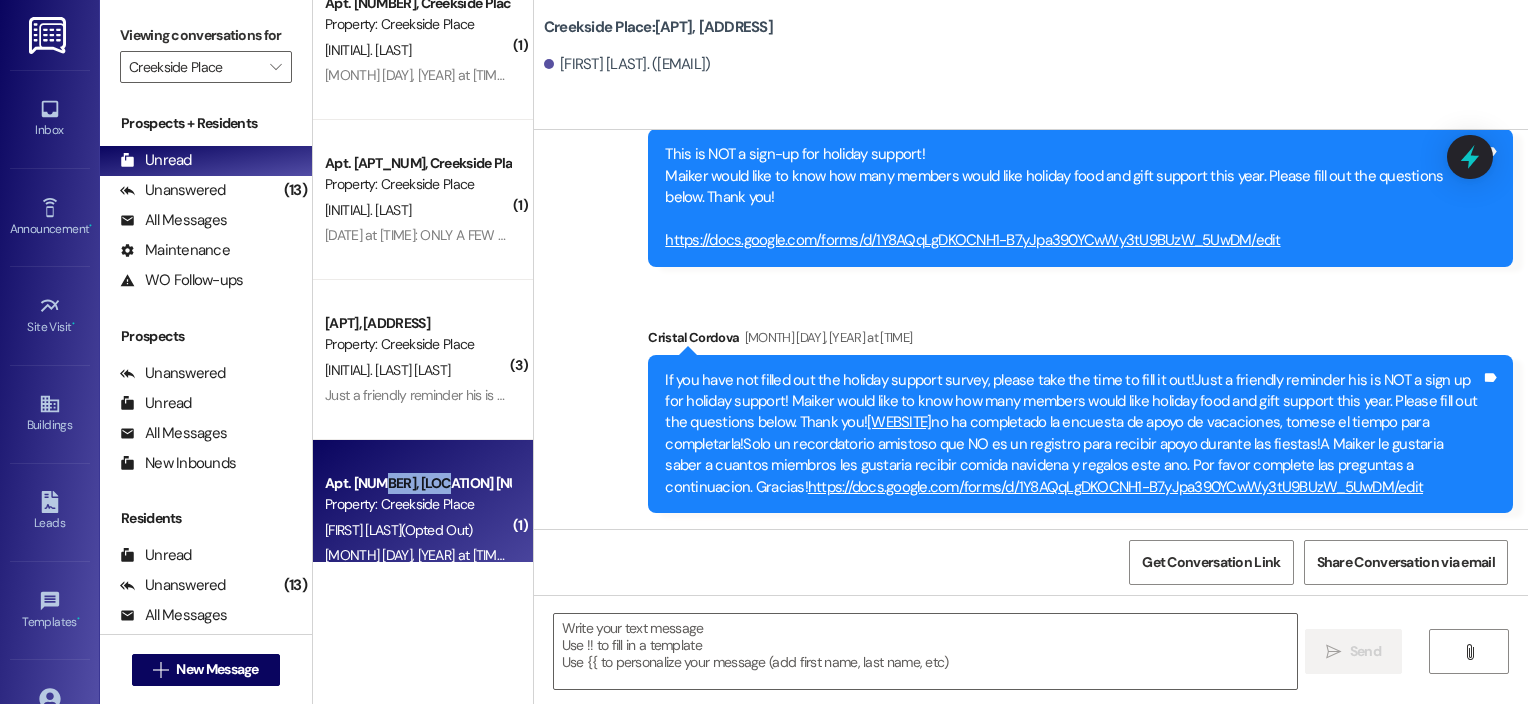click on "Apt. [NUMBER], [LOCATION] [NUMBER]" at bounding box center [417, 483] 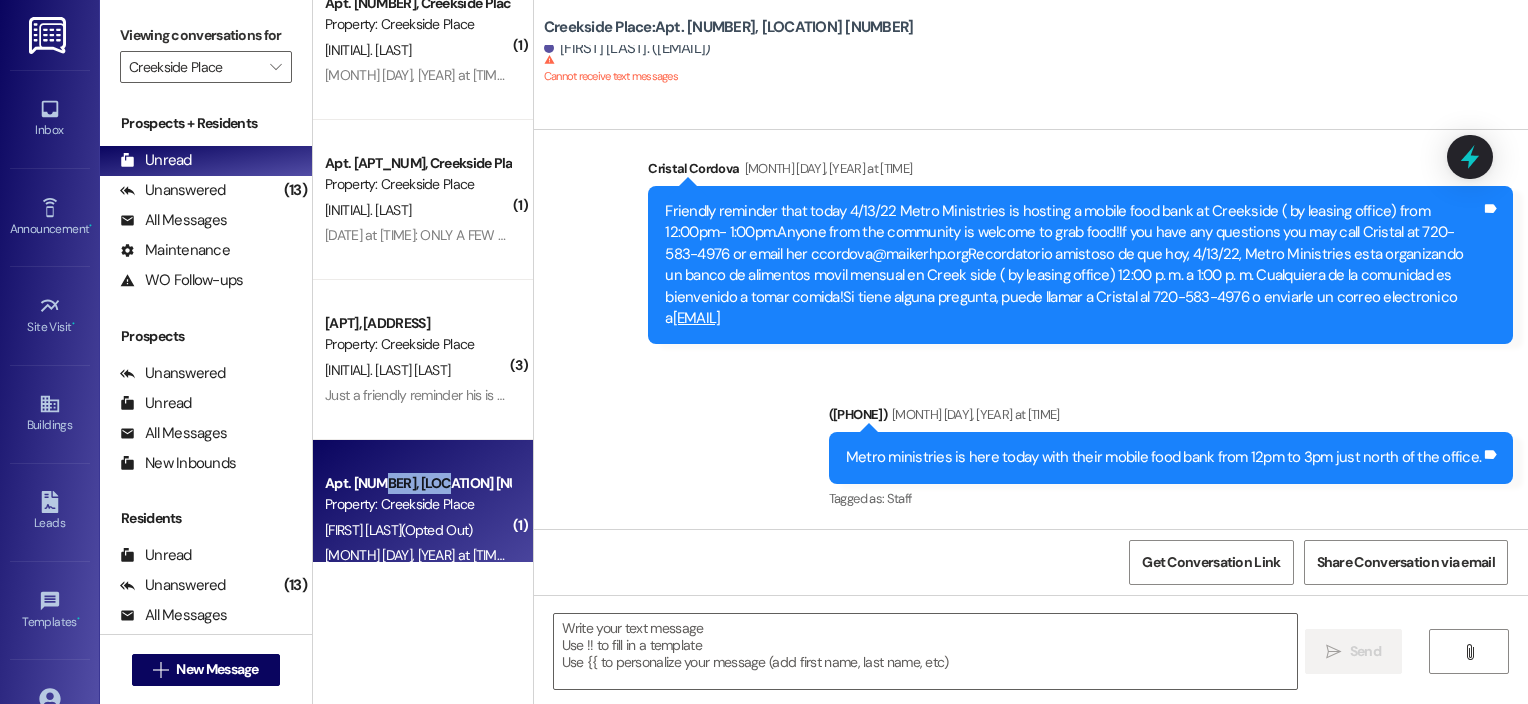 scroll, scrollTop: 815, scrollLeft: 0, axis: vertical 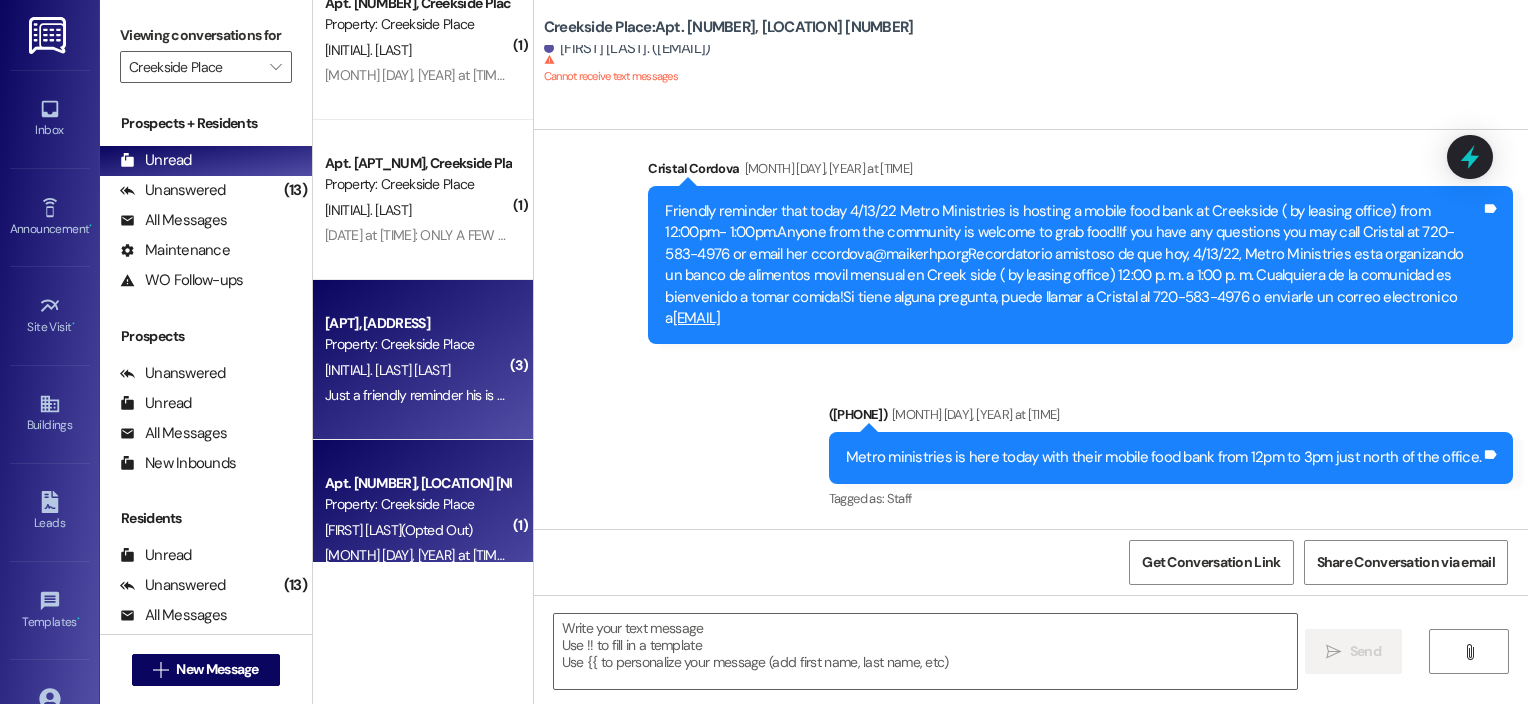 drag, startPoint x: 372, startPoint y: 485, endPoint x: 384, endPoint y: 375, distance: 110.65261 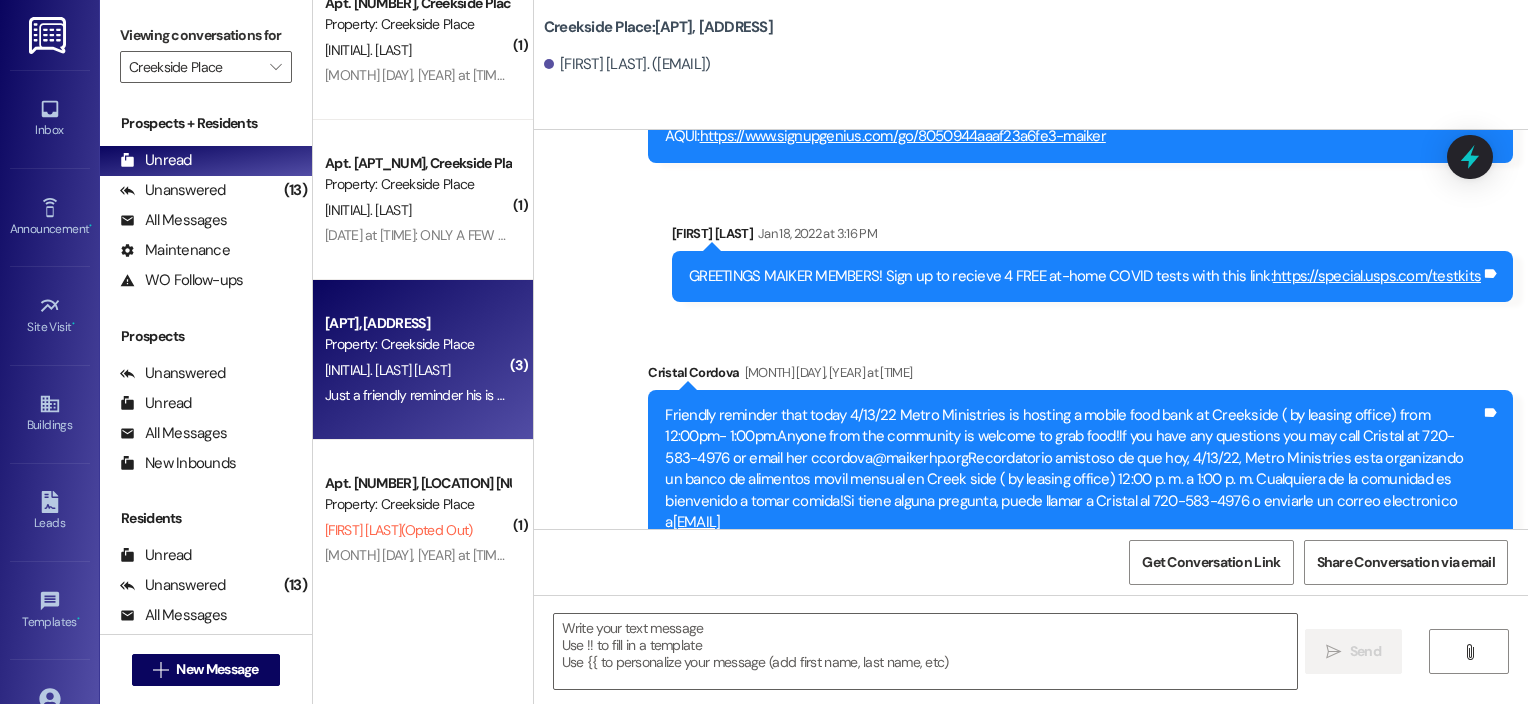 scroll, scrollTop: 2516, scrollLeft: 0, axis: vertical 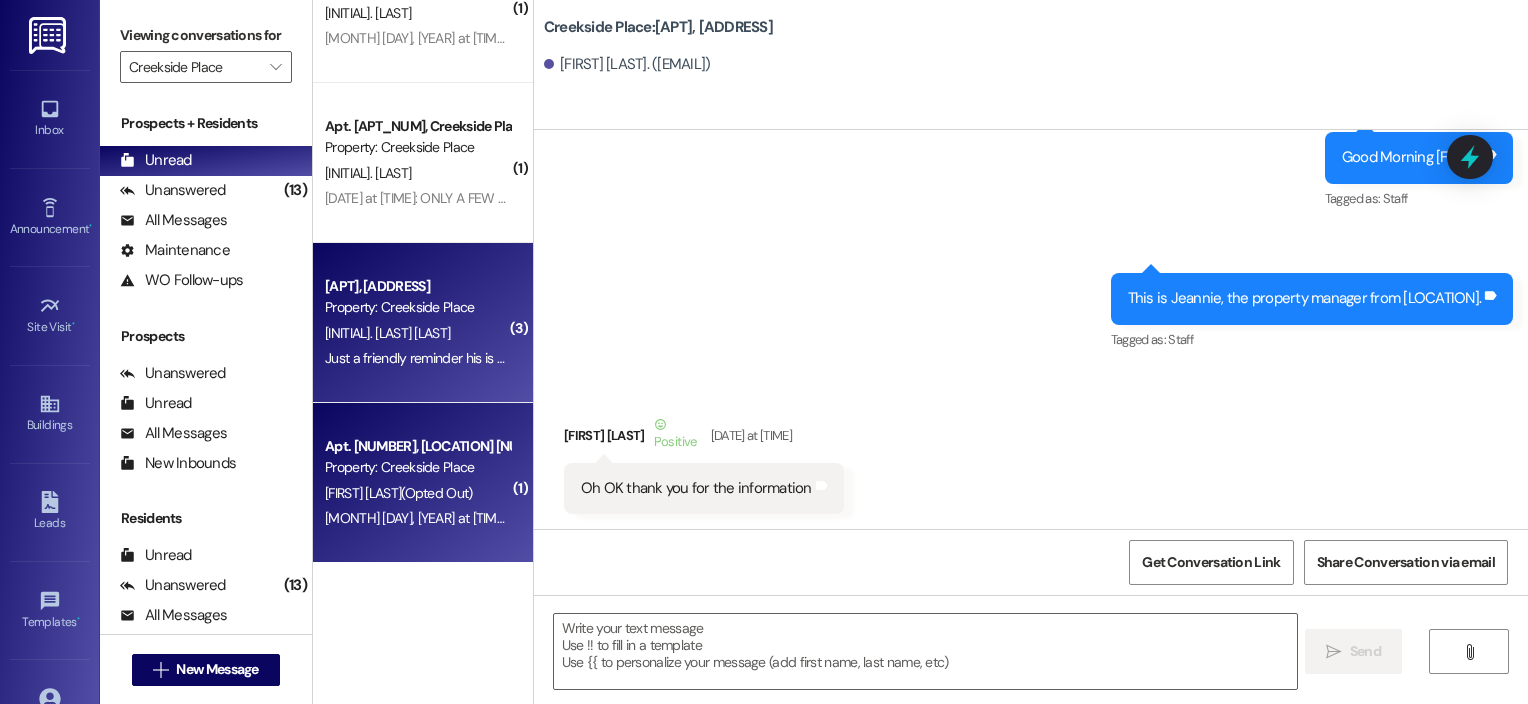 click on "[INITIAL]. [LAST] (Opted Out)" at bounding box center [417, 493] 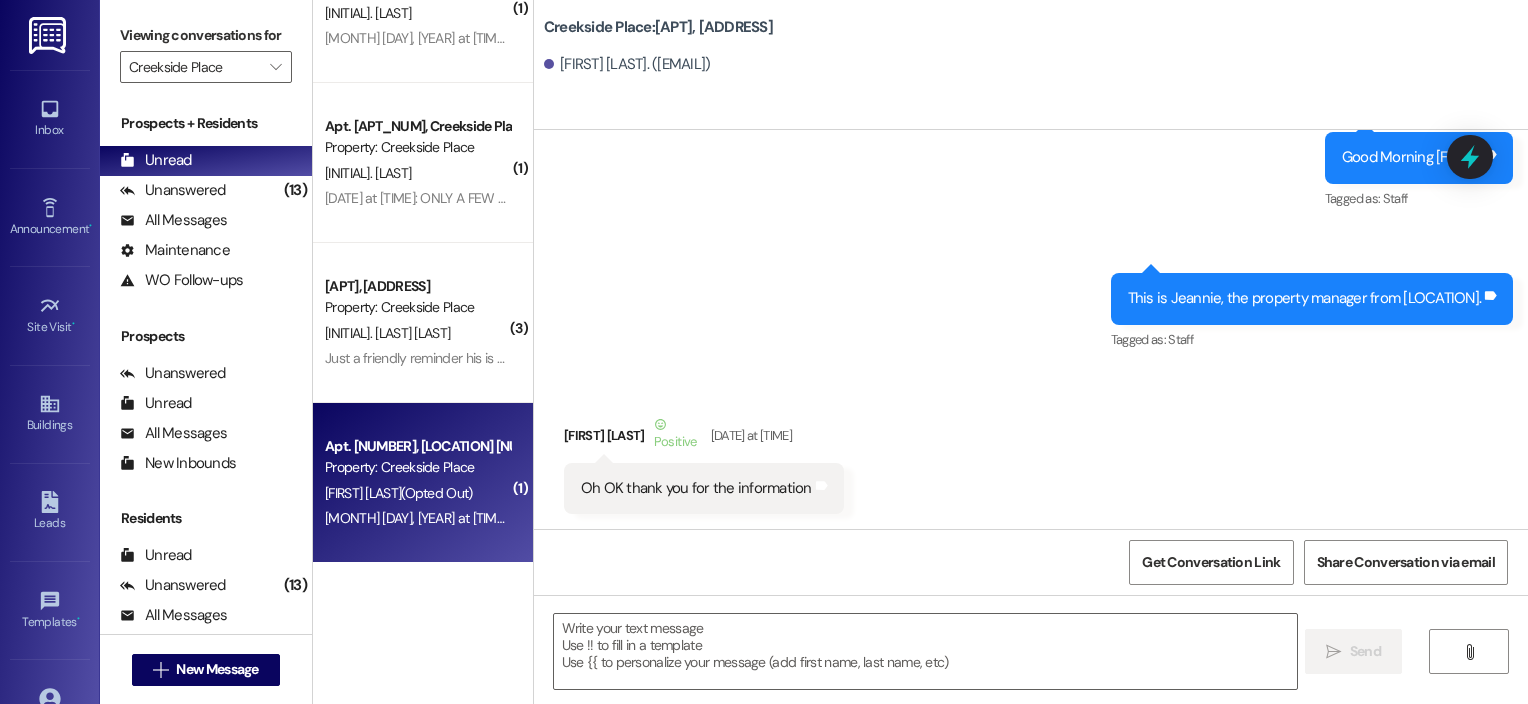 scroll, scrollTop: 815, scrollLeft: 0, axis: vertical 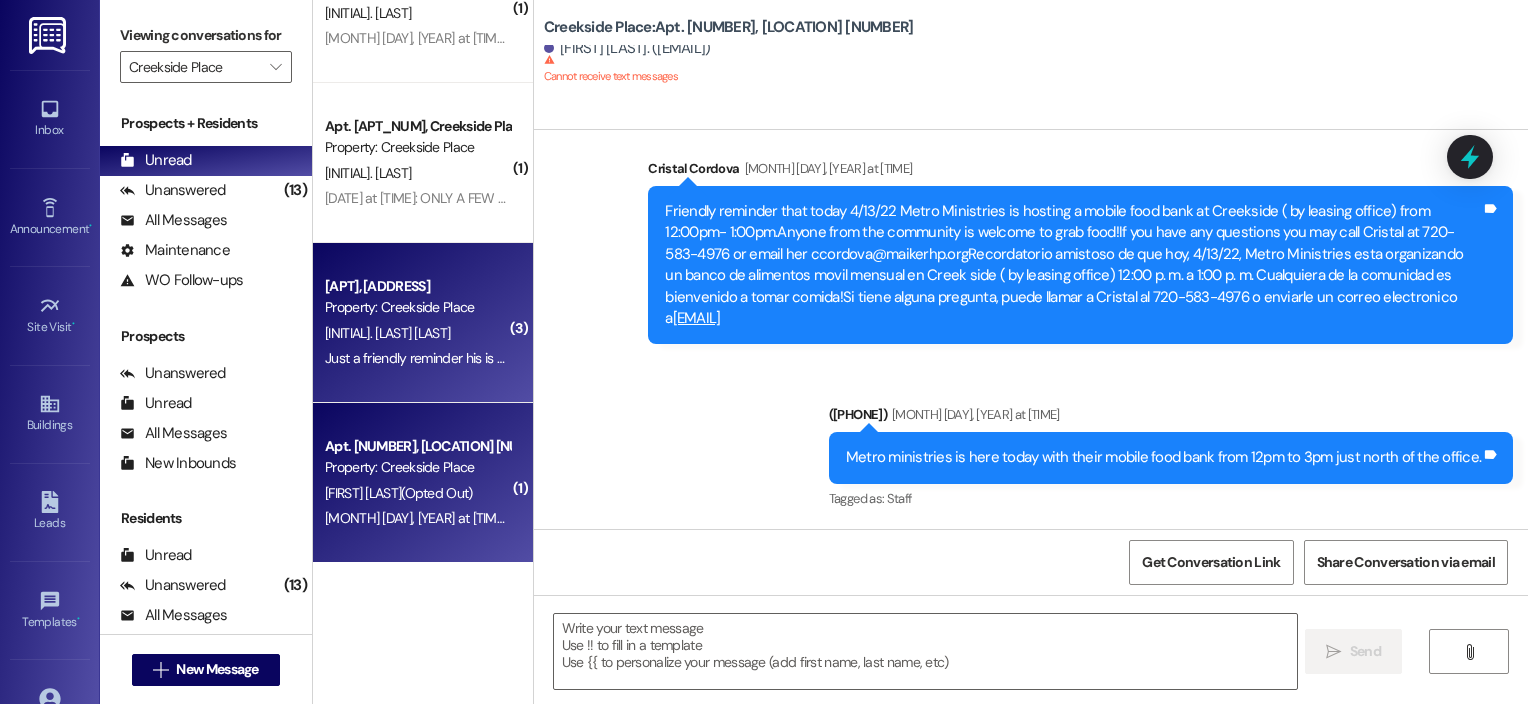 drag, startPoint x: 379, startPoint y: 480, endPoint x: 363, endPoint y: 337, distance: 143.89232 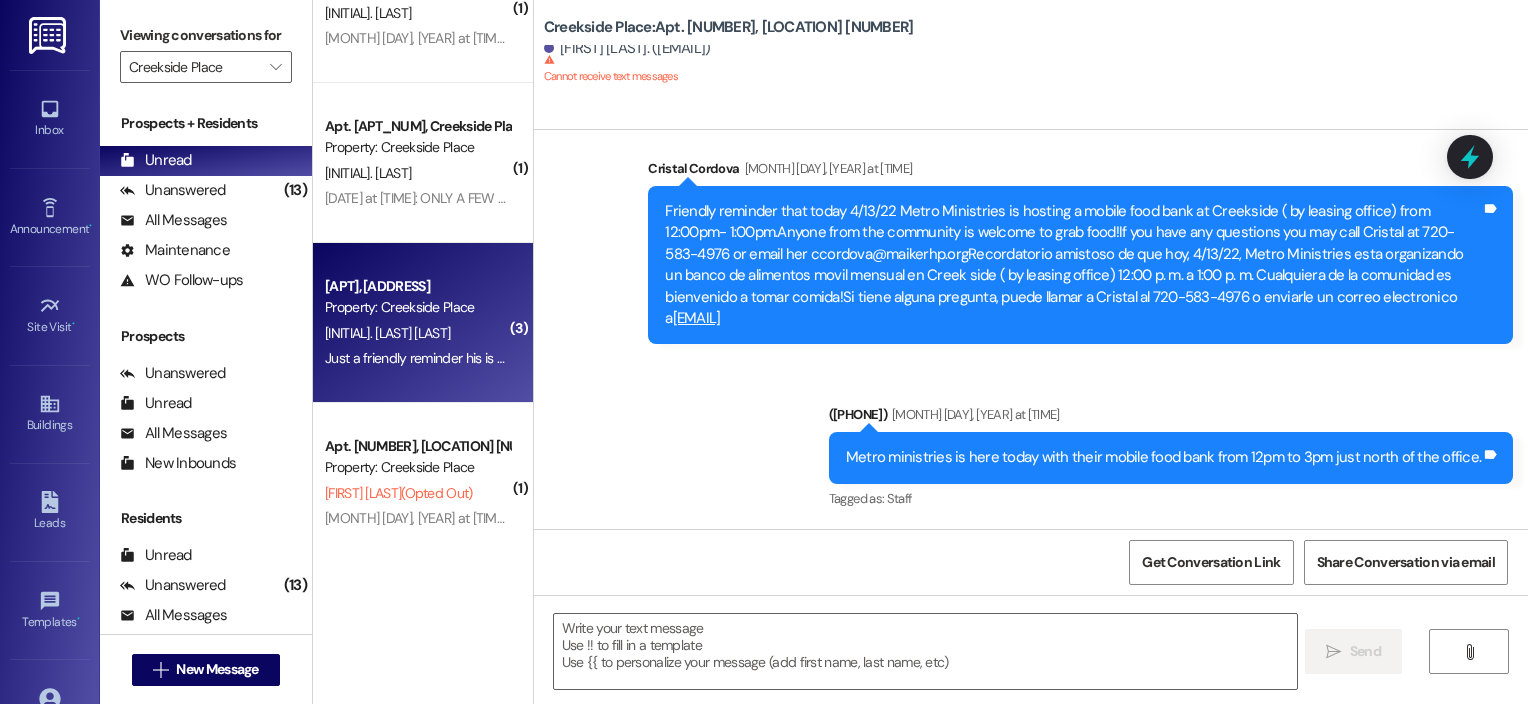click on "[INITIAL]. [LAST] [LAST]" at bounding box center (387, 333) 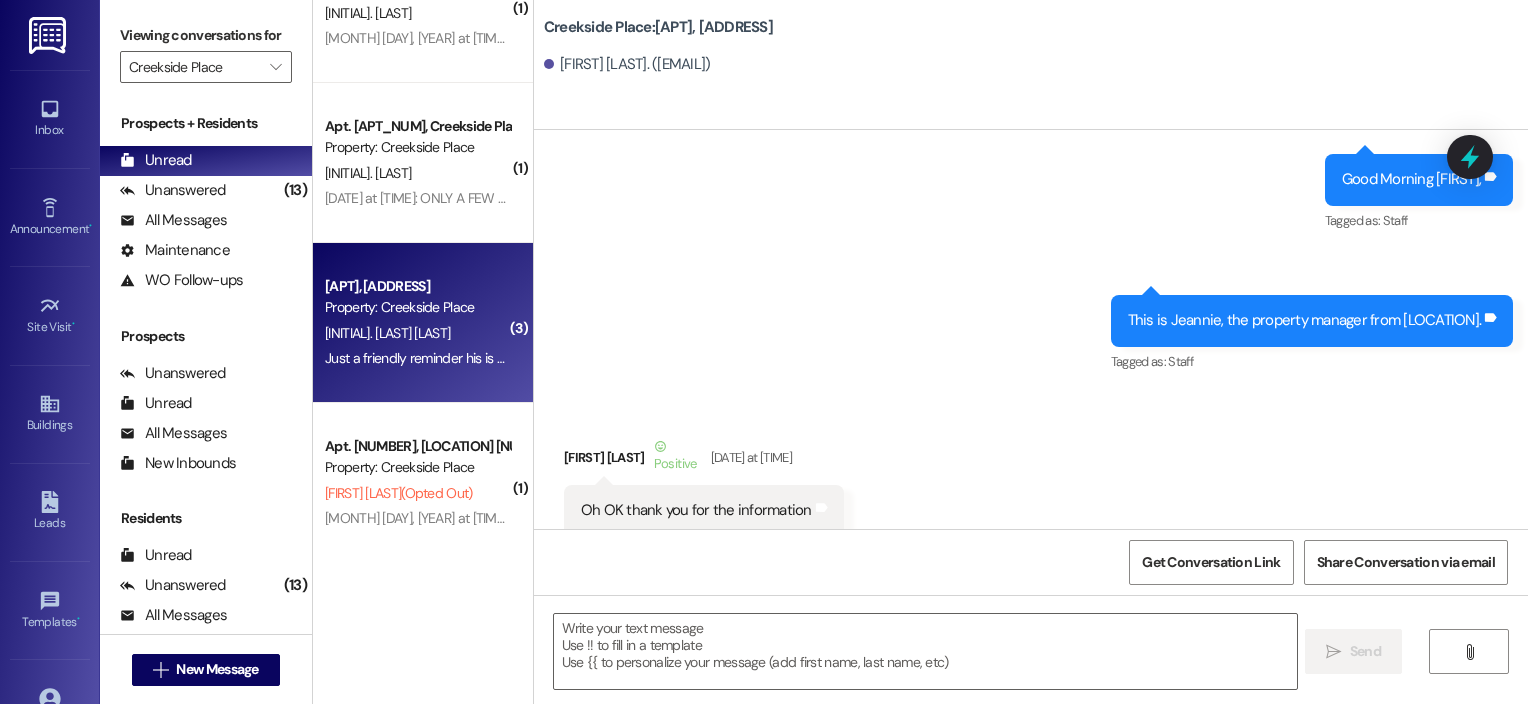 scroll, scrollTop: 2540, scrollLeft: 0, axis: vertical 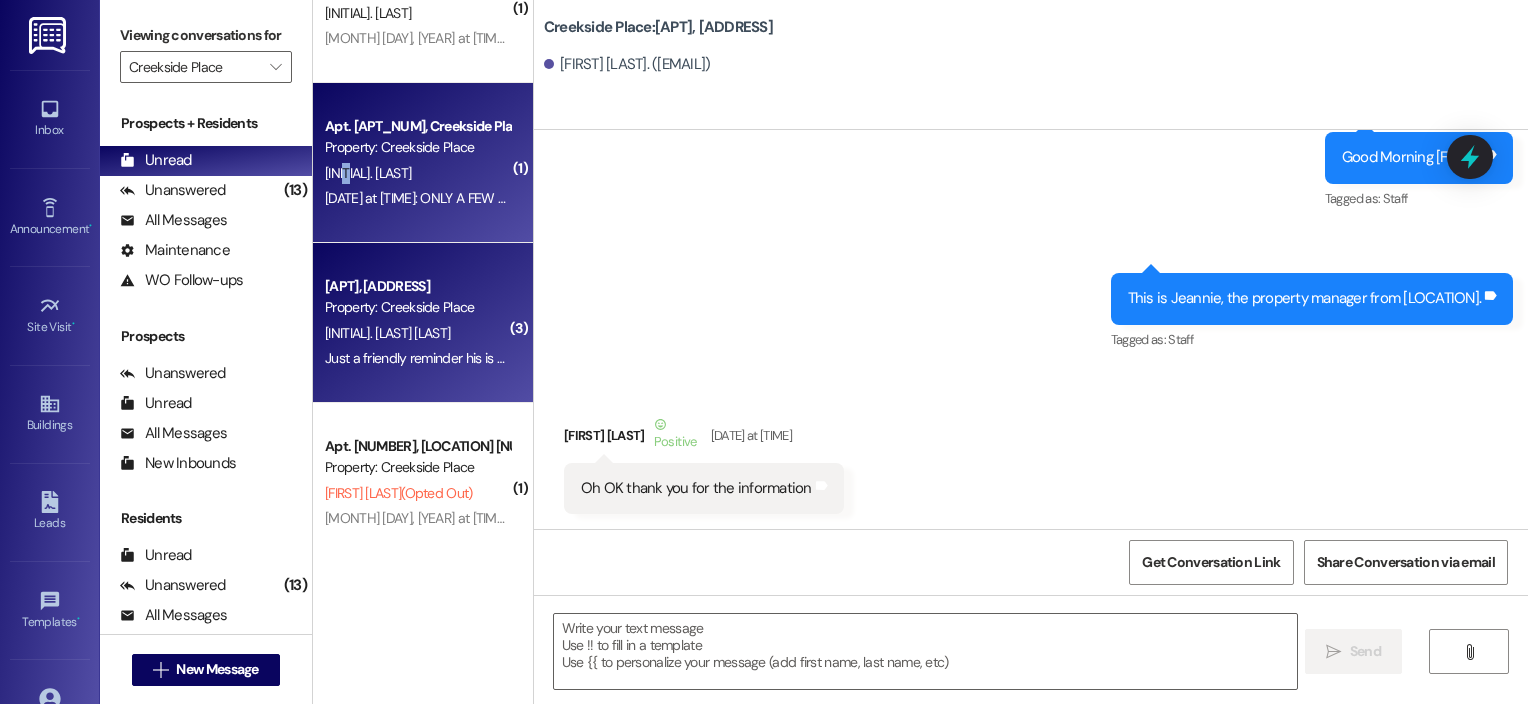 drag, startPoint x: 363, startPoint y: 337, endPoint x: 345, endPoint y: 176, distance: 162.00308 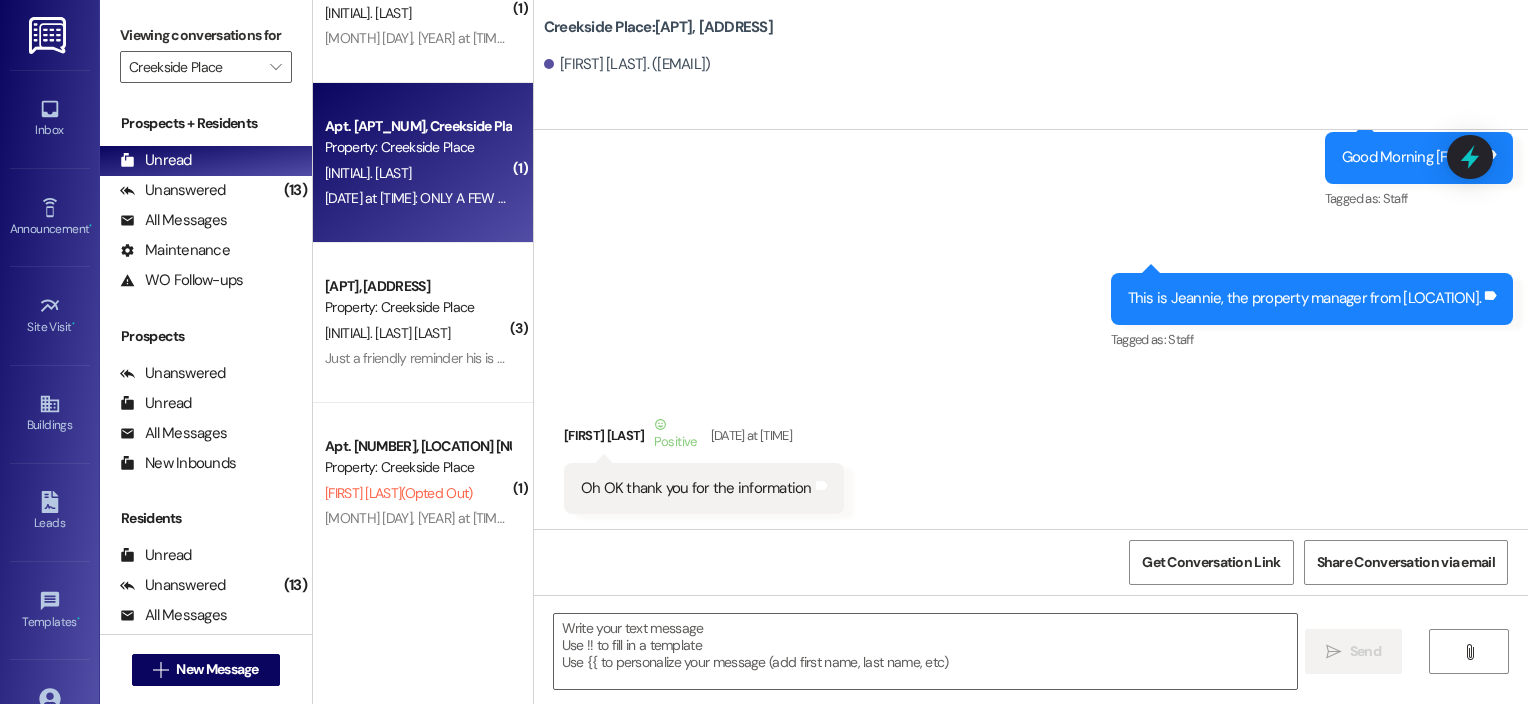 click on "[INITIAL]. [LAST]" at bounding box center (368, 173) 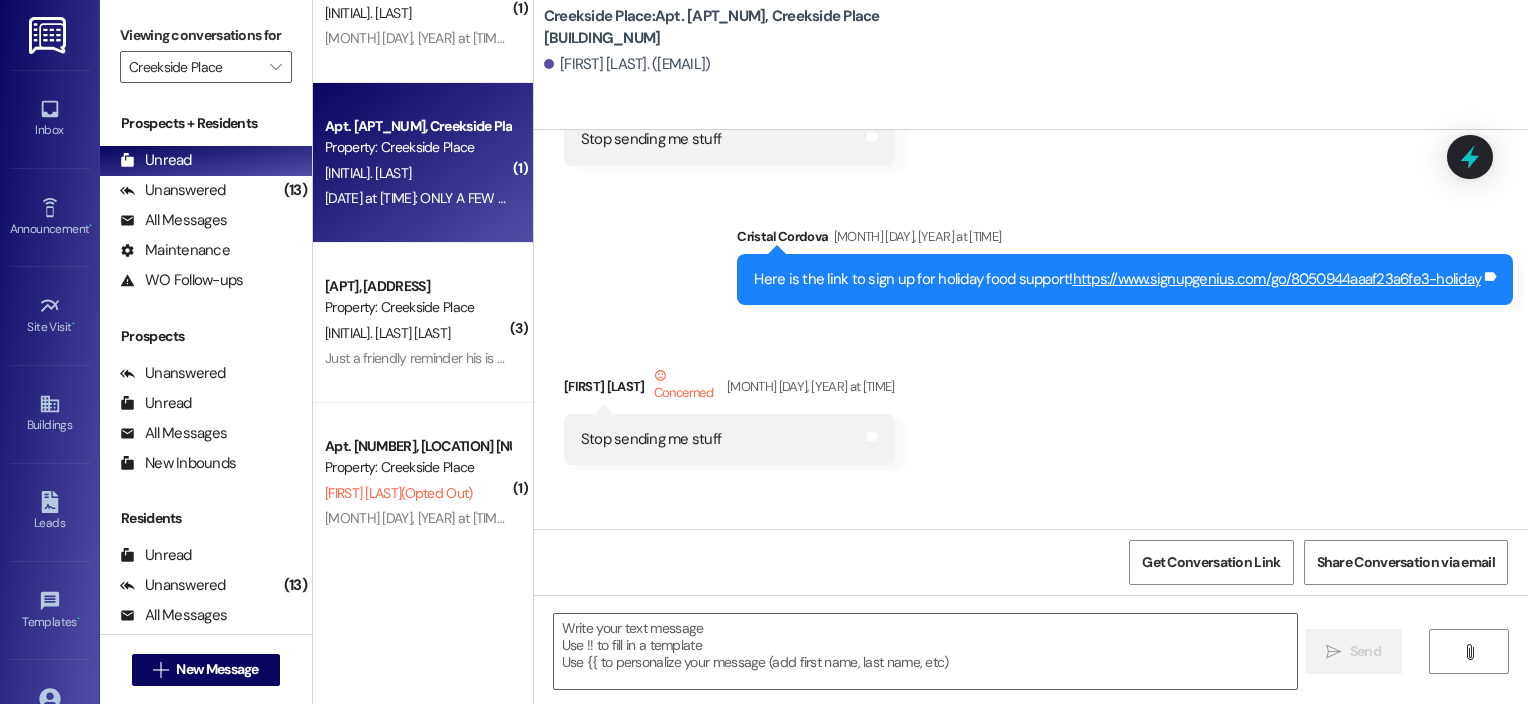 scroll, scrollTop: 3477, scrollLeft: 0, axis: vertical 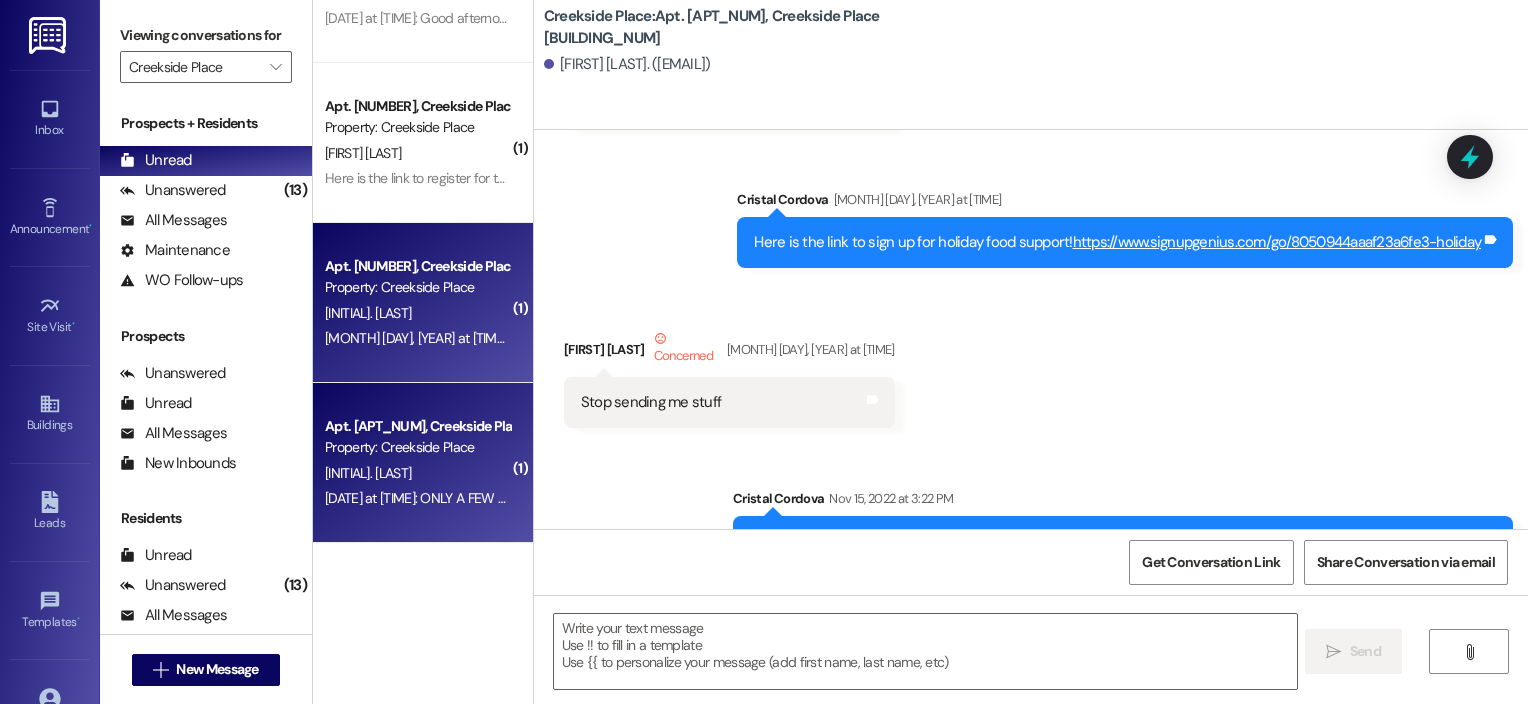 click on "Property: Creekside Place" at bounding box center (417, 287) 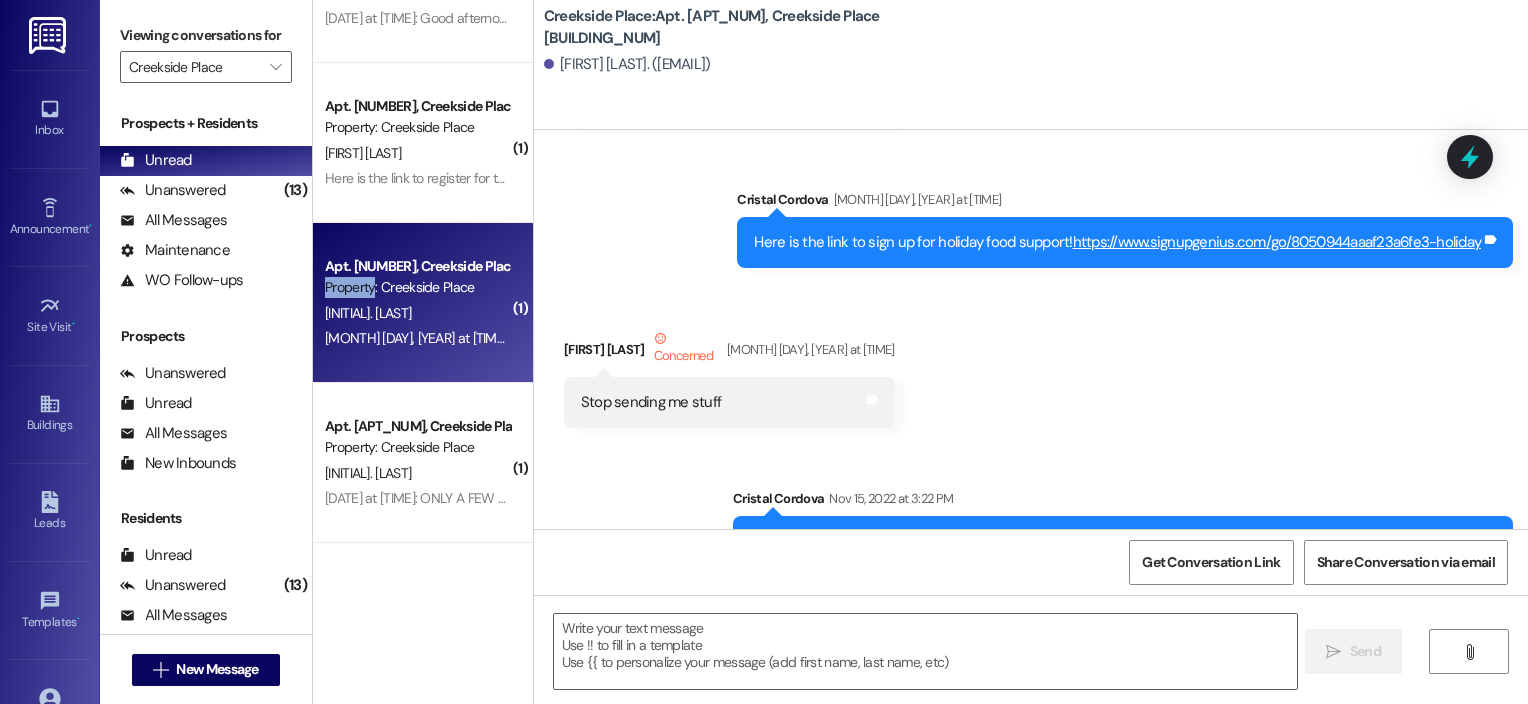 click on "Property: Creekside Place" at bounding box center [417, 287] 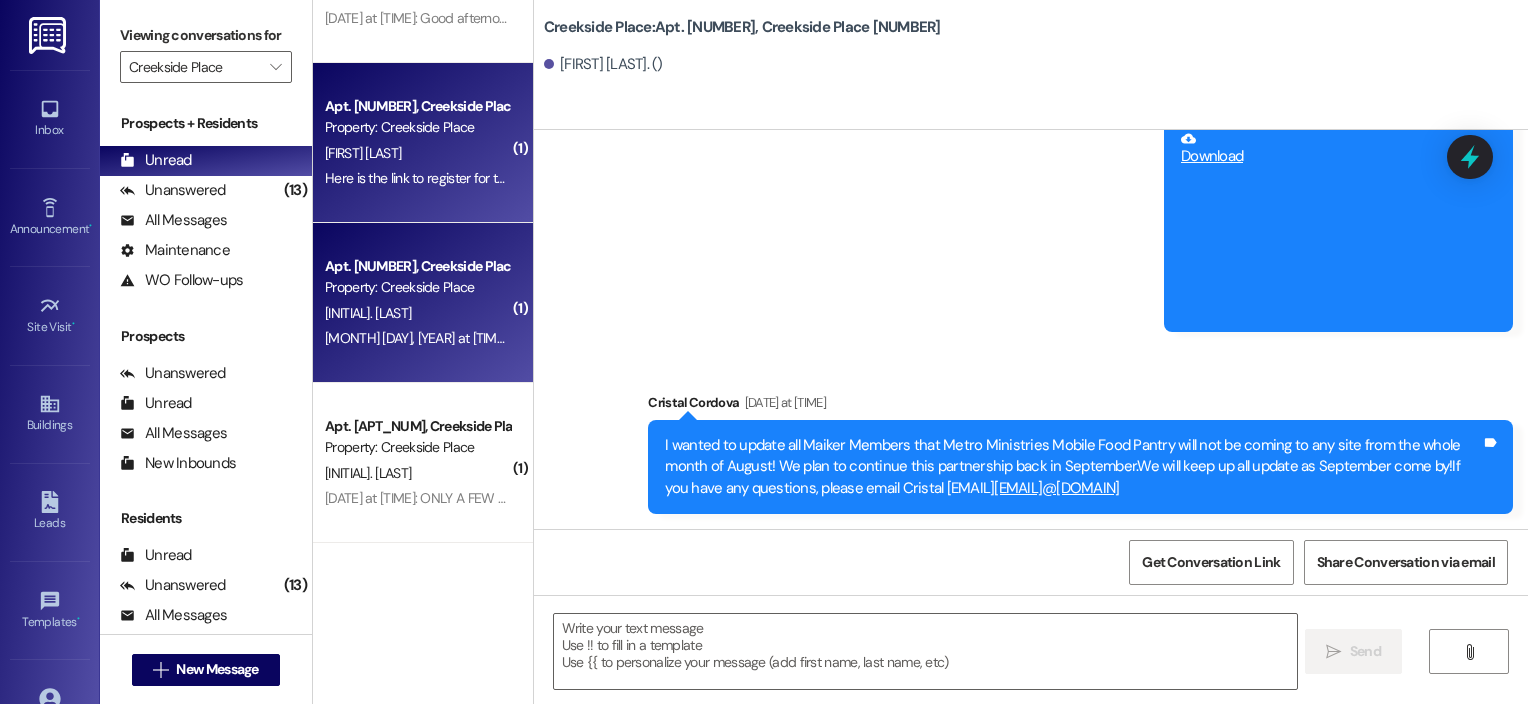 drag, startPoint x: 359, startPoint y: 287, endPoint x: 349, endPoint y: 139, distance: 148.33745 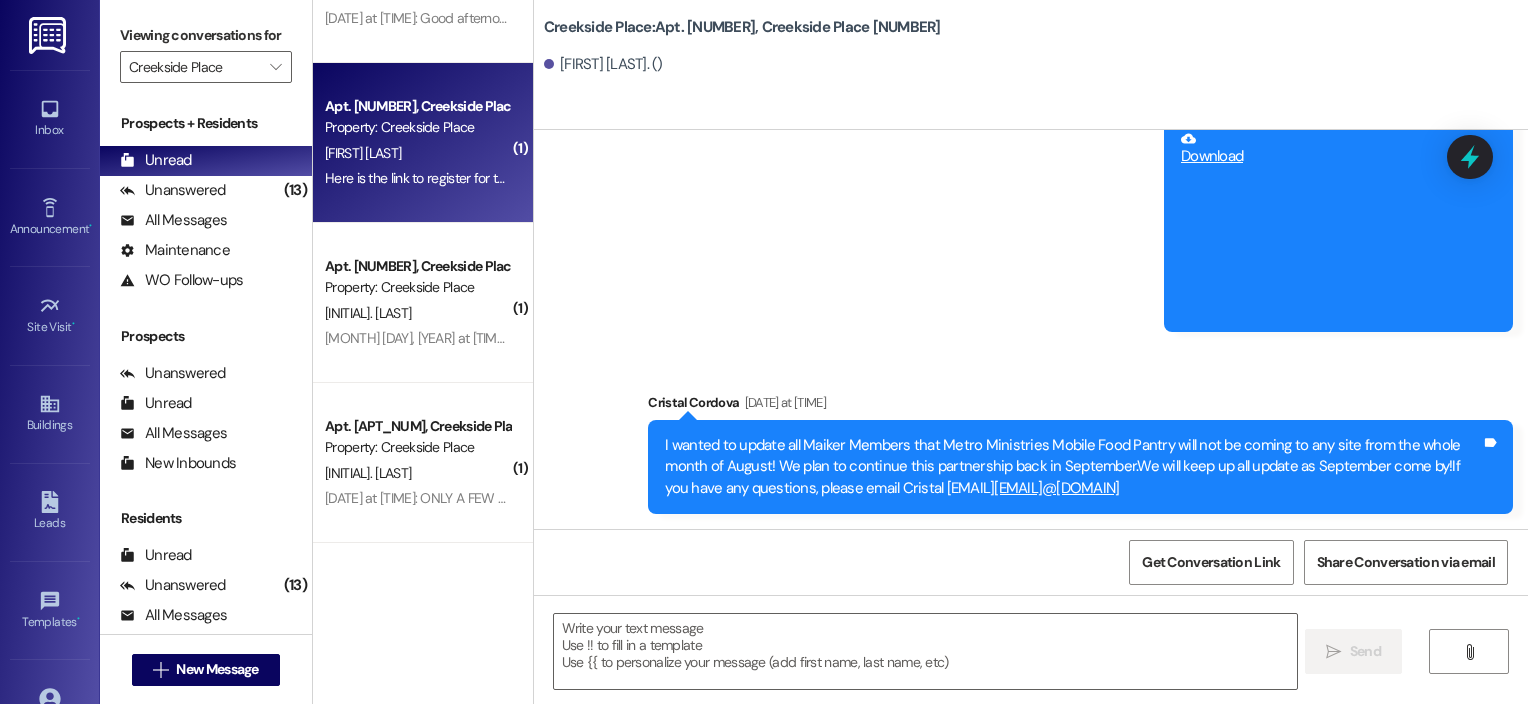 click on "Apt. [NUMBER], Creekside Place 15 Property: Creekside Place" at bounding box center [417, 117] 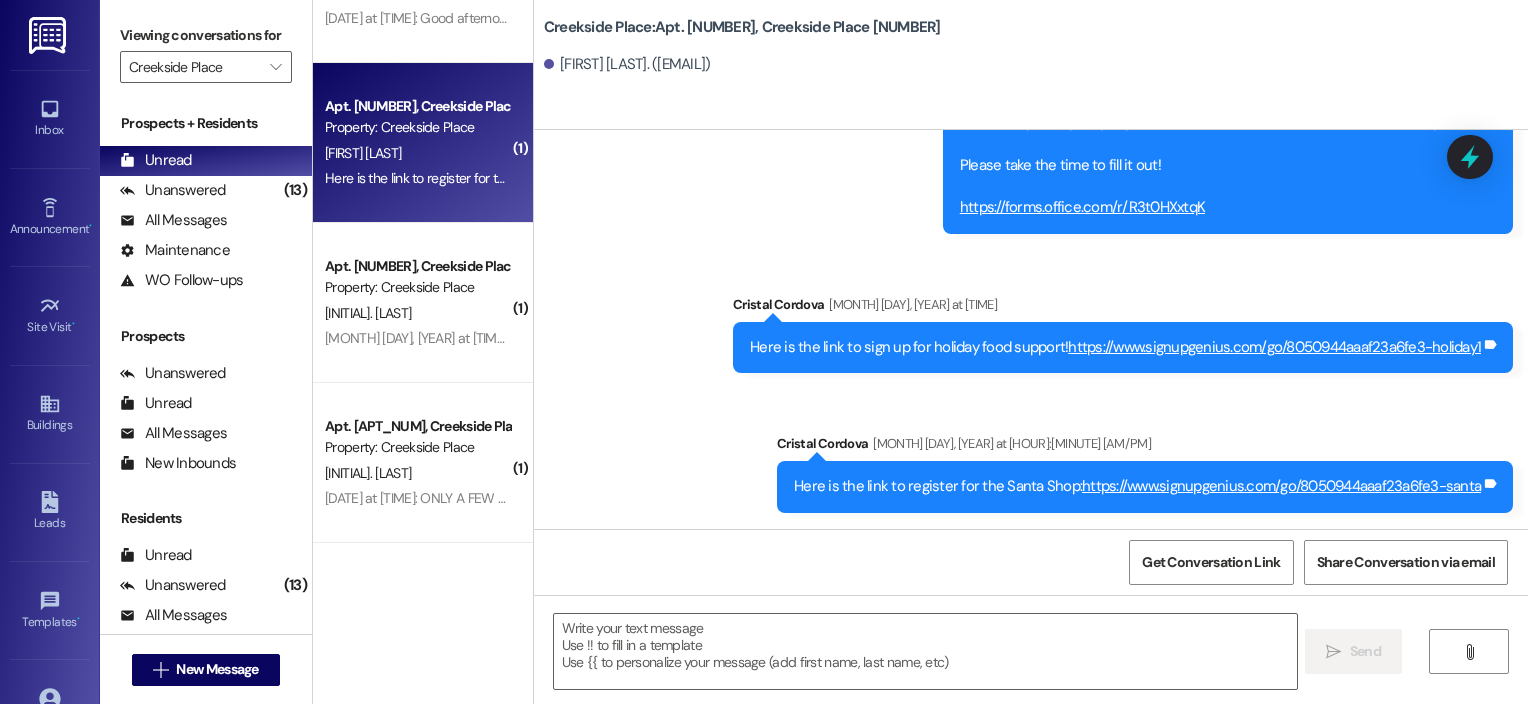 scroll, scrollTop: 742, scrollLeft: 0, axis: vertical 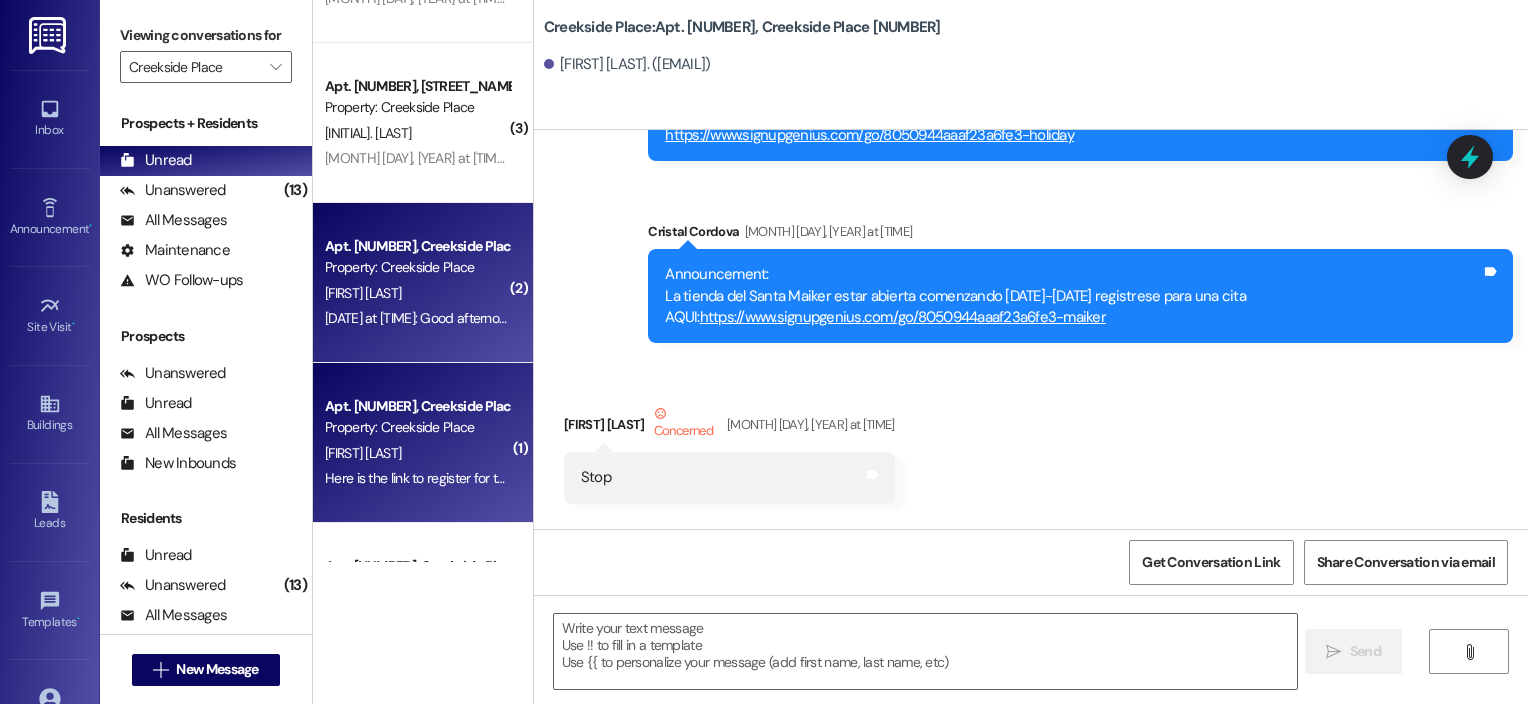 click on "Apt. [NUMBER], Creekside Place [NUMBER]" at bounding box center (417, 246) 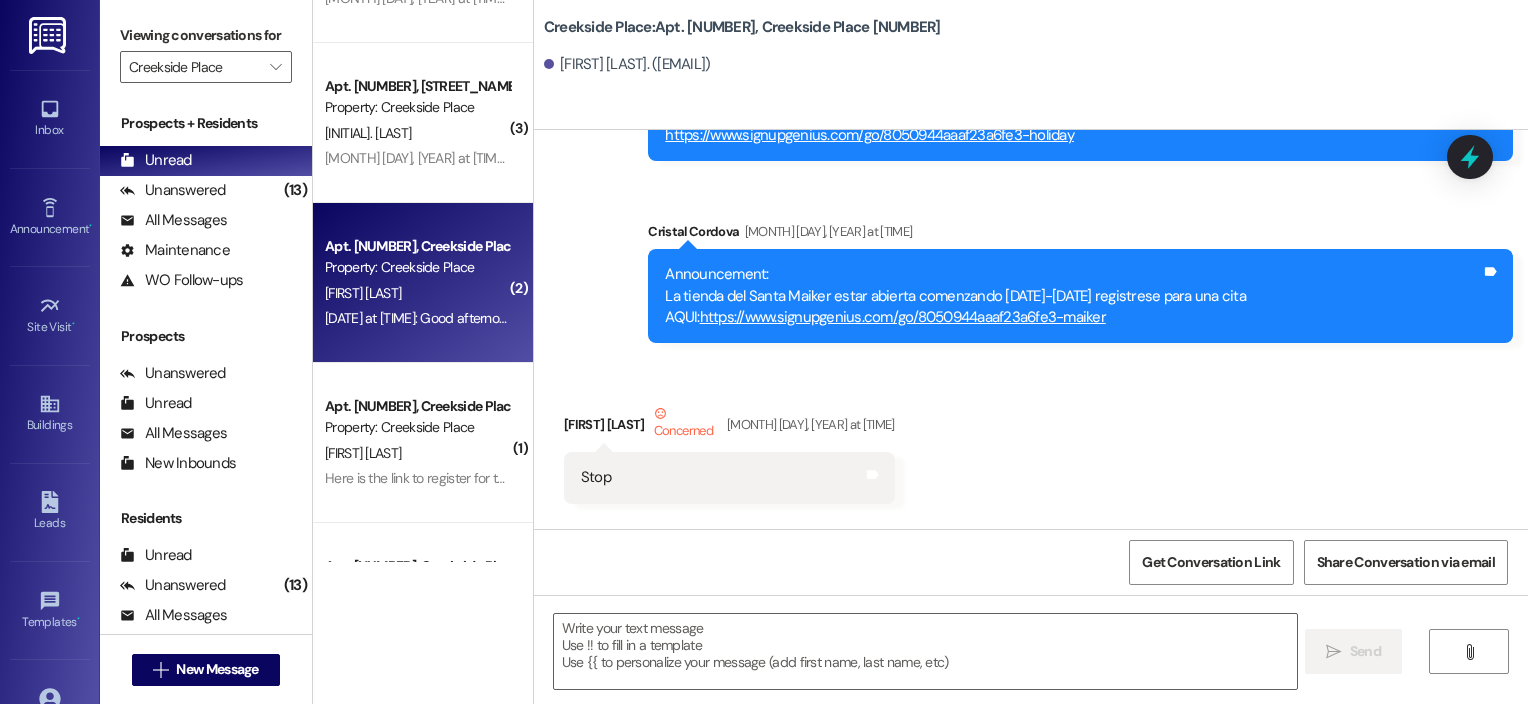 click on "Apt. [NUMBER], Creekside Place [NUMBER]" at bounding box center [417, 246] 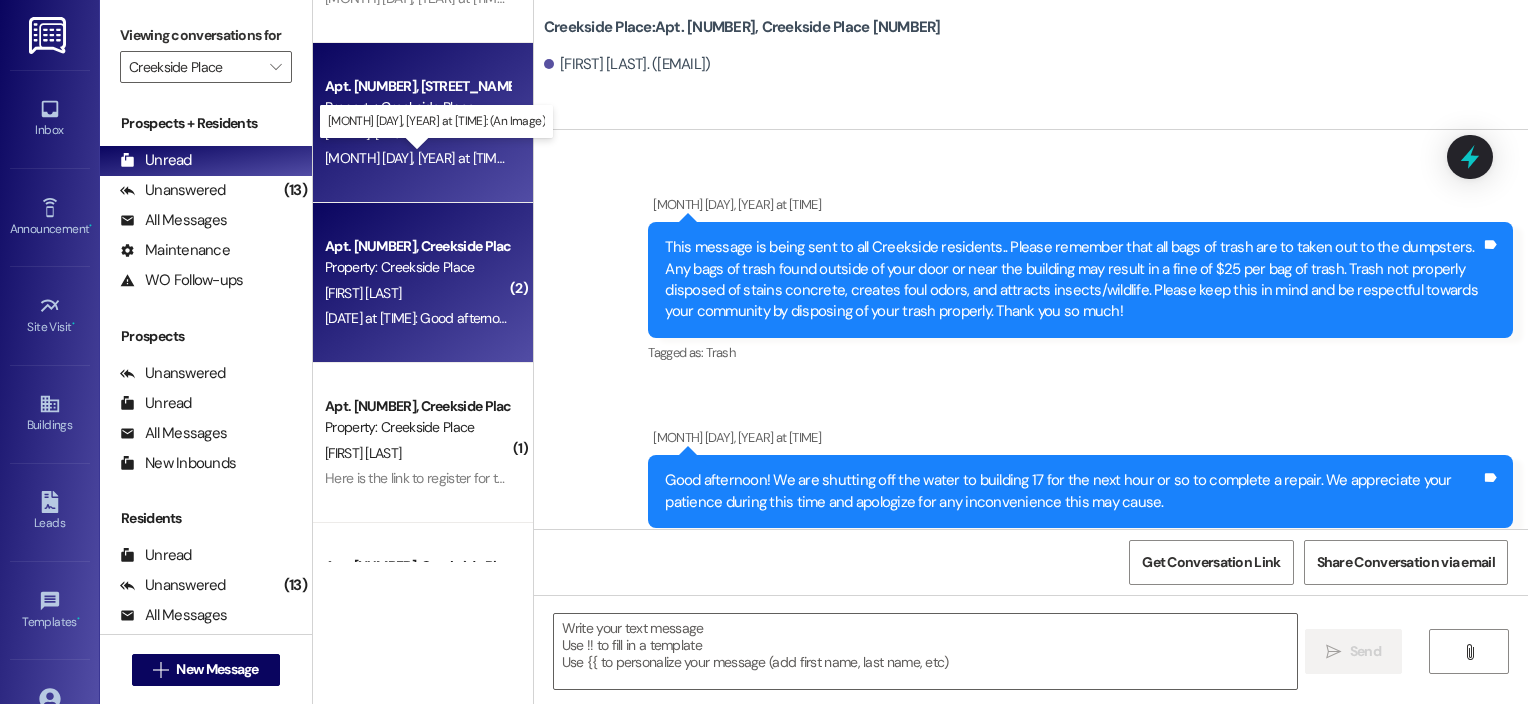 click on "[DATE] at [TIME]: (An Image) [DATE] at [TIME]: (An Image)" at bounding box center (450, 158) 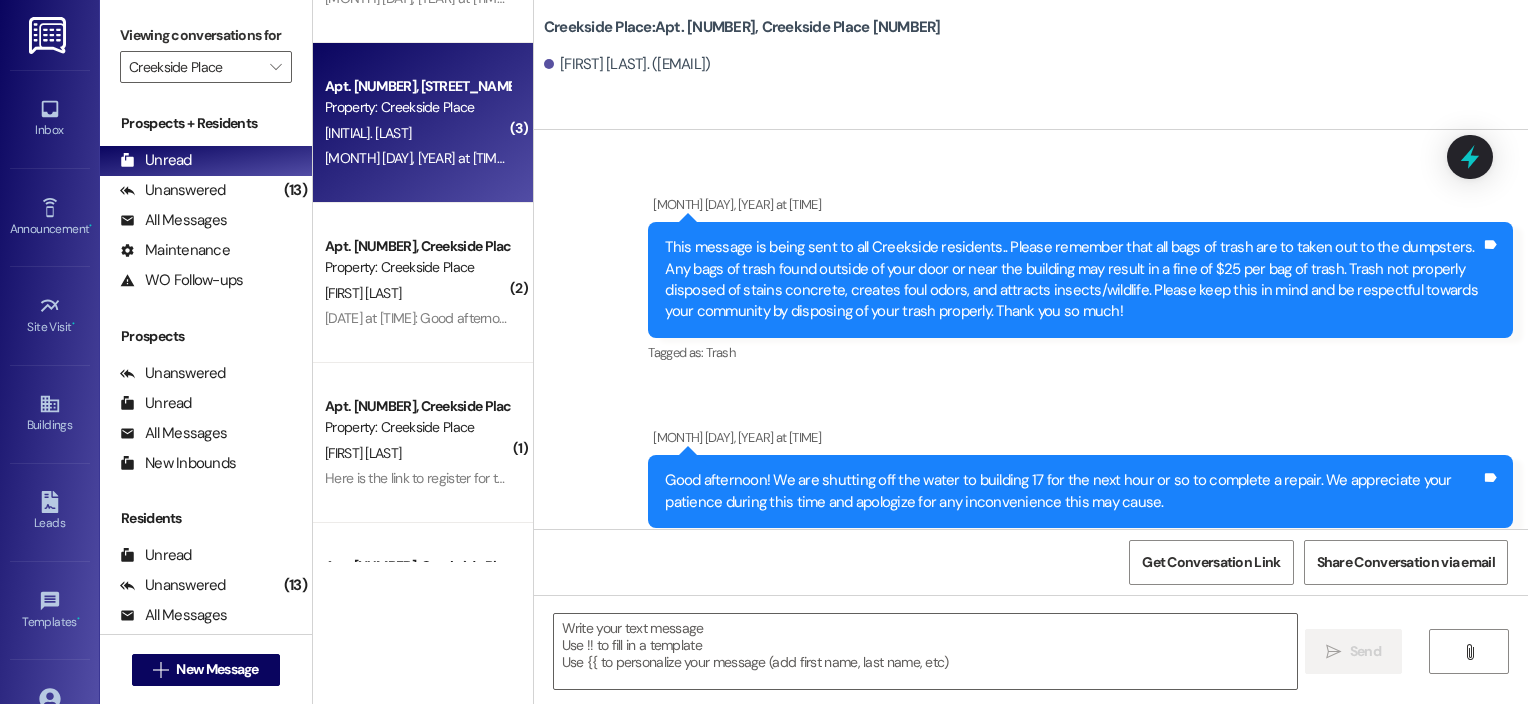 click on "[DATE] at [TIME]: (An Image) [DATE] at [TIME]: (An Image)" at bounding box center [450, 158] 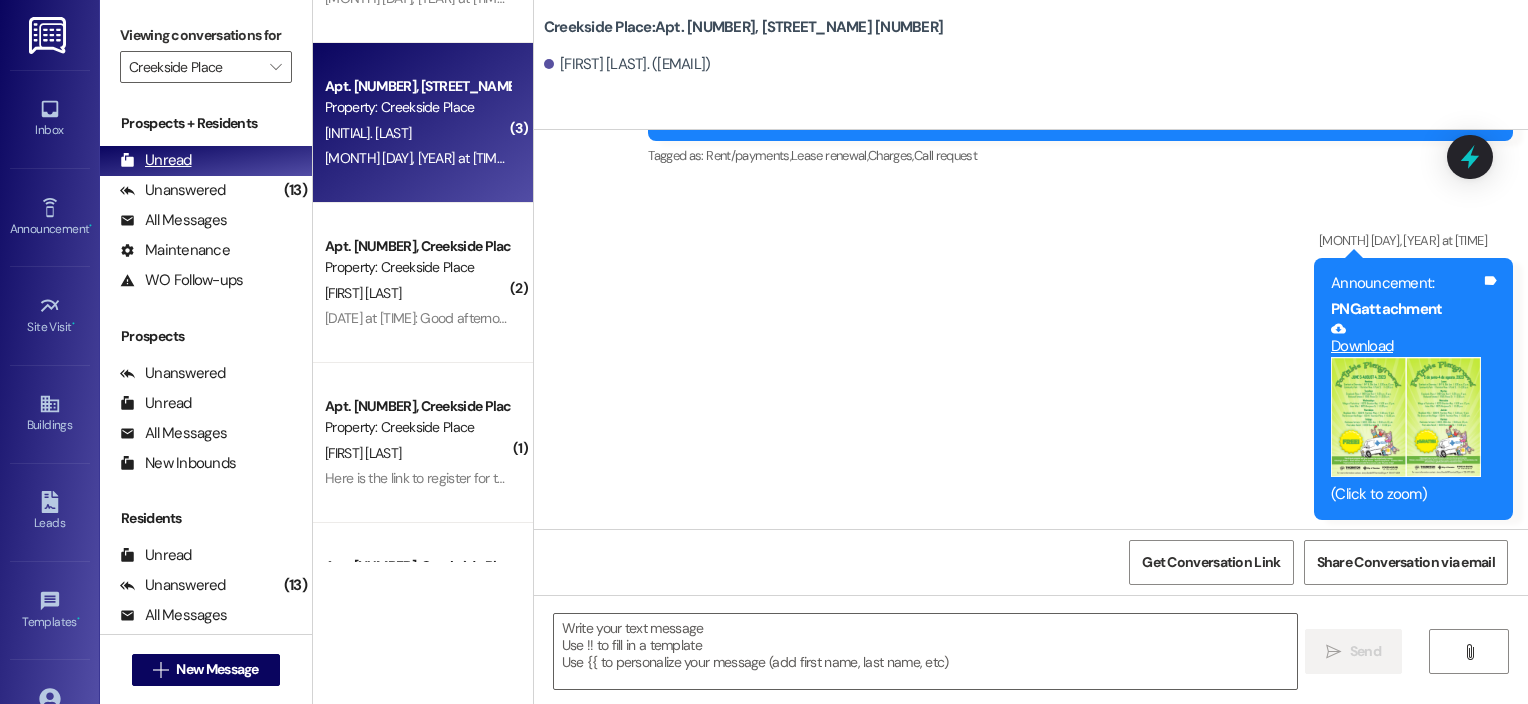 click on "Unread" at bounding box center (156, 160) 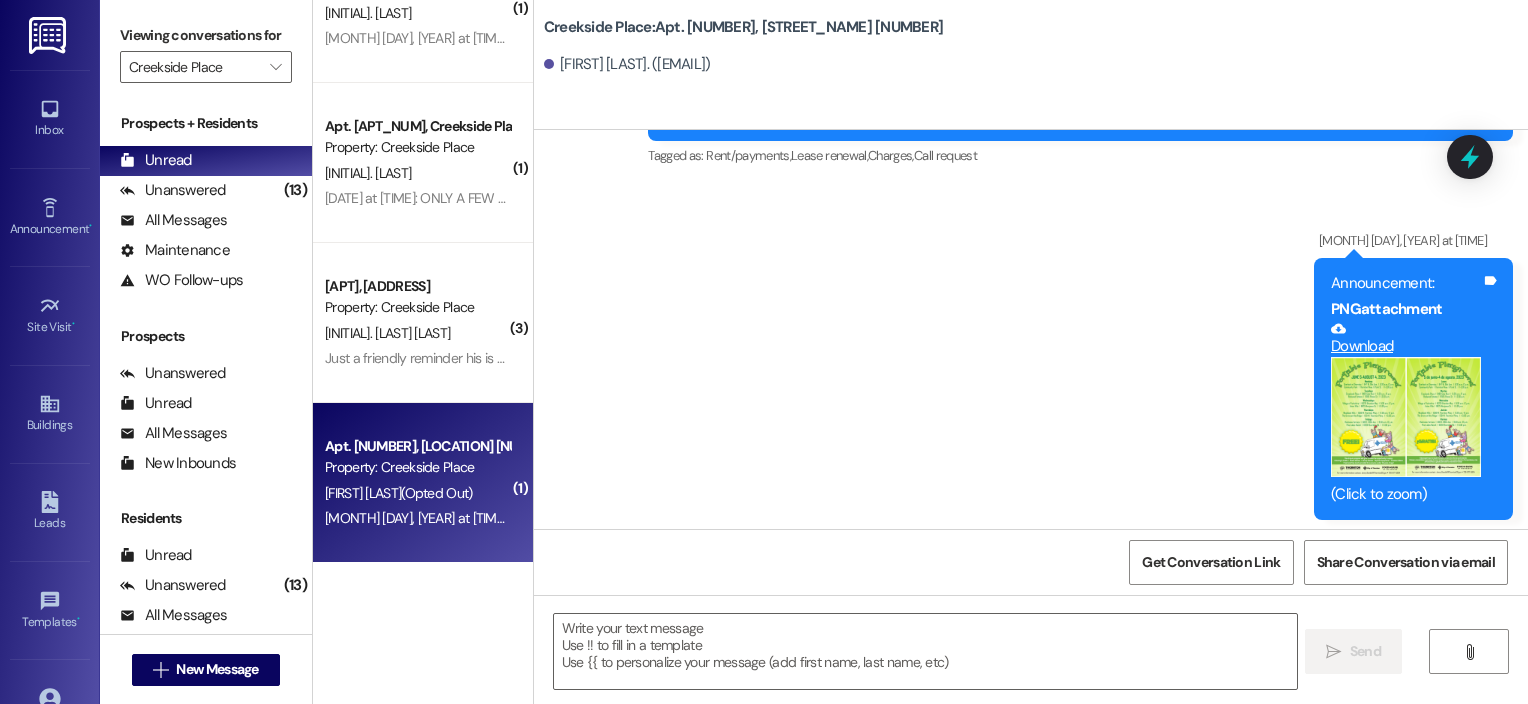 click on "Property: Creekside Place" at bounding box center [417, 467] 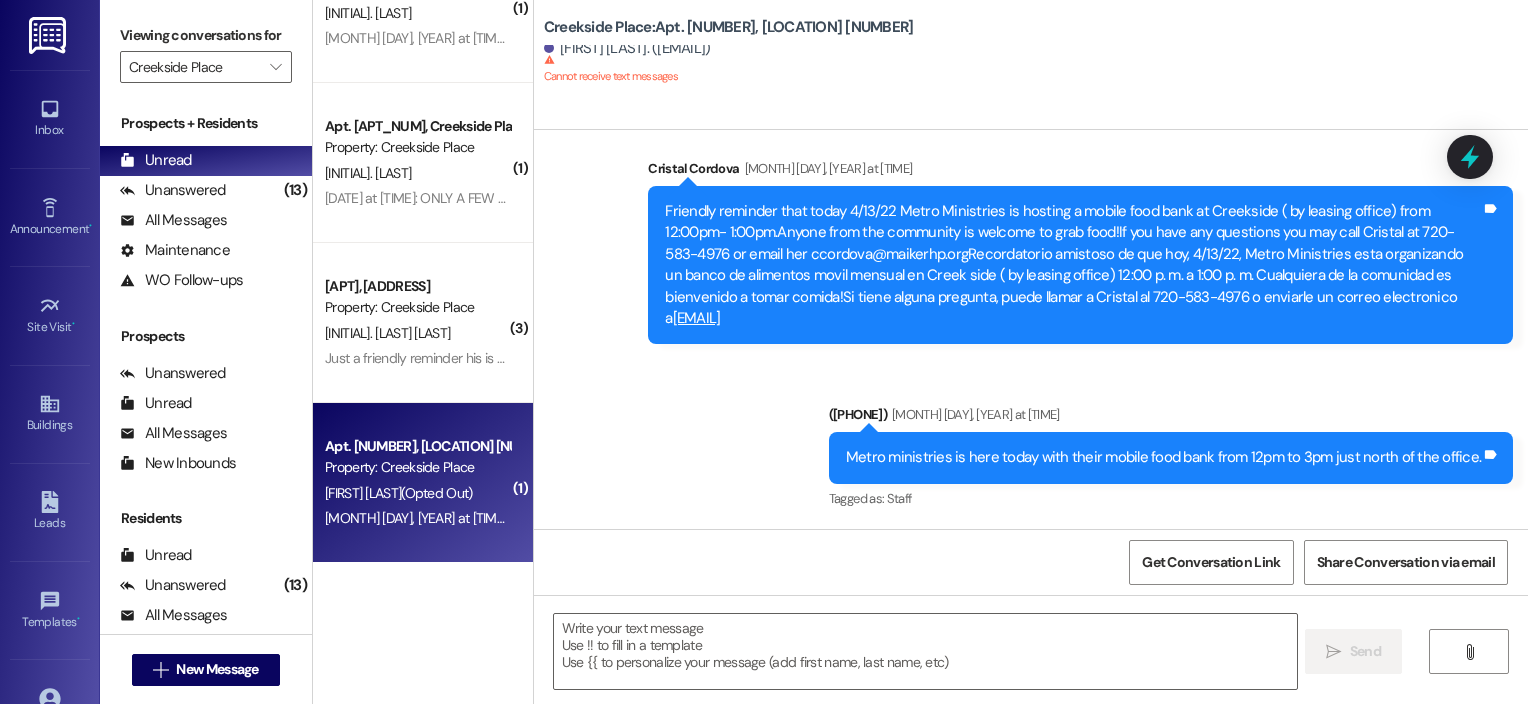 click on "Property: Creekside Place" at bounding box center (417, 467) 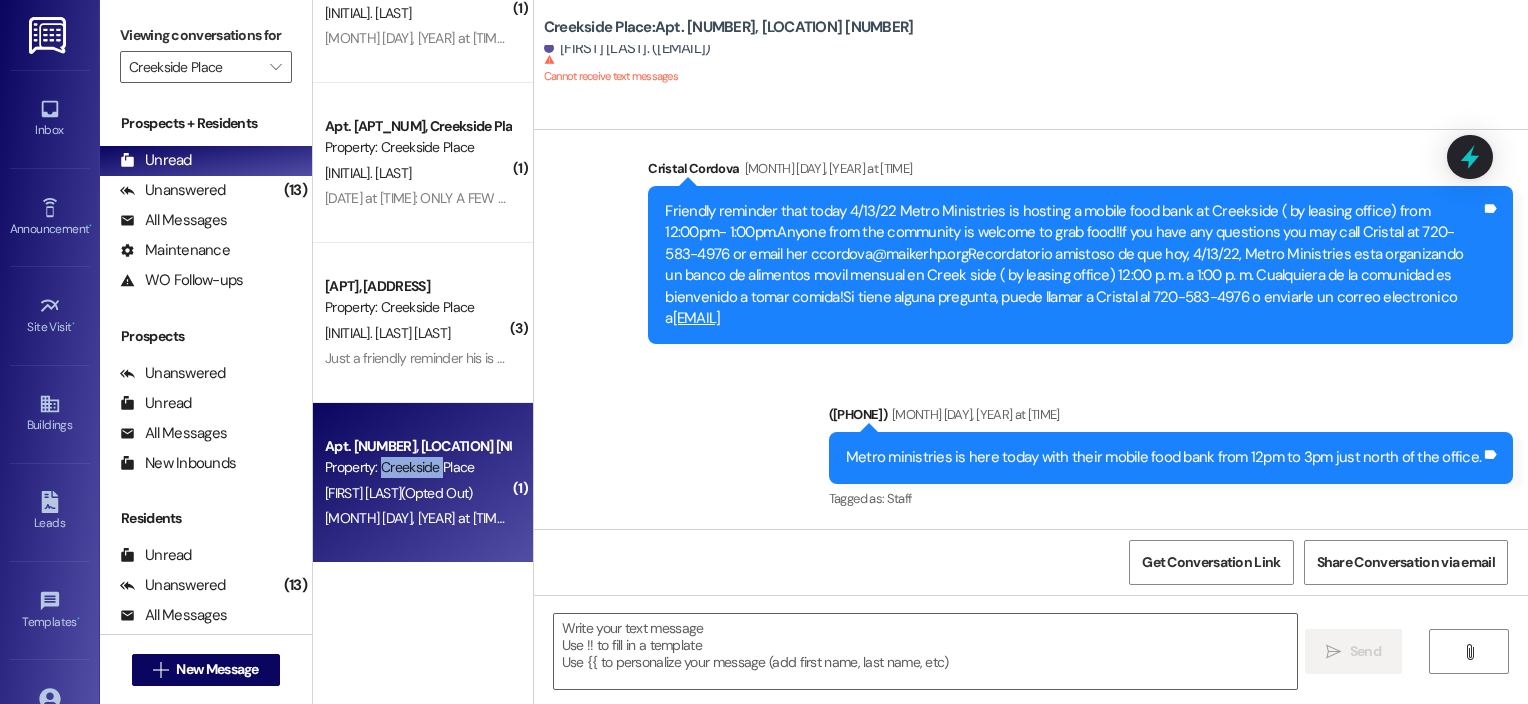 click on "Property: Creekside Place" at bounding box center (417, 467) 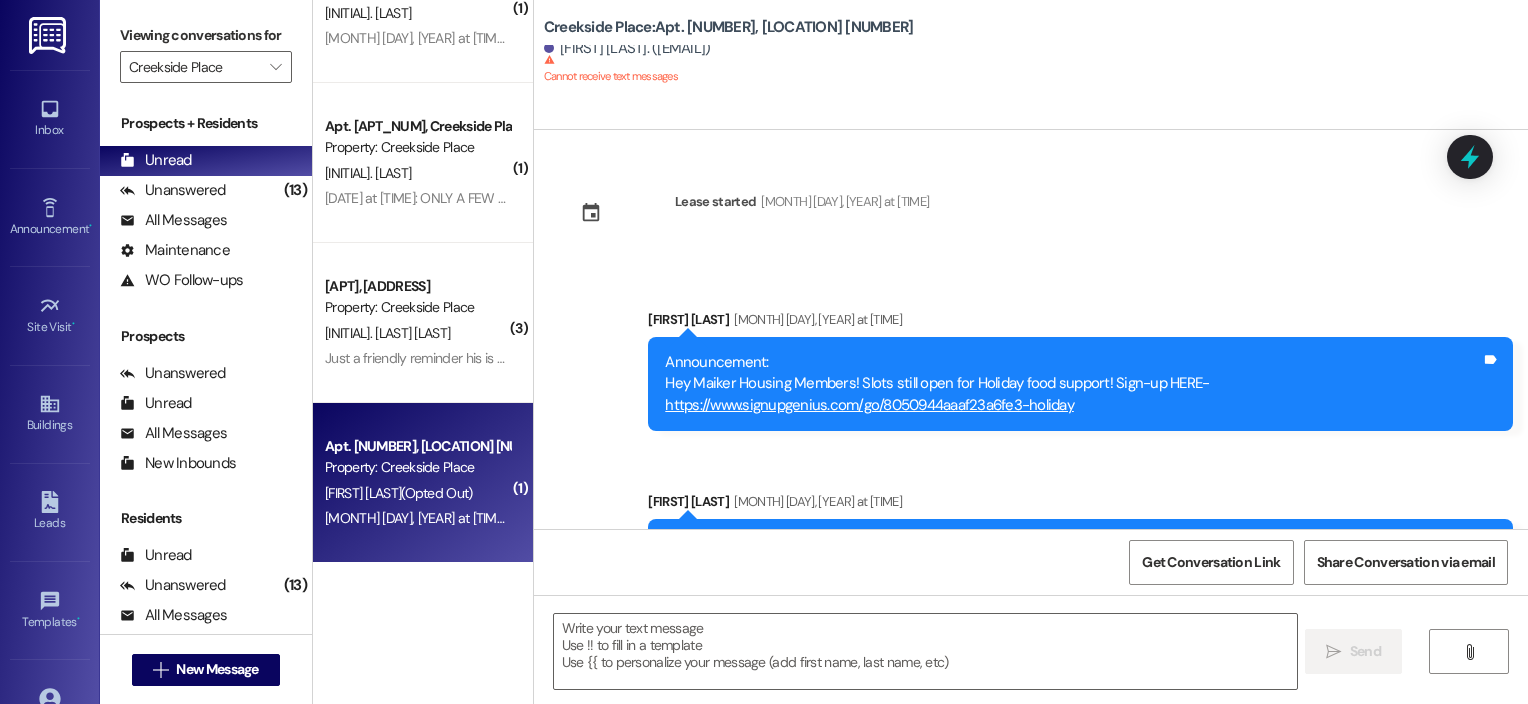 click on "Apt. [NUMBER], [LOCATION] [NUMBER]" at bounding box center (417, 446) 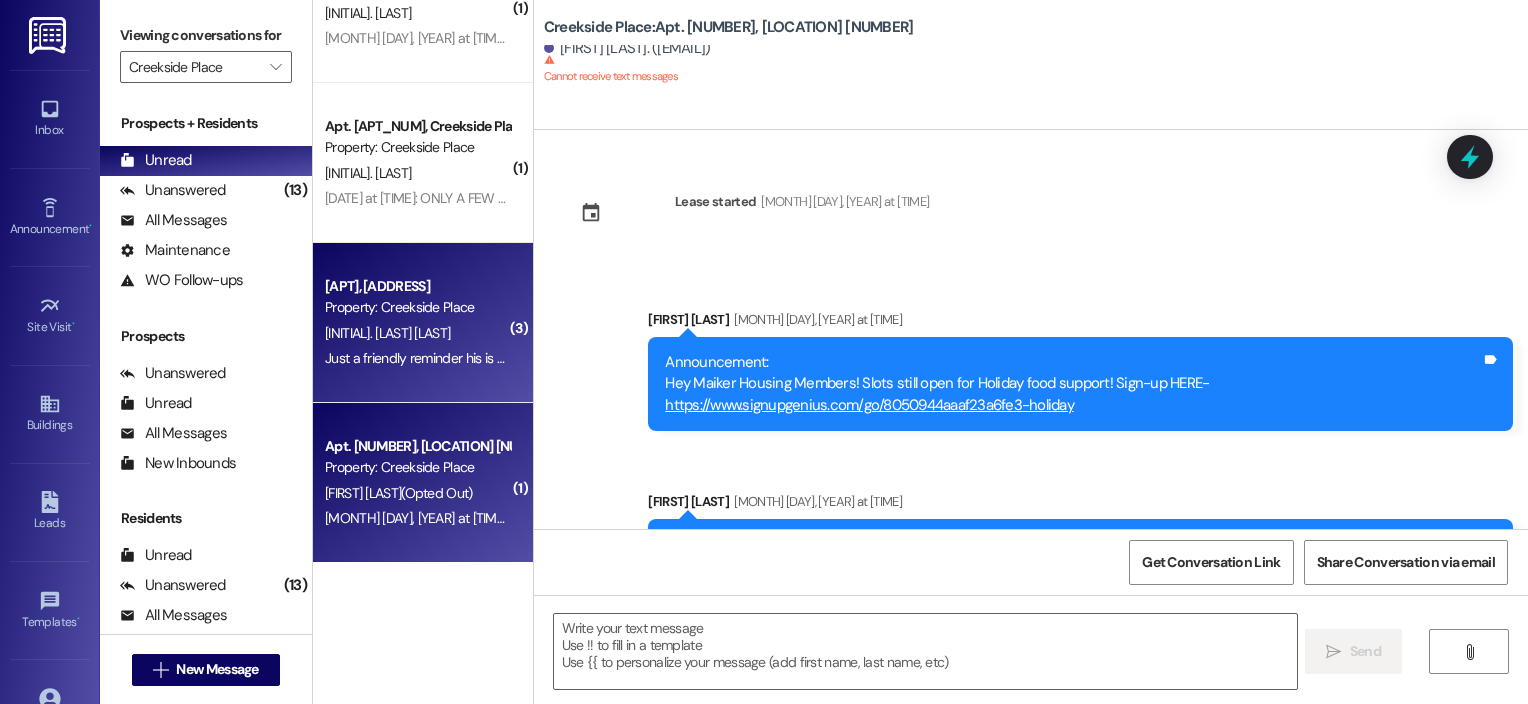 click on "[INITIAL]. [LAST] [LAST]" at bounding box center [417, 333] 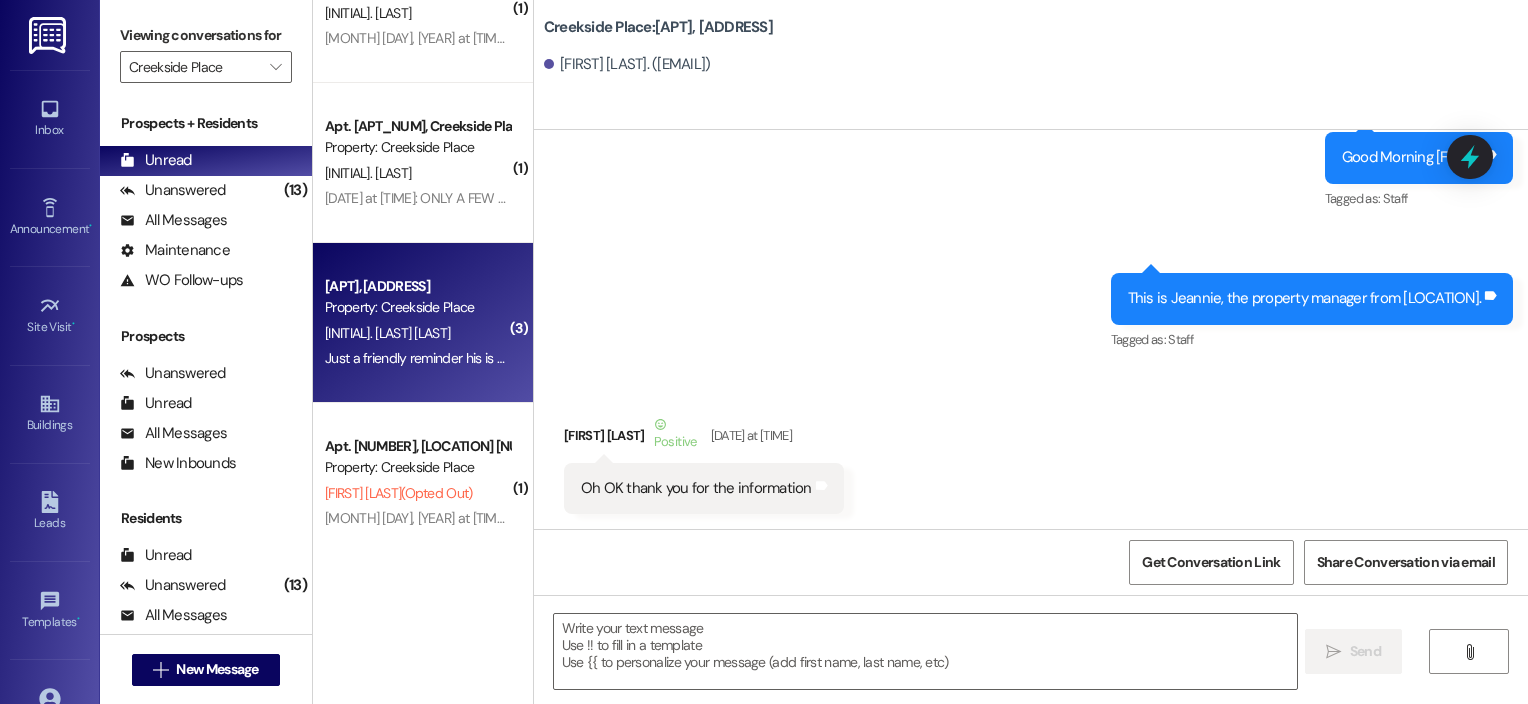 click on "[INITIAL]. [LAST] [LAST]" at bounding box center [417, 333] 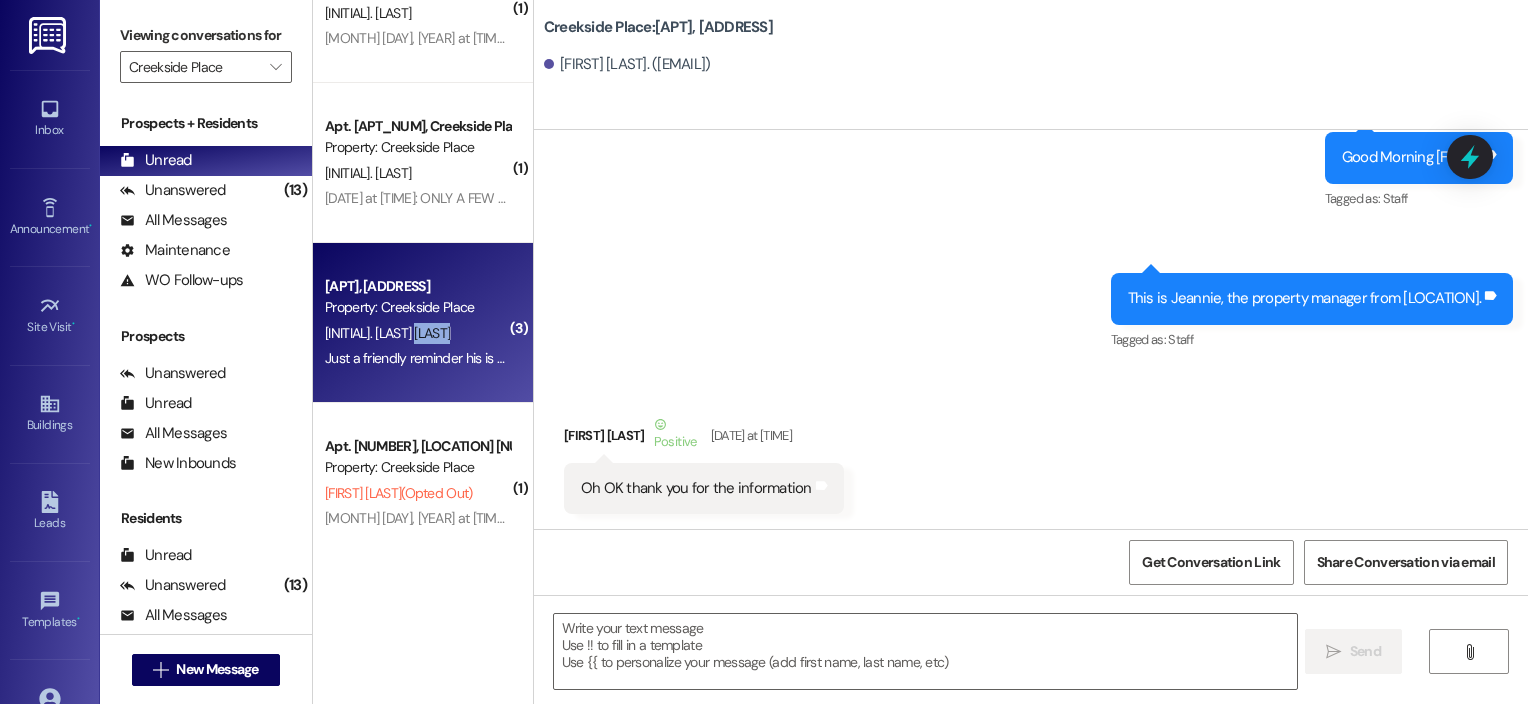 click on "[INITIAL]. [LAST] [LAST]" at bounding box center [417, 333] 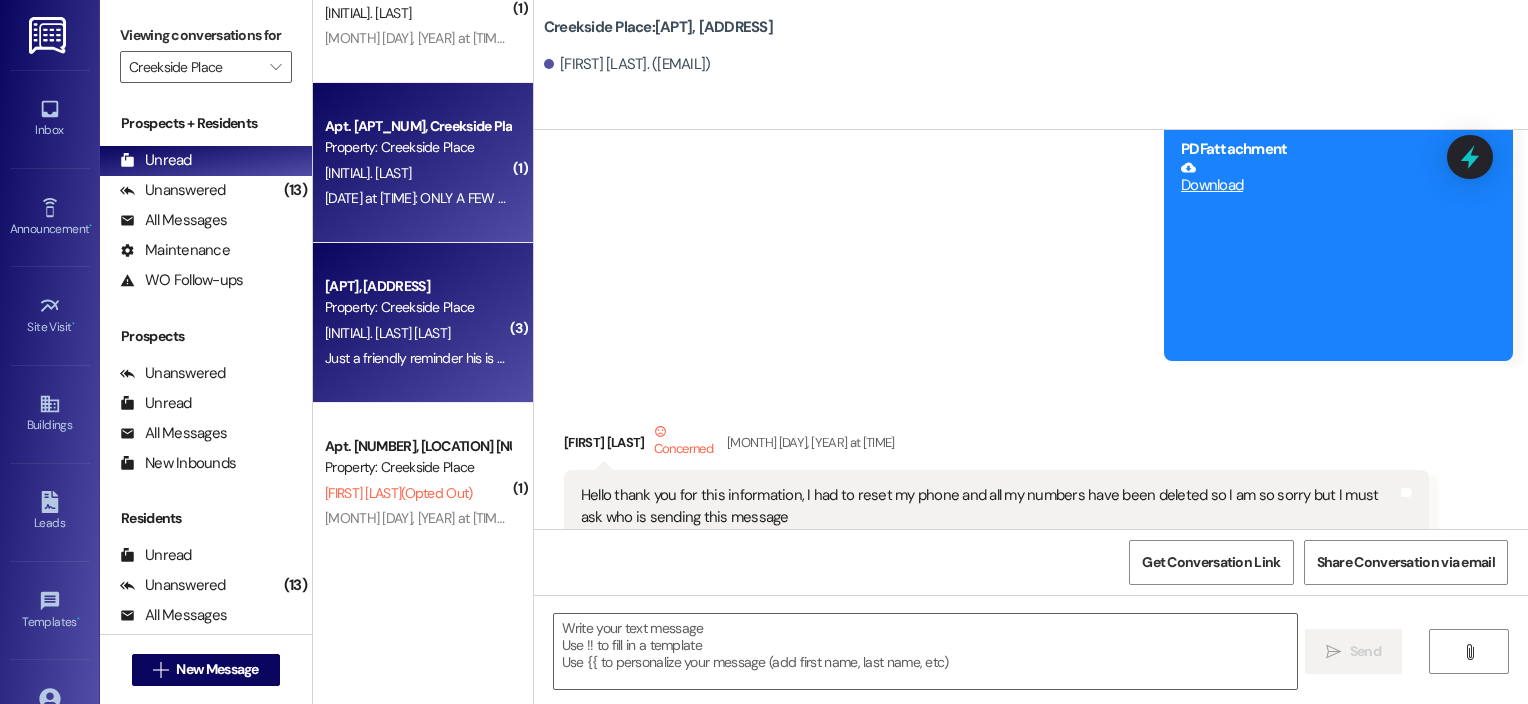click on "[MONTH] [DAY], [YEAR] at [TIME]: ONLY A FEW SLOTS LEFT FOR HOLIDAY SUPPORT
Here is the link to sign up for holiday food support! https://www.signupgenius.com/go/8050944aaaf23a6fe3-holiday1 [MONTH] [DAY], [YEAR] at [TIME]: ONLY A FEW SLOTS LEFT FOR HOLIDAY SUPPORT
Here is the link to sign up for holiday food support! https://www.signupgenius.com/go/8050944aaaf23a6fe3-holiday1" at bounding box center (858, 198) 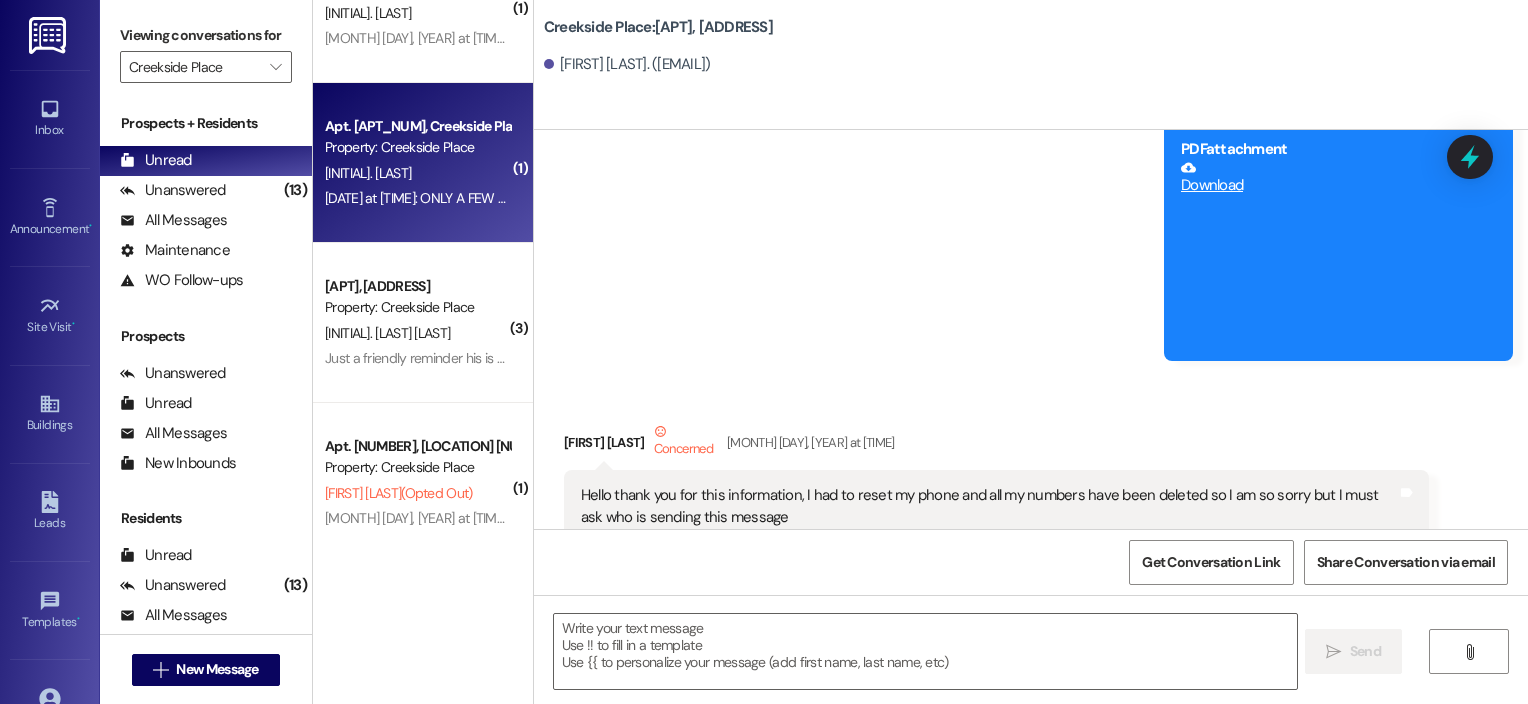 click on "[MONTH] [DAY], [YEAR] at [TIME]: ONLY A FEW SLOTS LEFT FOR HOLIDAY SUPPORT
Here is the link to sign up for holiday food support! https://www.signupgenius.com/go/8050944aaaf23a6fe3-holiday1 [MONTH] [DAY], [YEAR] at [TIME]: ONLY A FEW SLOTS LEFT FOR HOLIDAY SUPPORT
Here is the link to sign up for holiday food support! https://www.signupgenius.com/go/8050944aaaf23a6fe3-holiday1" at bounding box center (858, 198) 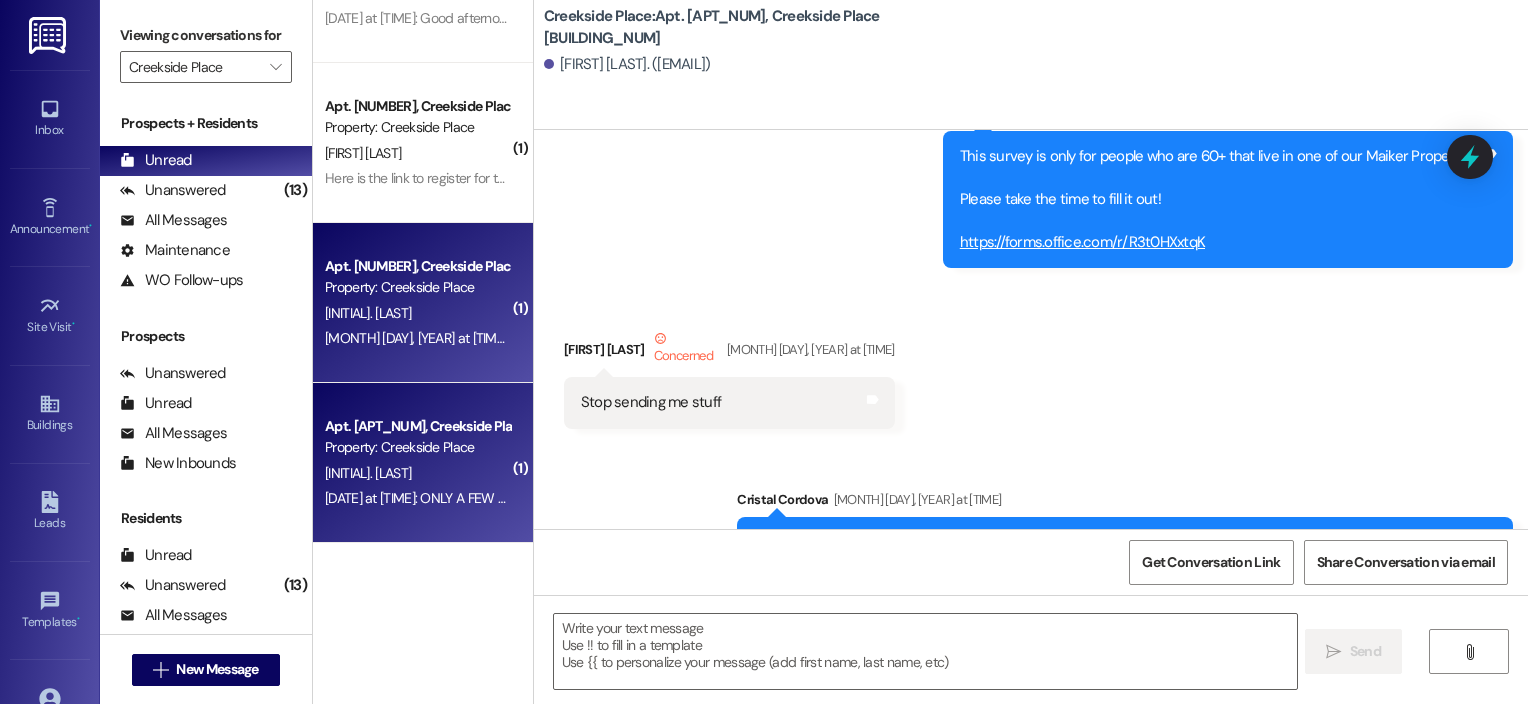 click on "[MONTH] [DAY], [YEAR] at [TIME]: Here is the link to register for the Santa Shop: https://www.signupgenius.com/go/8050944aaaf23a6fe3-santa [MONTH] [DAY], [YEAR] at [TIME]: Here is the link to register for the Santa Shop: https://www.signupgenius.com/go/8050944aaaf23a6fe3-santa" at bounding box center (738, 338) 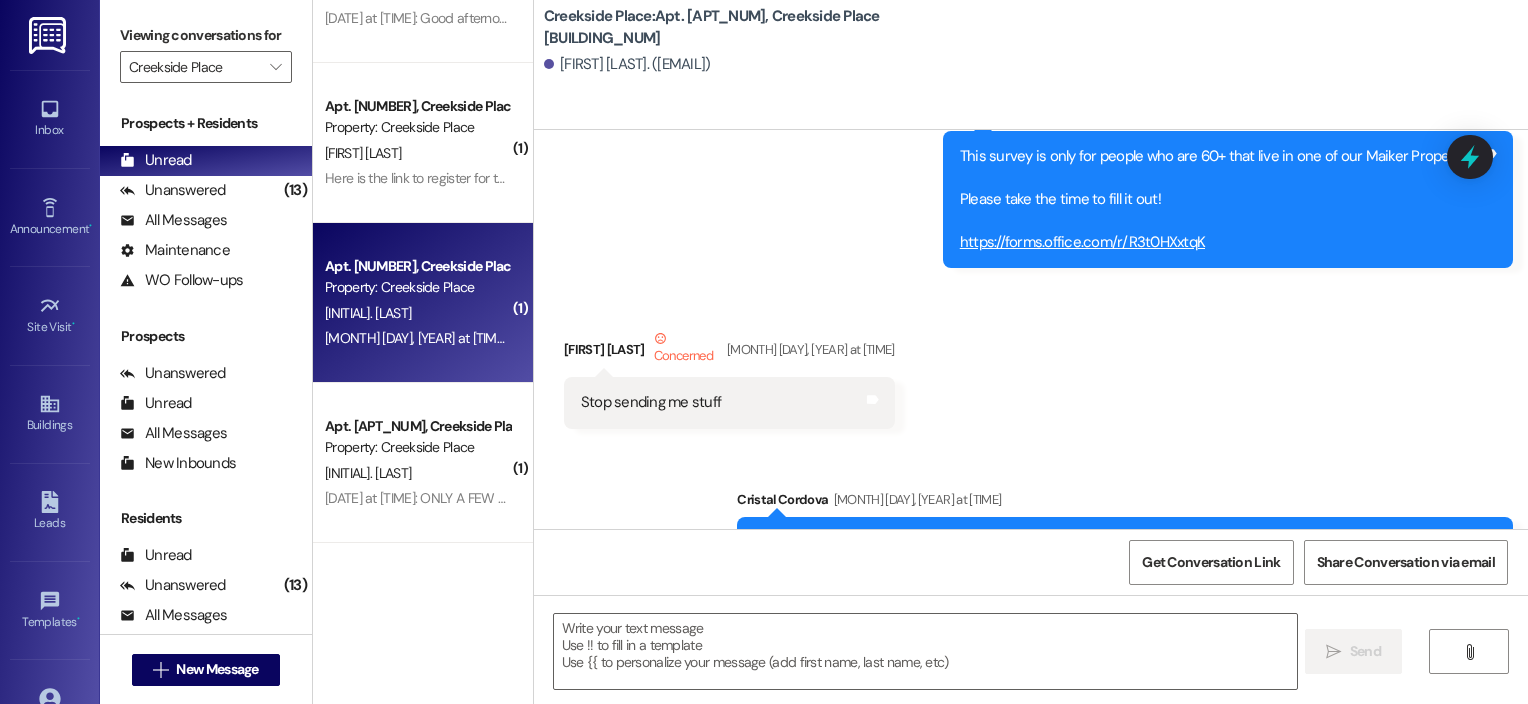 click on "[MONTH] [DAY], [YEAR] at [TIME]: Here is the link to register for the Santa Shop: https://www.signupgenius.com/go/8050944aaaf23a6fe3-santa [MONTH] [DAY], [YEAR] at [TIME]: Here is the link to register for the Santa Shop: https://www.signupgenius.com/go/8050944aaaf23a6fe3-santa" at bounding box center (738, 338) 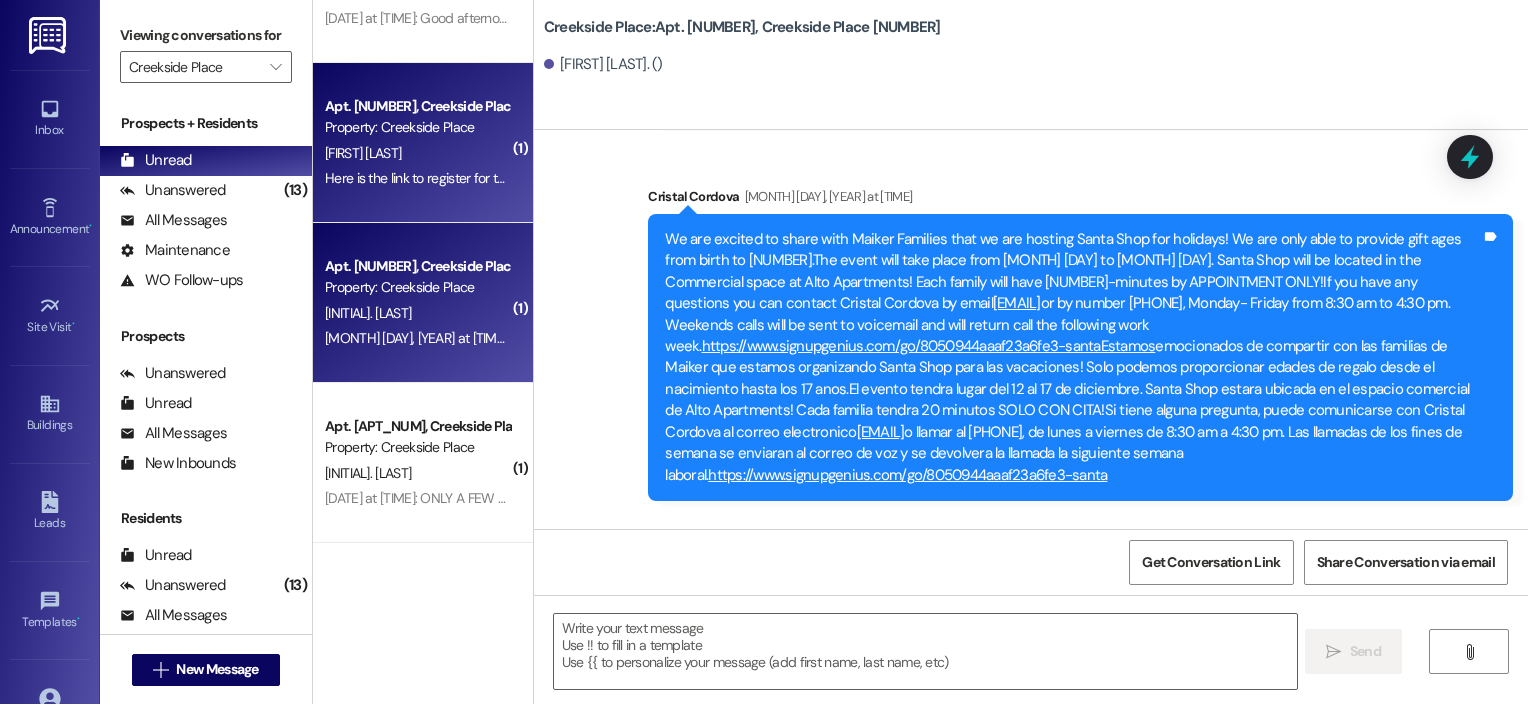 click on "[DATE] at [TIME]: Here is the link to register for the Santa Shop: [URL] [DATE] at [TIME]: Here is the link to register for the Santa Shop: [URL]" at bounding box center (417, 178) 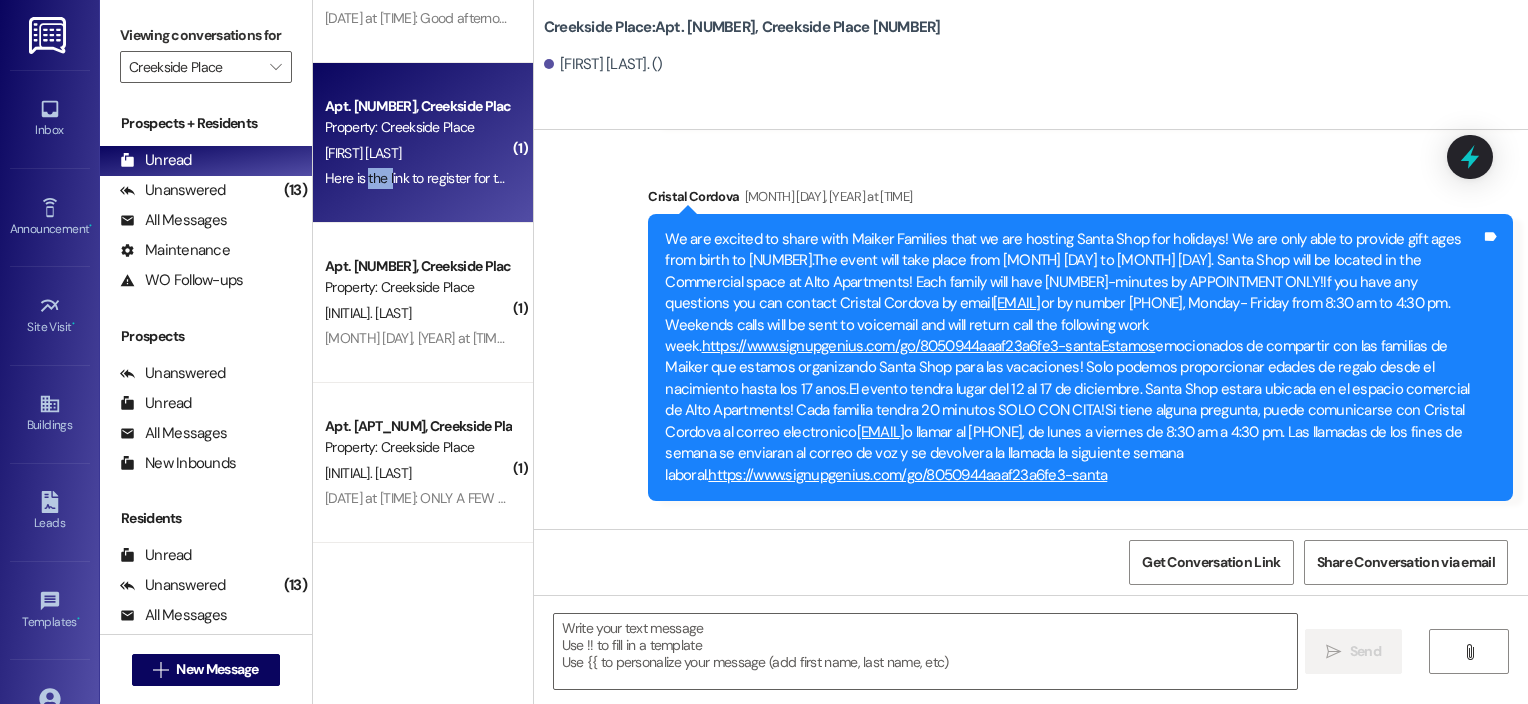 click on "[DATE] at [TIME]: Here is the link to register for the Santa Shop: [URL] [DATE] at [TIME]: Here is the link to register for the Santa Shop: [URL]" at bounding box center [417, 178] 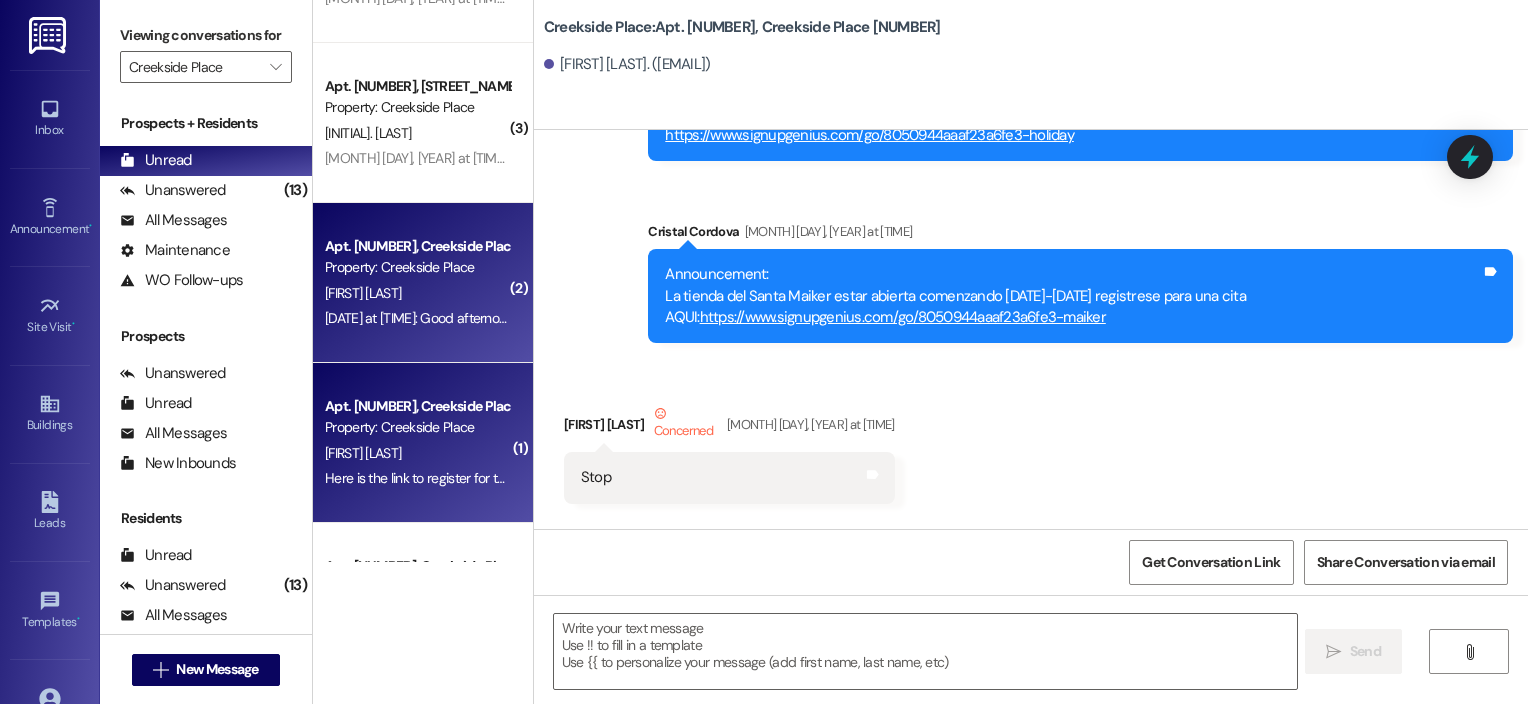 click on "[FIRST] [LAST]" at bounding box center (417, 293) 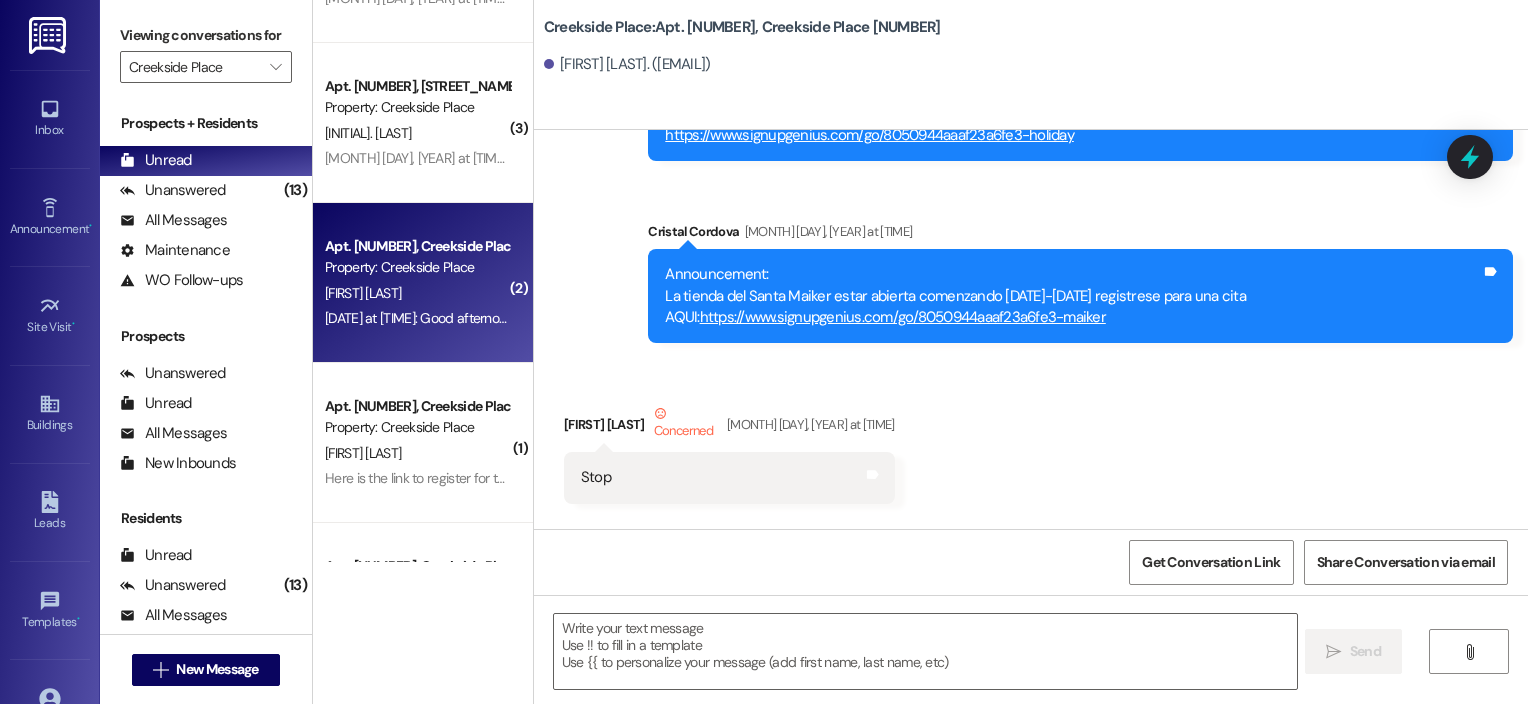 click on "[FIRST] [LAST]" at bounding box center (417, 293) 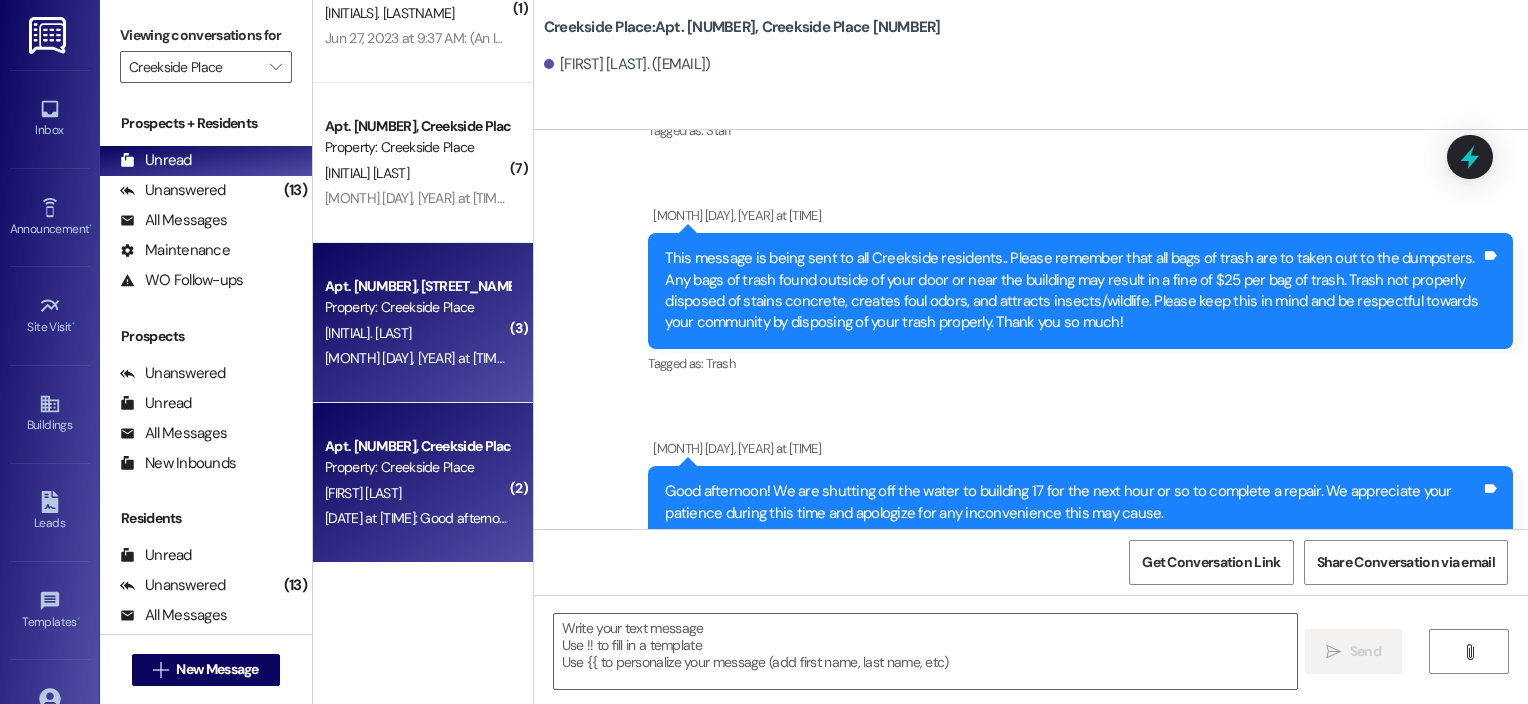 click on "Property: Creekside Place" at bounding box center (417, 307) 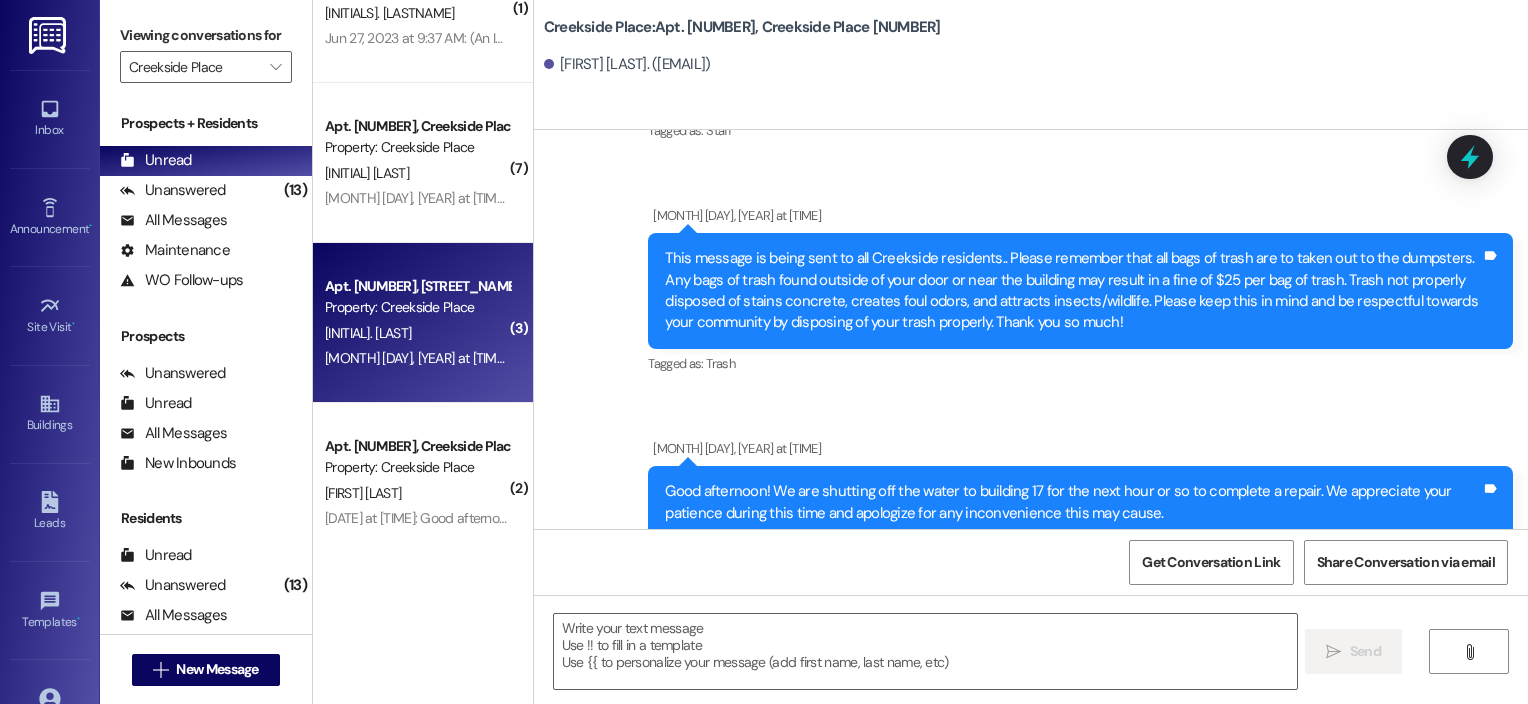 click on "Property: Creekside Place" at bounding box center (417, 307) 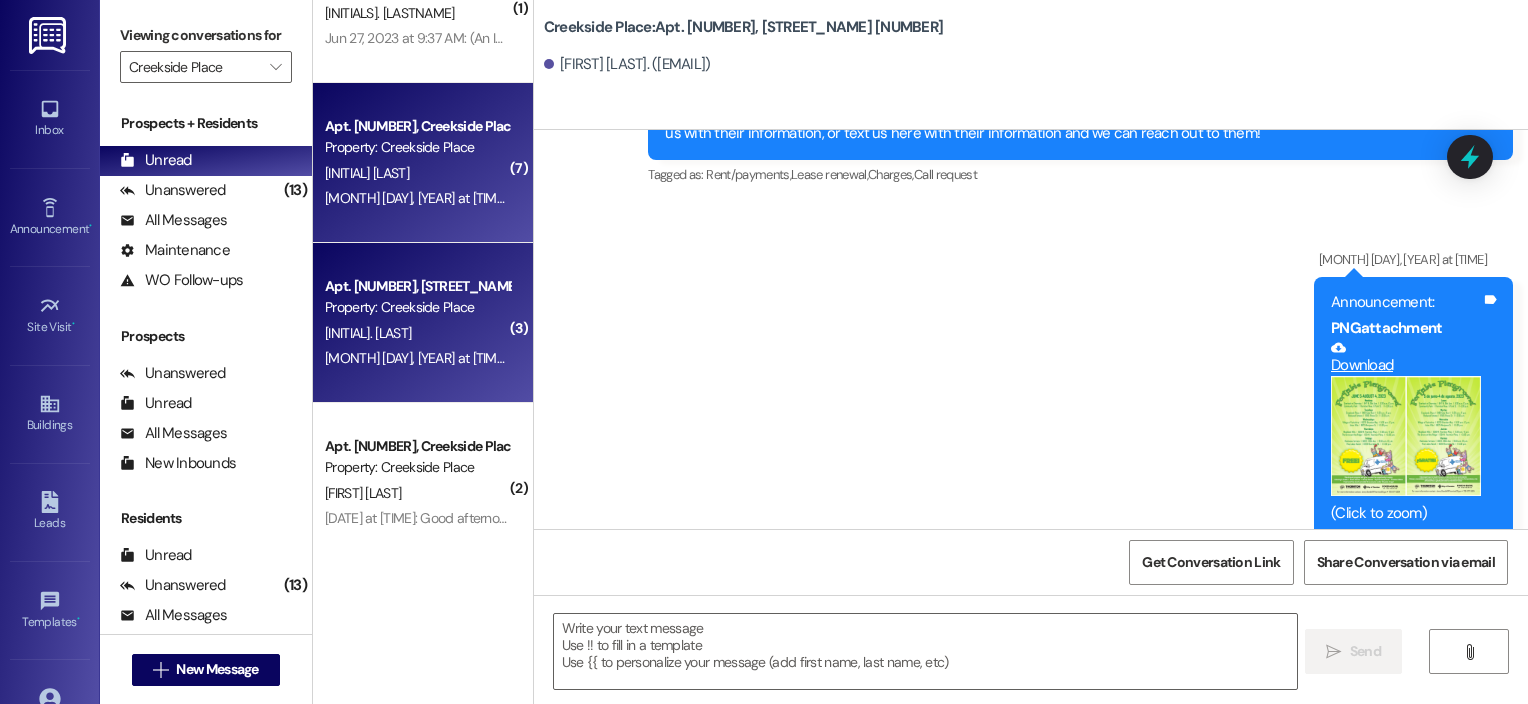 drag, startPoint x: 405, startPoint y: 305, endPoint x: 376, endPoint y: 184, distance: 124.42668 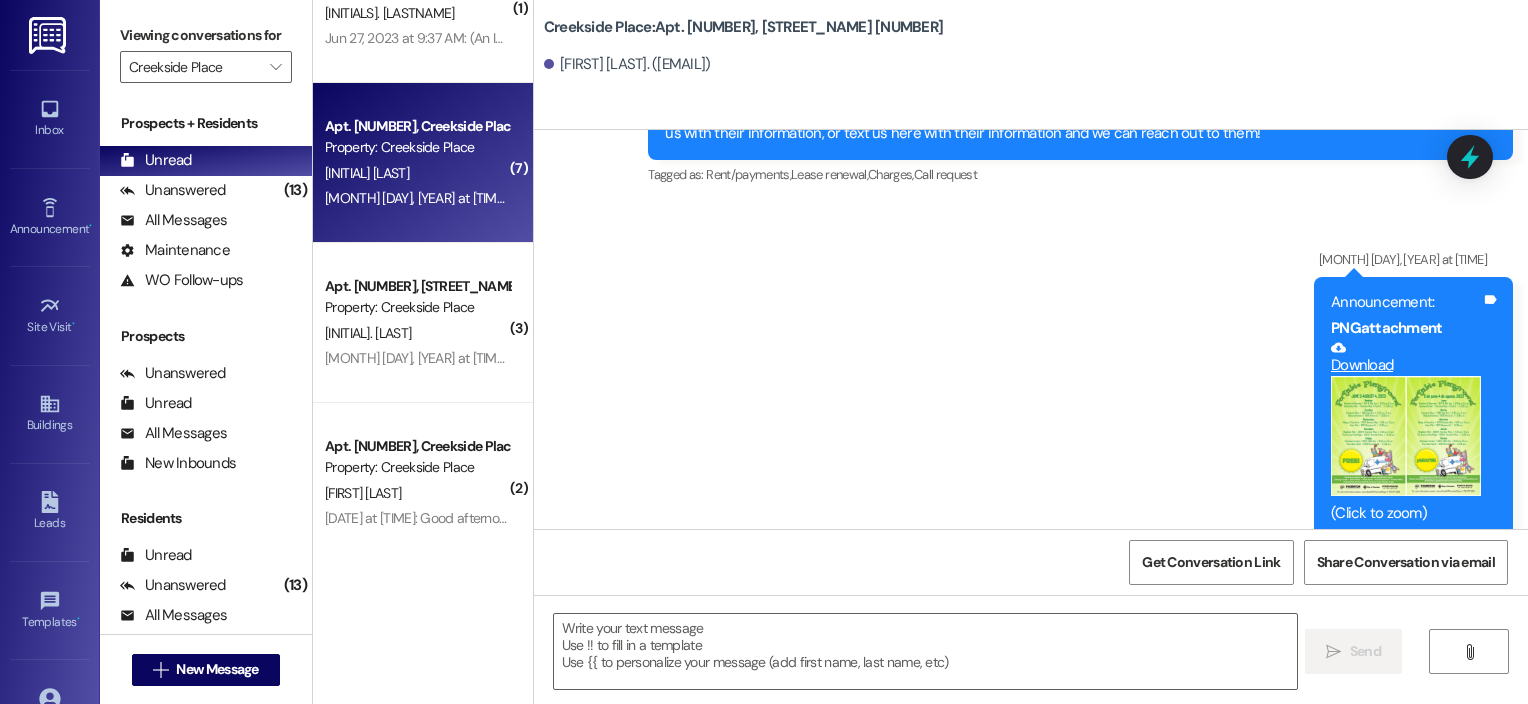click on "[INITIAL] [LAST]" at bounding box center [417, 173] 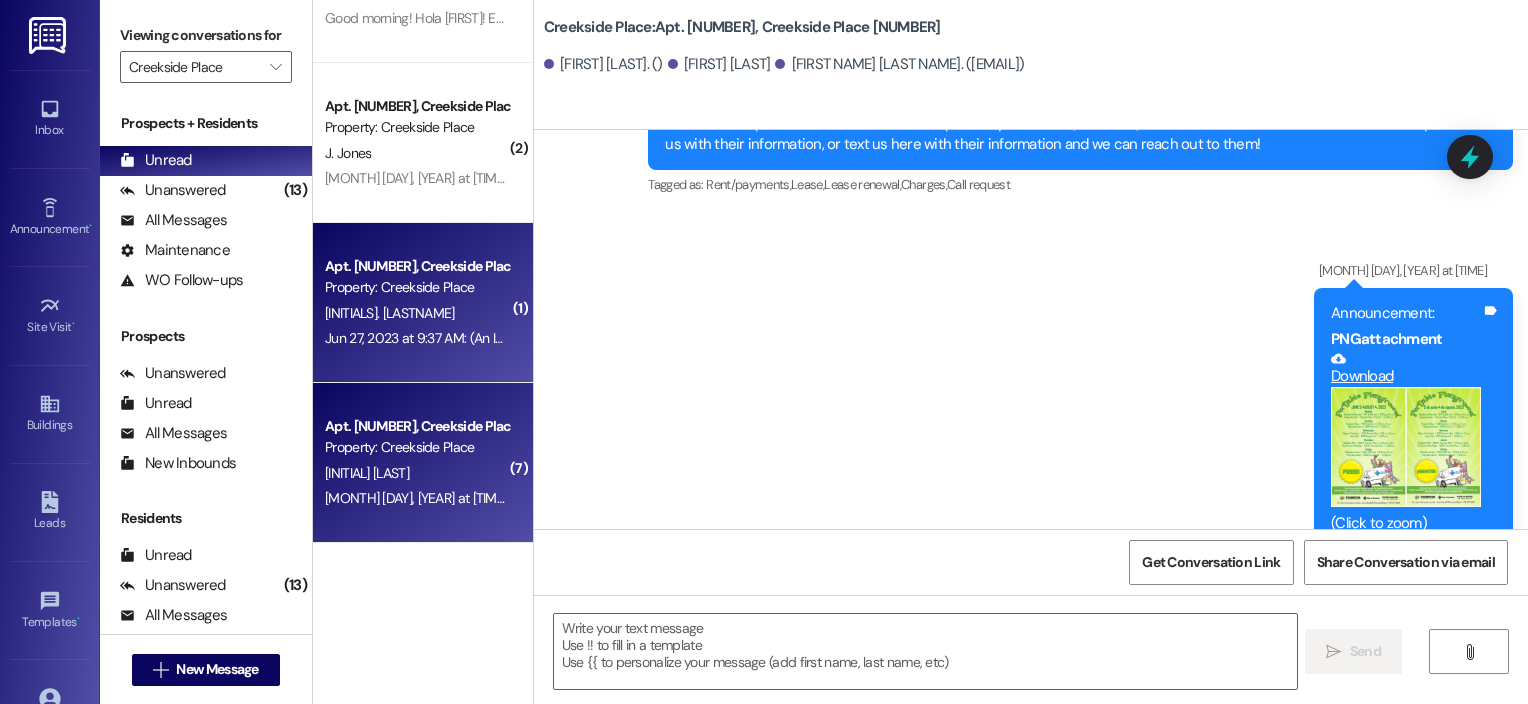 click on "Property: Creekside Place" at bounding box center (417, 287) 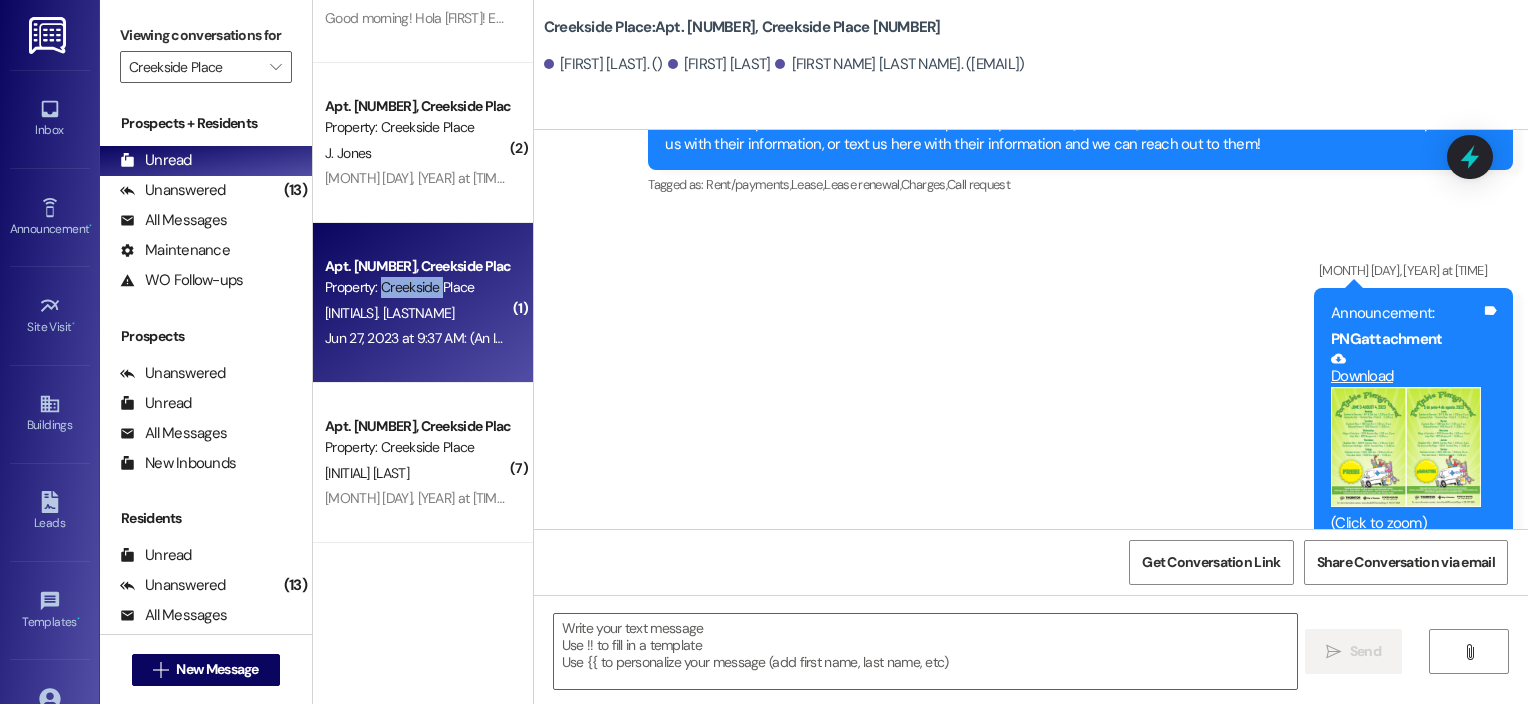 click on "Property: Creekside Place" at bounding box center [417, 287] 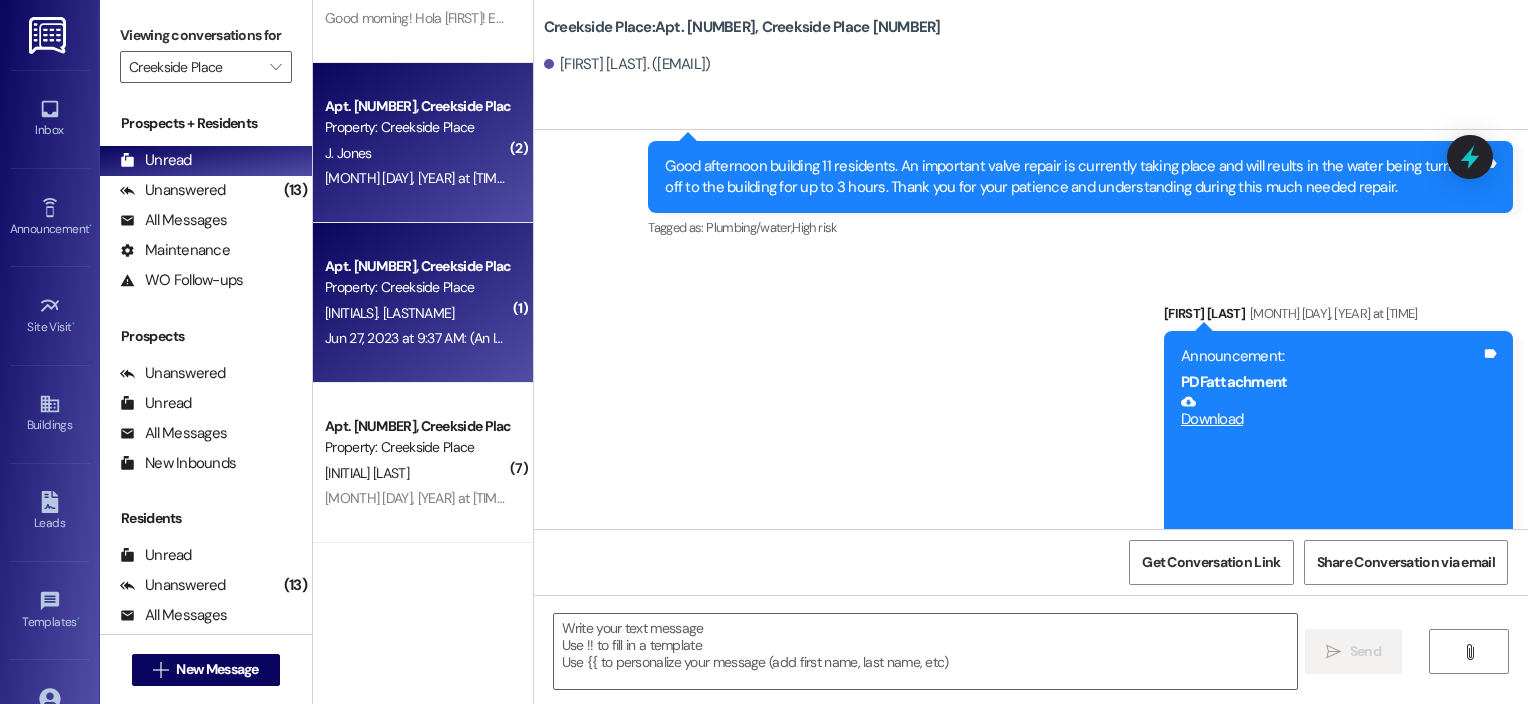 drag, startPoint x: 407, startPoint y: 291, endPoint x: 380, endPoint y: 191, distance: 103.58089 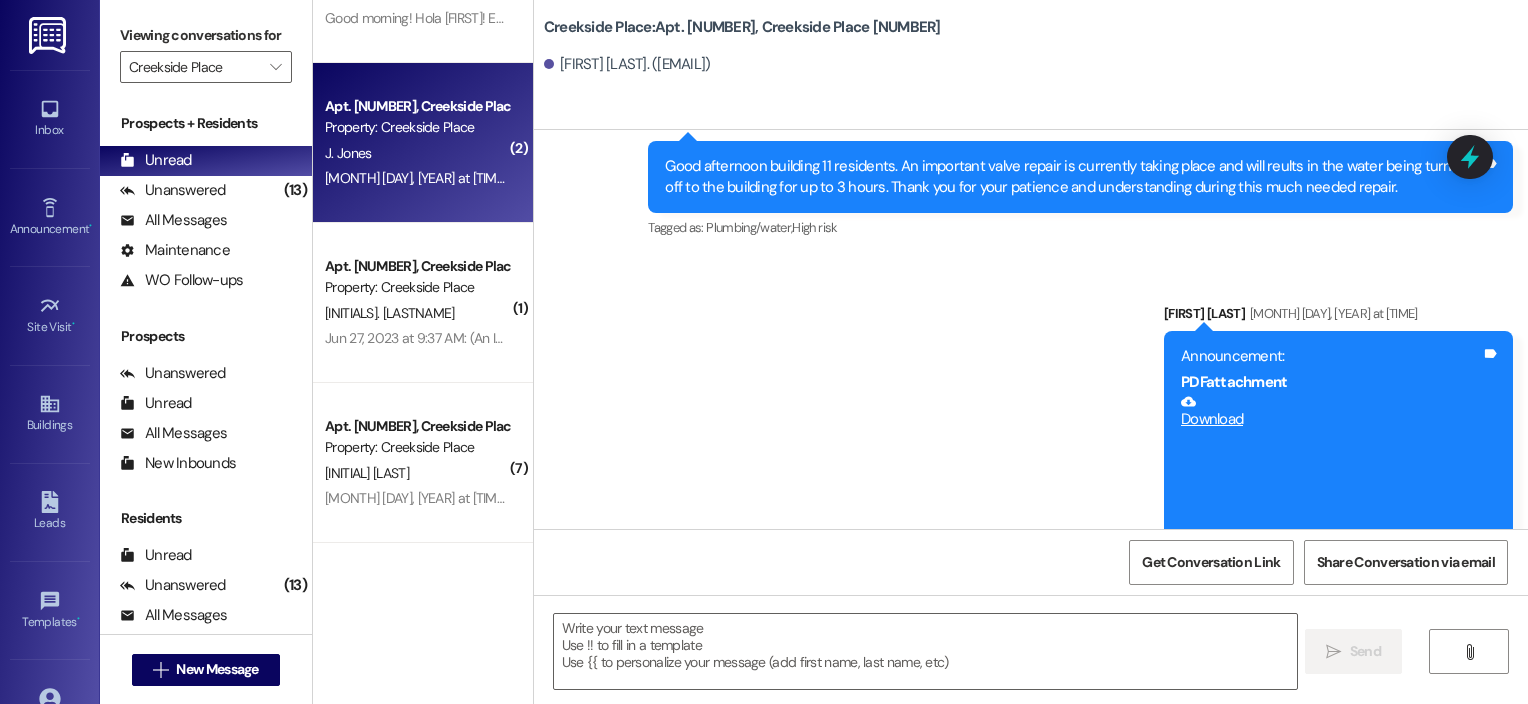 click on "Apt. [NUMBER], Creekside Place [NUMBER] Property: Creekside Place [LAST NAME] [MONTH] [DAY], [YEAR] at [TIME]: Hello Creekside! This week and next week, our office will be closed to walk ins while we complete recertifications. You may still call and email us at Creekside@maikerhp.org with any concerns you need assistance with. If you have recertification paperwork due, we may be calling you in for additional paperwork or to have you complete your final approval. Our goal is to be all wrapped up by the end of next week! [MONTH] [DAY], [YEAR] at [TIME]: Hello Creekside! This week and next week, our office will be closed to walk ins while we complete recertifications. You may still call and email us at Creekside@maikerhp.org with any concerns you need assistance with. If you have recertification paperwork due, we may be calling you in for additional paperwork or to have you complete your final approval. Our goal is to be all wrapped up by the end of next week!" at bounding box center (423, 143) 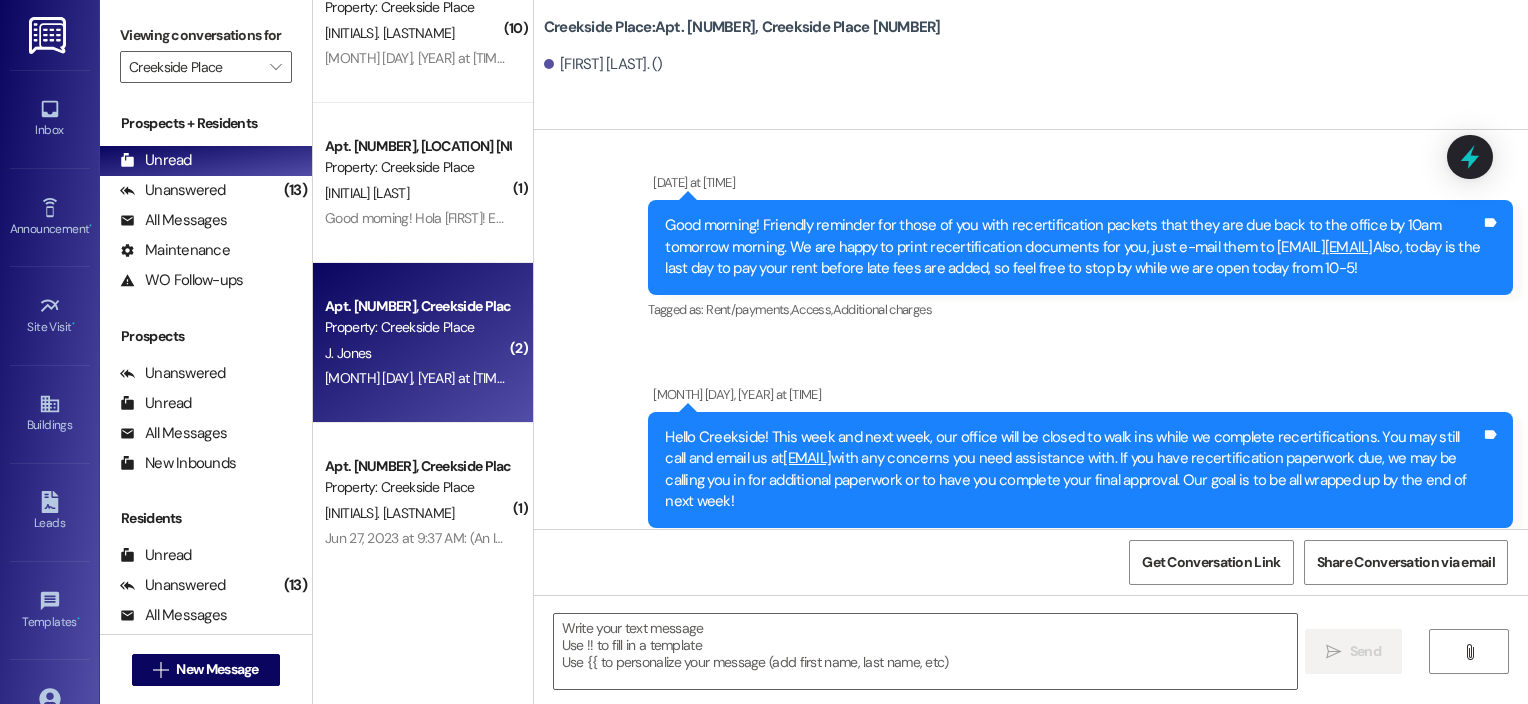 click on "Hola Yadira! Este es David, el administrador de la comunidad de Creekside. Necesito que usted y todos los miembros de su hogar que tengan 18 años o más vengan para el papeleo de recertificación. ¿Qué día y hora funcionan para ti esta semana? Hola Yadira! Este es David, el administrador de la comunidad de Creekside. Necesito que usted y todos los miembros de su hogar que tengan 18 años o más vengan para el papeleo de recertificación. ¿Qué día y hora funcionan para ti esta semana?" at bounding box center [417, 218] 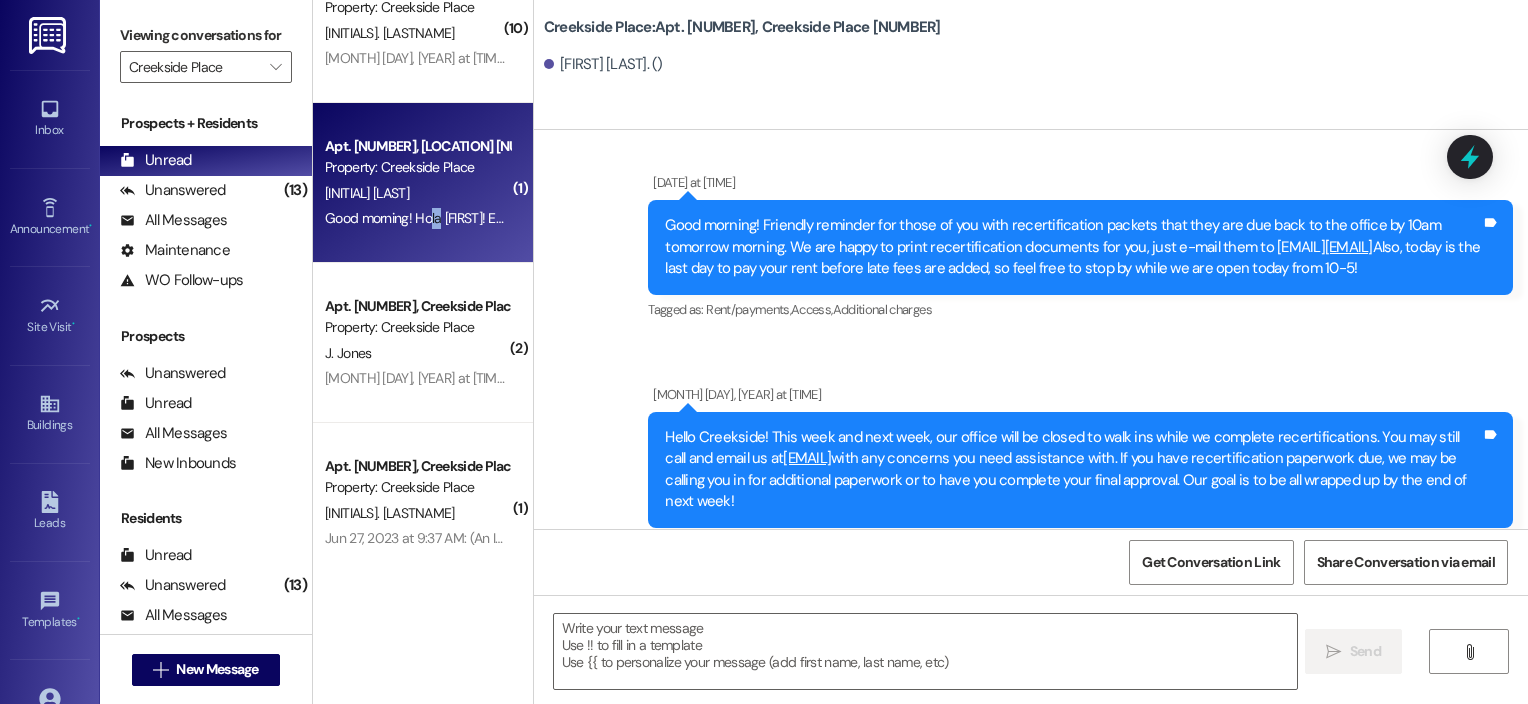 click on "Hola Yadira! Este es David, el administrador de la comunidad de Creekside. Necesito que usted y todos los miembros de su hogar que tengan 18 años o más vengan para el papeleo de recertificación. ¿Qué día y hora funcionan para ti esta semana? Hola Yadira! Este es David, el administrador de la comunidad de Creekside. Necesito que usted y todos los miembros de su hogar que tengan 18 años o más vengan para el papeleo de recertificación. ¿Qué día y hora funcionan para ti esta semana?" at bounding box center [417, 218] 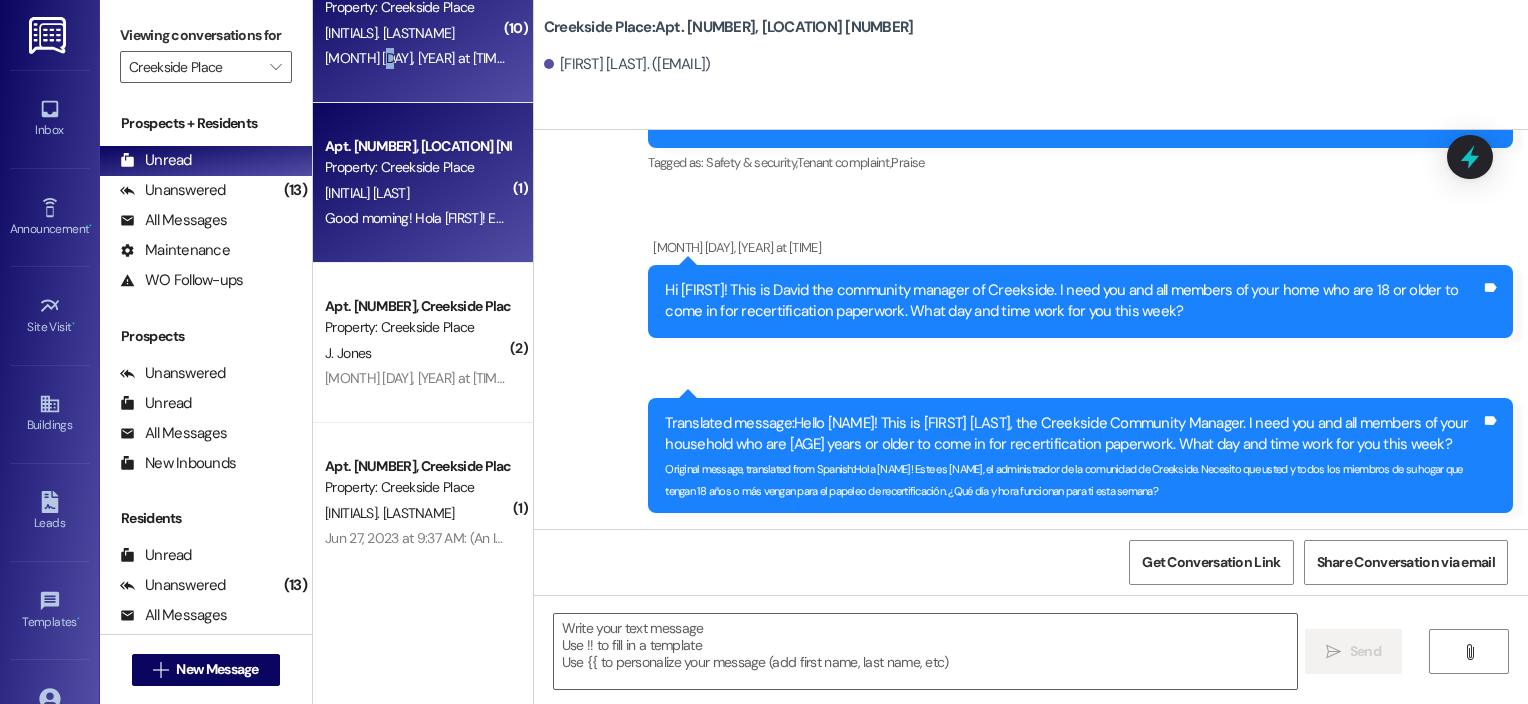 drag, startPoint x: 408, startPoint y: 207, endPoint x: 367, endPoint y: 82, distance: 131.55228 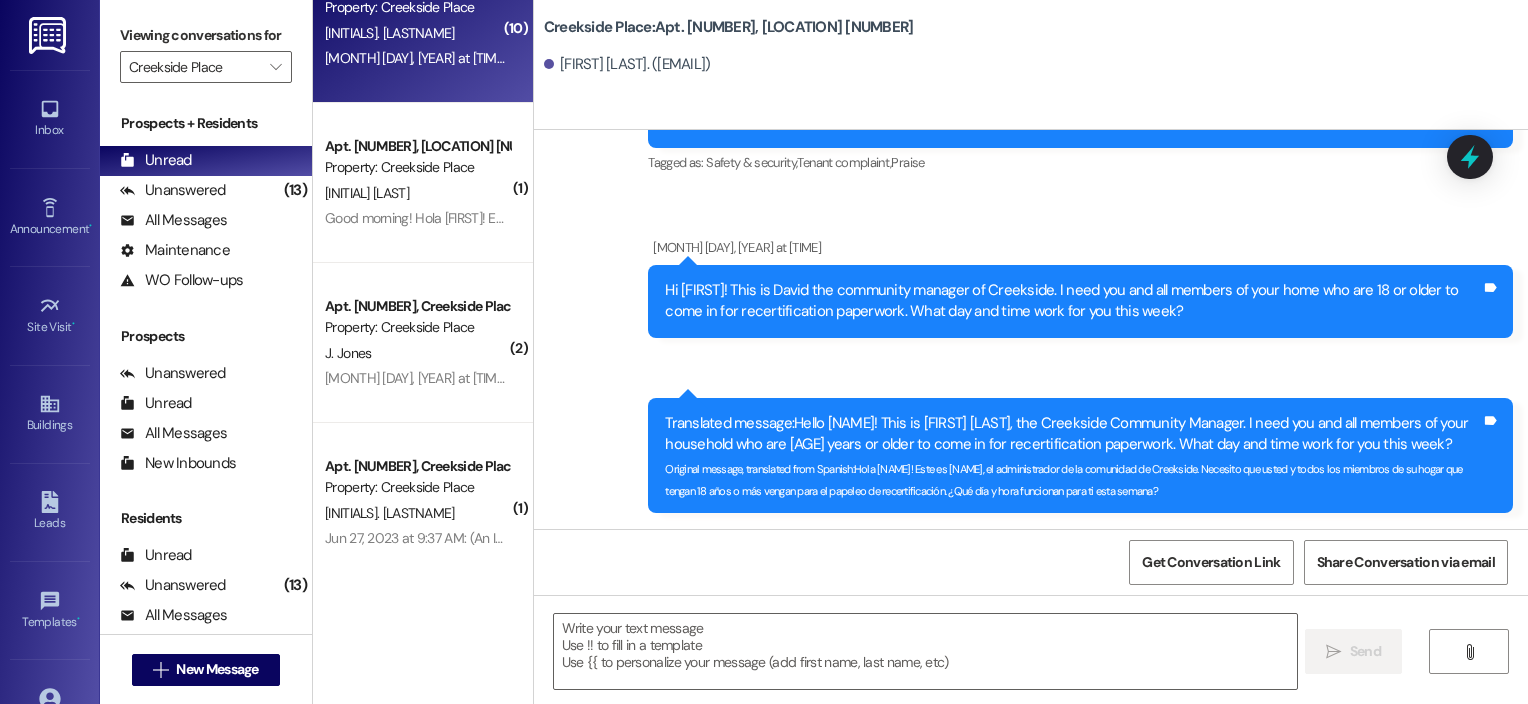 click on "Apt. [NUMBER], Creekside Place [NUMBER] Property: Creekside Place [INITIALS] [LASTNAME] [MONTH] [DAY], [YEAR] at [TIME]: Undstood [MONTH] [DAY], [YEAR] at [TIME]: Undstood" at bounding box center (423, 23) 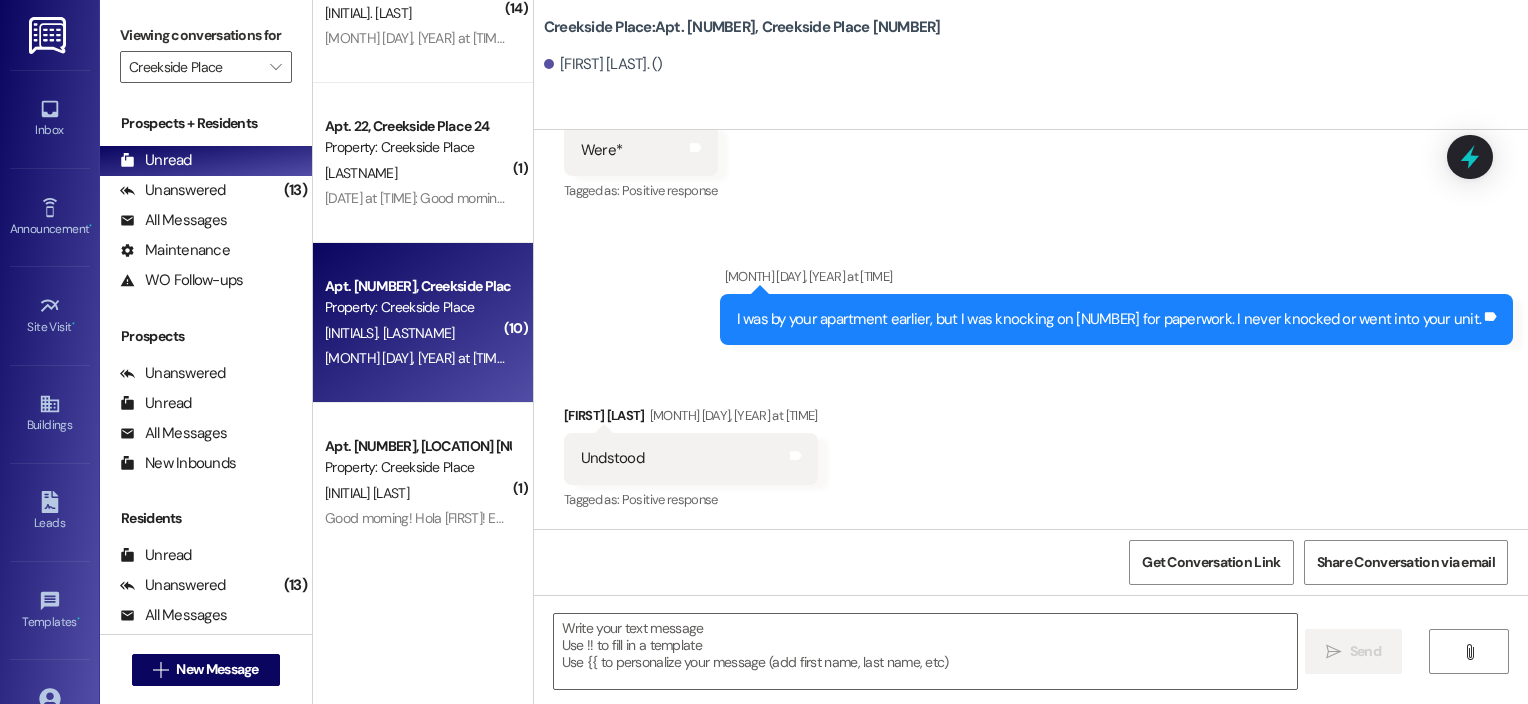 click on "Property: Creekside Place" at bounding box center [417, 307] 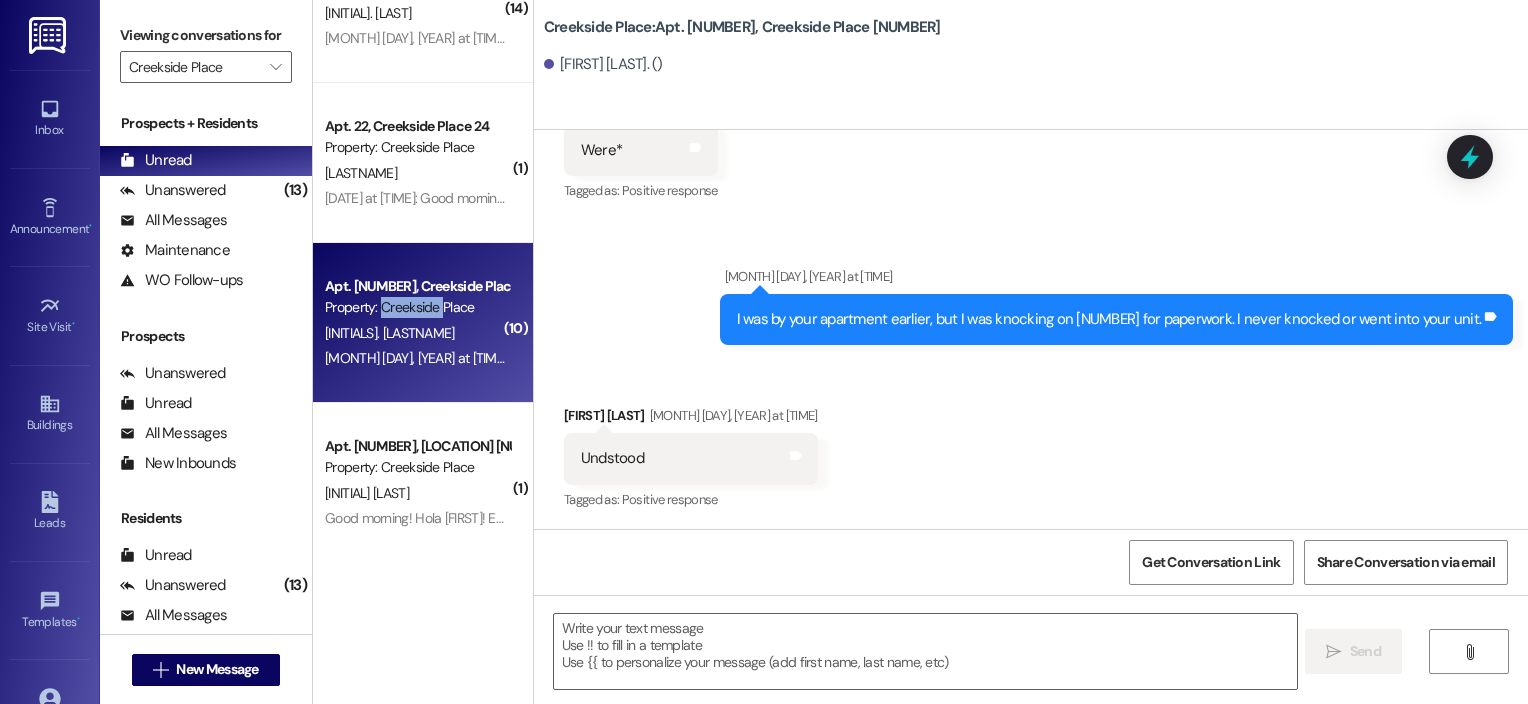 click on "Property: Creekside Place" at bounding box center [417, 307] 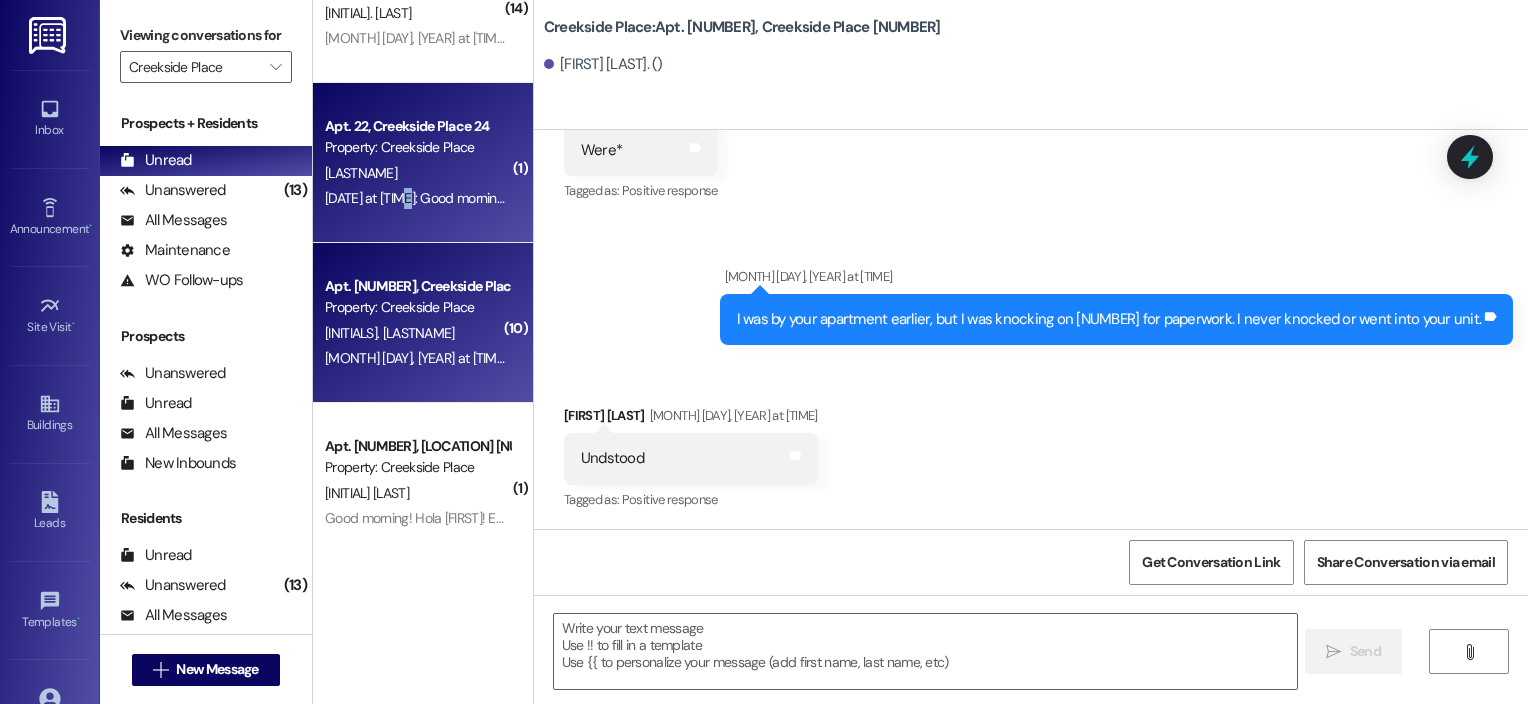 drag, startPoint x: 420, startPoint y: 308, endPoint x: 393, endPoint y: 200, distance: 111.32385 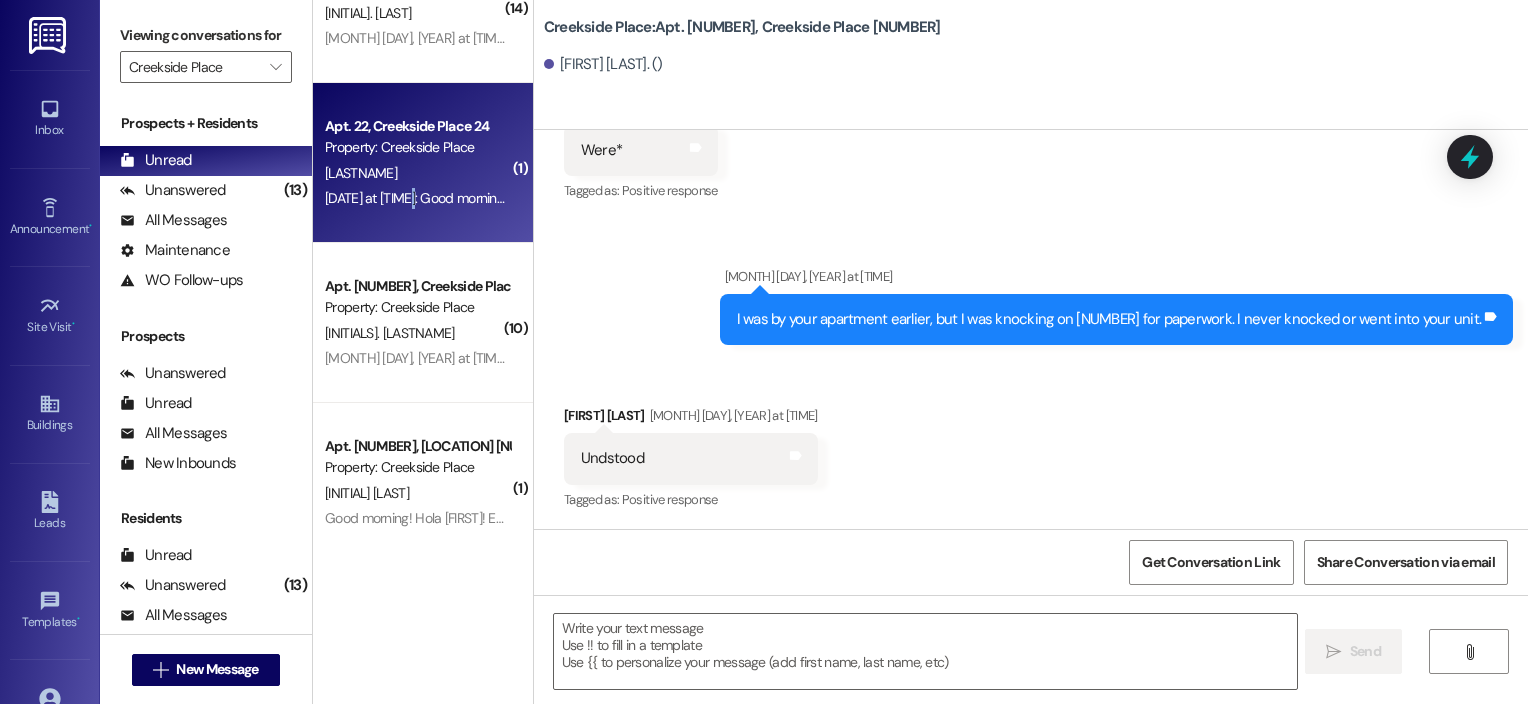 click on "[MONTH] [DAY], [YEAR] at [TIME]: Good morning! Today, we are starting on replacing window trim on the exterior of the buildings. This project will go on for about 2 weeks and you may notice some people outside of your windows completing this work between the hours of 8am and 5pm, Monday through Friday. [MONTH] [DAY], [YEAR] at [TIME]: Good morning! Today, we are starting on replacing window trim on the exterior of the buildings. This project will go on for about 2 weeks and you may notice some people outside of your windows completing this work between the hours of 8am and 5pm, Monday through Friday." at bounding box center [1177, 198] 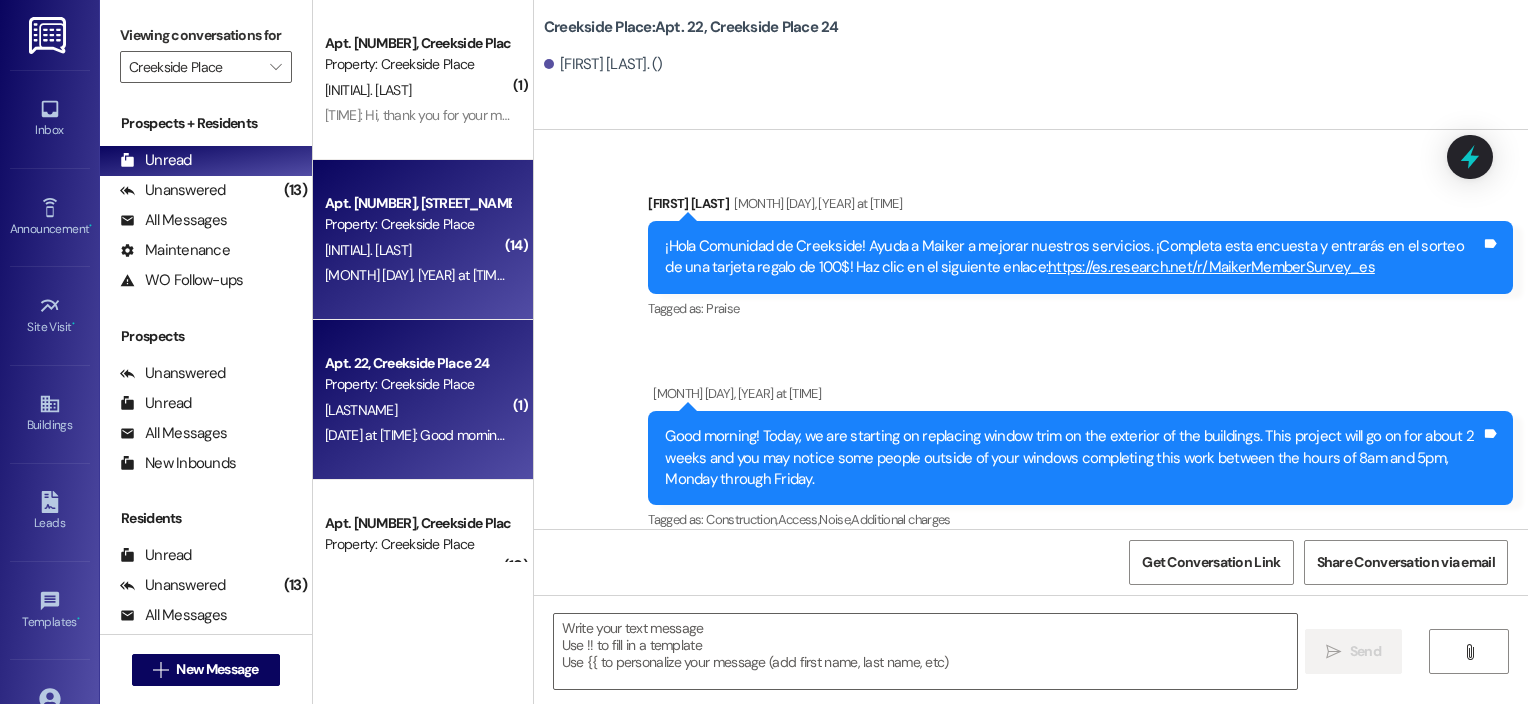 click on "[INITIAL]. [LAST]" at bounding box center [417, 250] 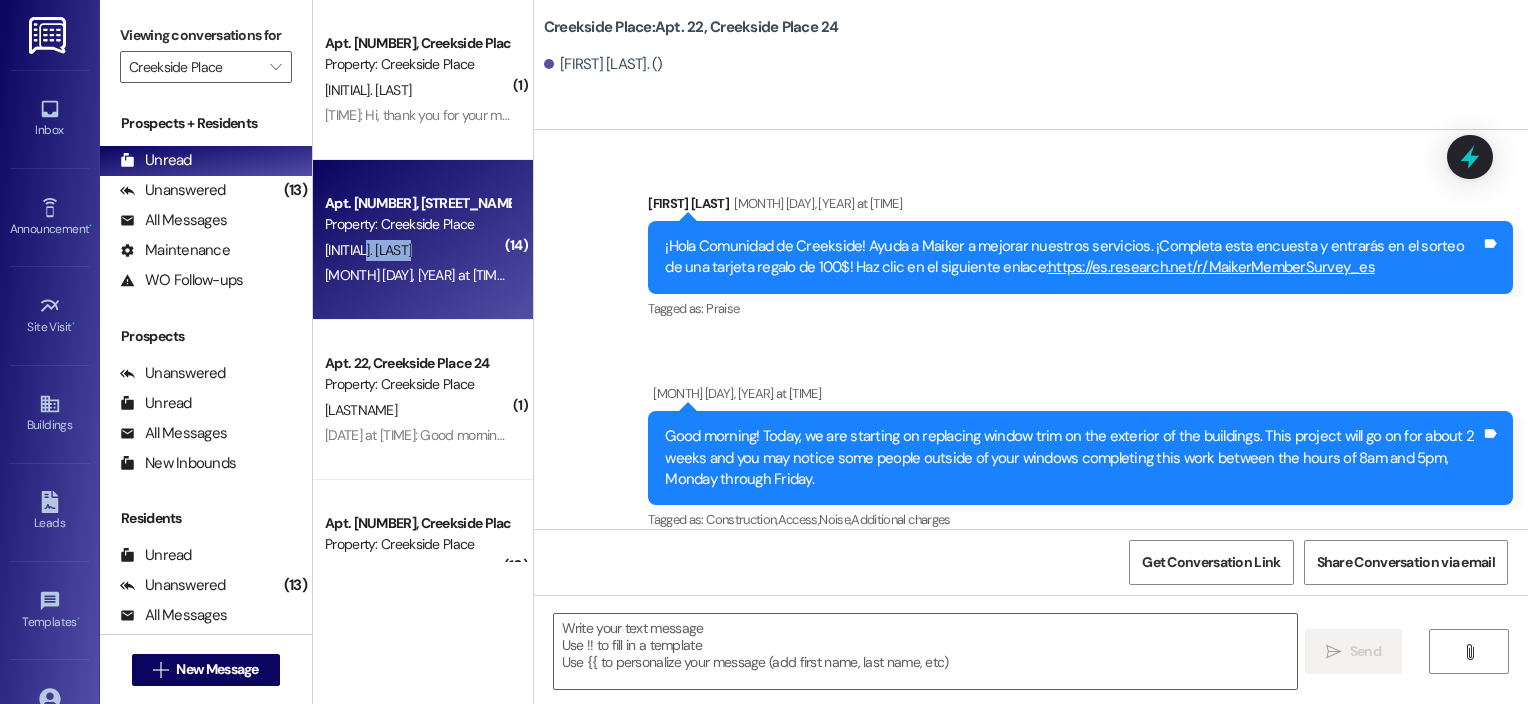 click on "[INITIAL]. [LAST]" at bounding box center [417, 250] 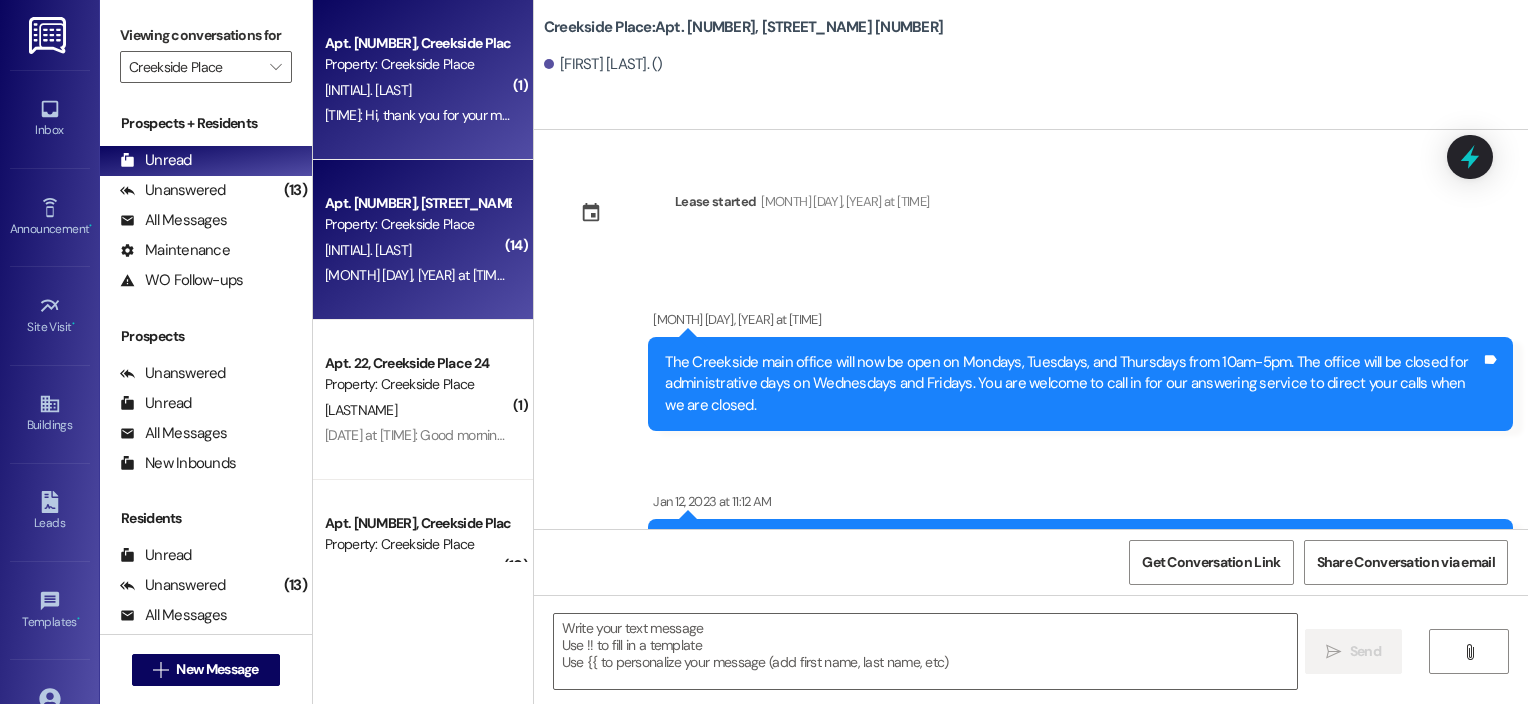 click on "[TIME]: Hi, thank you for your message. Our team will get back to you tomorrow during regular office hours [TIME]: Hi, thank you for your message. Our team will get back to you tomorrow during regular office hours" at bounding box center (417, 115) 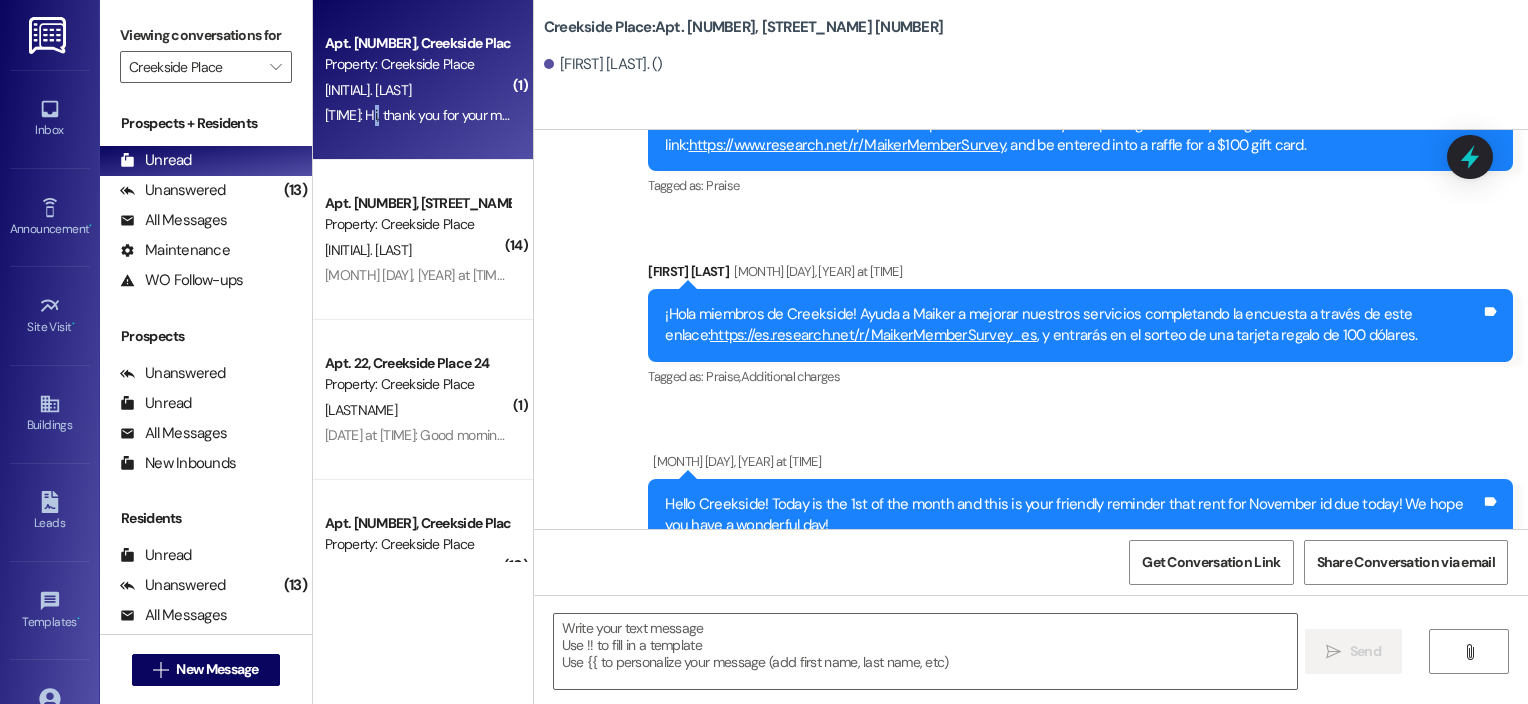 click on "[TIME]: Hi, thank you for your message. Our team will get back to you tomorrow during regular office hours [TIME]: Hi, thank you for your message. Our team will get back to you tomorrow during regular office hours" at bounding box center (629, 115) 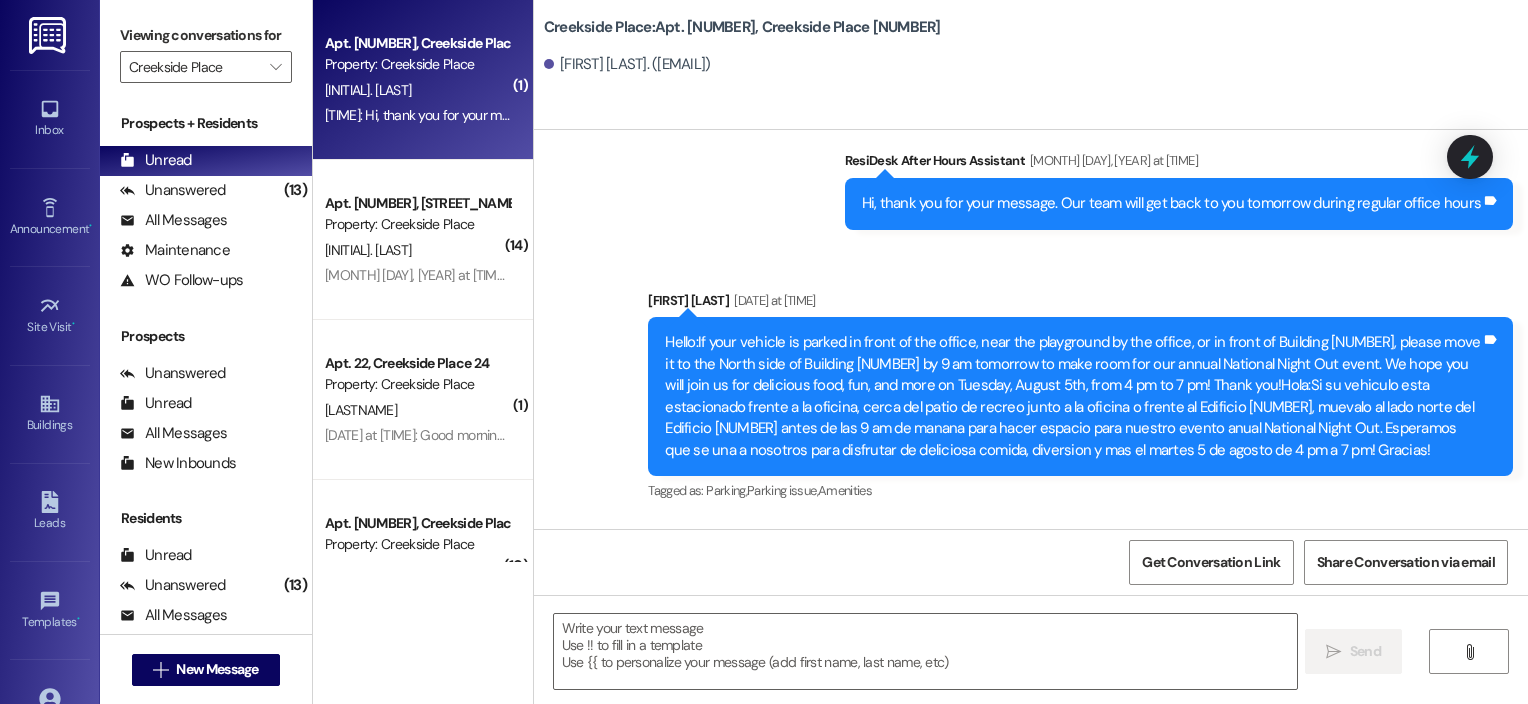 click on "[TIME]: Hi, thank you for your message. Our team will get back to you tomorrow during regular office hours [TIME]: Hi, thank you for your message. Our team will get back to you tomorrow during regular office hours" at bounding box center (629, 115) 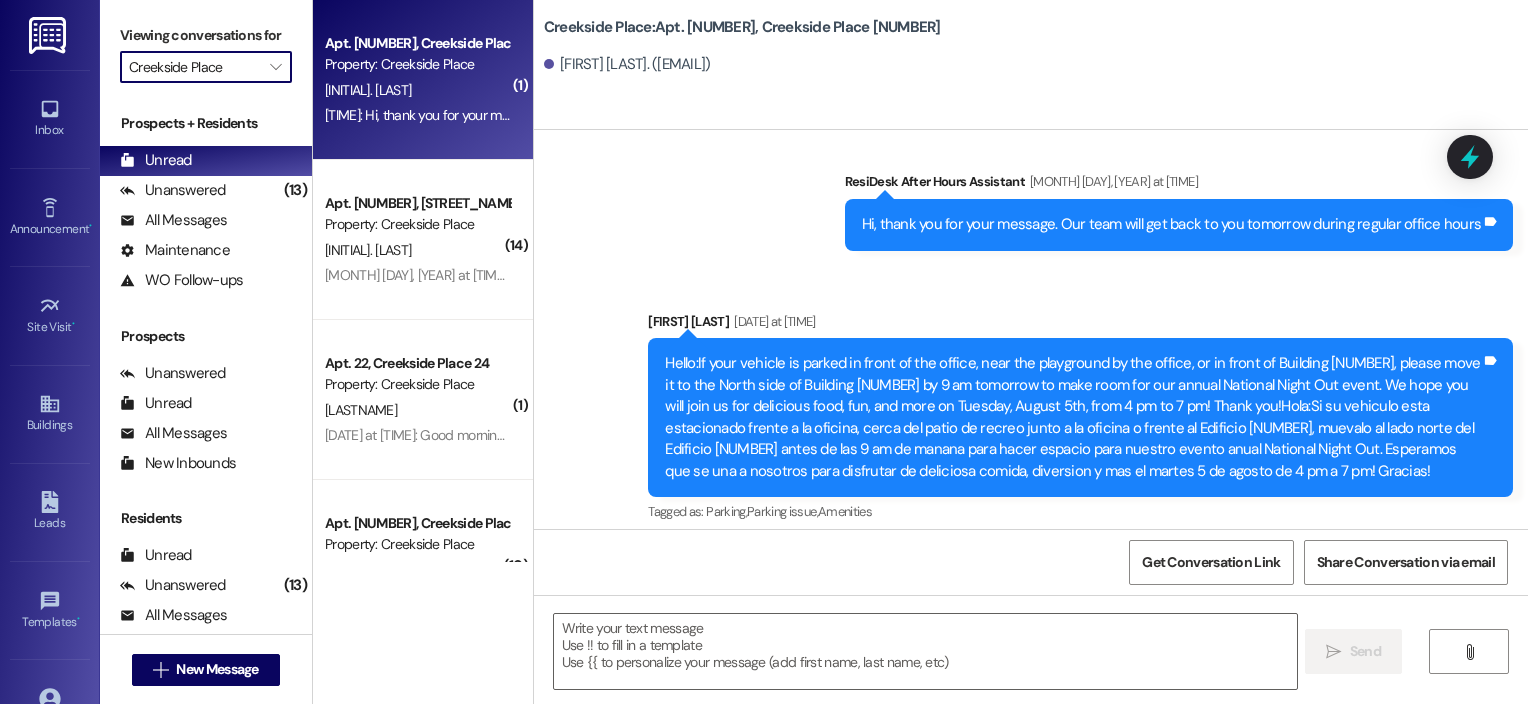 click on "Creekside Place" at bounding box center [194, 67] 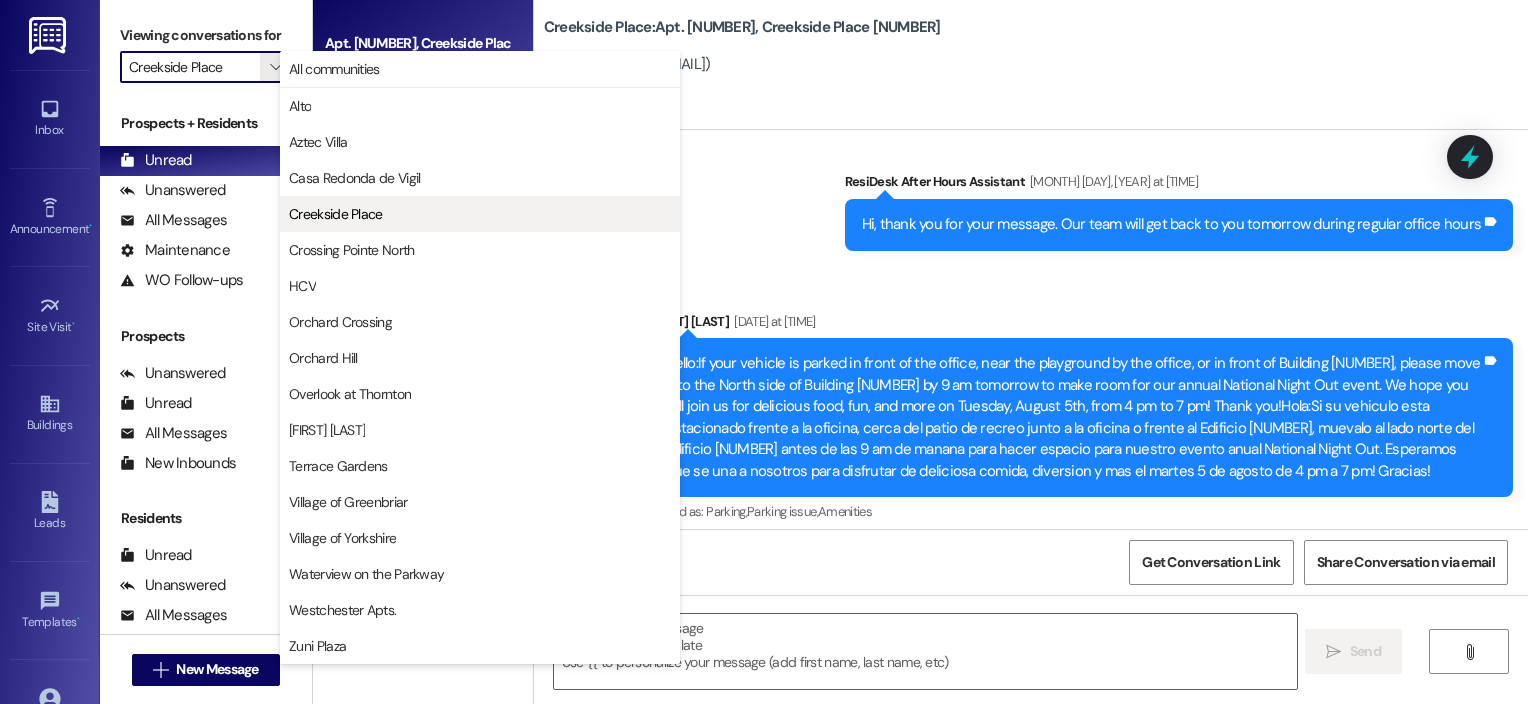 click on "Creekside Place" at bounding box center (336, 214) 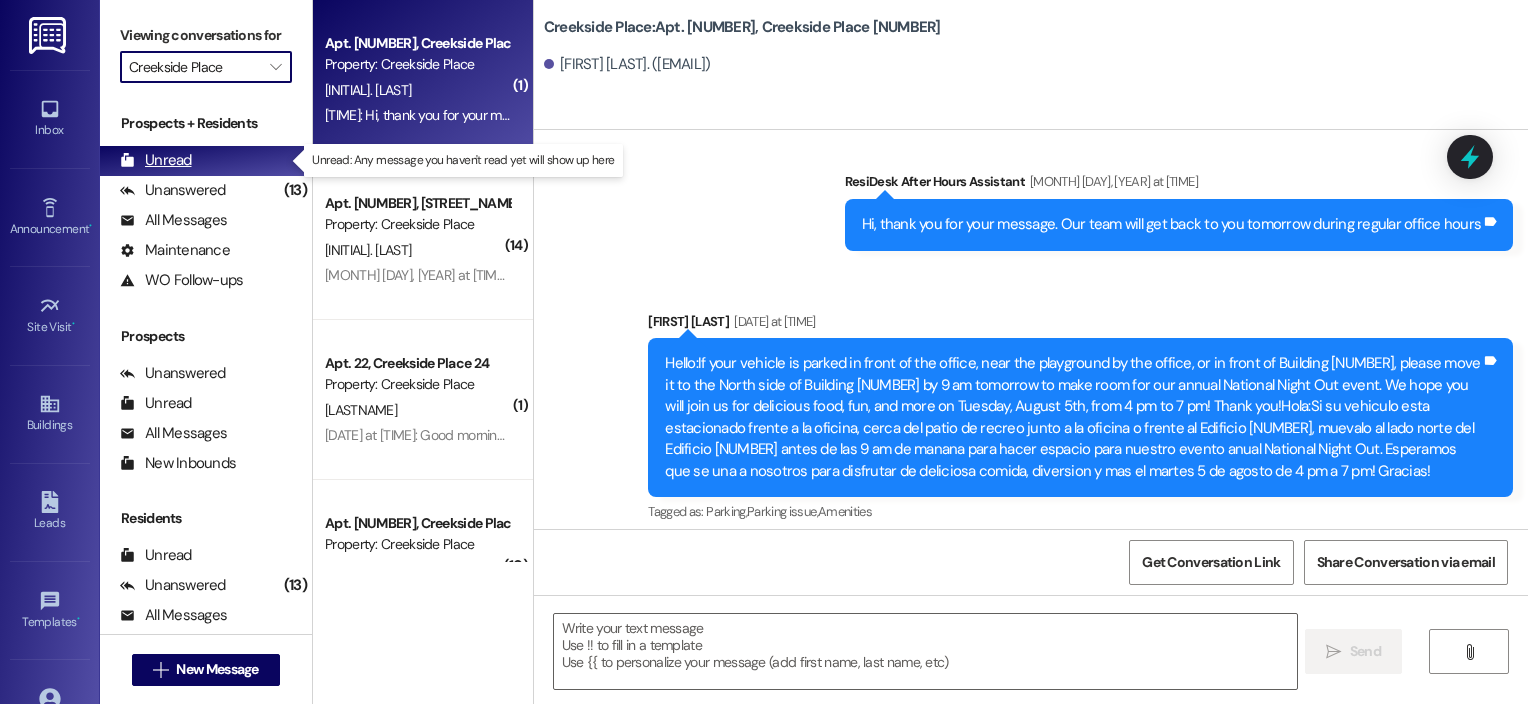 click on "Unread" at bounding box center [156, 160] 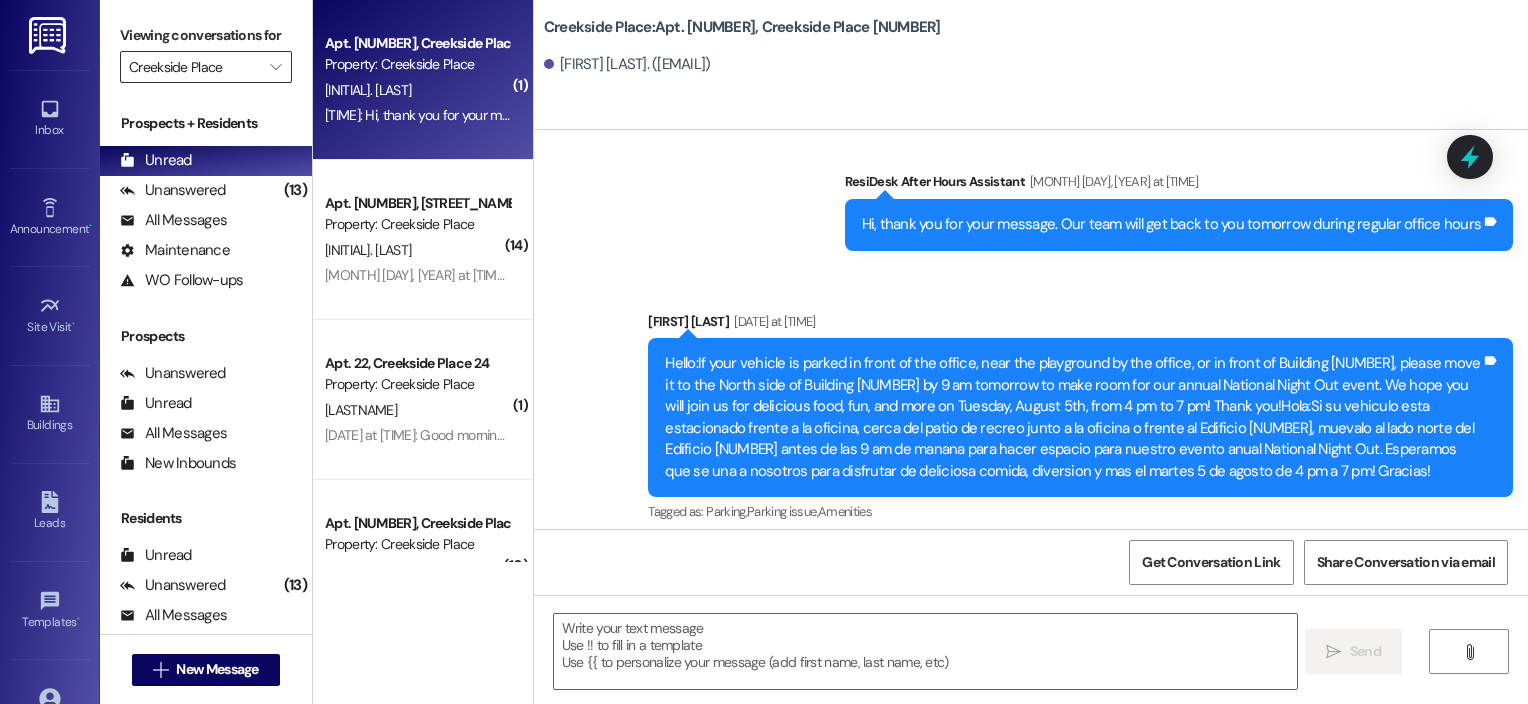 click on "Creekside Place" at bounding box center (194, 67) 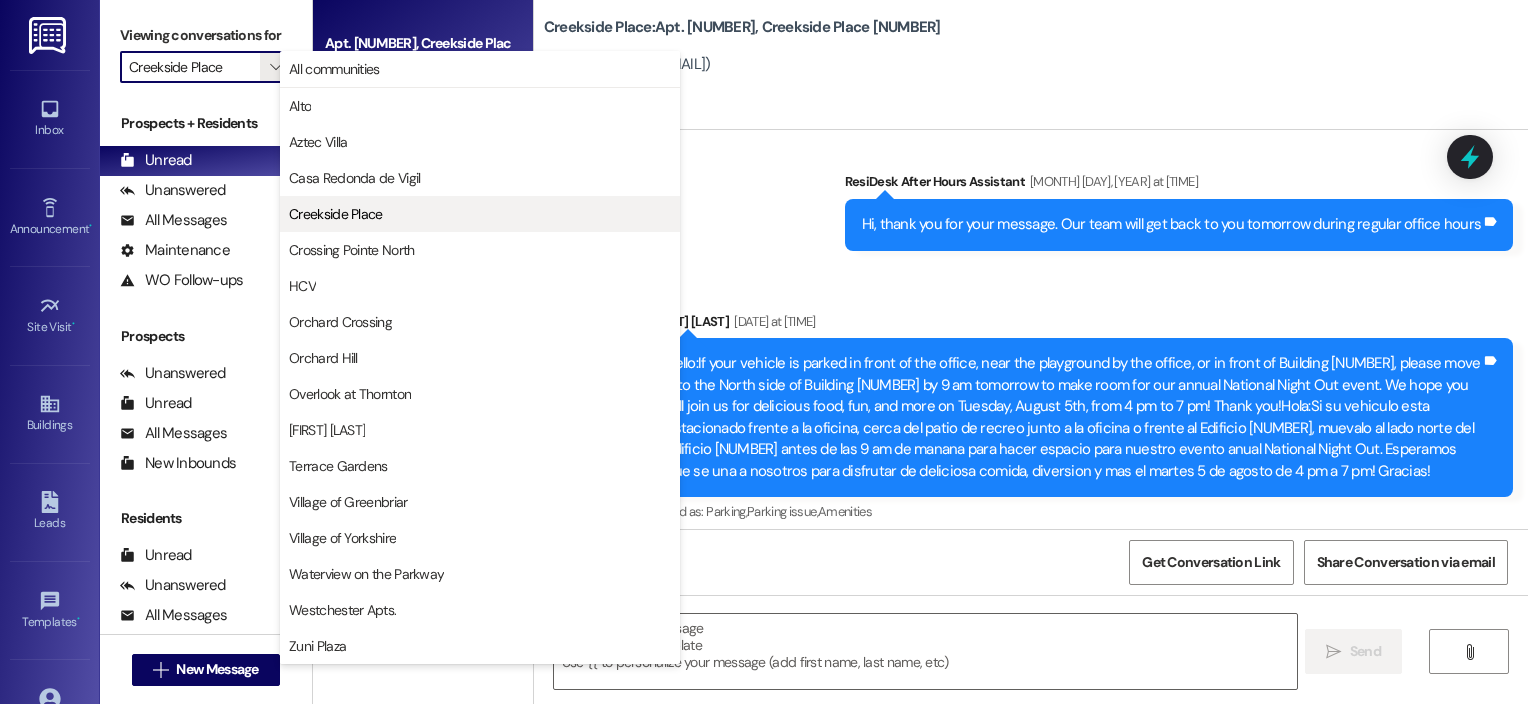 click on "Creekside Place" at bounding box center [336, 214] 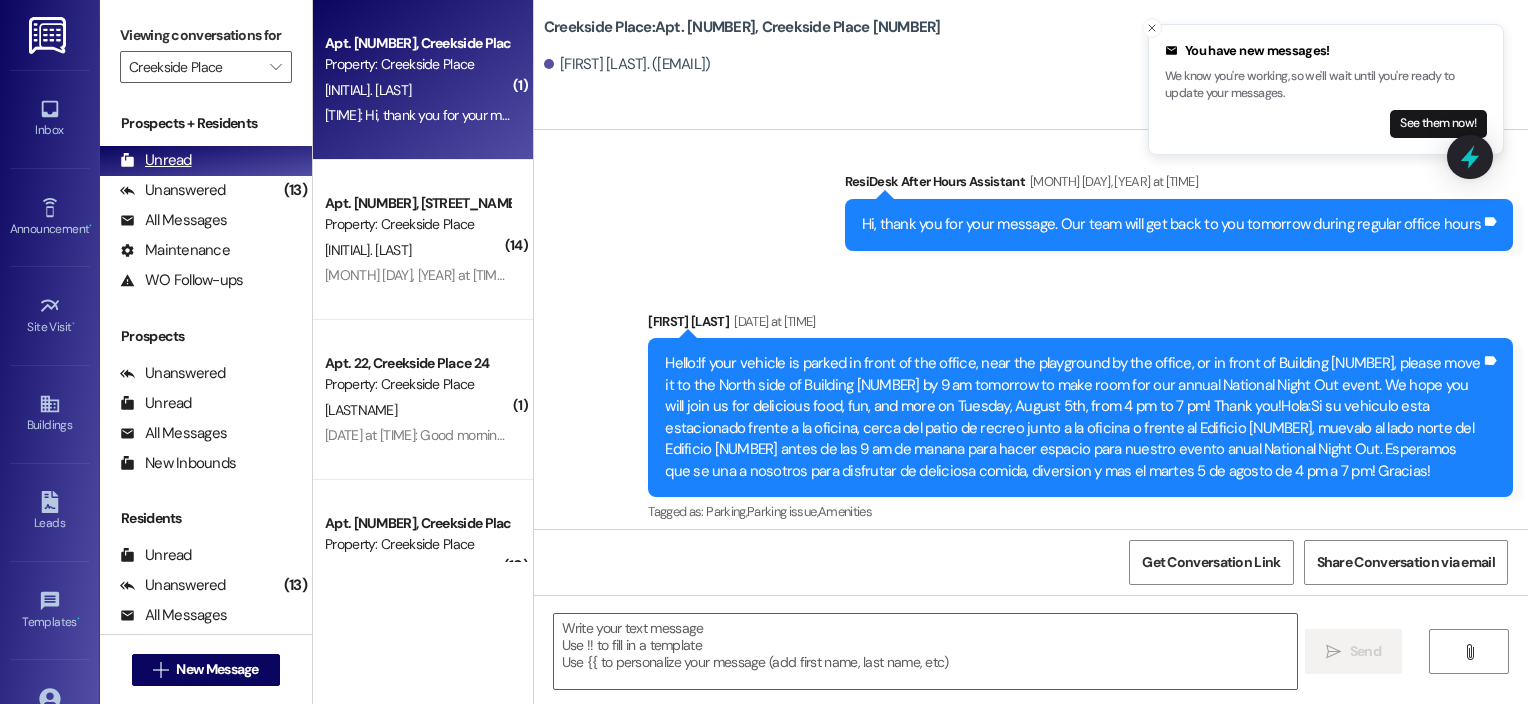 drag, startPoint x: 520, startPoint y: 184, endPoint x: 289, endPoint y: 149, distance: 233.63647 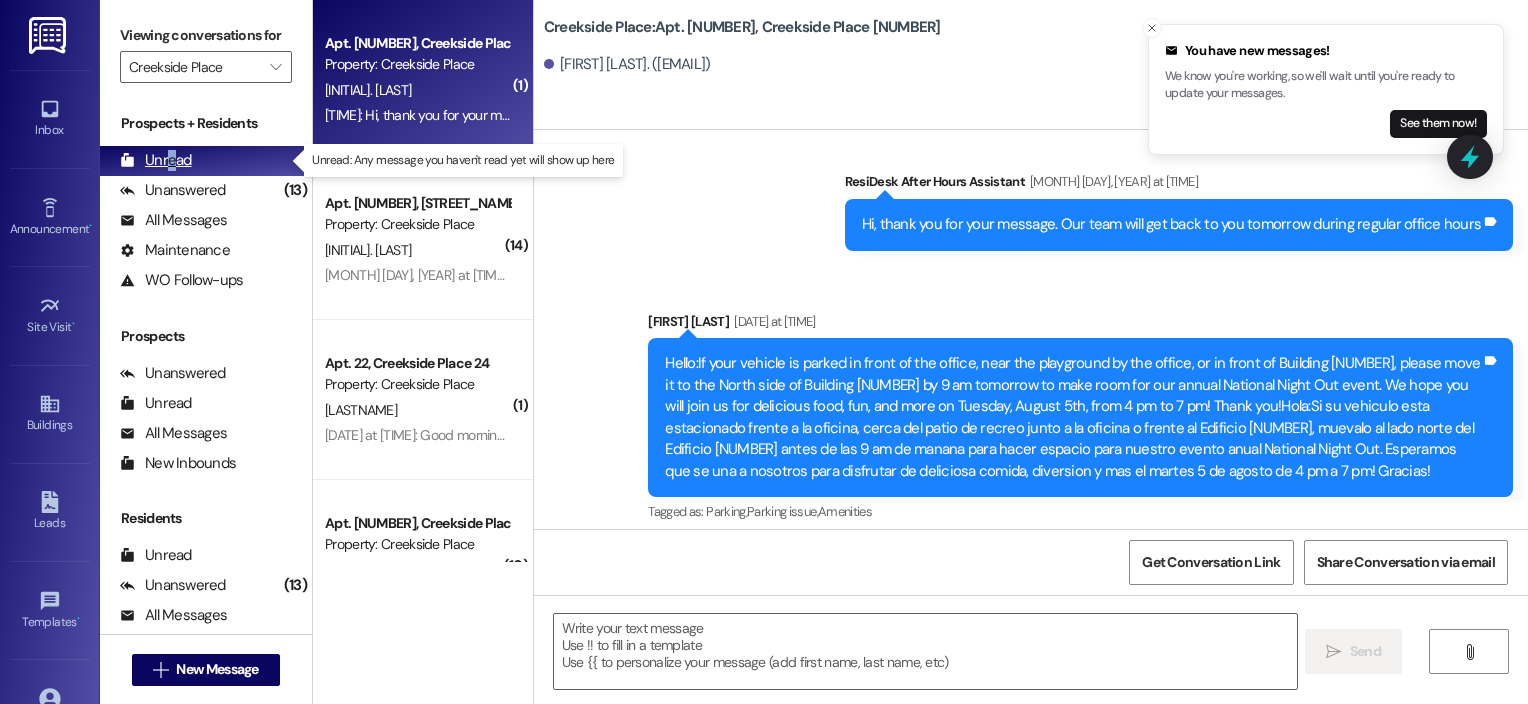 click on "Unread" at bounding box center [156, 160] 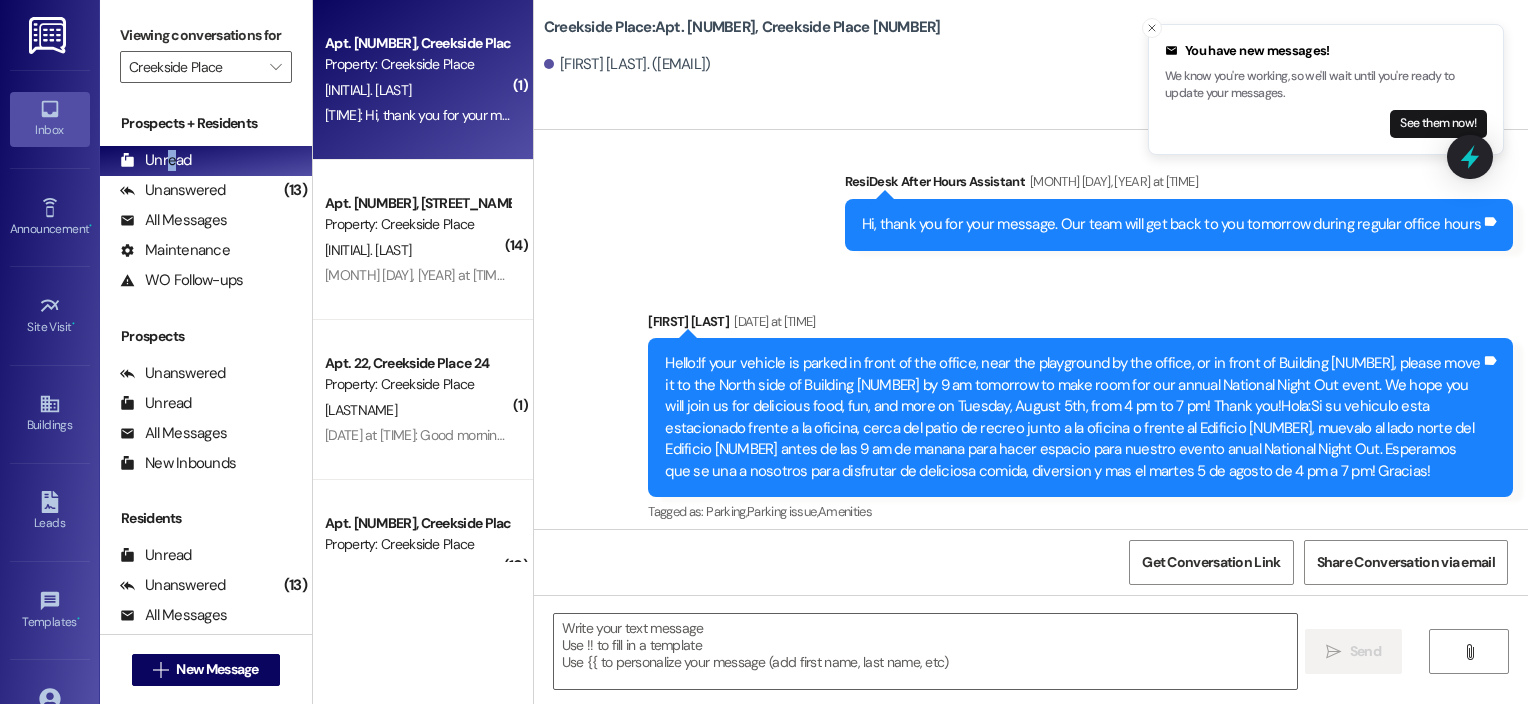 drag, startPoint x: 132, startPoint y: 88, endPoint x: 36, endPoint y: 112, distance: 98.95454 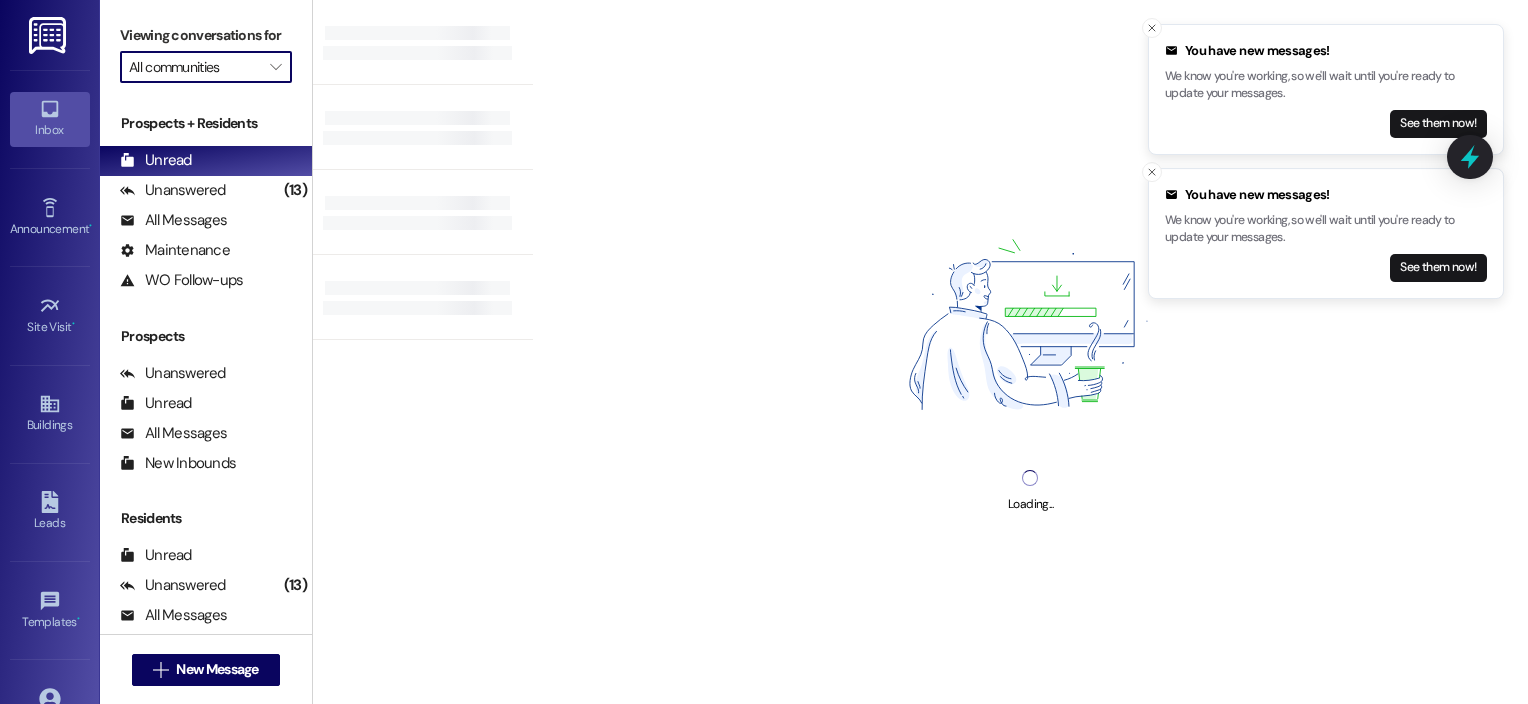click on "All communities" at bounding box center [194, 67] 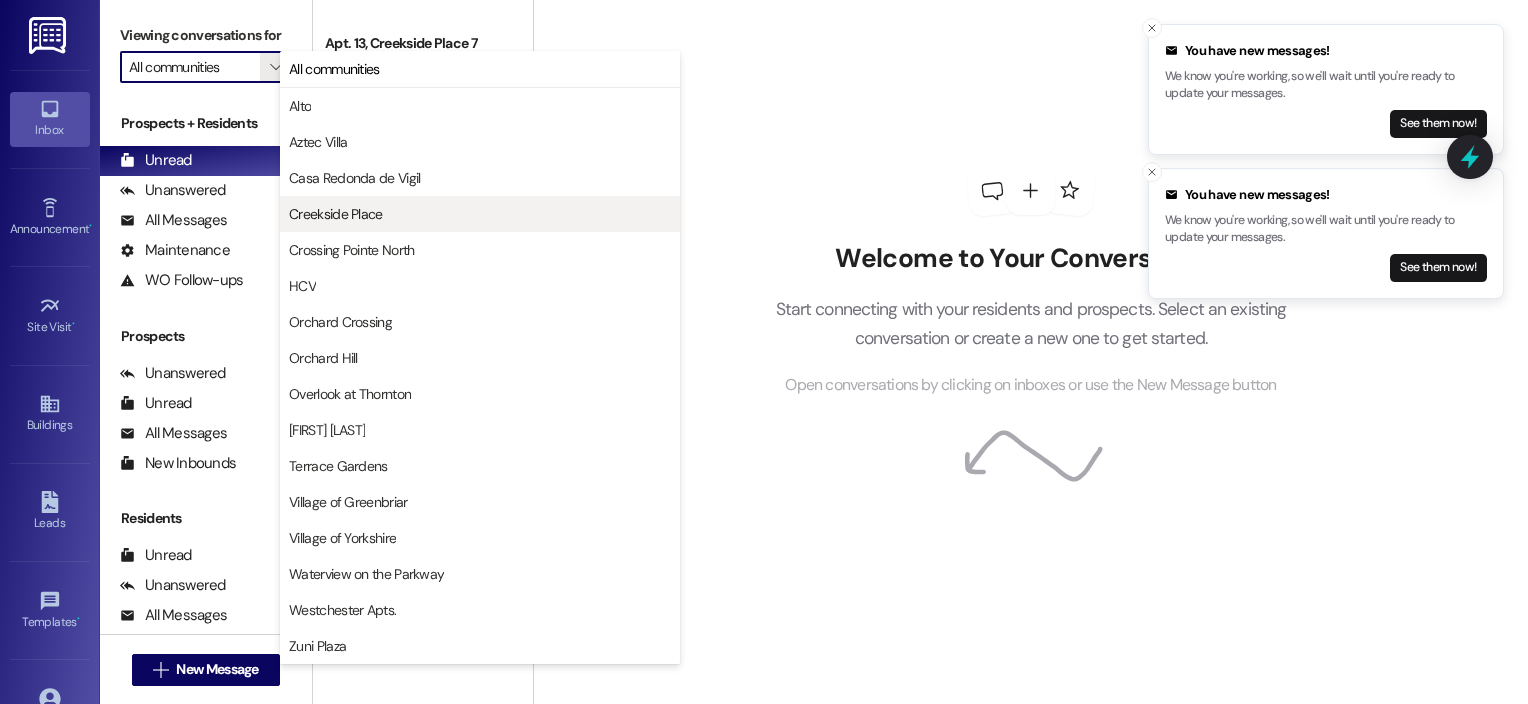 click on "Creekside Place" at bounding box center (336, 214) 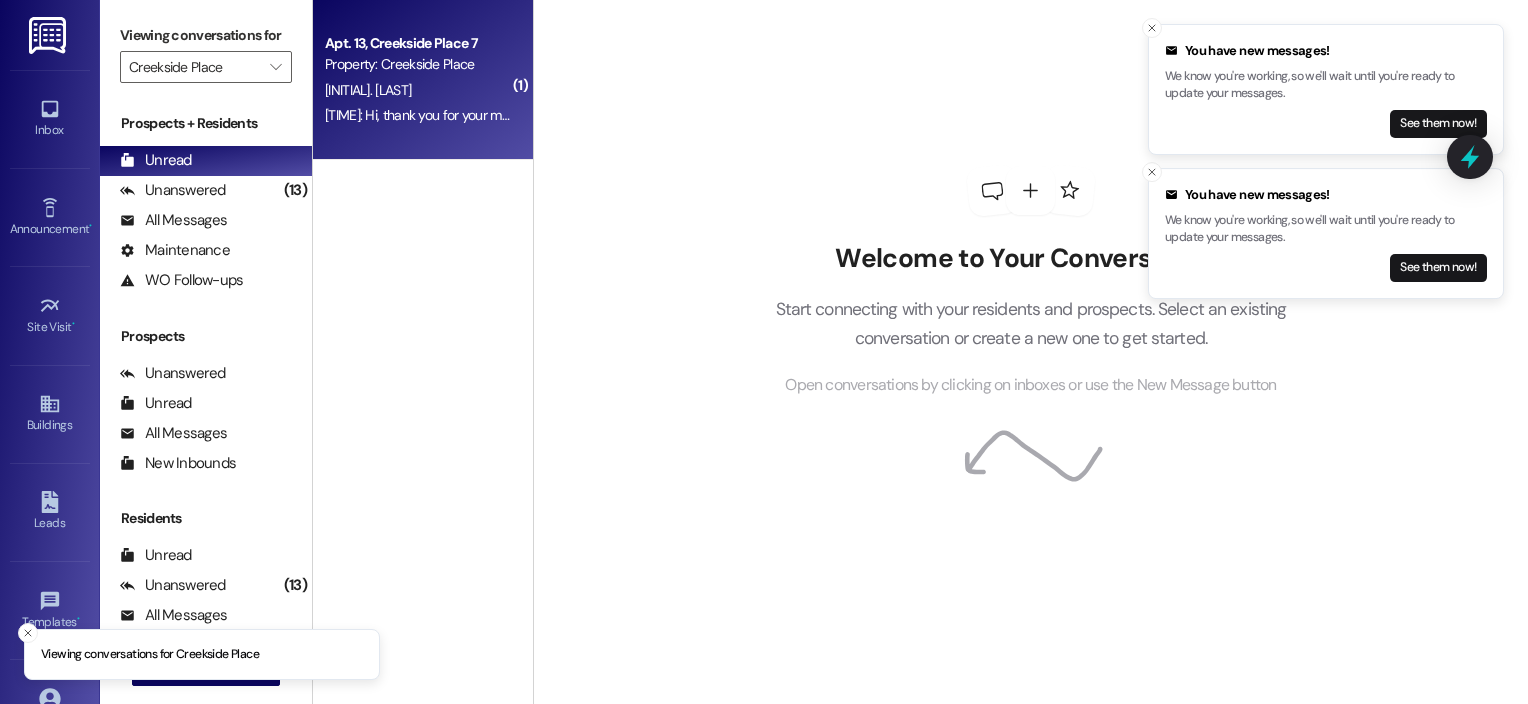 click on "[TIME]: Hi, thank you for your message. Our team will get back to you tomorrow during regular office hours [TIME]: Hi, thank you for your message. Our team will get back to you tomorrow during regular office hours" at bounding box center (417, 115) 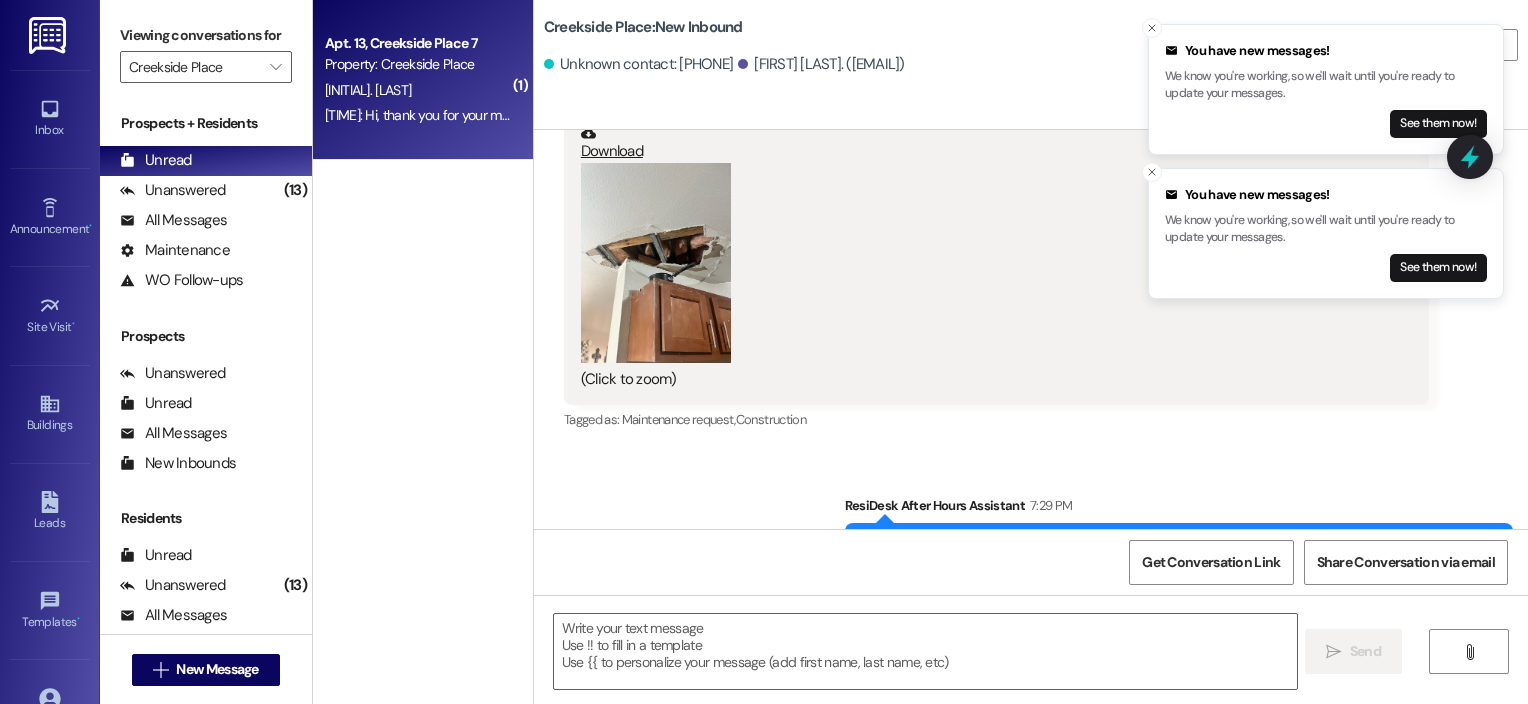 scroll, scrollTop: 5022, scrollLeft: 0, axis: vertical 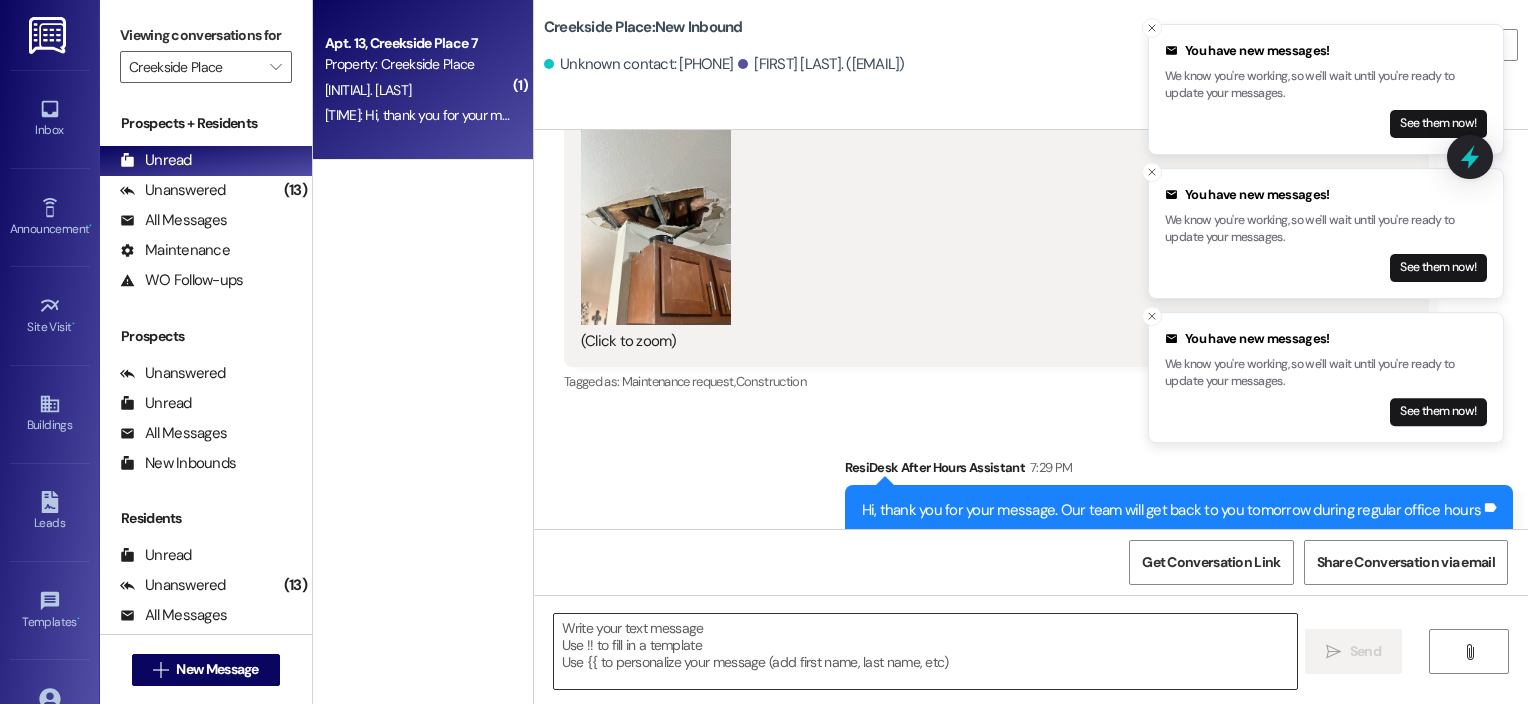 click at bounding box center (926, 651) 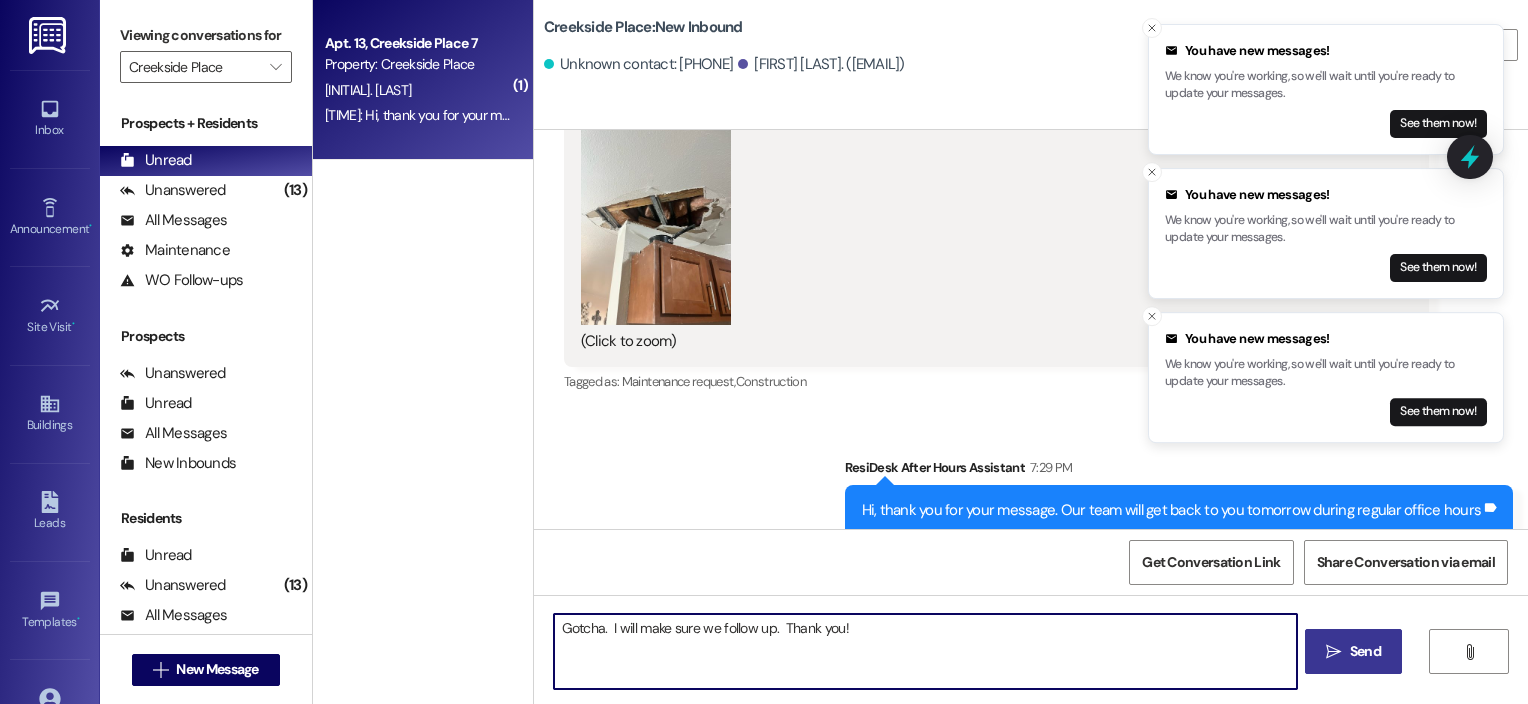 type on "Gotcha.  I will make sure we follow up.  Thank you!" 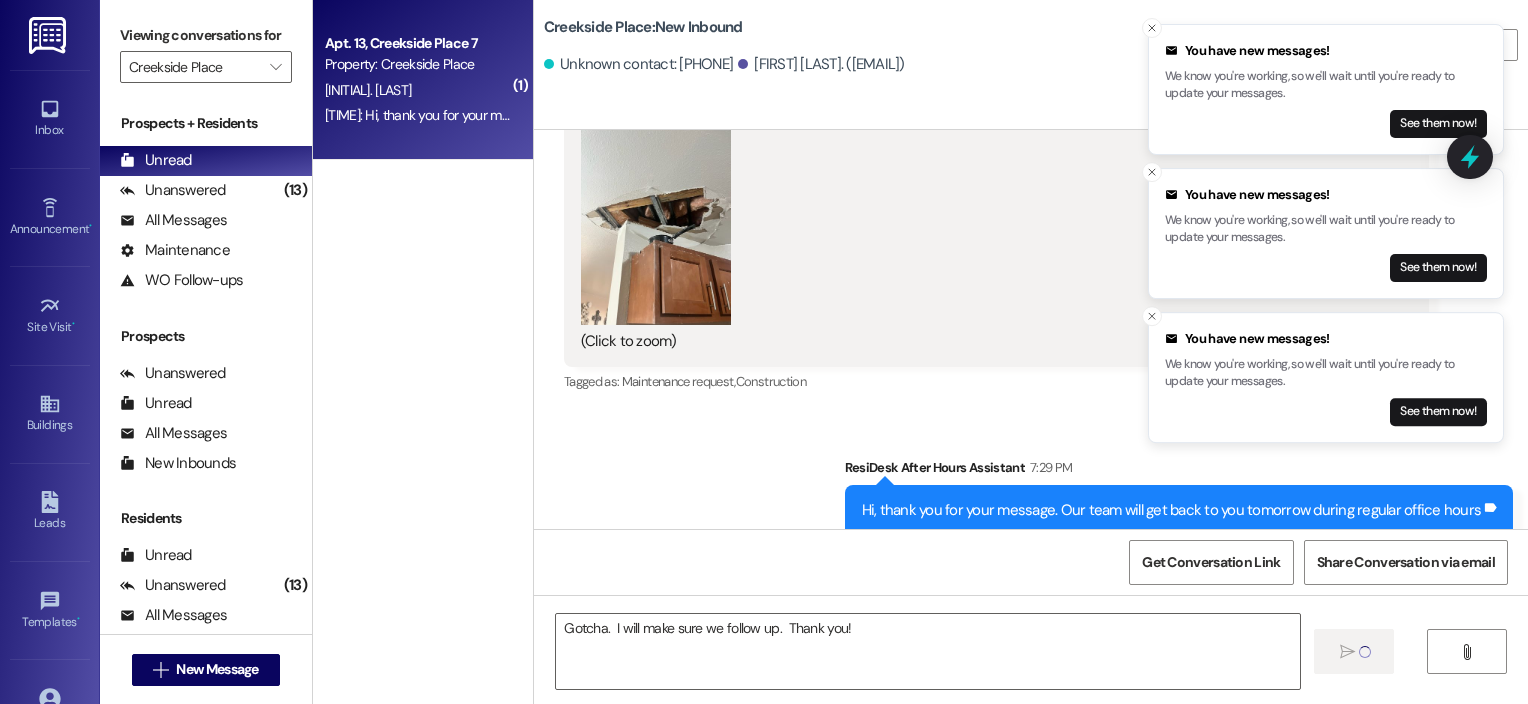 type 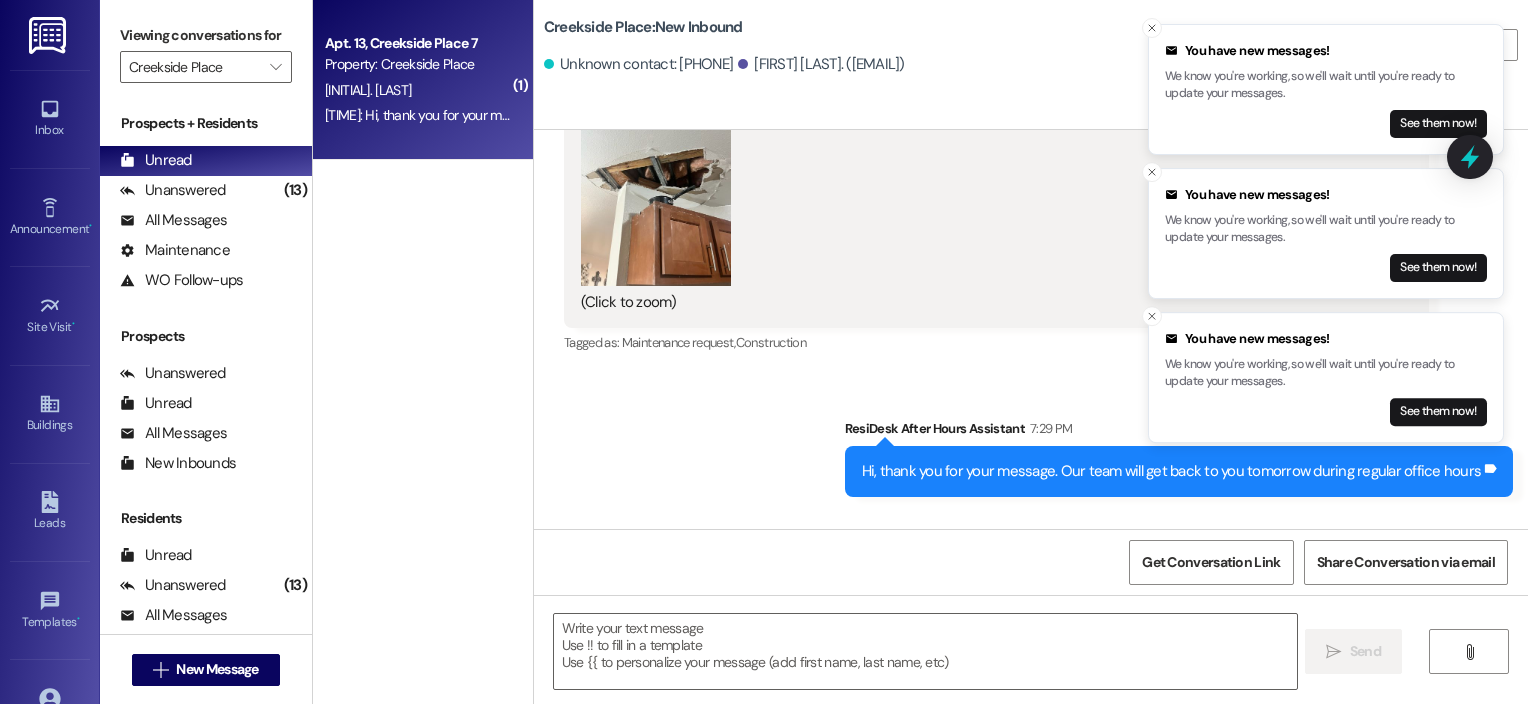scroll, scrollTop: 4861, scrollLeft: 0, axis: vertical 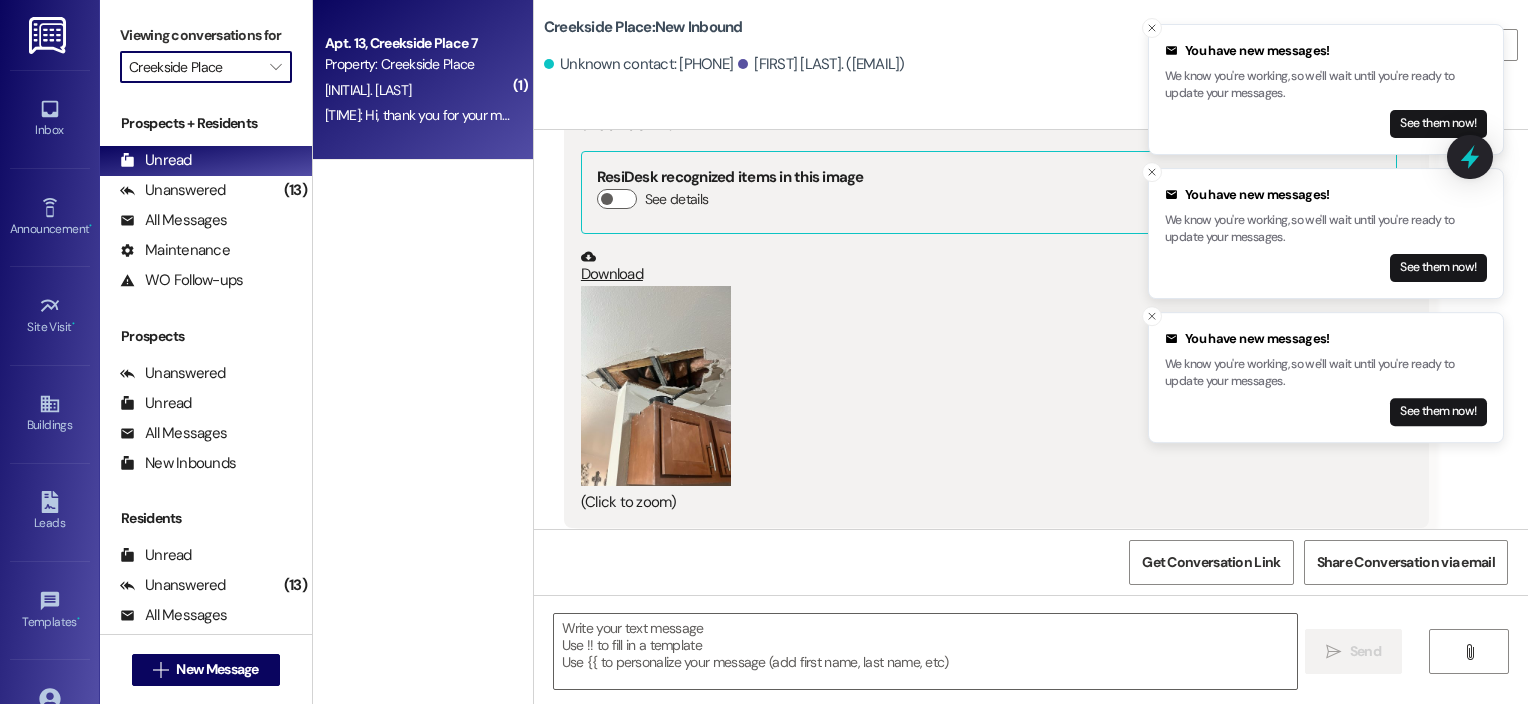 click on "Creekside Place" at bounding box center [194, 67] 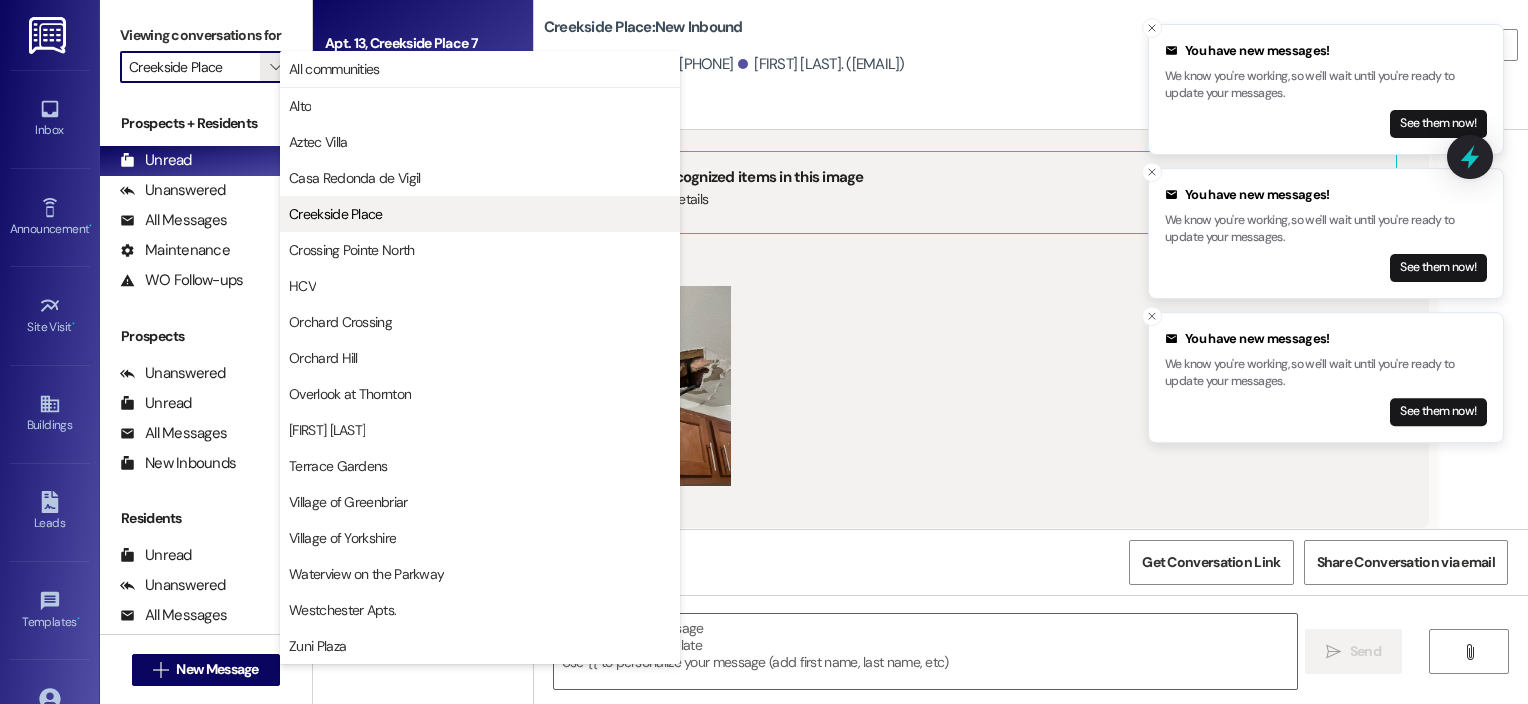 click on "Creekside Place" at bounding box center [336, 214] 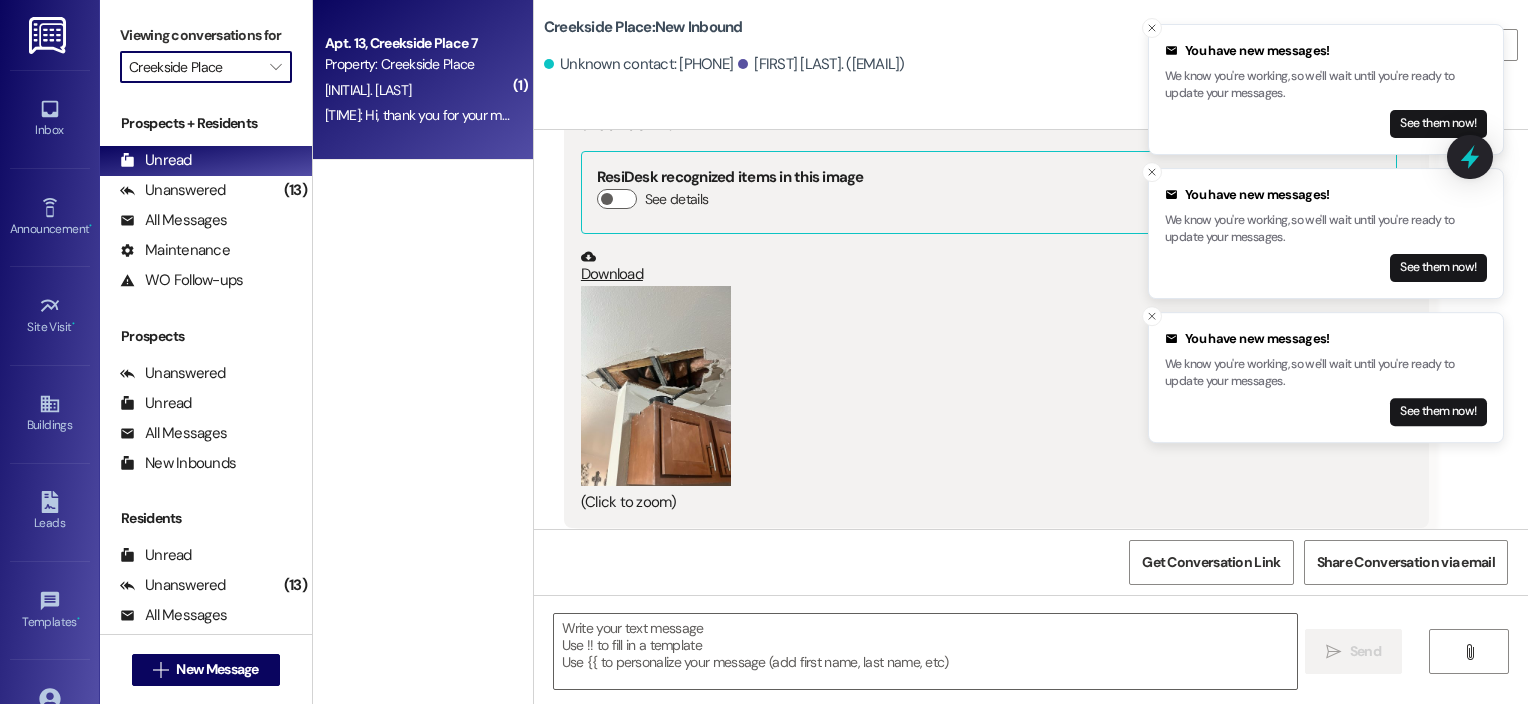 click on "[INITIAL]. [LAST]" at bounding box center (417, 90) 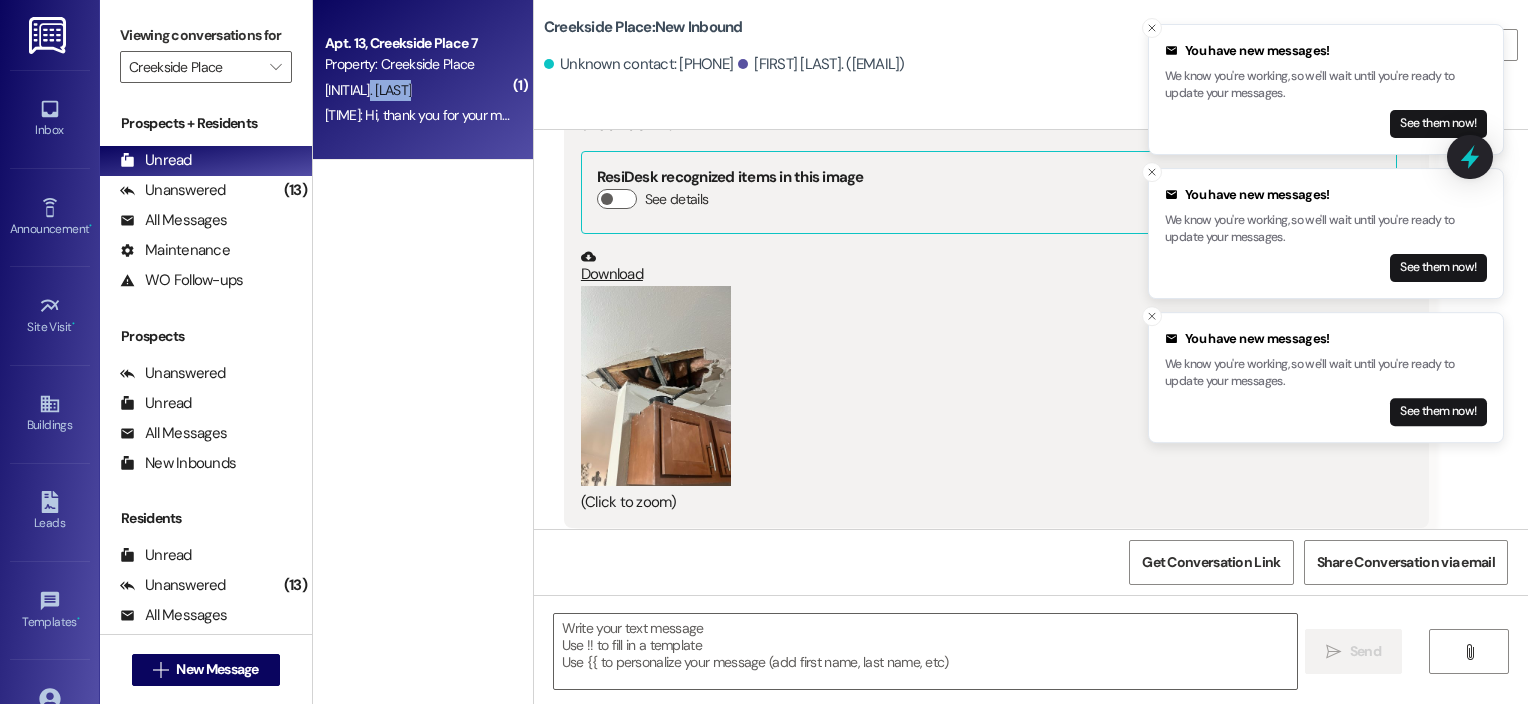 click on "[INITIAL]. [LAST]" at bounding box center [417, 90] 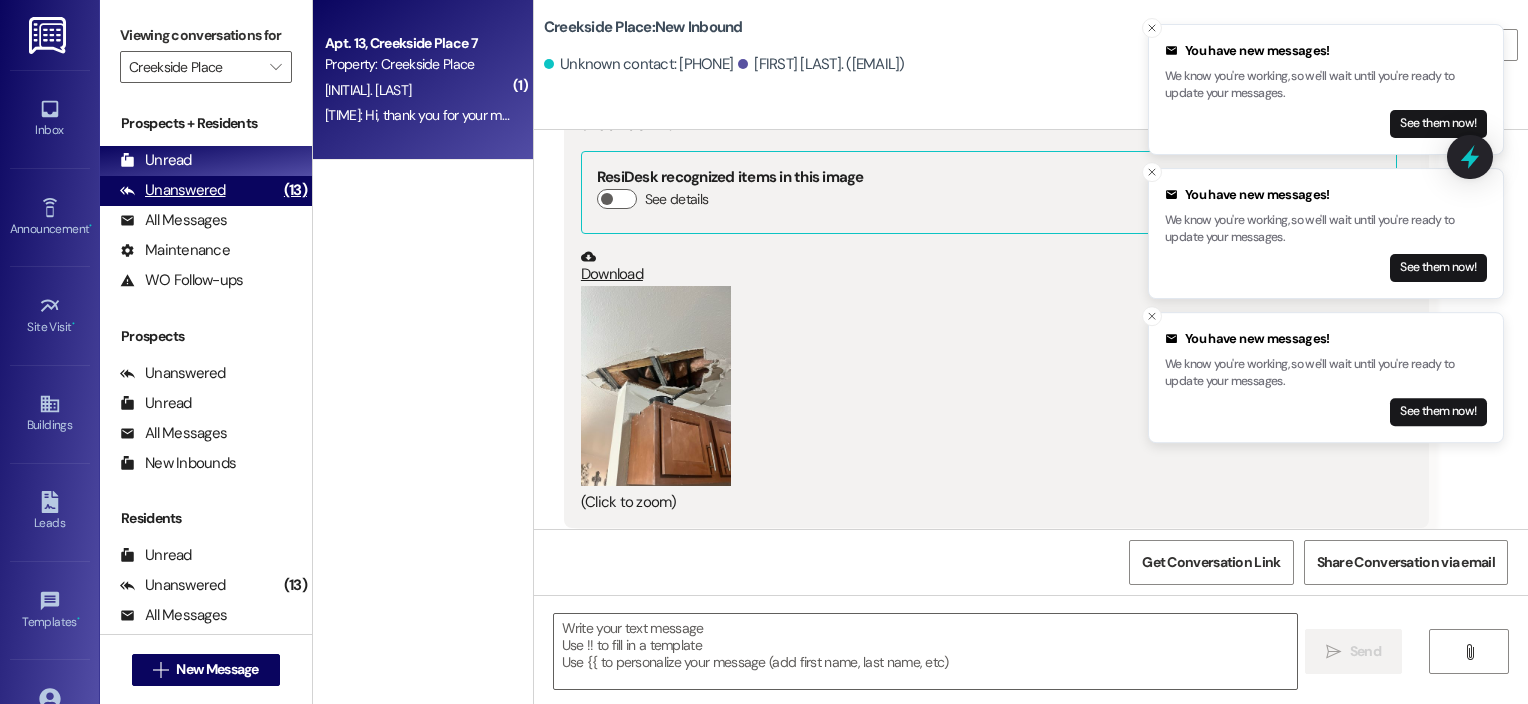 click on "Unanswered" at bounding box center [173, 190] 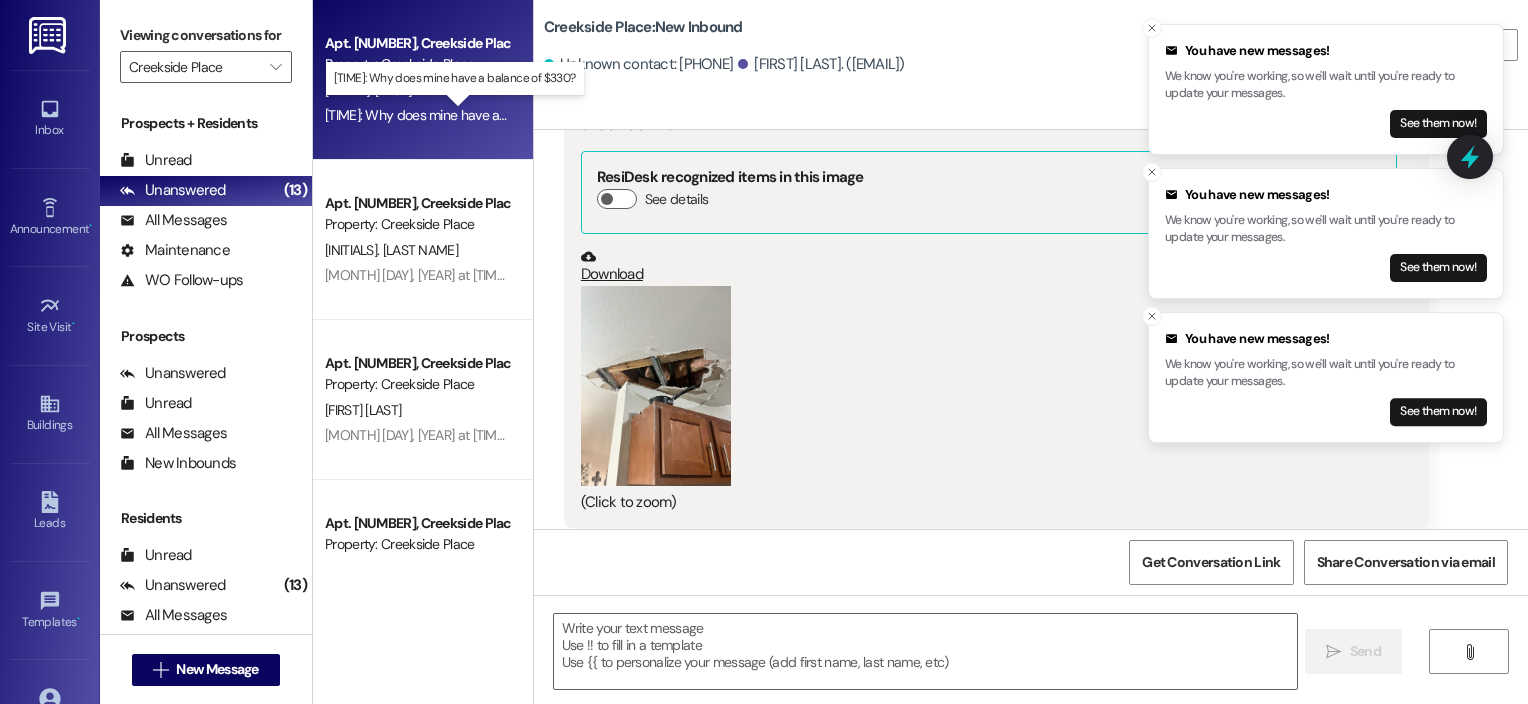 click on "[TIME]: Why does mine have a balance of $330? [TIME]: Why does mine have a balance of $330?" at bounding box center [465, 115] 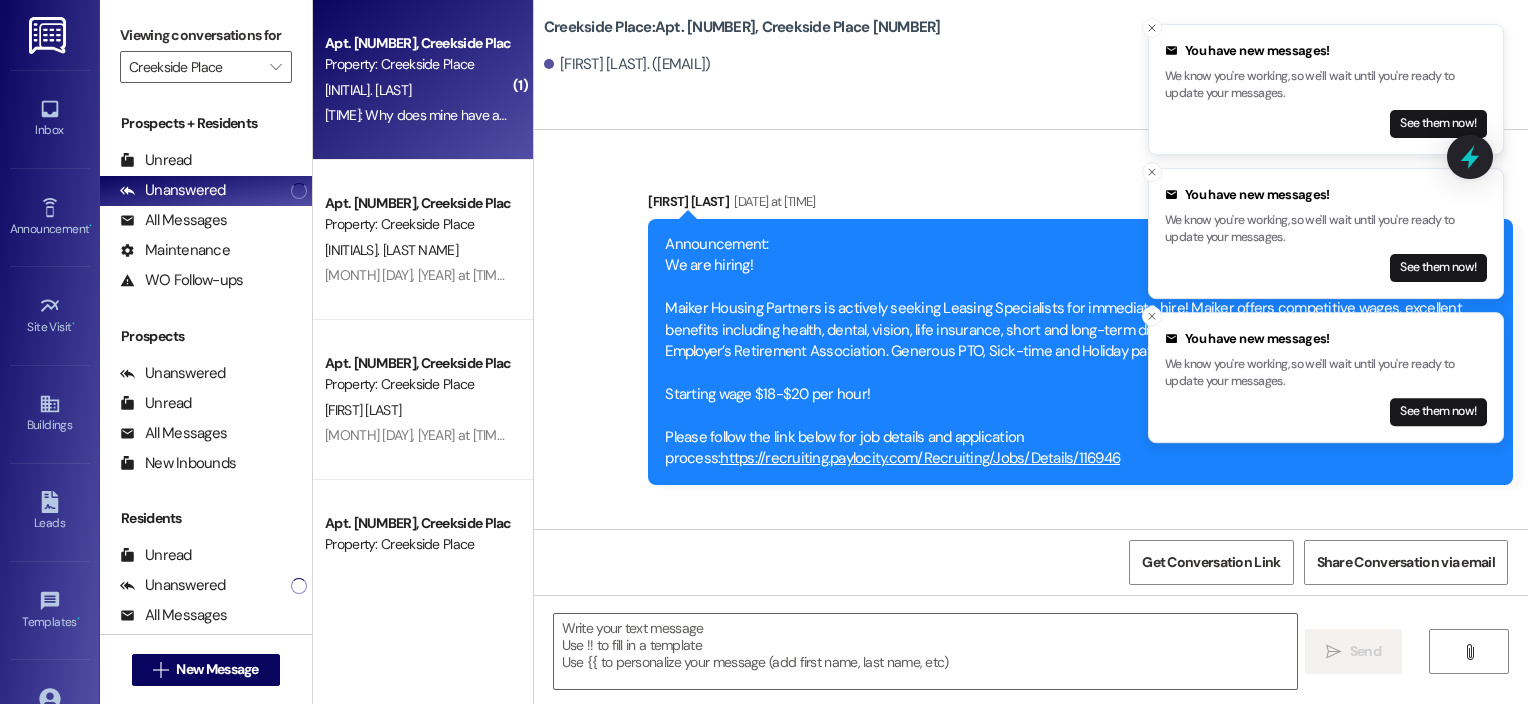 scroll, scrollTop: 63540, scrollLeft: 0, axis: vertical 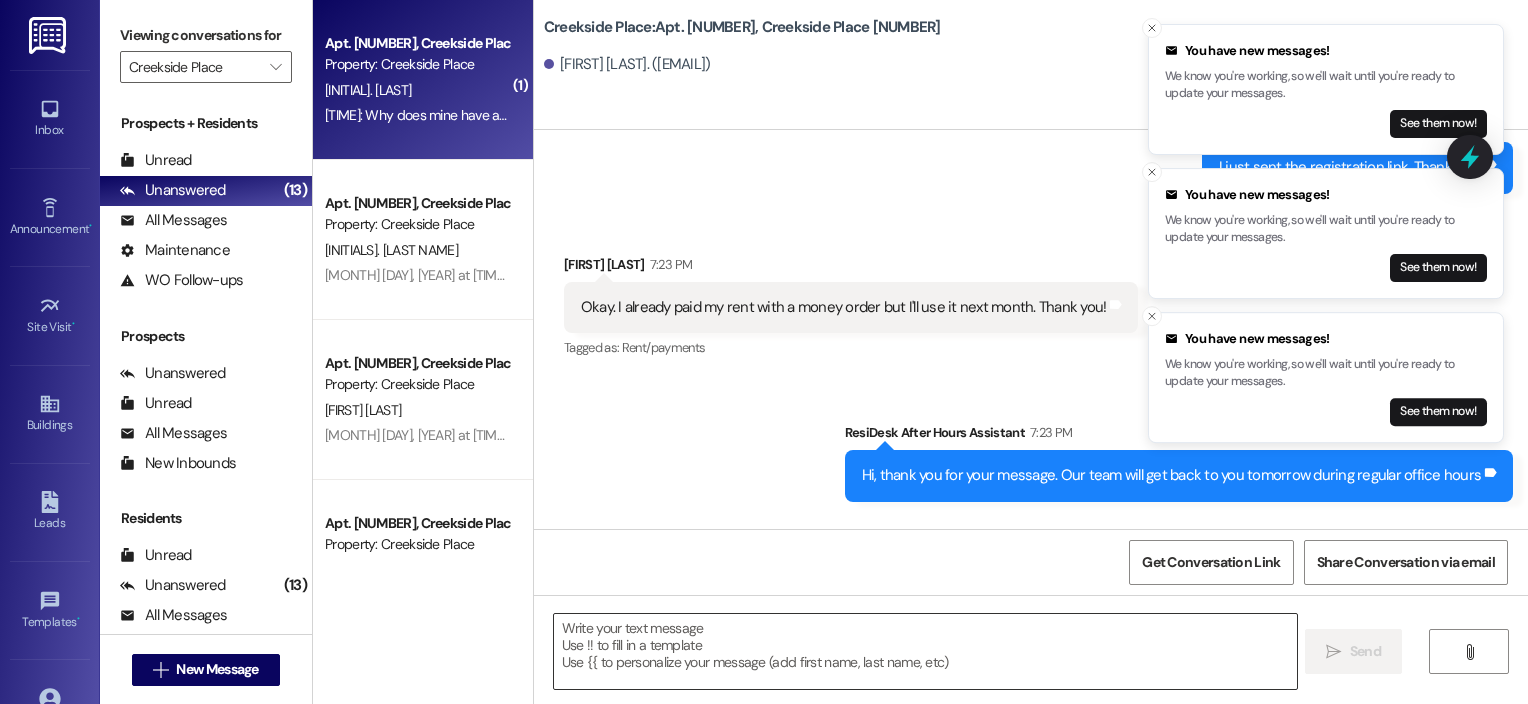 click at bounding box center (926, 651) 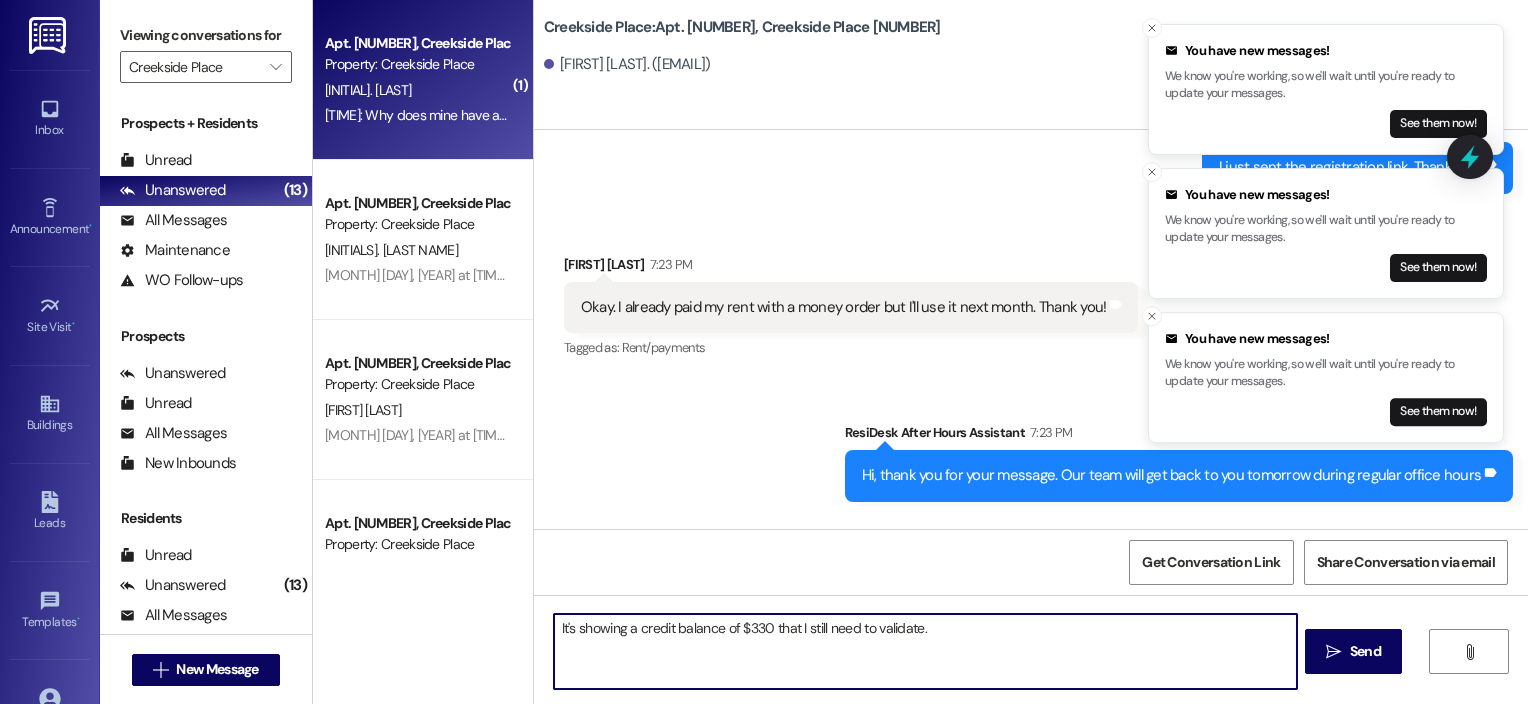 type on "It's showing a credit balance of $330 that I still need to validate." 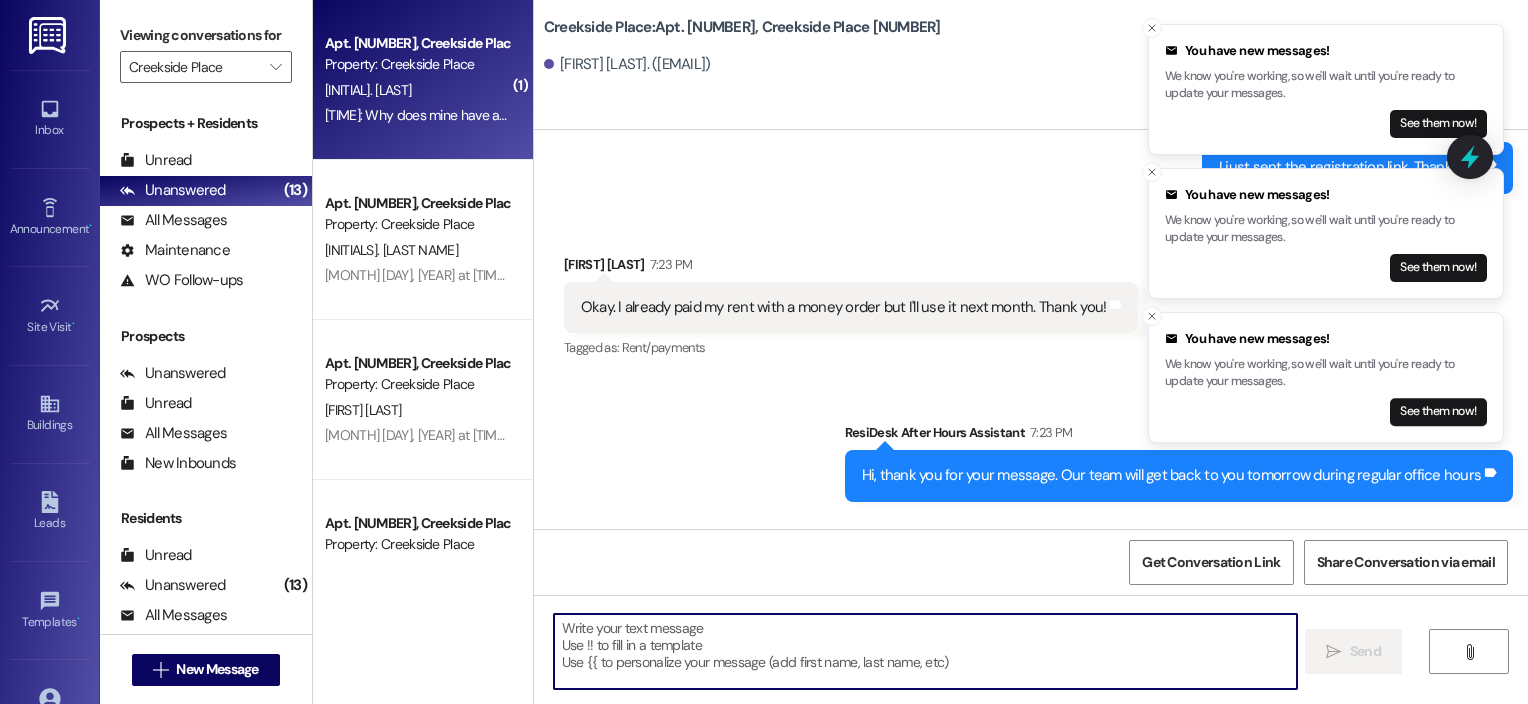 click at bounding box center [926, 651] 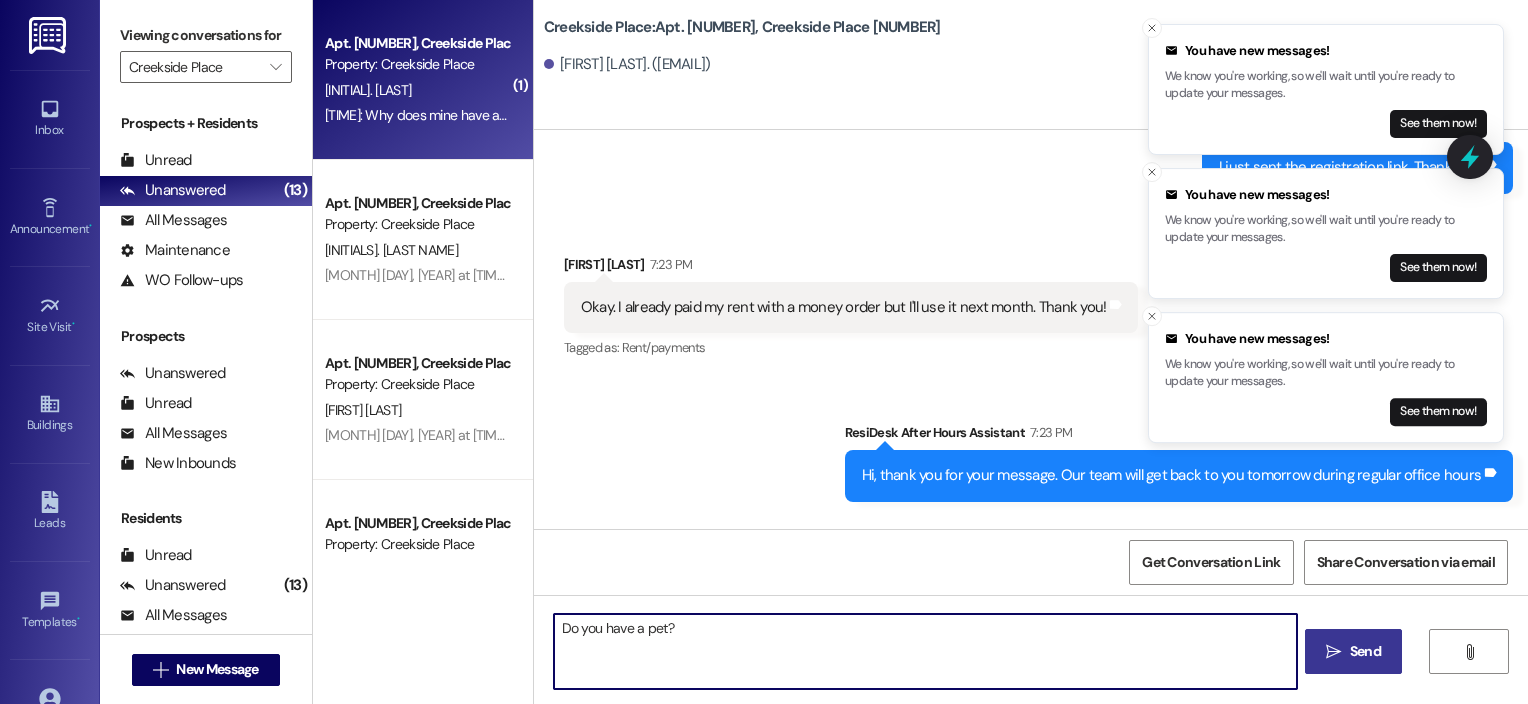 type on "Do you have a pet?" 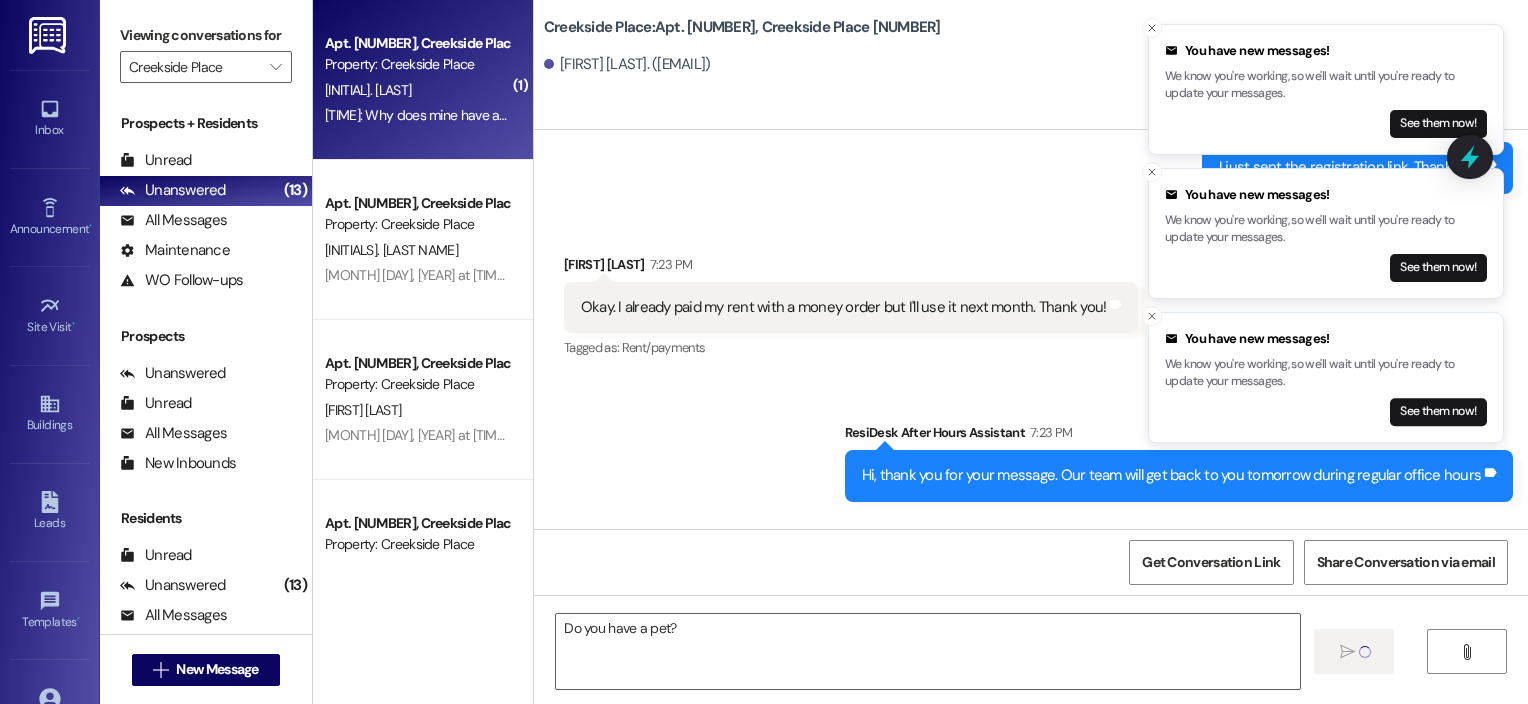 type 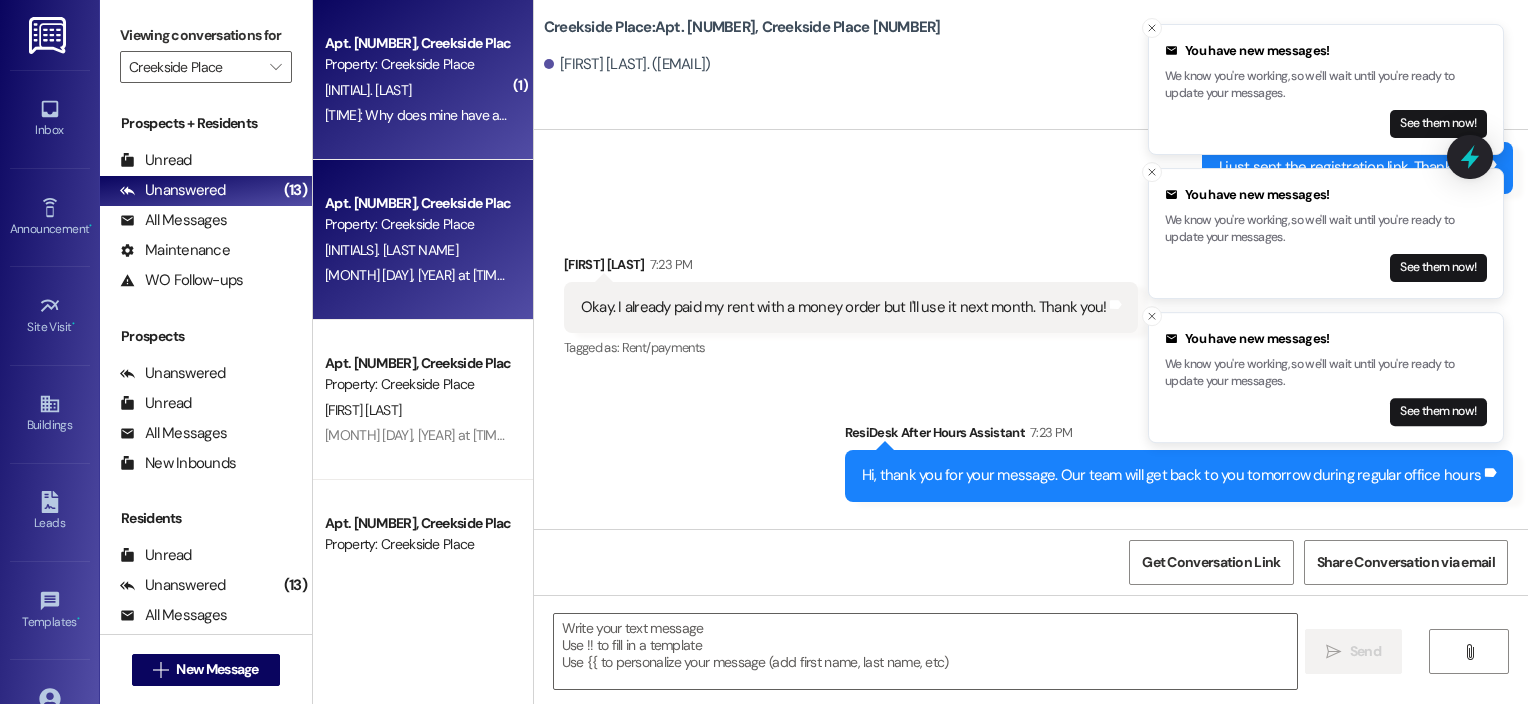 click on "[MONTH] [DAY], [YEAR] at [TIME]: Hello:If your vehicle is parked in front of the office, near the playground by the office, or in front of Building [NUMBER], please move it to the North side of Building [NUMBER] by [TIME] tomorrow to make room for our annual National Night Out event. We hope you will join us for delicious food, fun, and more on Tuesday, [MONTH] [DAY], from [TIME] to [TIME]! Thank you!Hola:Si su vehiculo esta estacionado frente a la oficina, cerca del patio de recreo junto a la oficina o frente al Edificio [NUMBER], muevalo al lado norte del Edificio [NUMBER] antes de las [TIME] de manana para hacer espacio para nuestro evento anual National Night Out. Esperamos que se una a nosotros para disfrutar de deliciosa comida, diversion y mas el martes [DAY] [MONTH] de [TIME] a [TIME]! Gracias!" at bounding box center (417, 275) 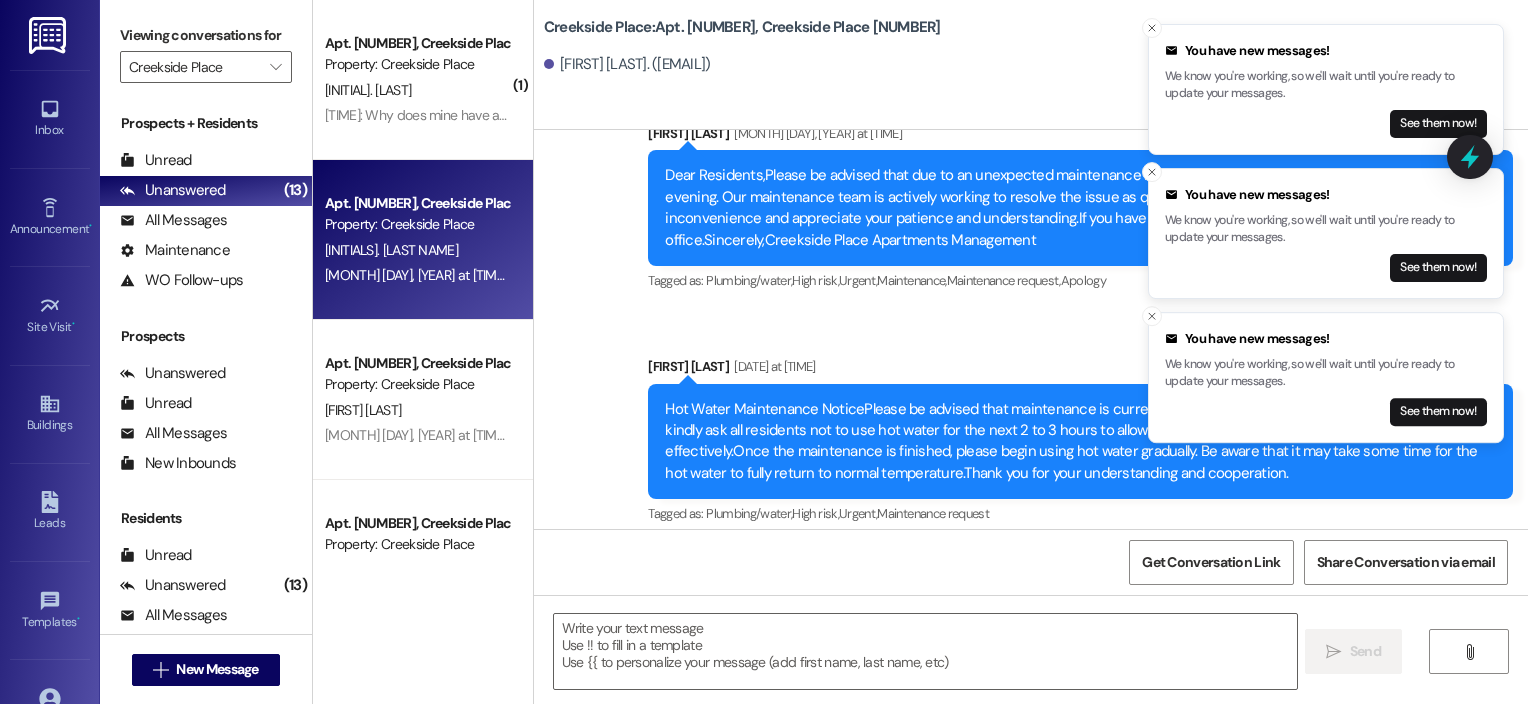 scroll, scrollTop: 60230, scrollLeft: 0, axis: vertical 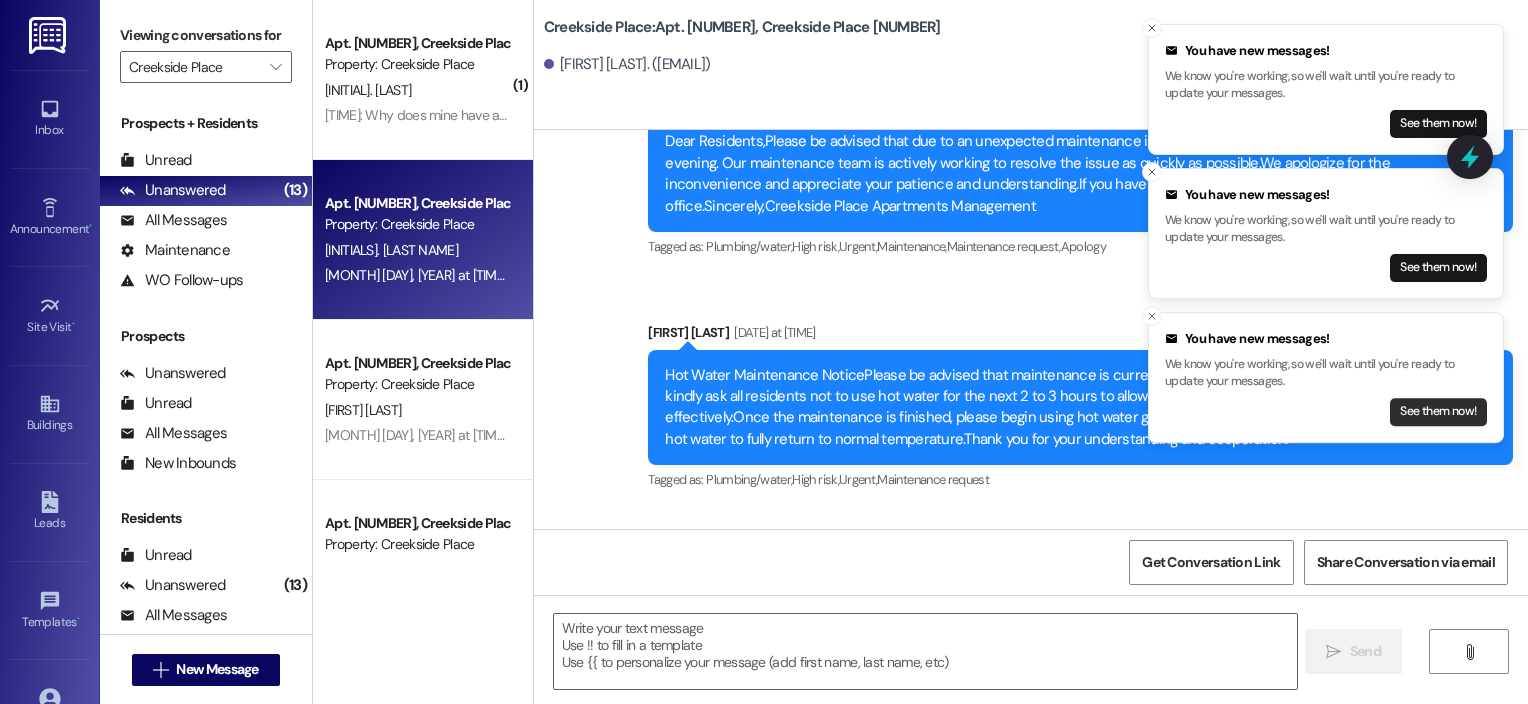 click on "See them now!" at bounding box center [1438, 412] 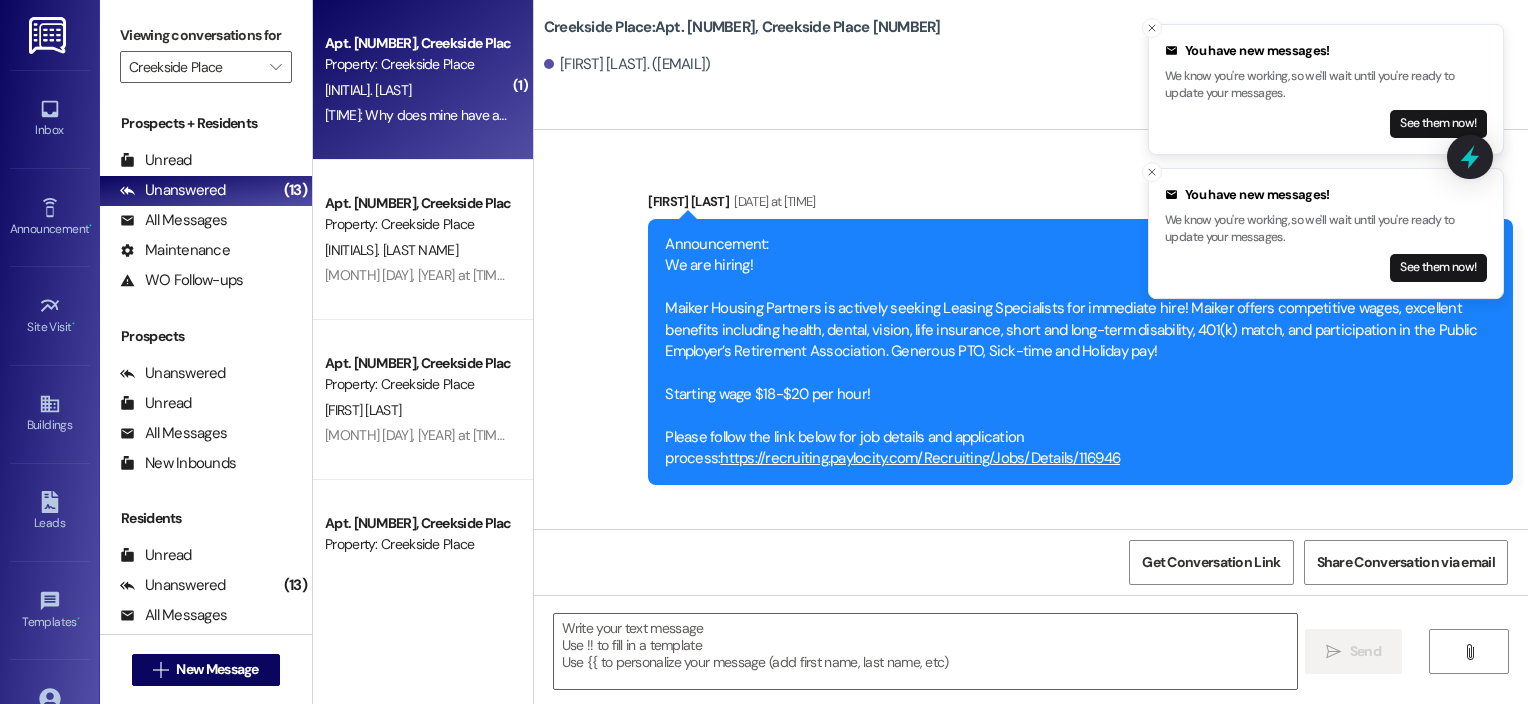 scroll, scrollTop: 63989, scrollLeft: 0, axis: vertical 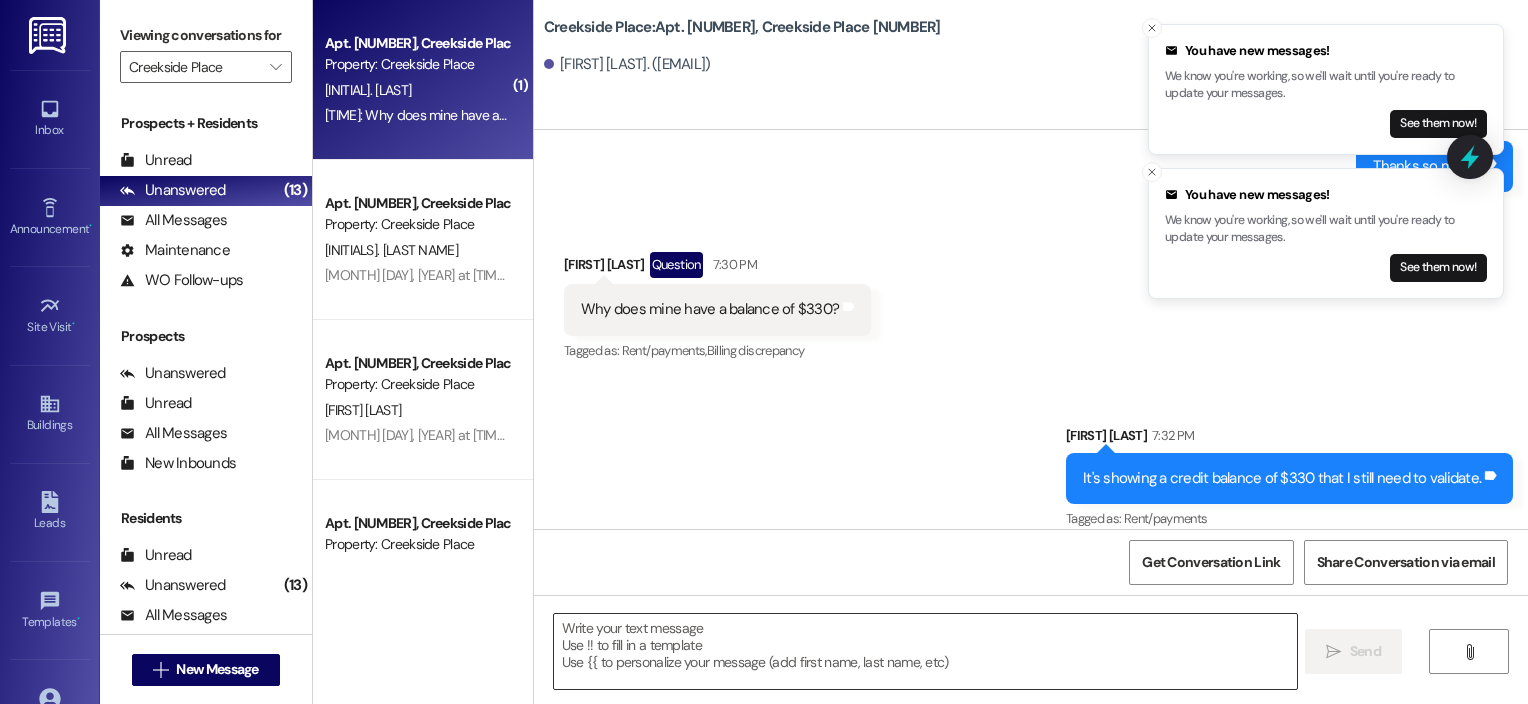 click at bounding box center [926, 651] 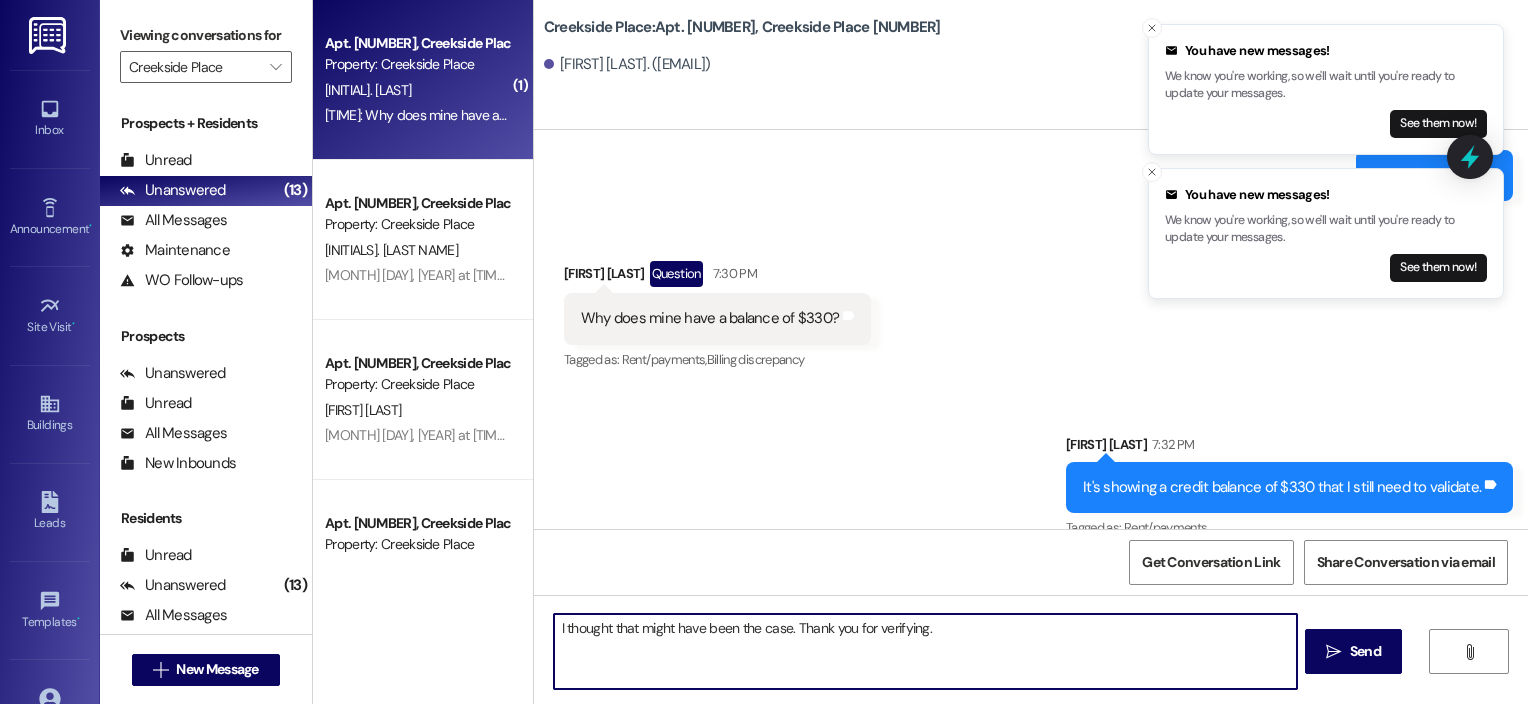 scroll, scrollTop: 63990, scrollLeft: 0, axis: vertical 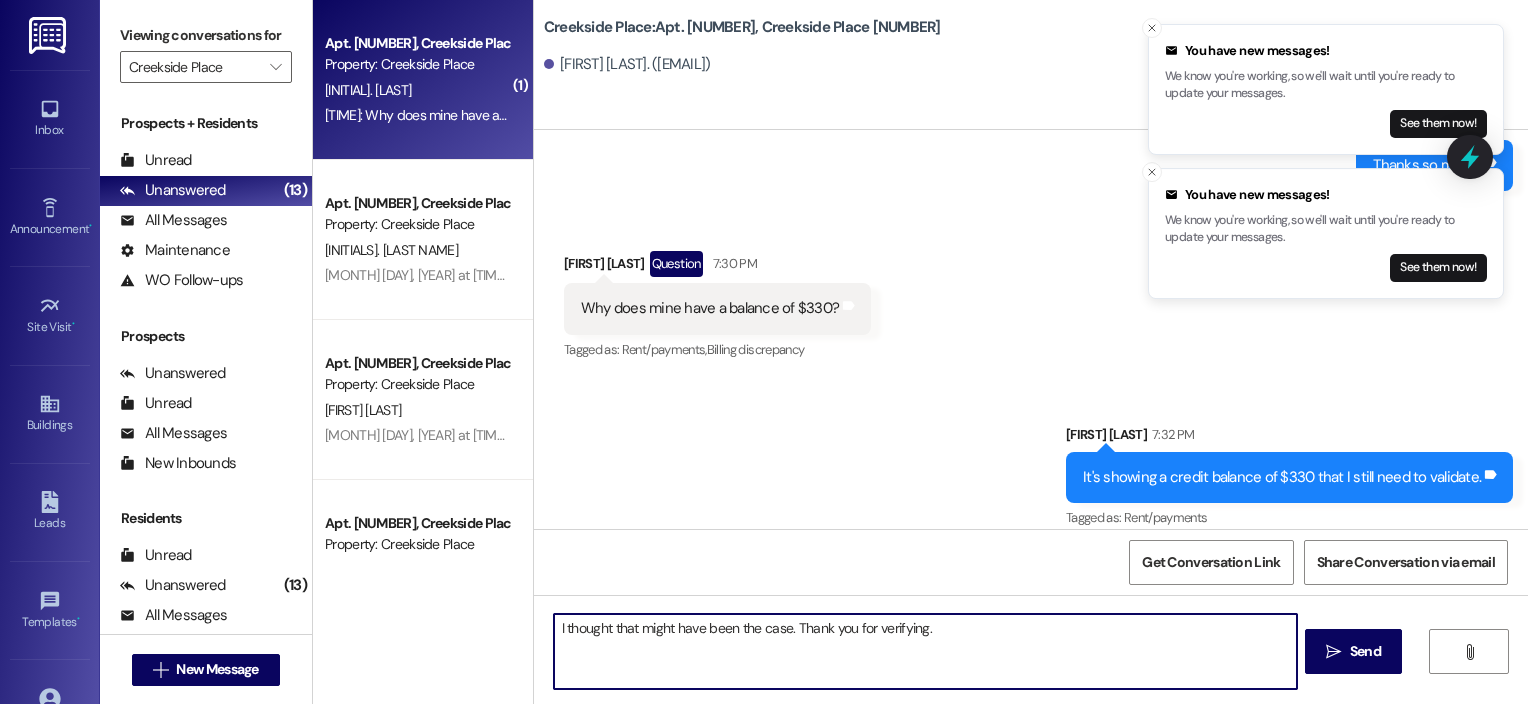 click on "I thought that might have been the case. Thank you for verifying." at bounding box center [926, 651] 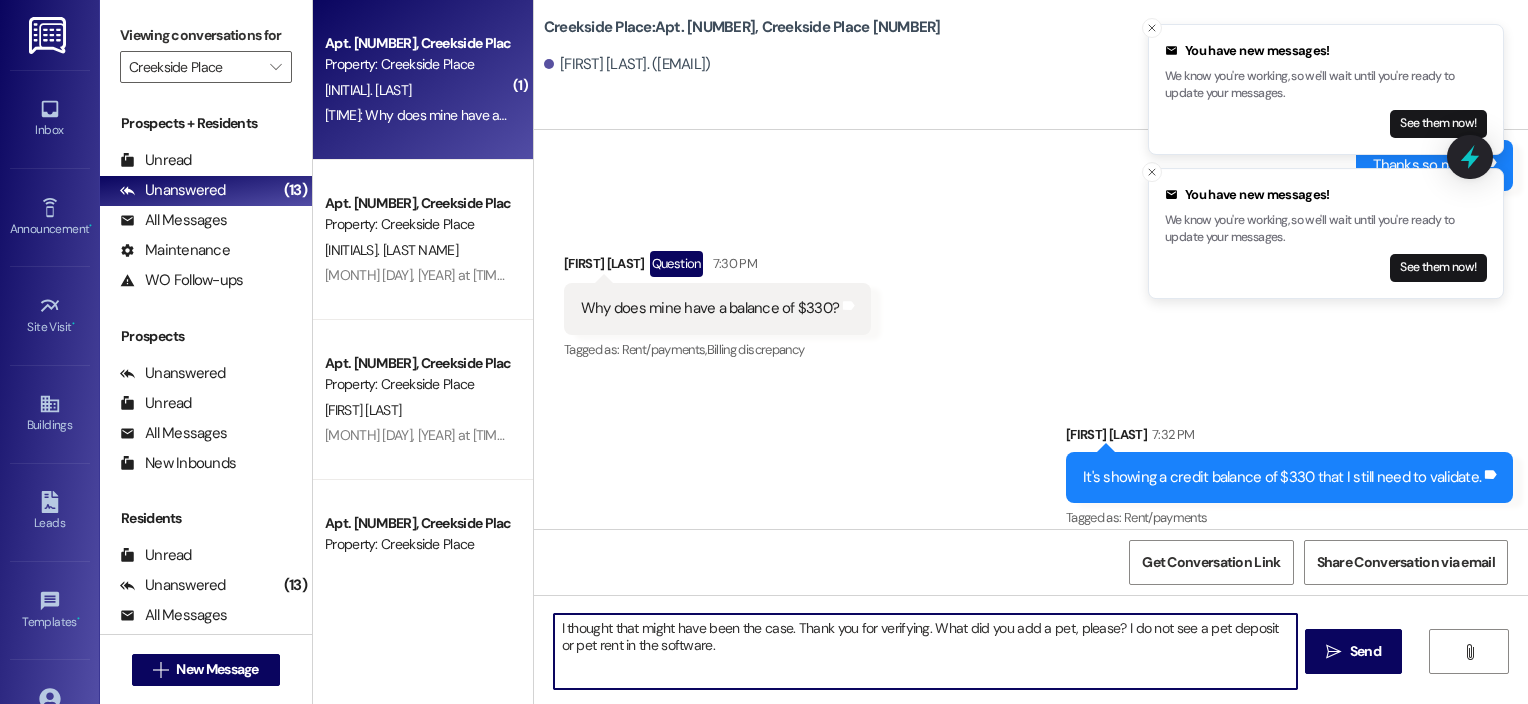 click on "I thought that might have been the case. Thank you for verifying. What did you add a pet, please? I do not see a pet deposit or pet rent in the software." at bounding box center [926, 651] 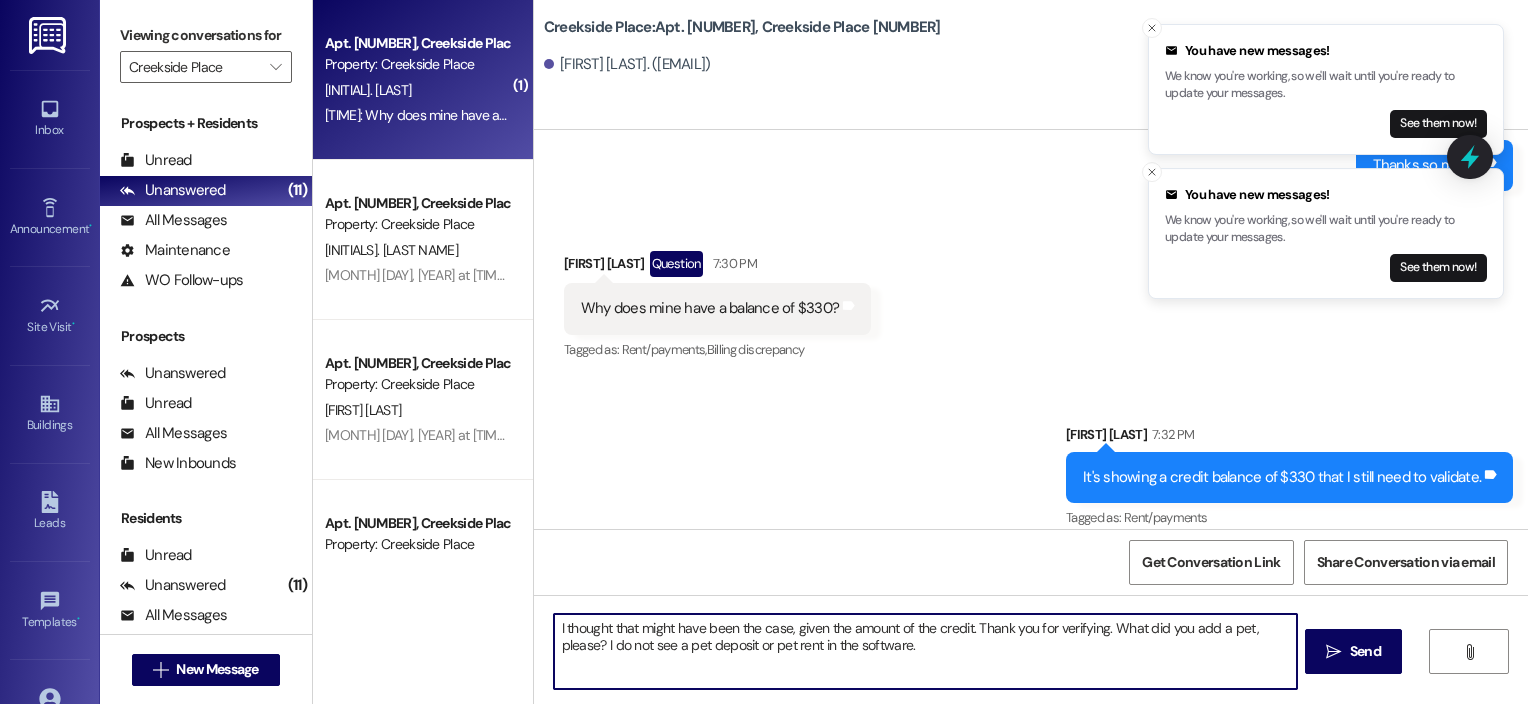 drag, startPoint x: 1114, startPoint y: 628, endPoint x: 1148, endPoint y: 628, distance: 34 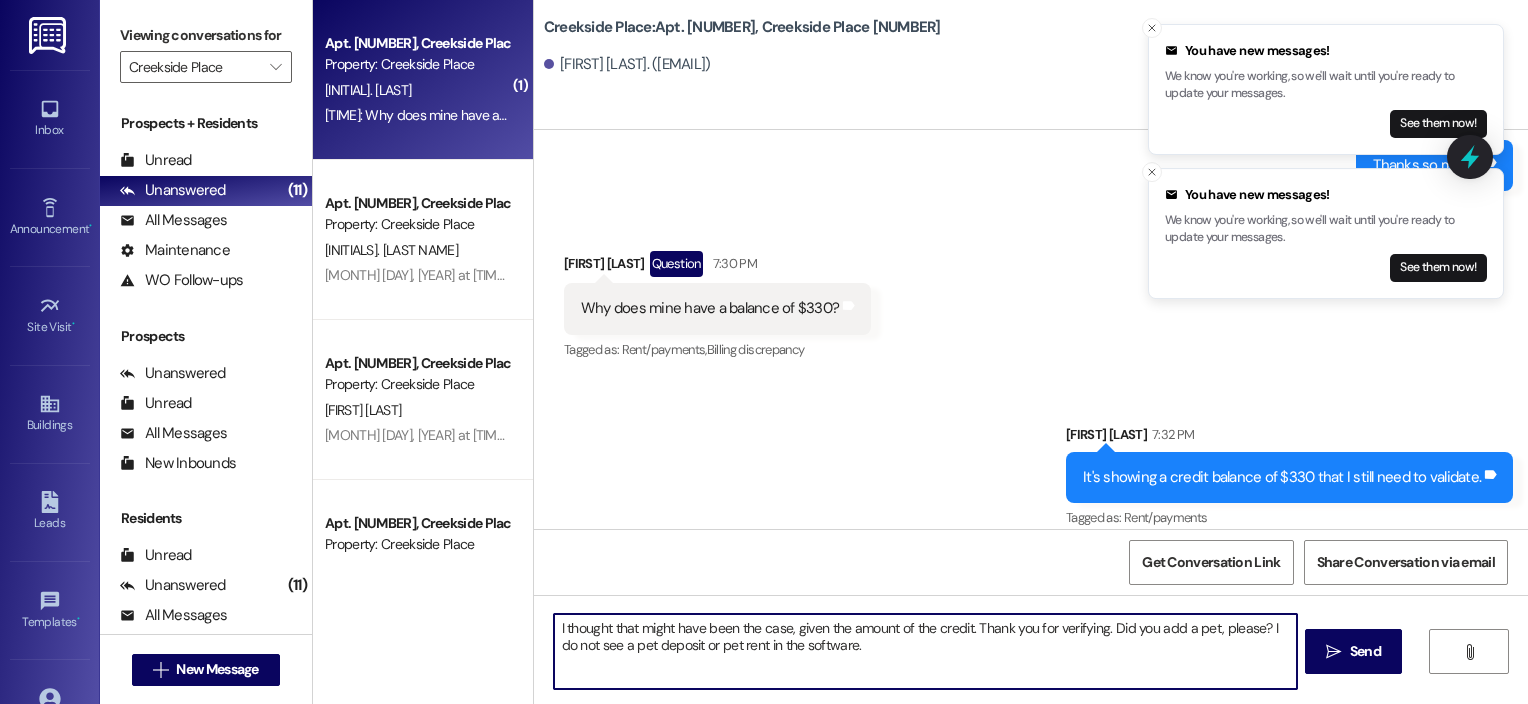 drag, startPoint x: 1213, startPoint y: 630, endPoint x: 1257, endPoint y: 627, distance: 44.102154 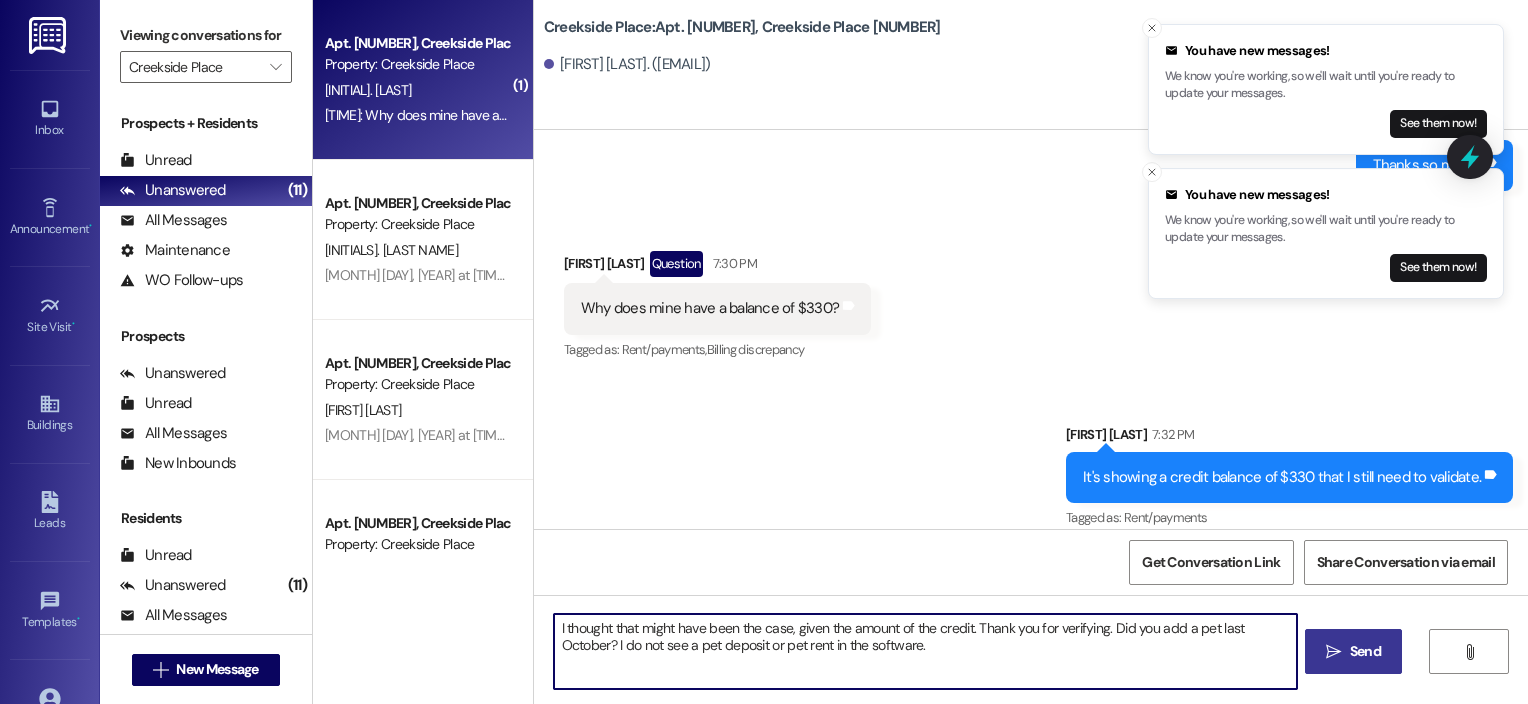 type on "I thought that might have been the case, given the amount of the credit. Thank you for verifying. Did you add a pet last October? I do not see a pet deposit or pet rent in the software." 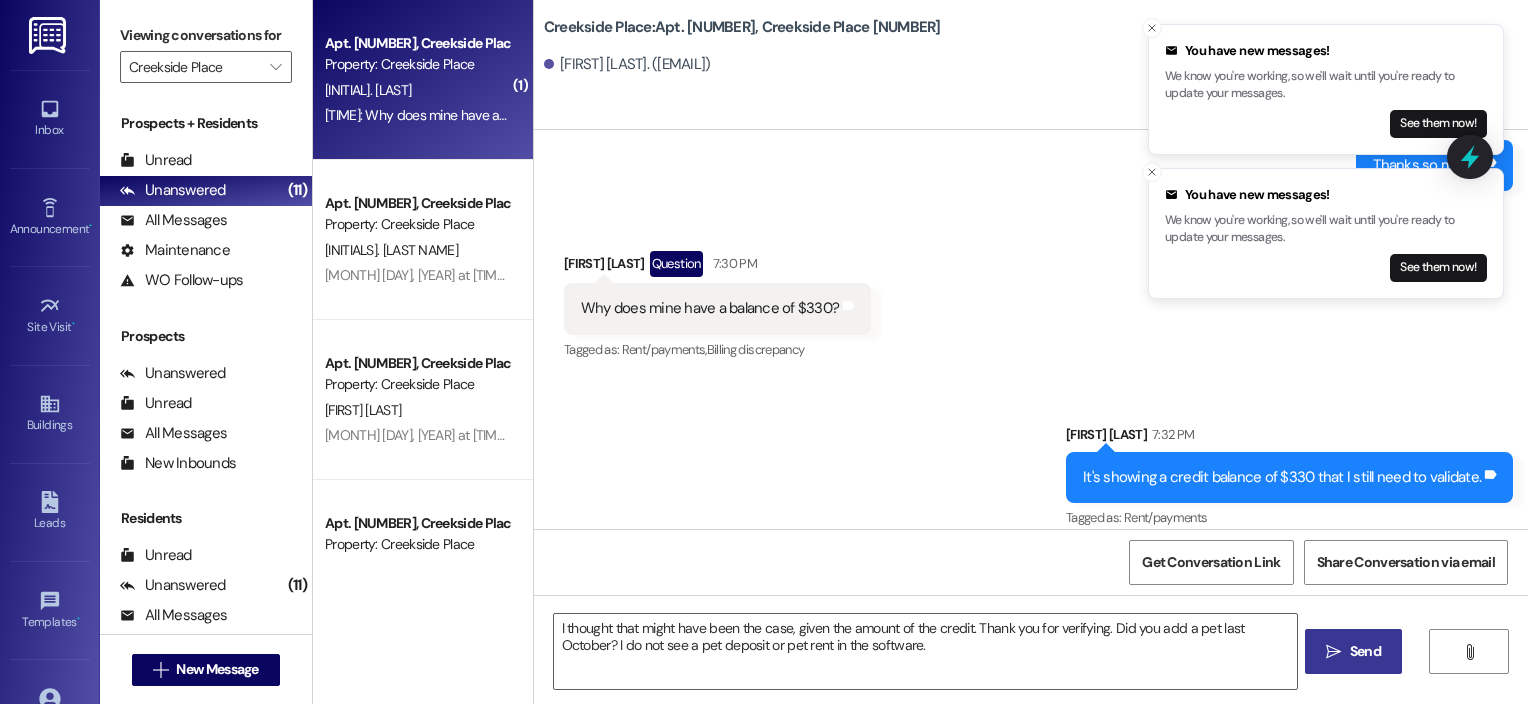click on "Send" at bounding box center (1365, 651) 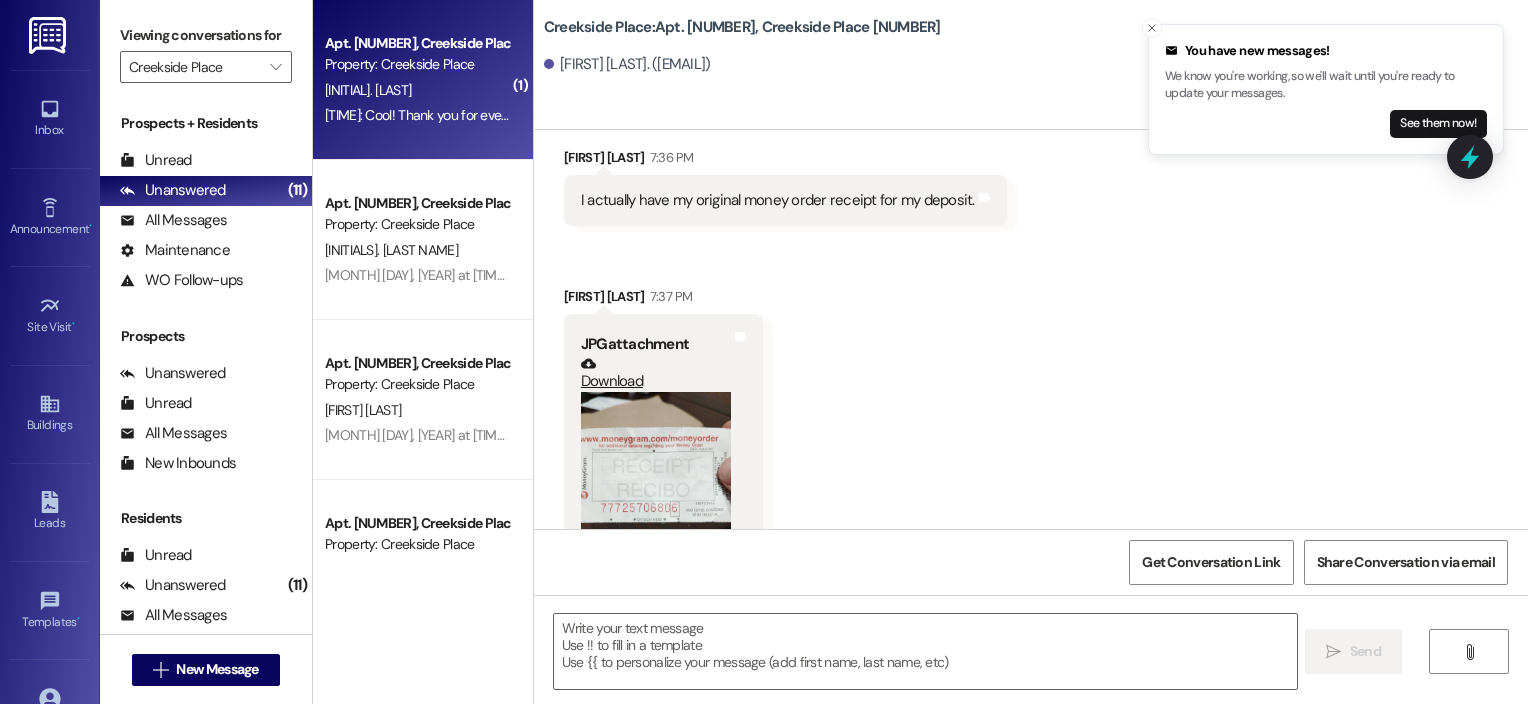 scroll, scrollTop: 64916, scrollLeft: 0, axis: vertical 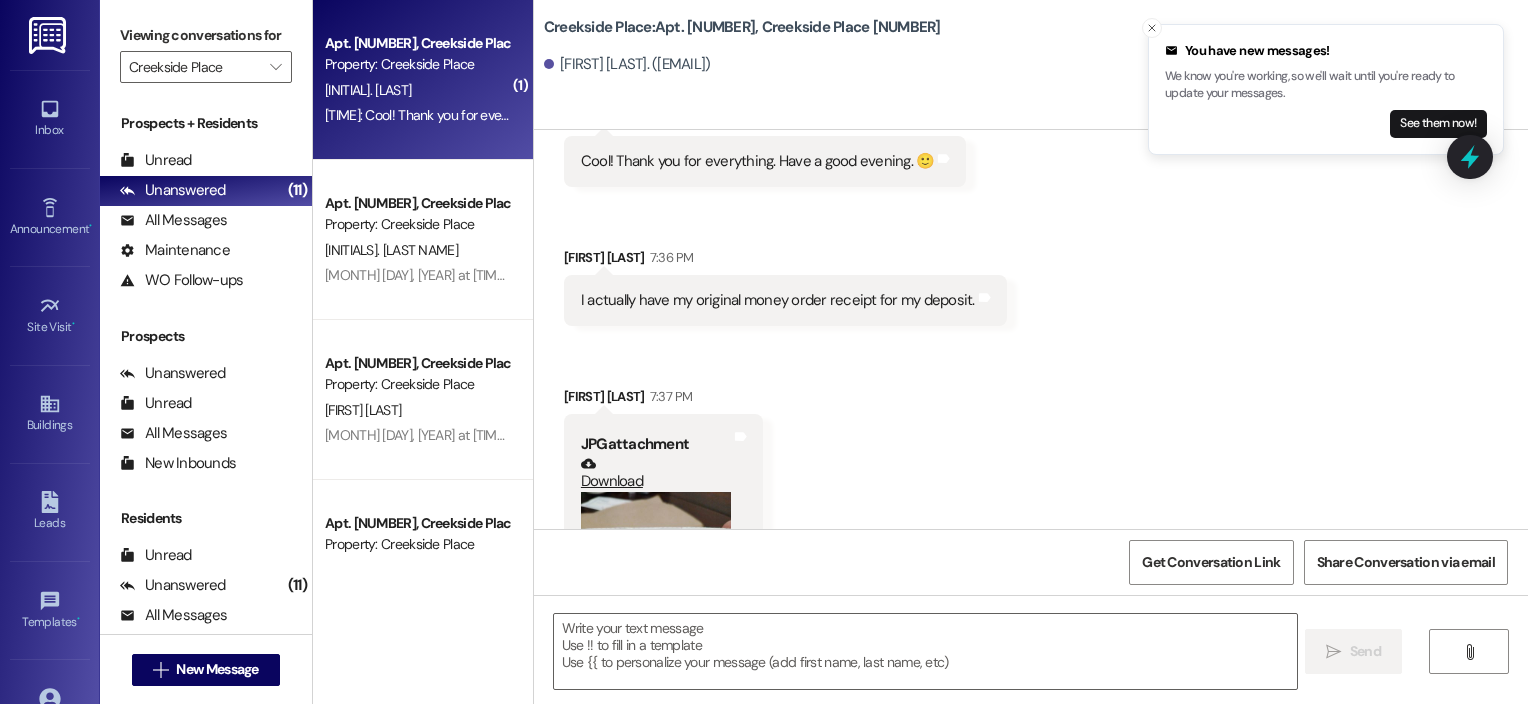 click at bounding box center [656, 592] 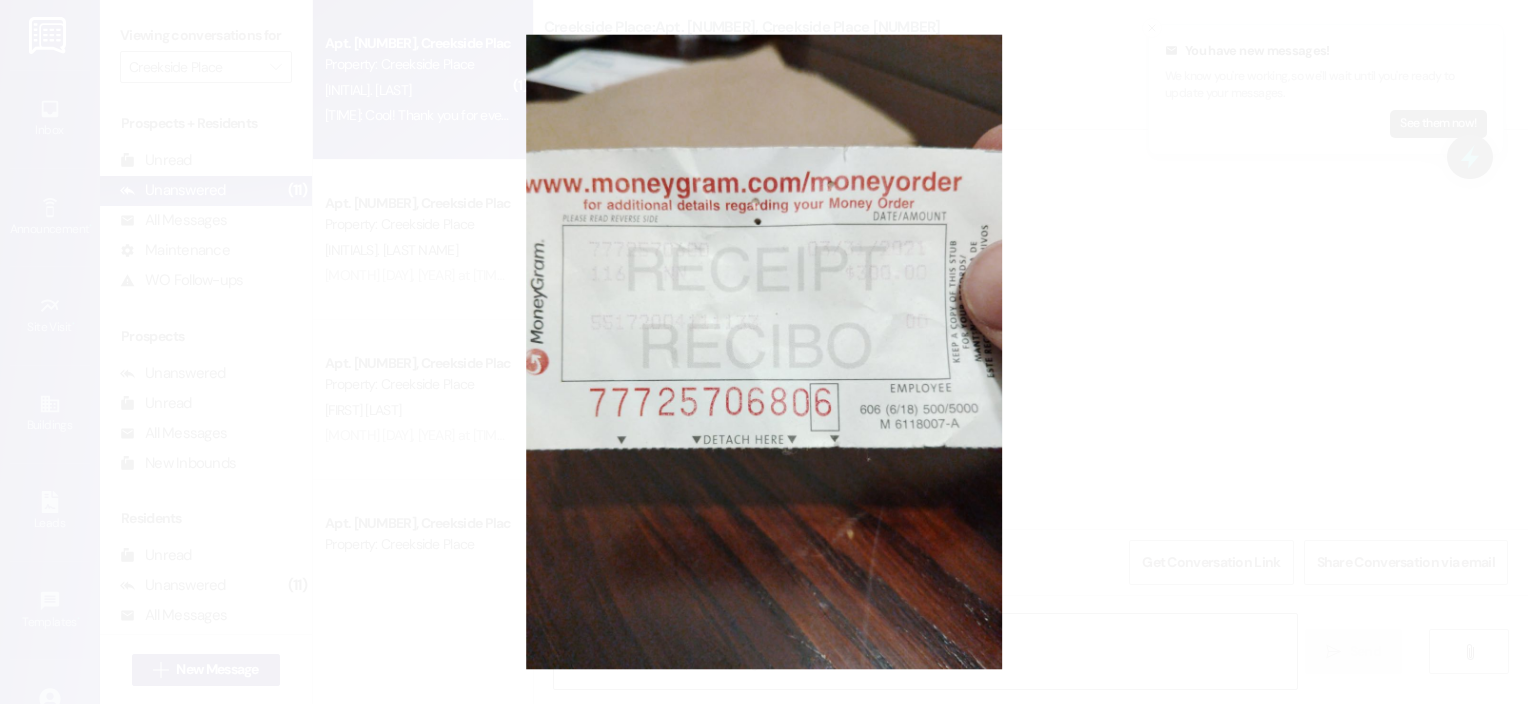 click at bounding box center [764, 352] 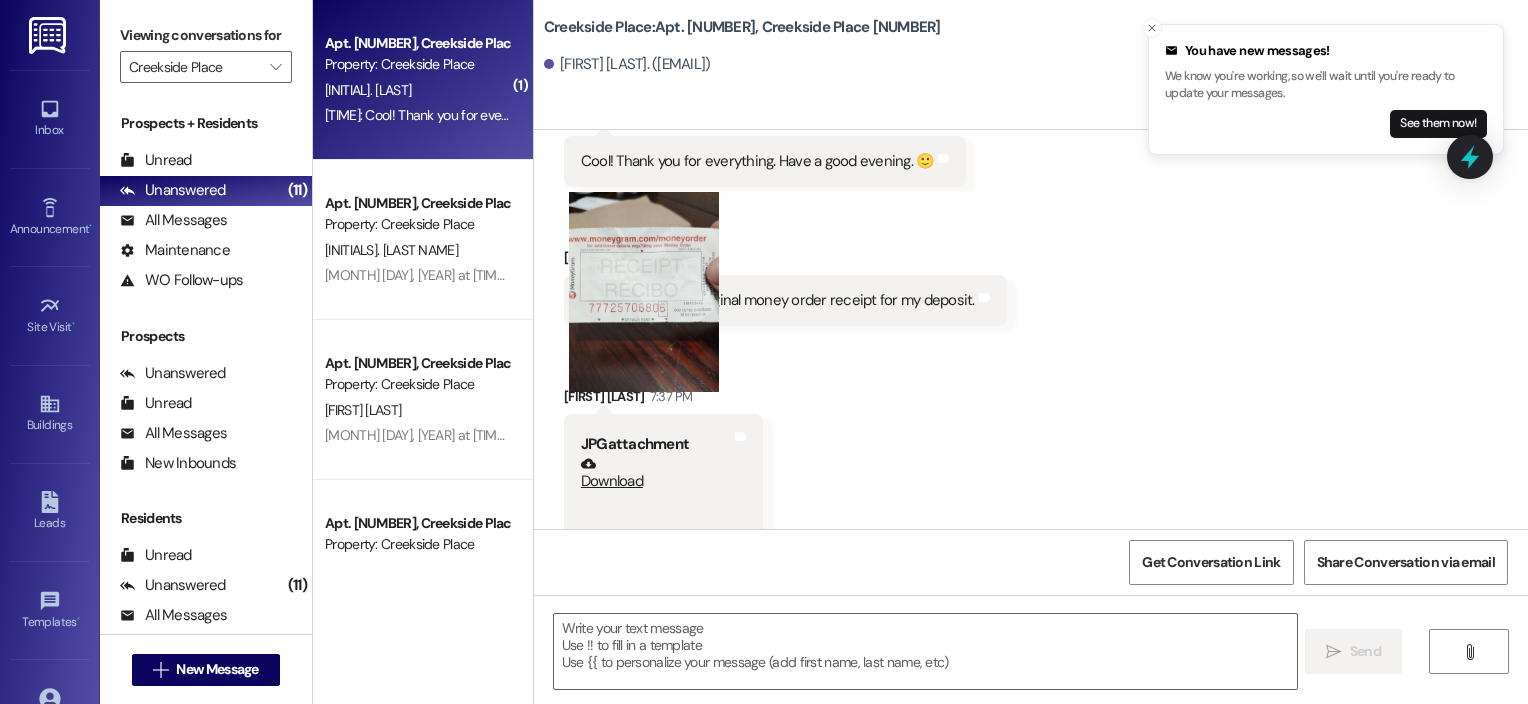 click at bounding box center [764, 352] 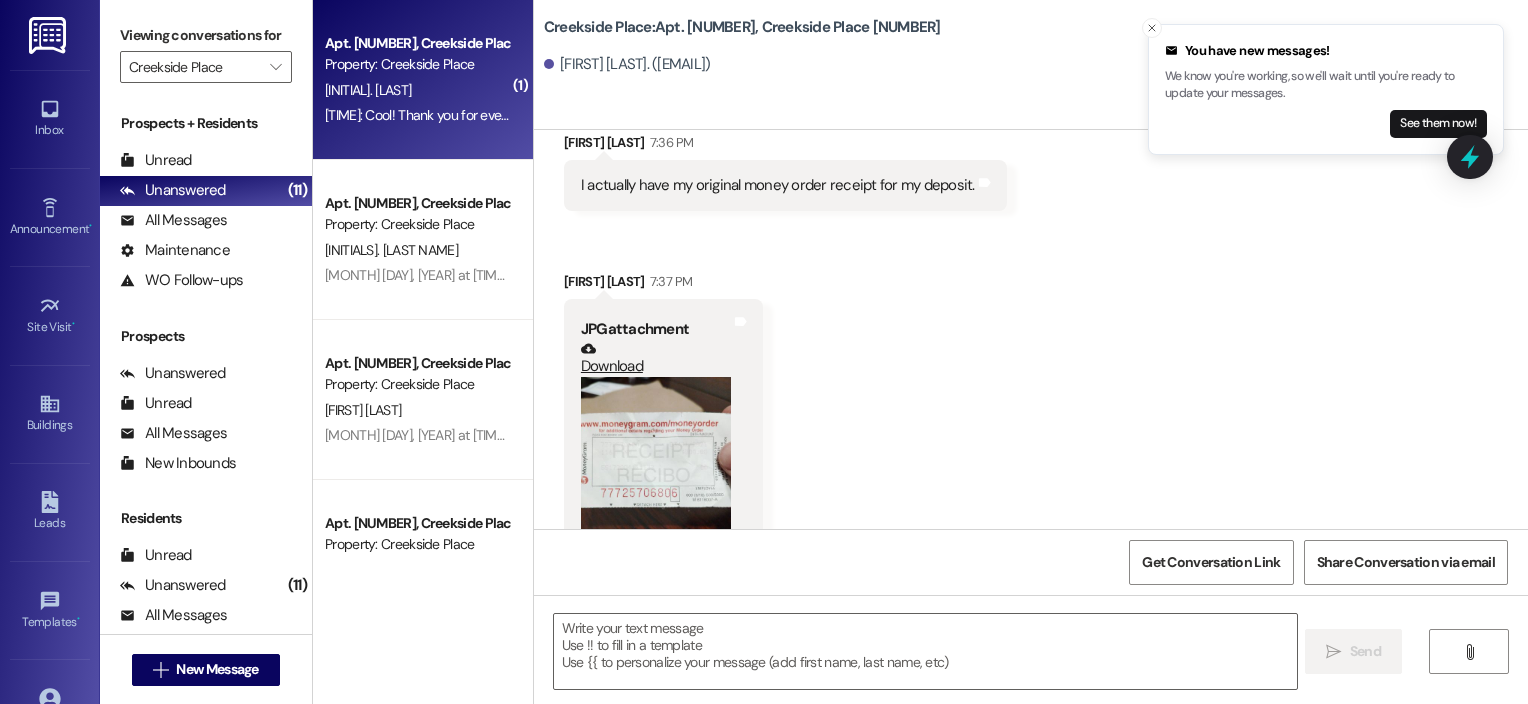 scroll, scrollTop: 65116, scrollLeft: 0, axis: vertical 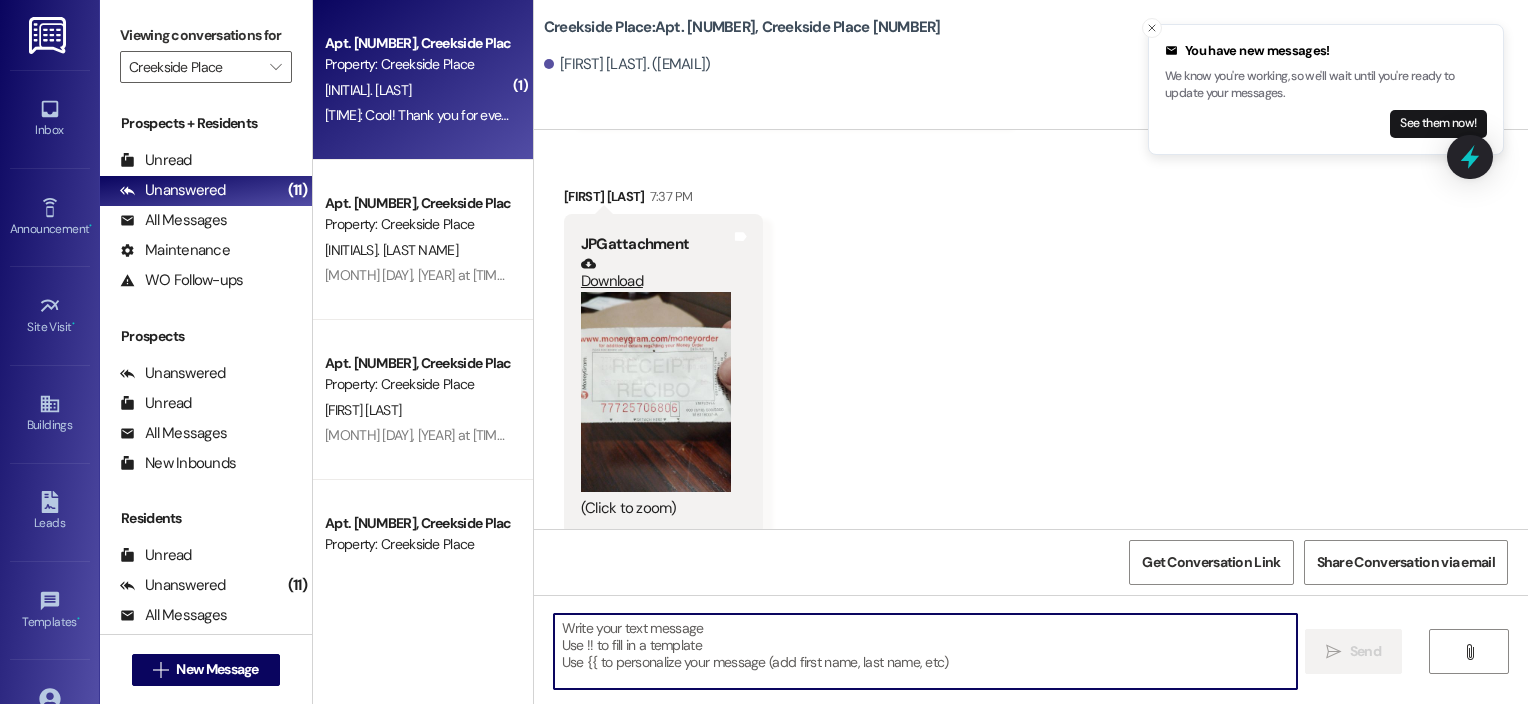 click at bounding box center (926, 651) 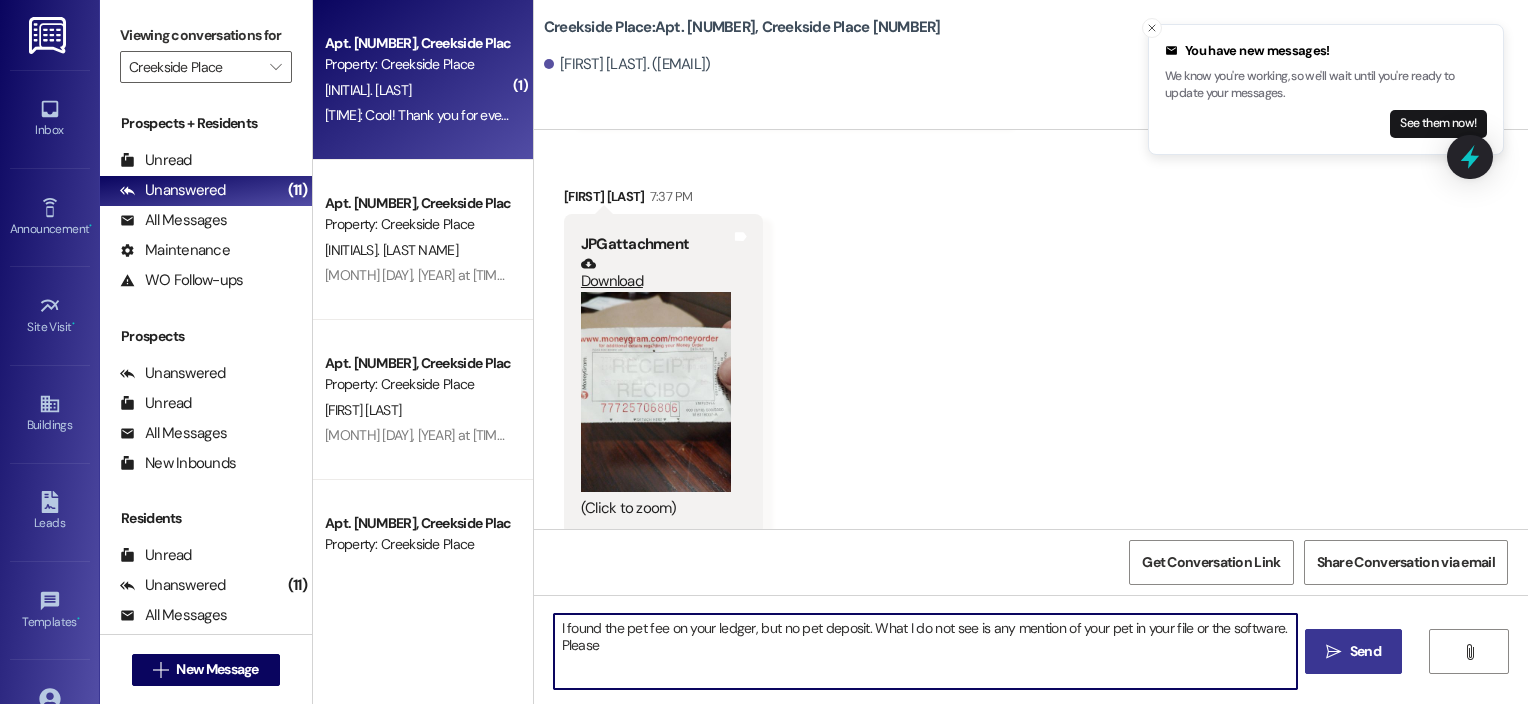 click on "I found the pet fee on your ledger, but no pet deposit. What I do not see is any mention of your pet in your file or the software. Please" at bounding box center (926, 651) 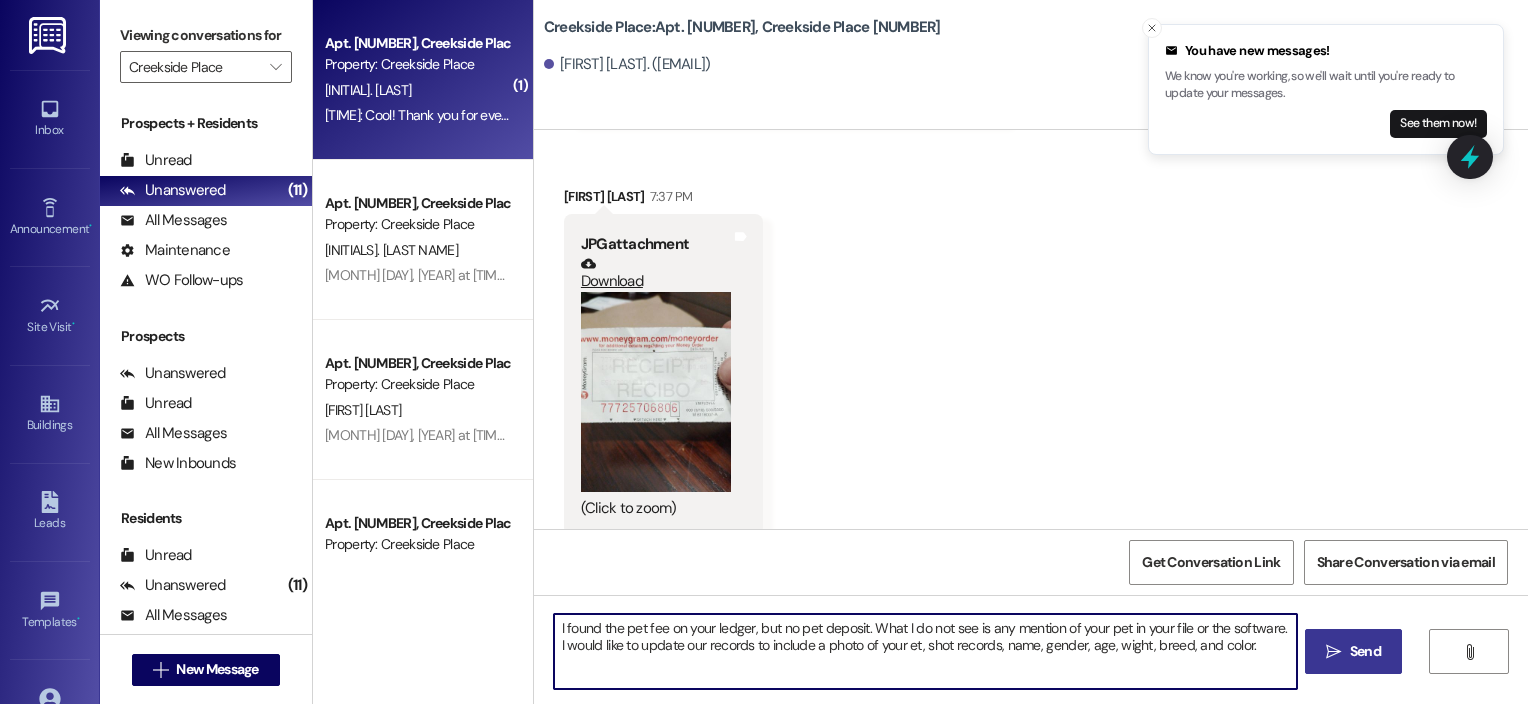 click on "I found the pet fee on your ledger, but no pet deposit. What I do not see is any mention of your pet in your file or the software. I would like to update our records to include a photo of your et, shot records, name, gender, age, wight, breed, and color." at bounding box center (926, 651) 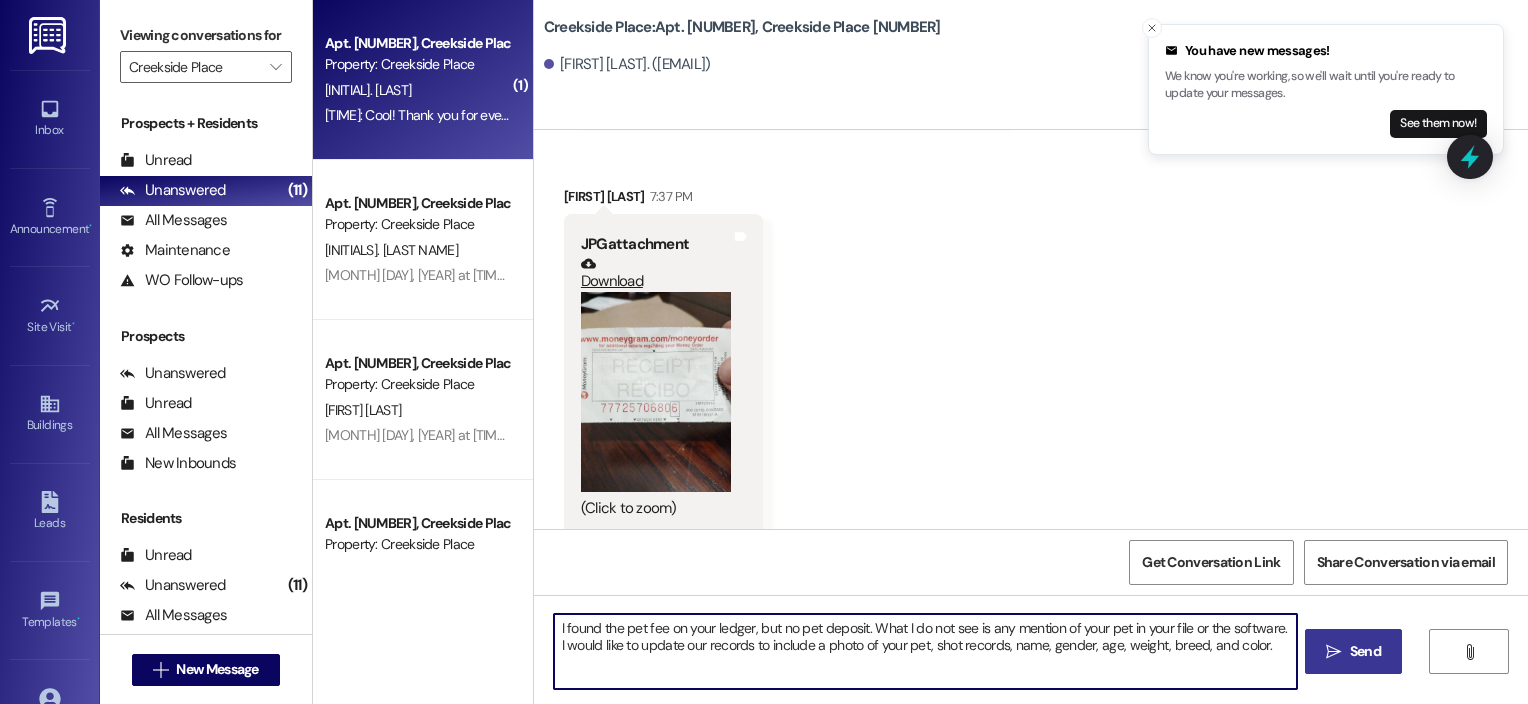 click on "I found the pet fee on your ledger, but no pet deposit. What I do not see is any mention of your pet in your file or the software. I would like to update our records to include a photo of your pet, shot records, name, gender, age, weight, breed, and color." at bounding box center (926, 651) 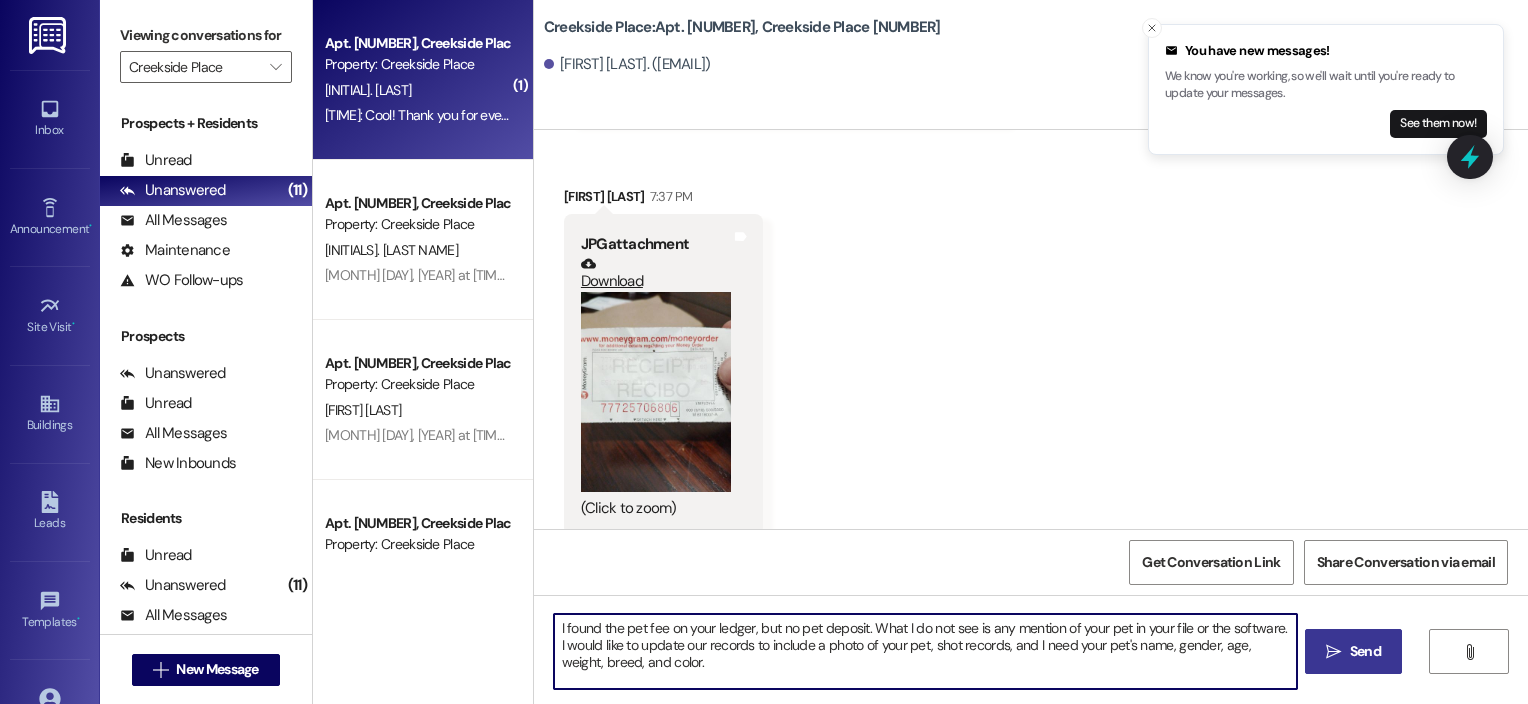 click on "I found the pet fee on your ledger, but no pet deposit. What I do not see is any mention of your pet in your file or the software. I would like to update our records to include a photo of your pet, shot records, and I need your pet's name, gender, age, weight, breed, and color." at bounding box center [926, 651] 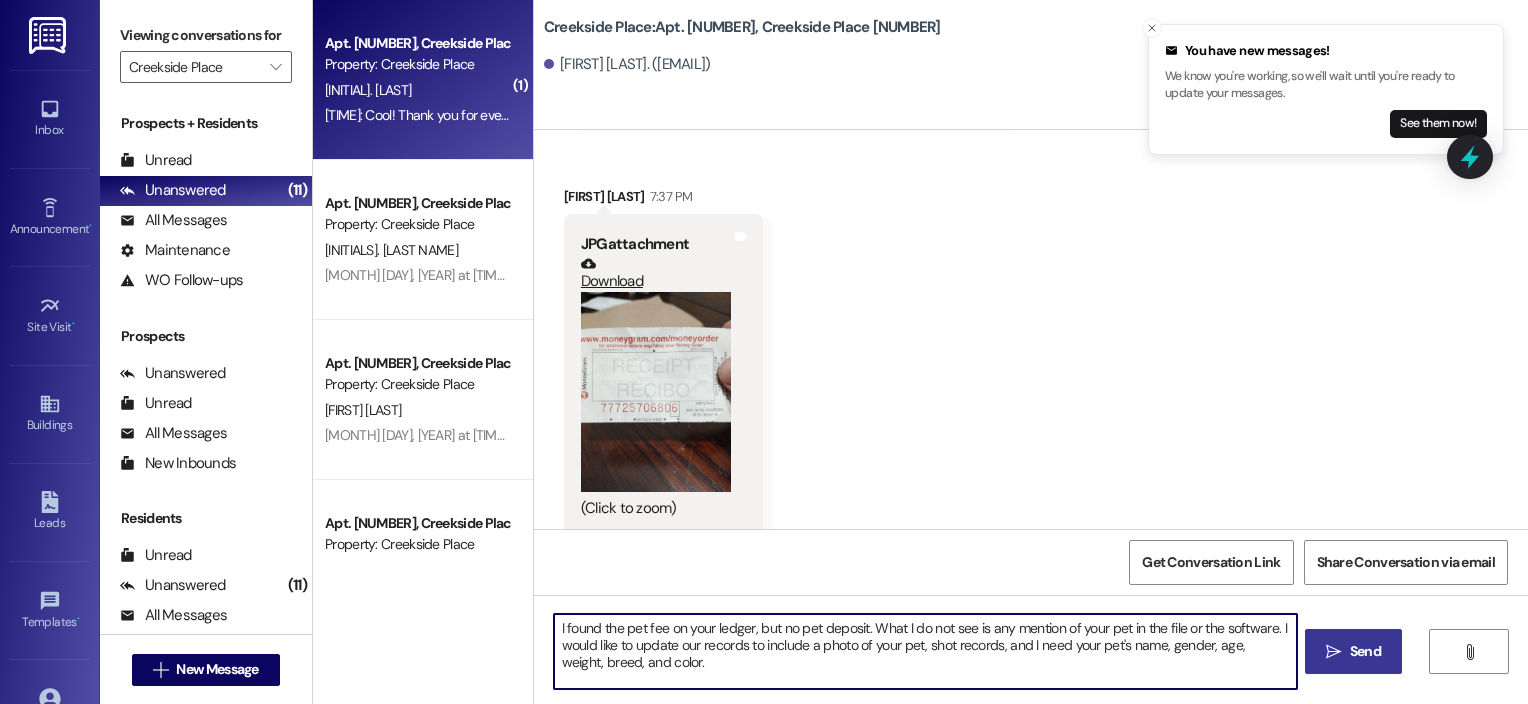 click on "I found the pet fee on your ledger, but no pet deposit. What I do not see is any mention of your pet in the file or the software. I would like to update our records to include a photo of your pet, shot records, and I need your pet's name, gender, age, weight, breed, and color." at bounding box center [926, 651] 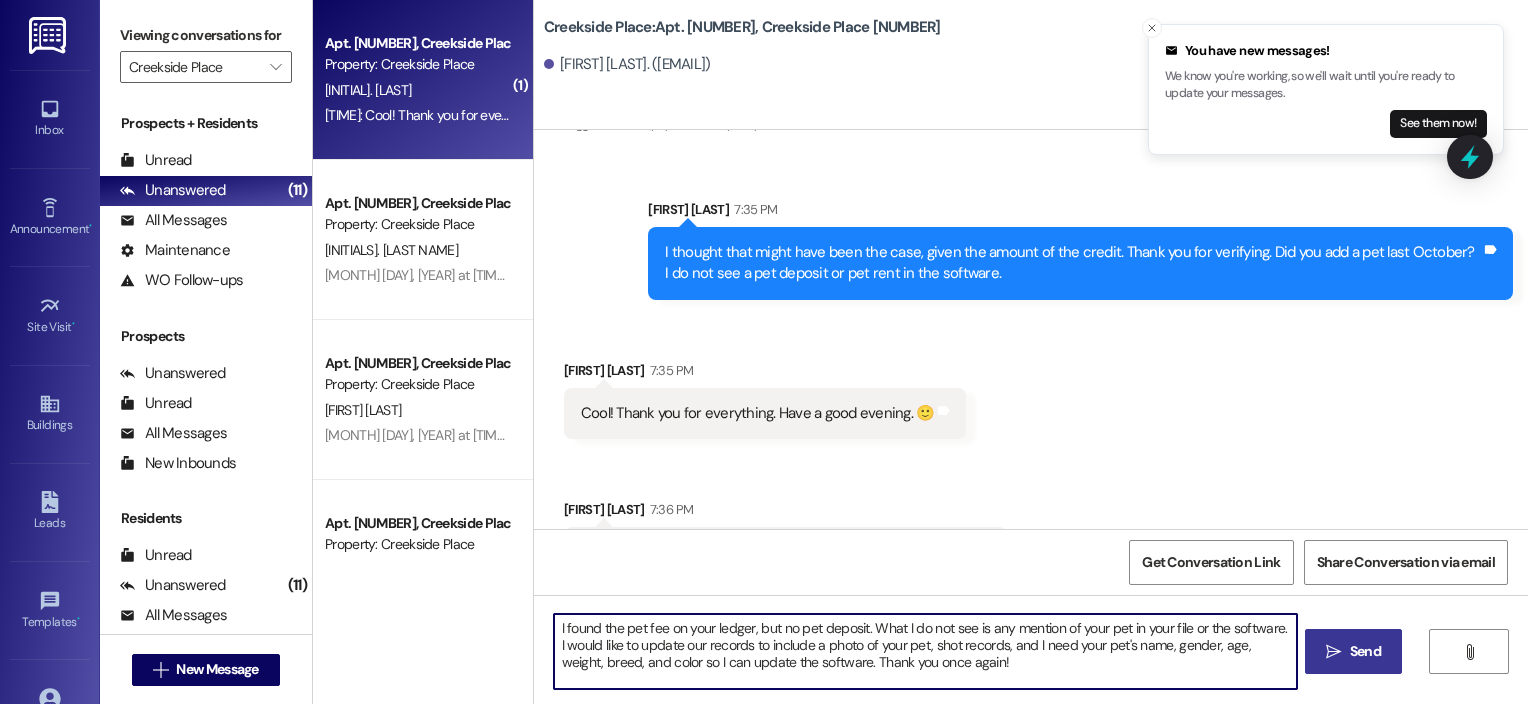 scroll, scrollTop: 64716, scrollLeft: 0, axis: vertical 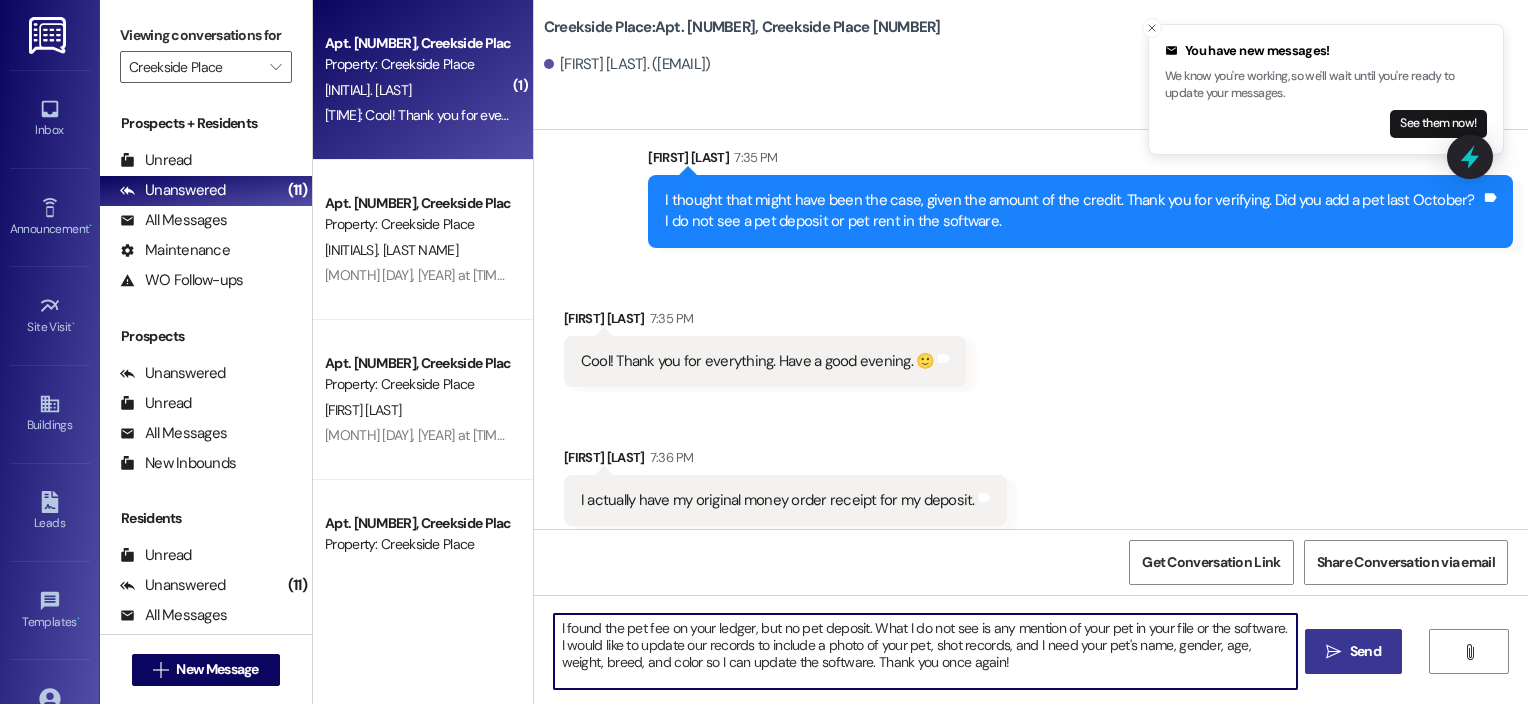 click on "I found the pet fee on your ledger, but no pet deposit. What I do not see is any mention of your pet in your file or the software. I would like to update our records to include a photo of your pet, shot records, and I need your pet's name, gender, age, weight, breed, and color so I can update the software. Thank you once again!" at bounding box center (926, 651) 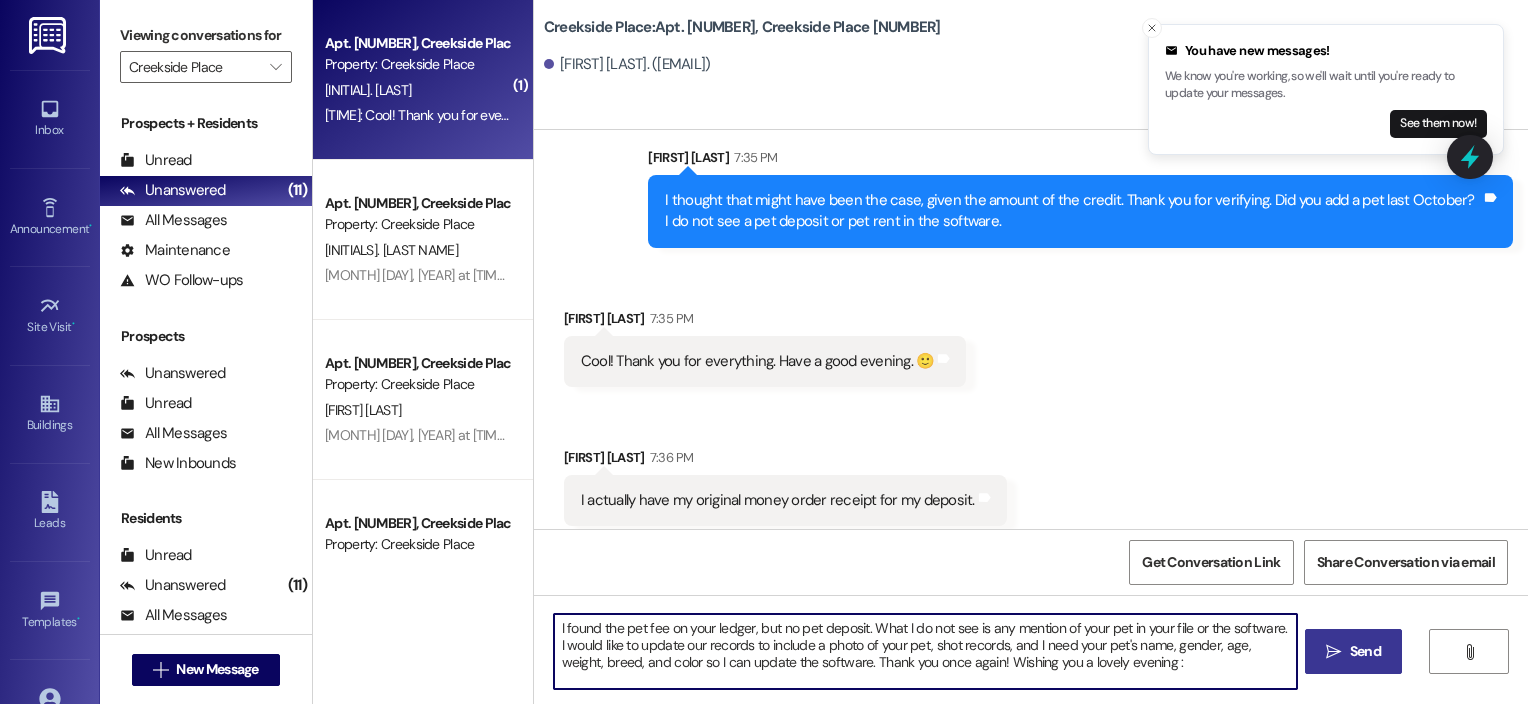 type on "I found the pet fee on your ledger, but no pet deposit. What I do not see is any mention of your pet in your file or the software. I would like to update our records to include a photo of your pet, shot records, and I need your pet's name, gender, age, weight, breed, and color so I can update the software. Thank you once again! Wishing you a lovely evening :)" 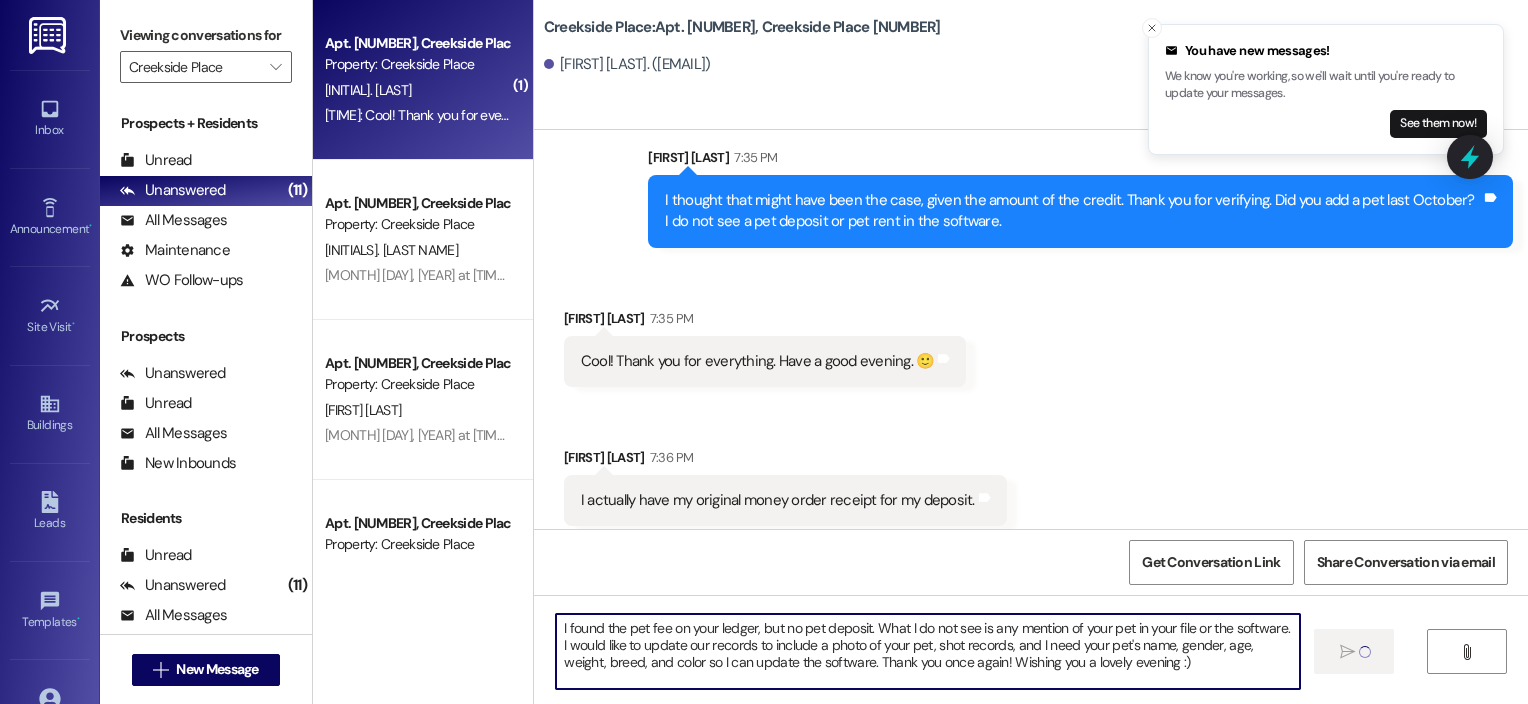 type 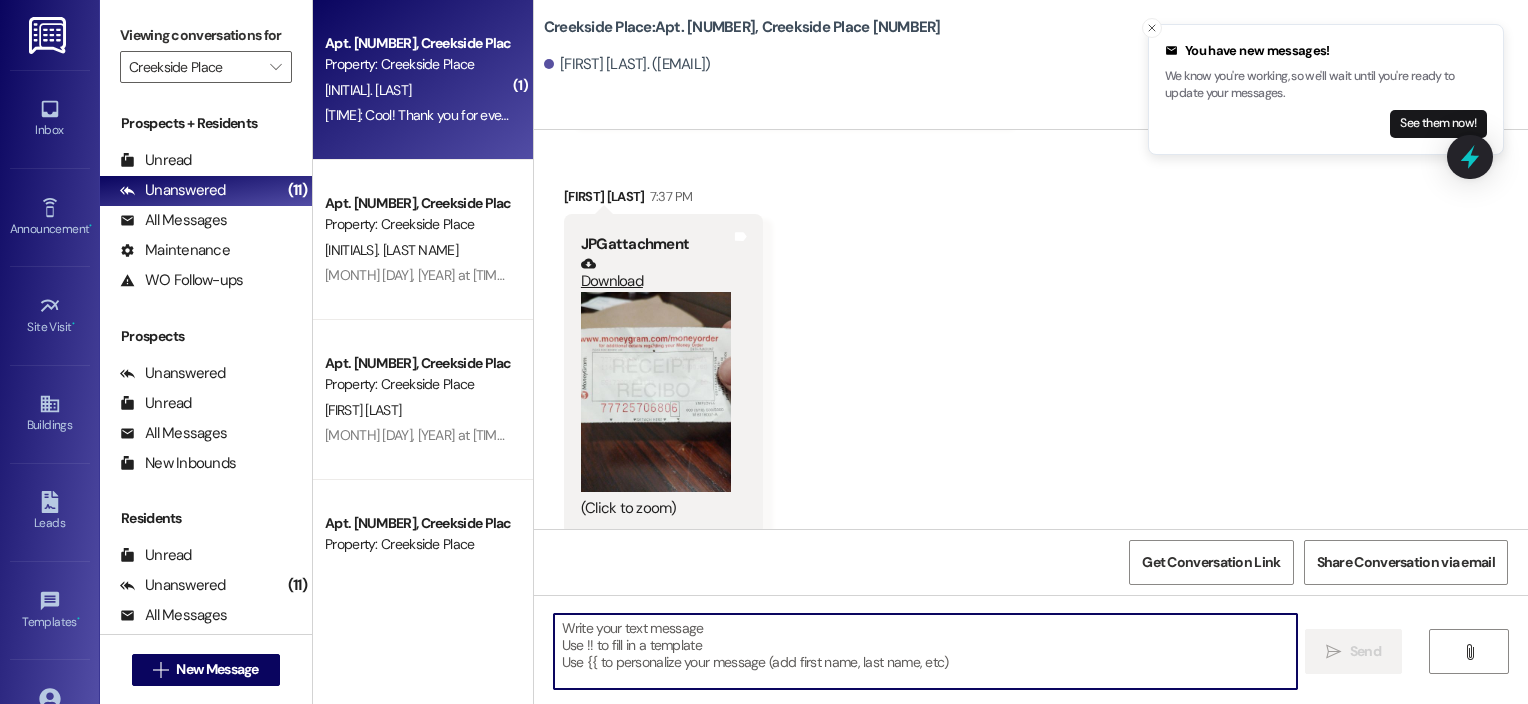 scroll, scrollTop: 65299, scrollLeft: 0, axis: vertical 